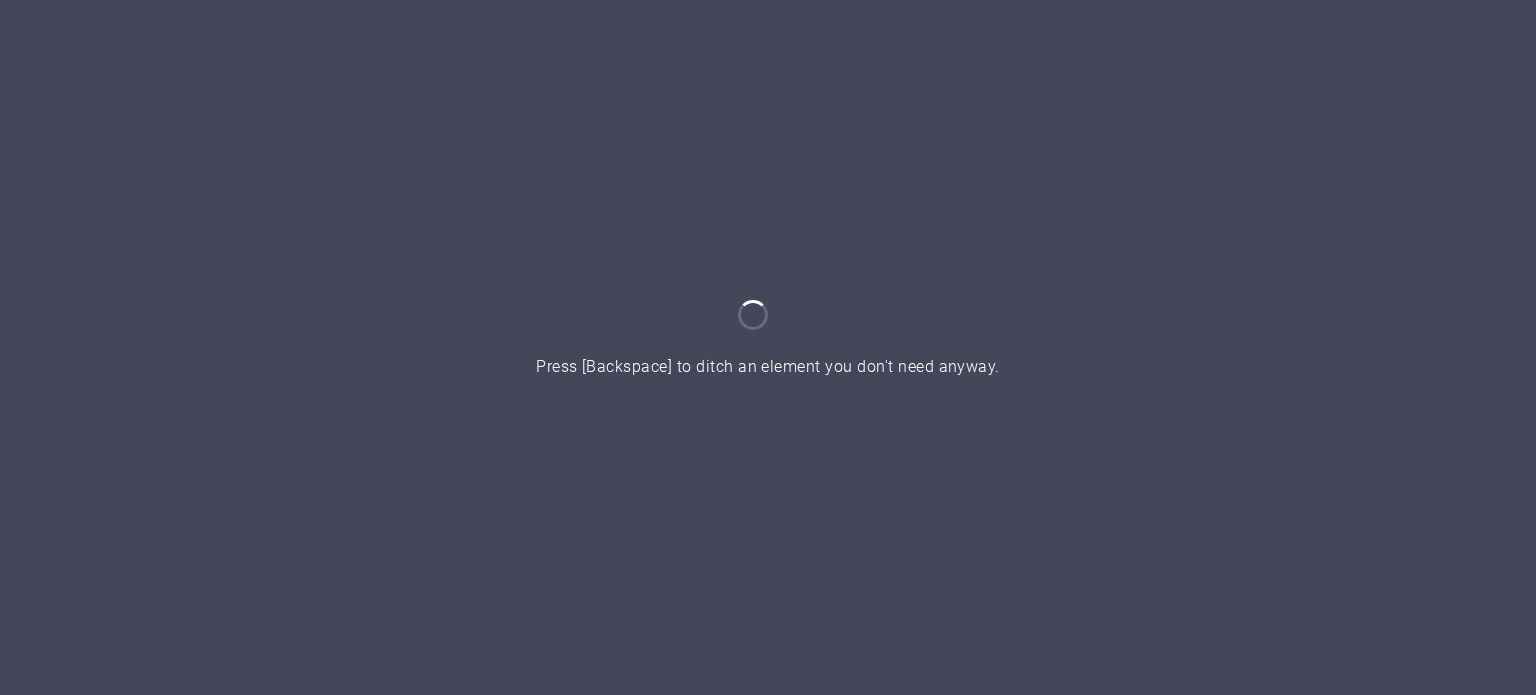 scroll, scrollTop: 0, scrollLeft: 0, axis: both 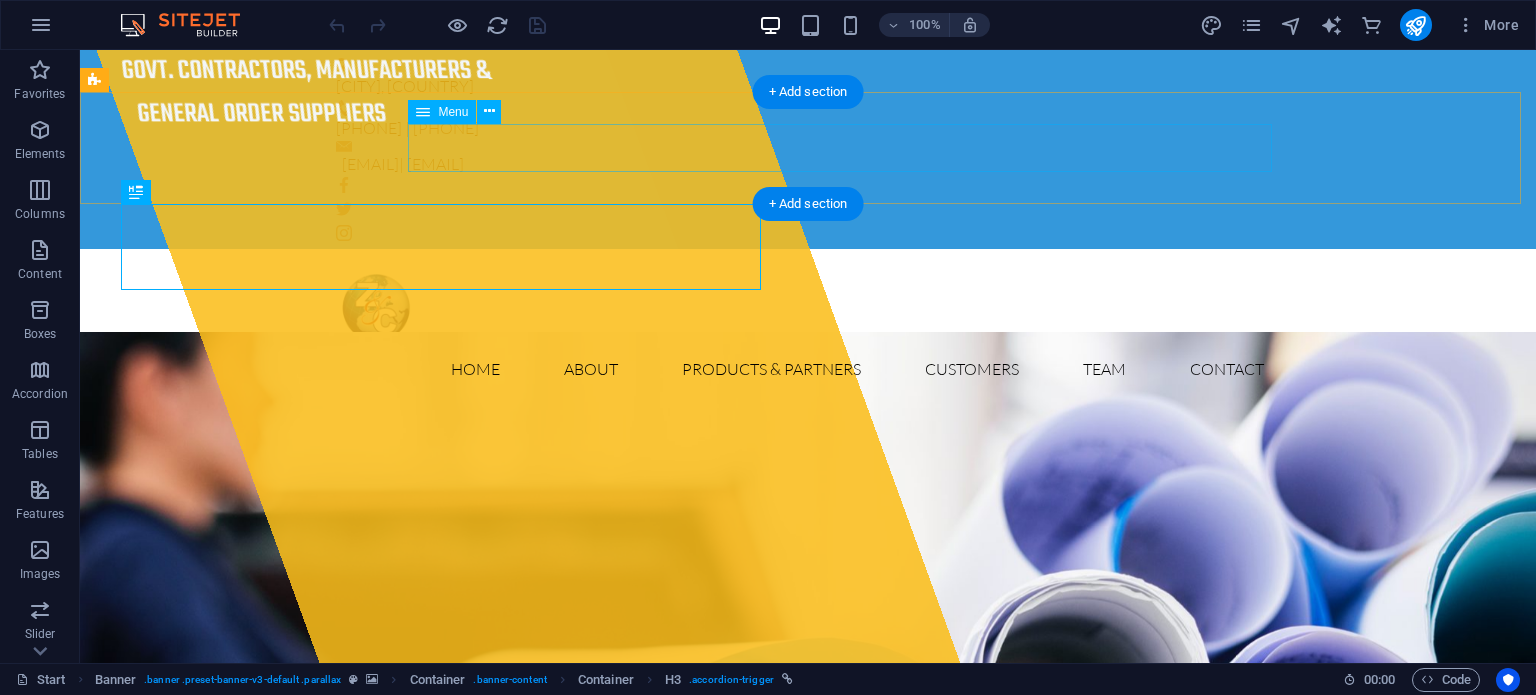 click on "Home About Products & Partners Customers Team Contact" at bounding box center [808, 369] 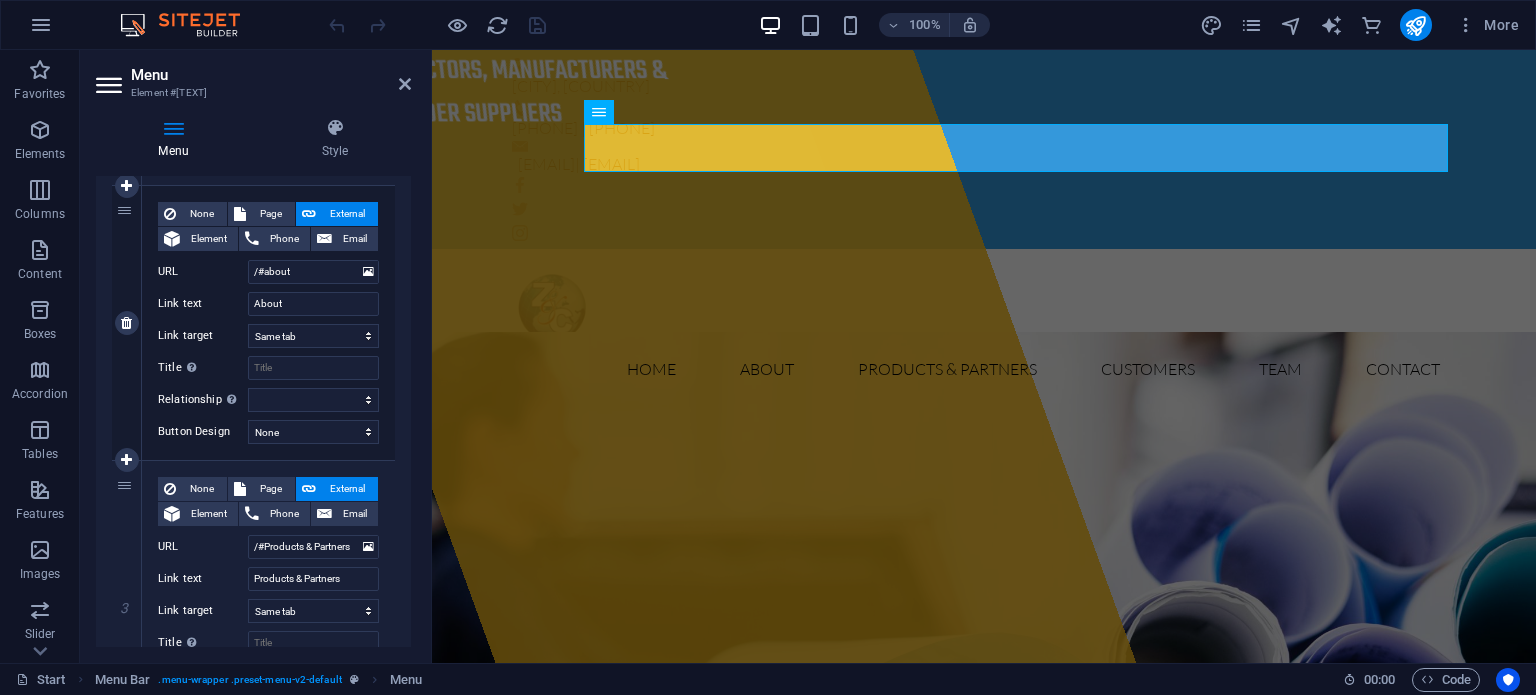 scroll, scrollTop: 0, scrollLeft: 0, axis: both 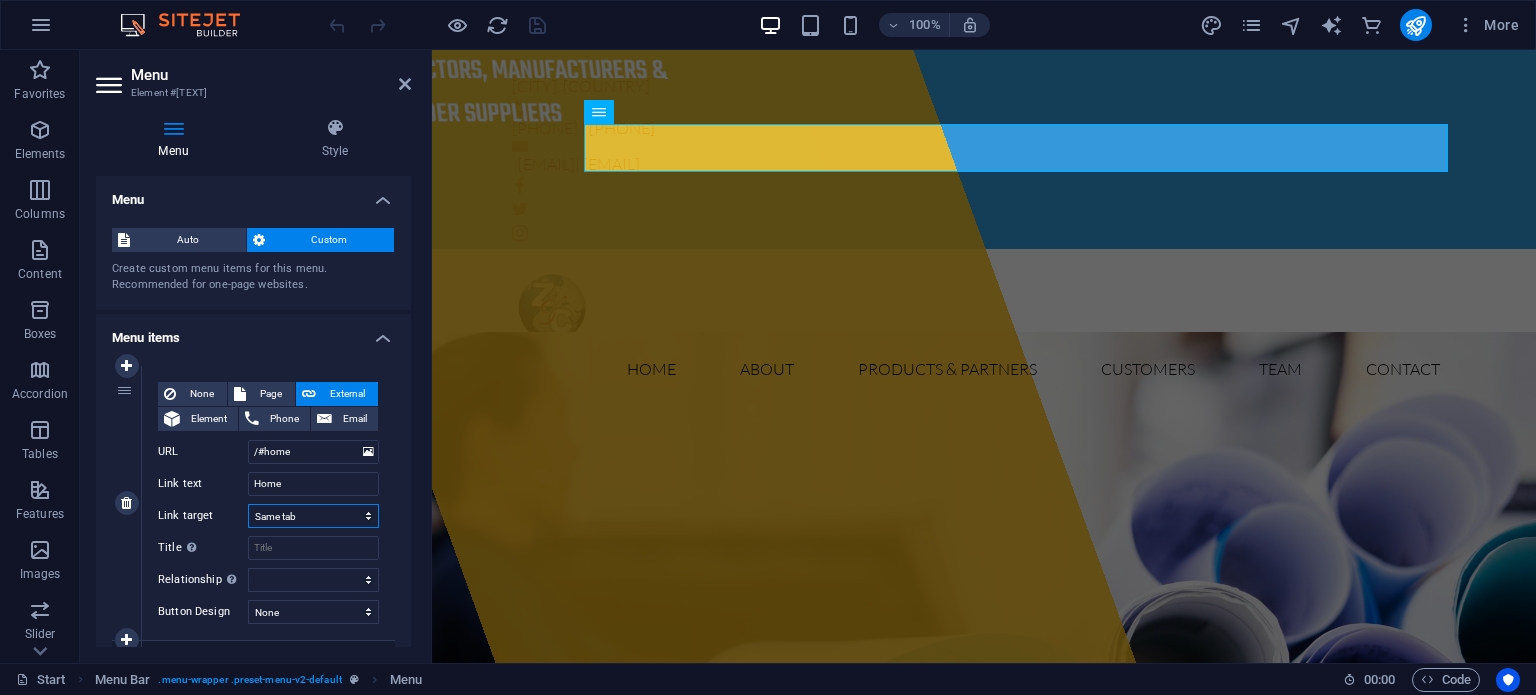 click on "New tab Same tab Overlay" at bounding box center (313, 516) 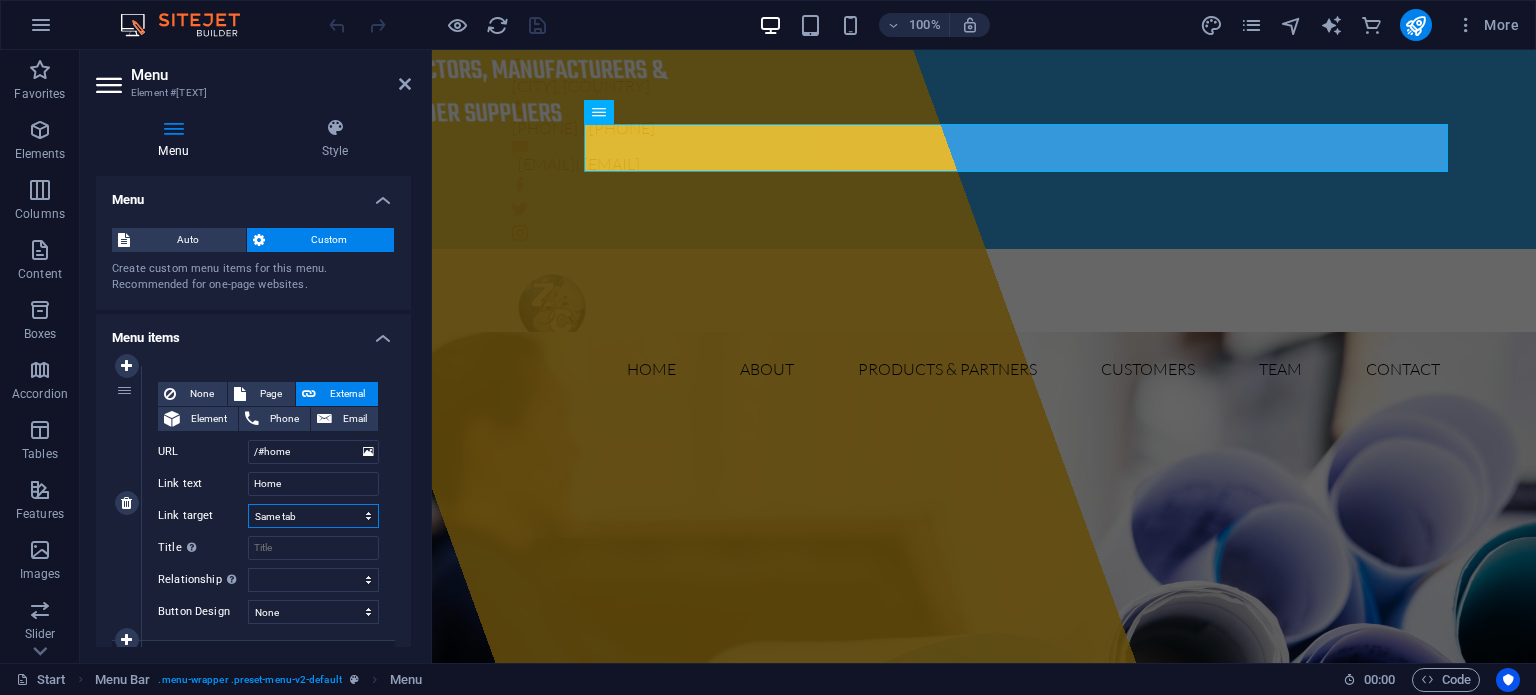 select on "blank" 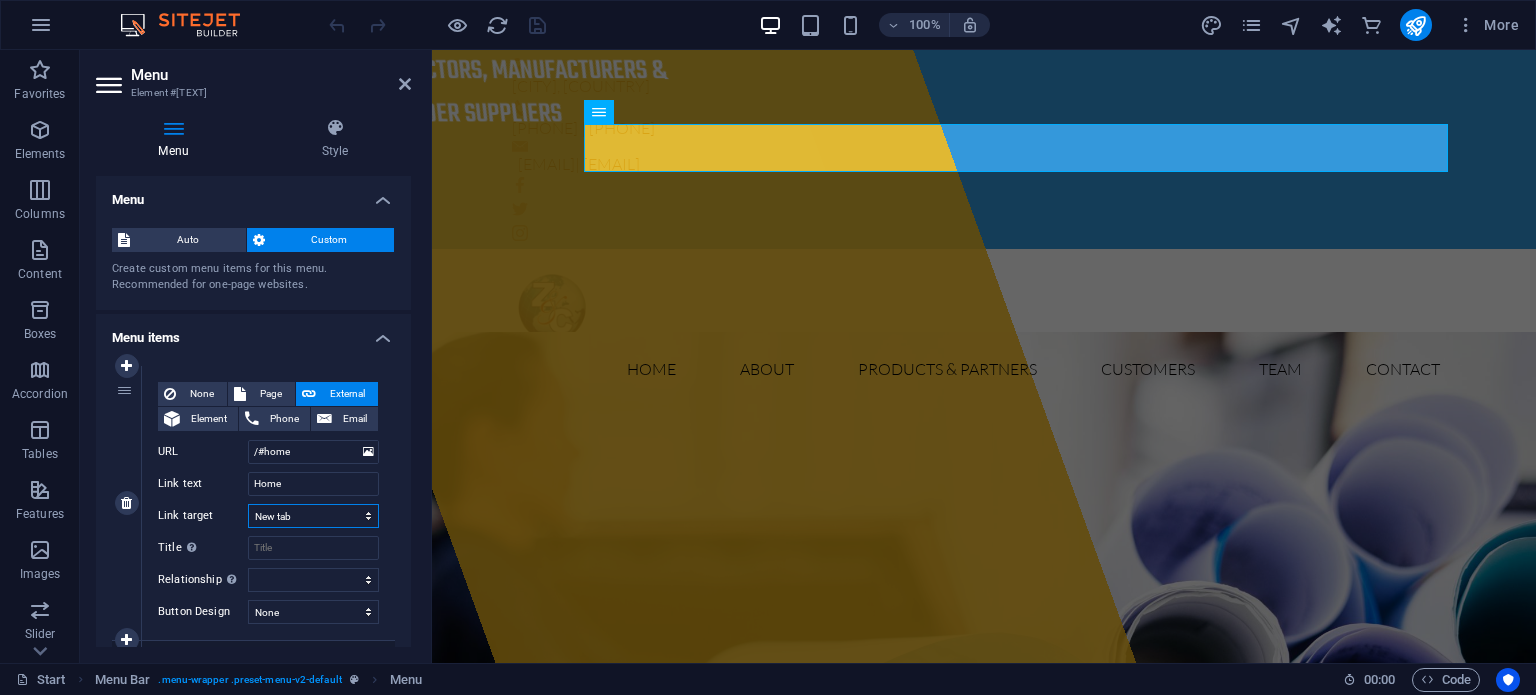 click on "New tab Same tab Overlay" at bounding box center [313, 516] 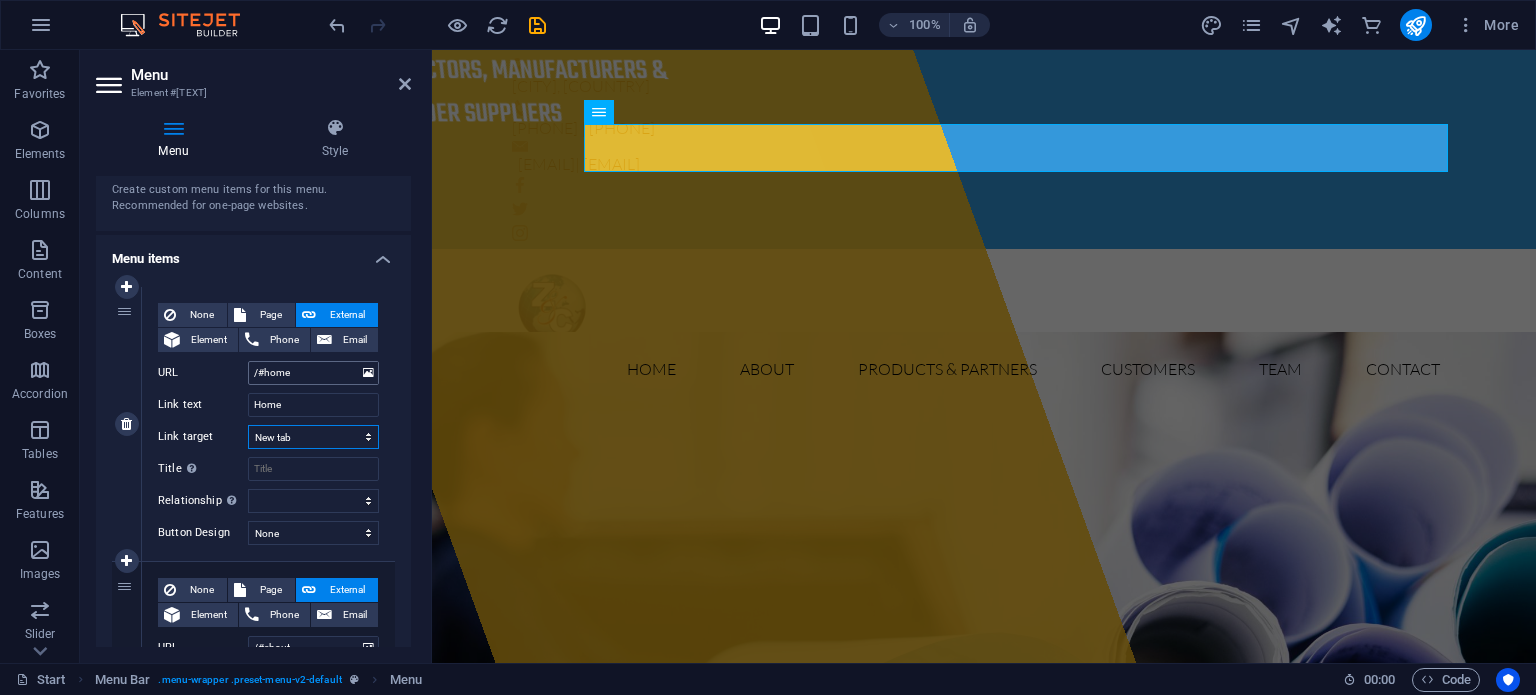 scroll, scrollTop: 80, scrollLeft: 0, axis: vertical 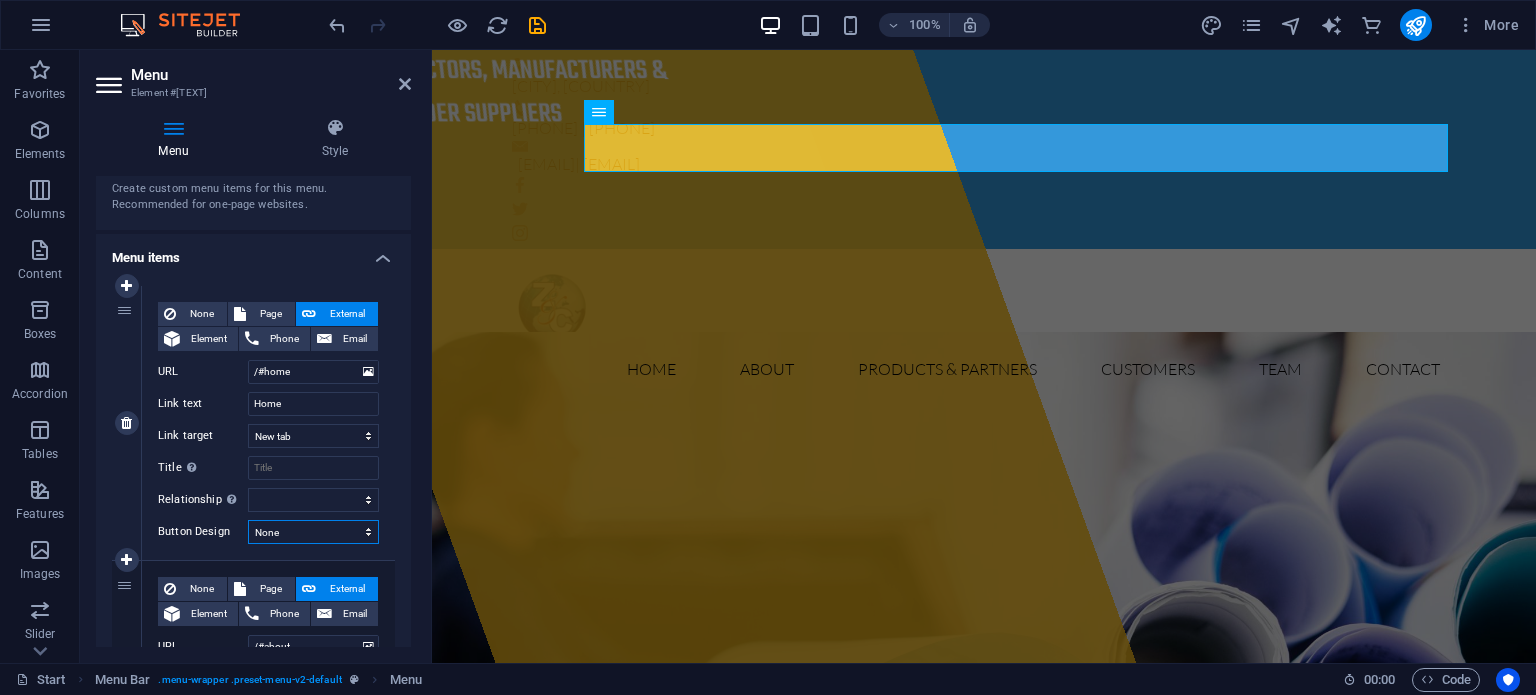click on "None Default Primary Secondary" at bounding box center (313, 532) 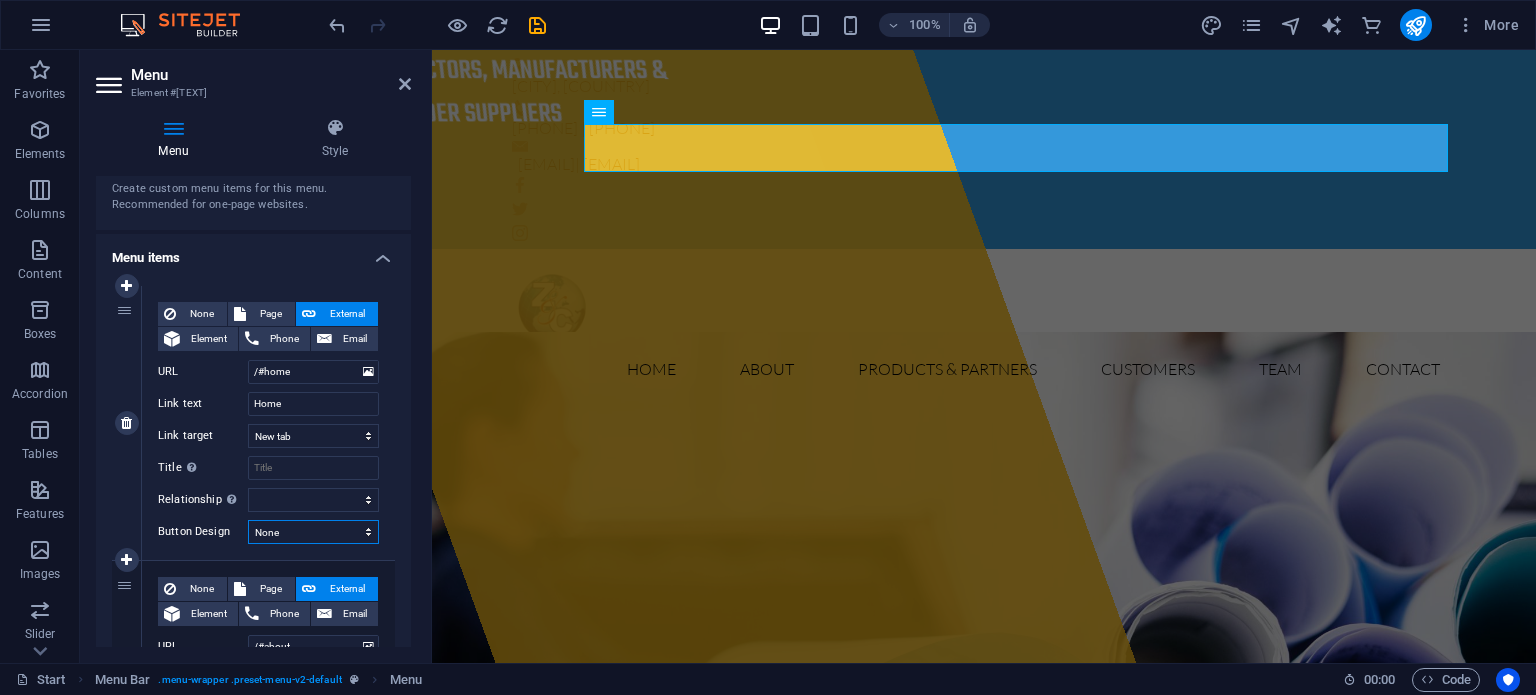 click on "None Default Primary Secondary" at bounding box center (313, 532) 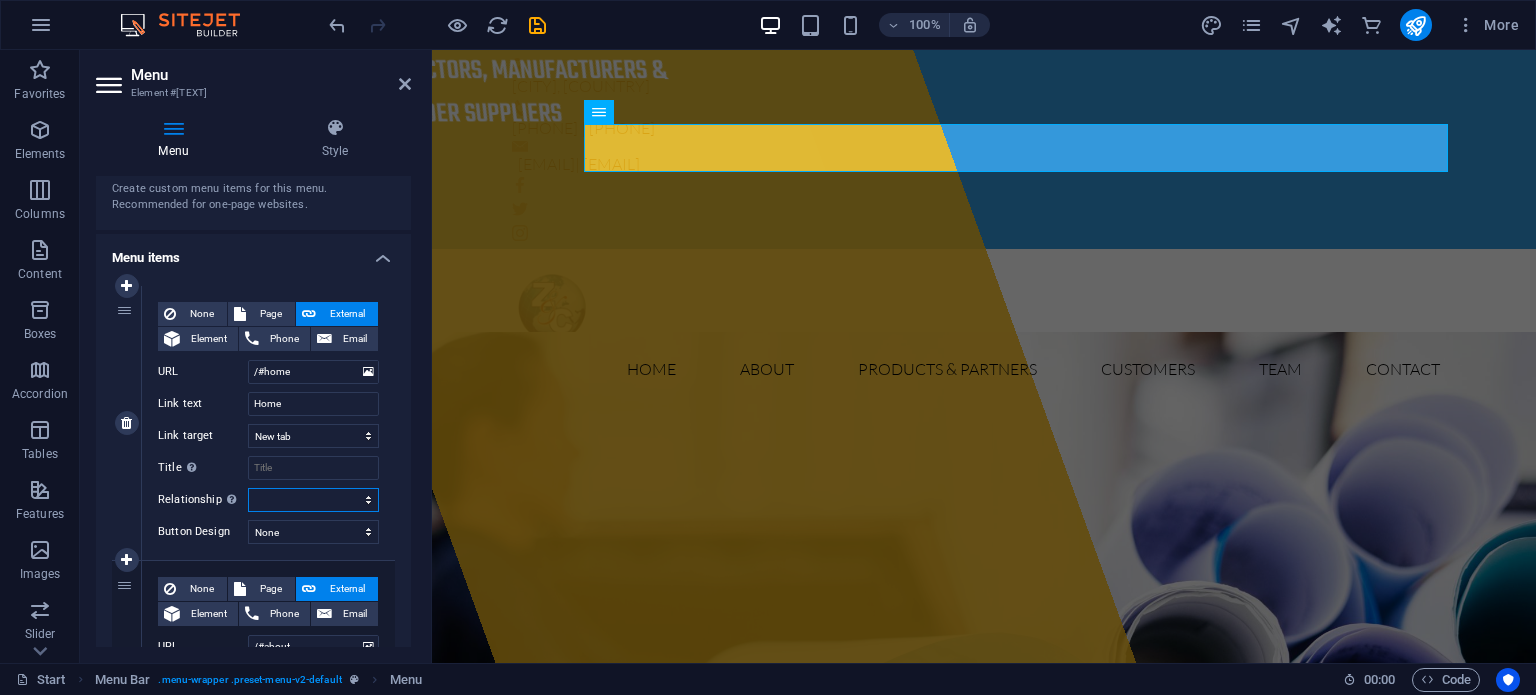 click on "alternate author bookmark external help license next nofollow noreferrer noopener prev search tag" at bounding box center [313, 500] 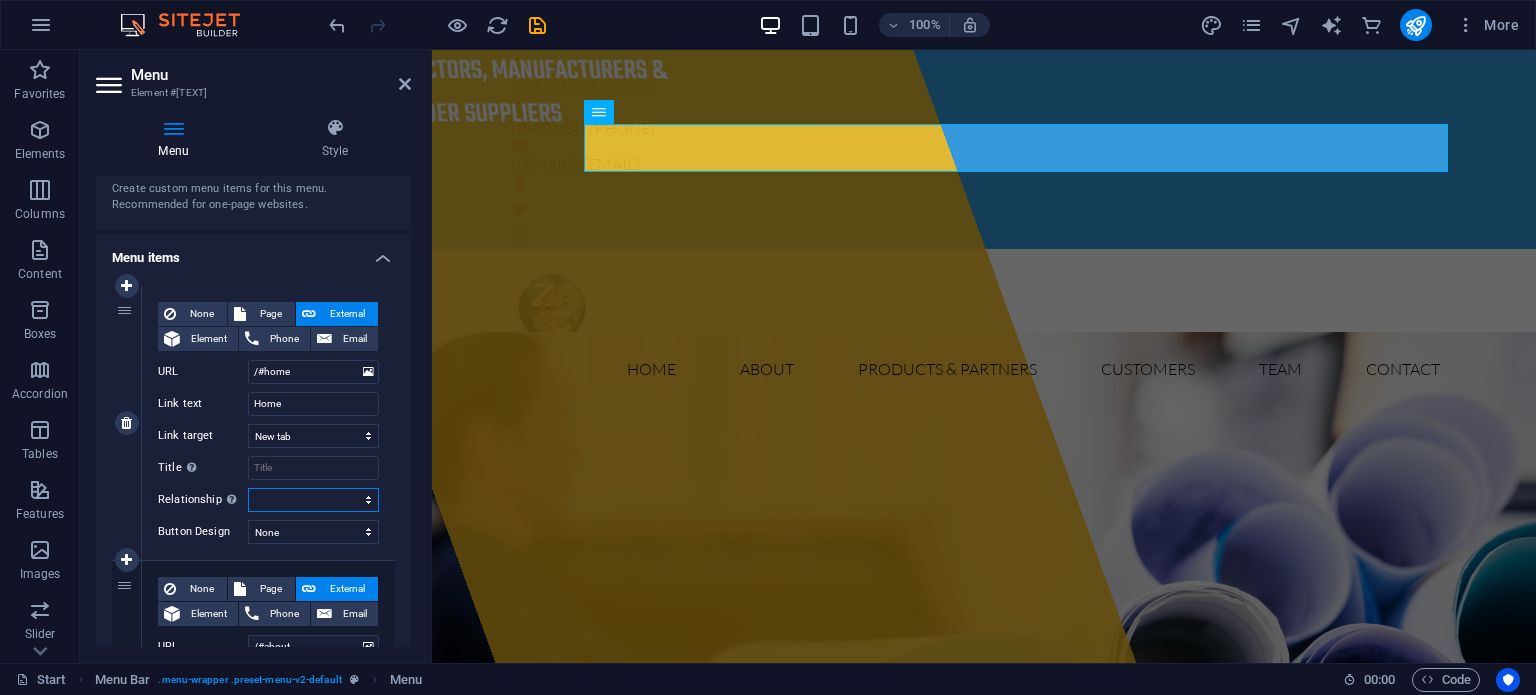 click on "alternate author bookmark external help license next nofollow noreferrer noopener prev search tag" at bounding box center [313, 500] 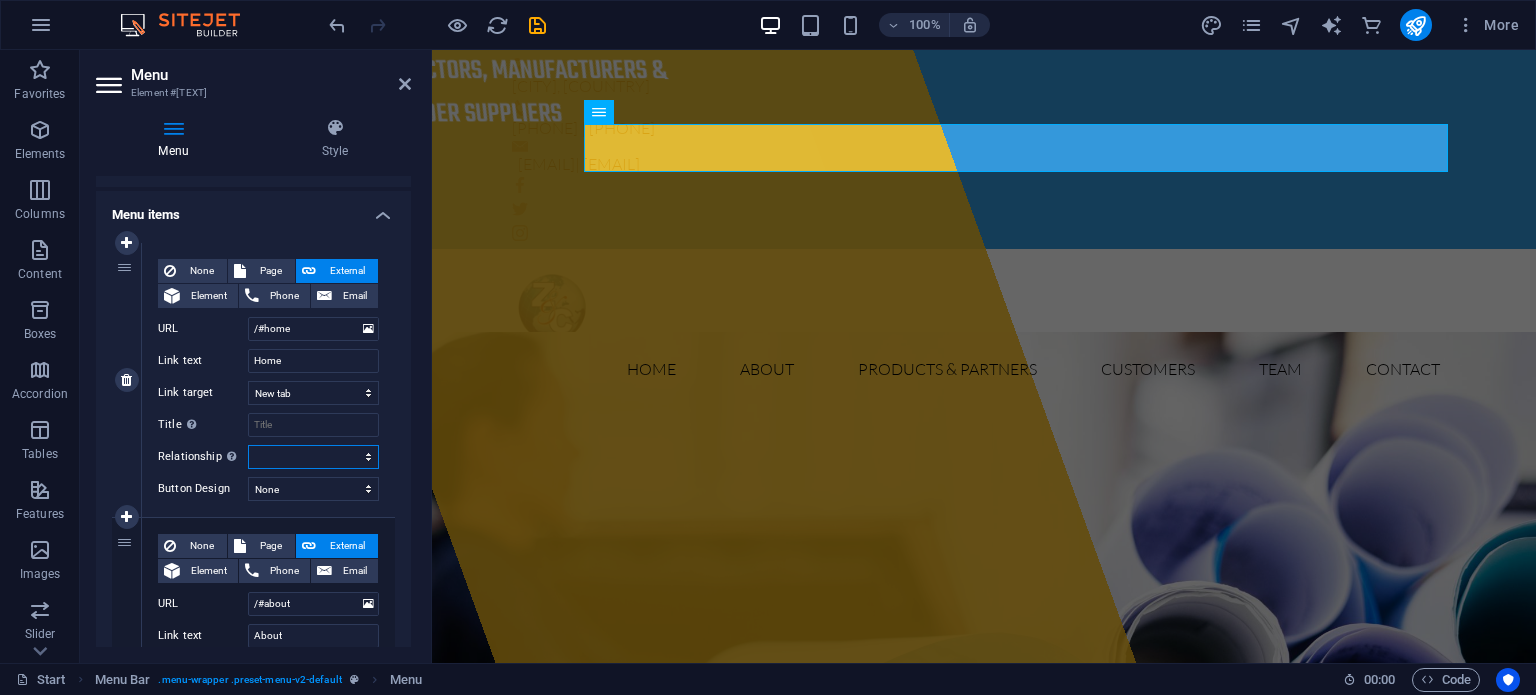 scroll, scrollTop: 124, scrollLeft: 0, axis: vertical 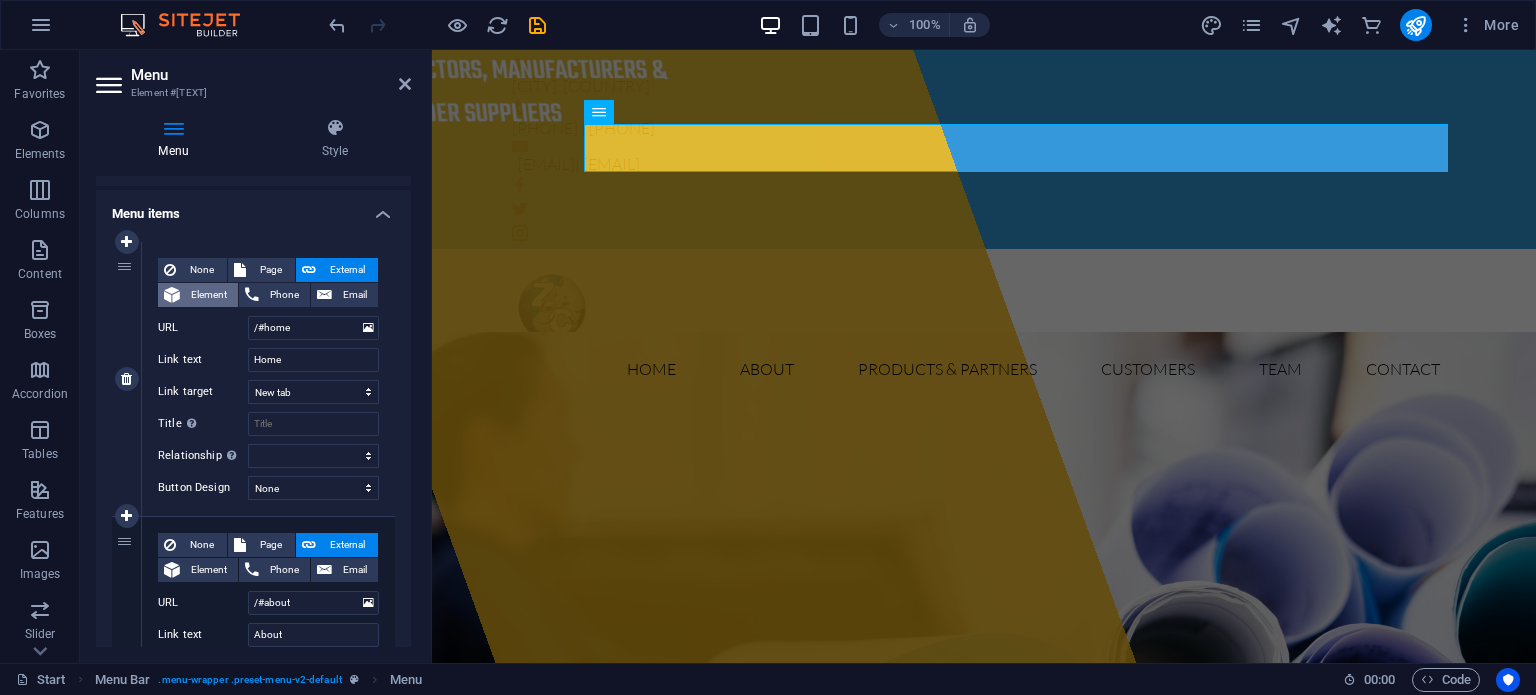 click on "Element" at bounding box center [209, 295] 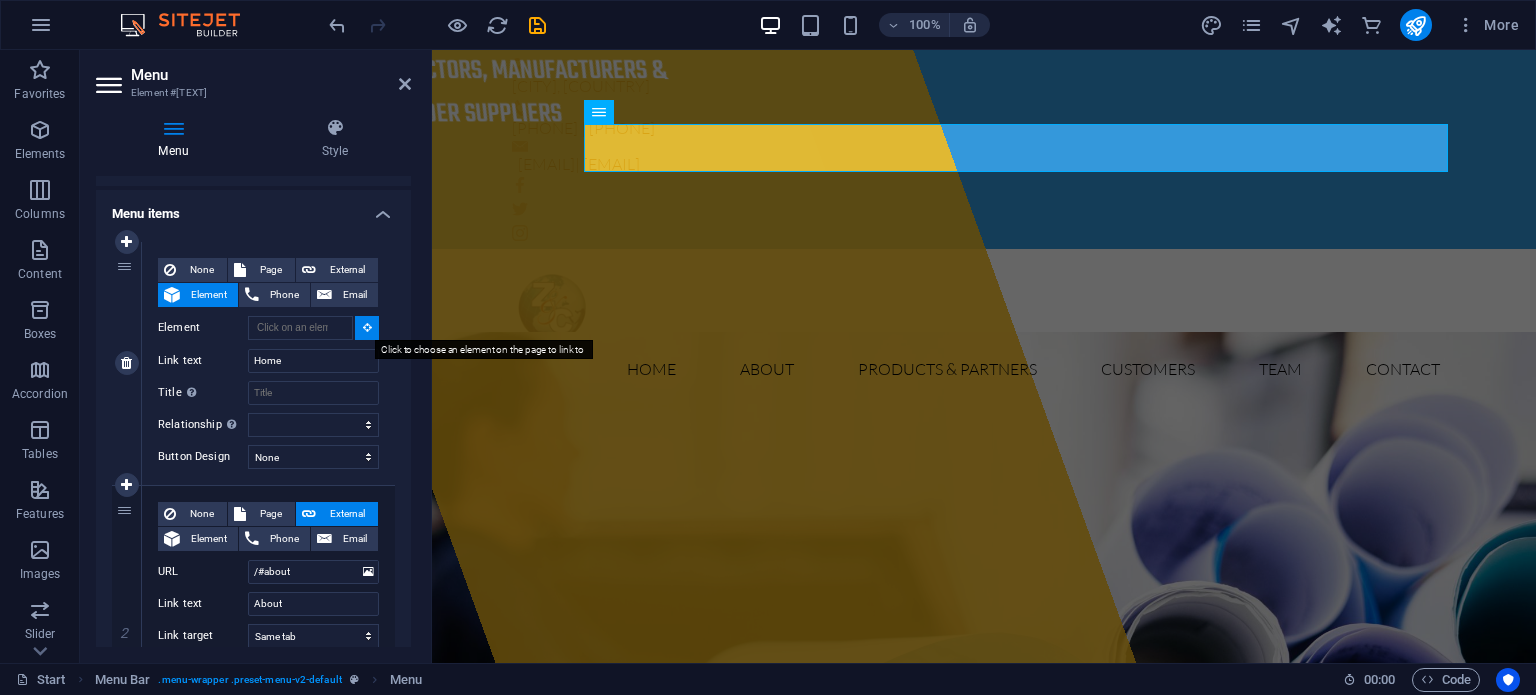 click at bounding box center (367, 328) 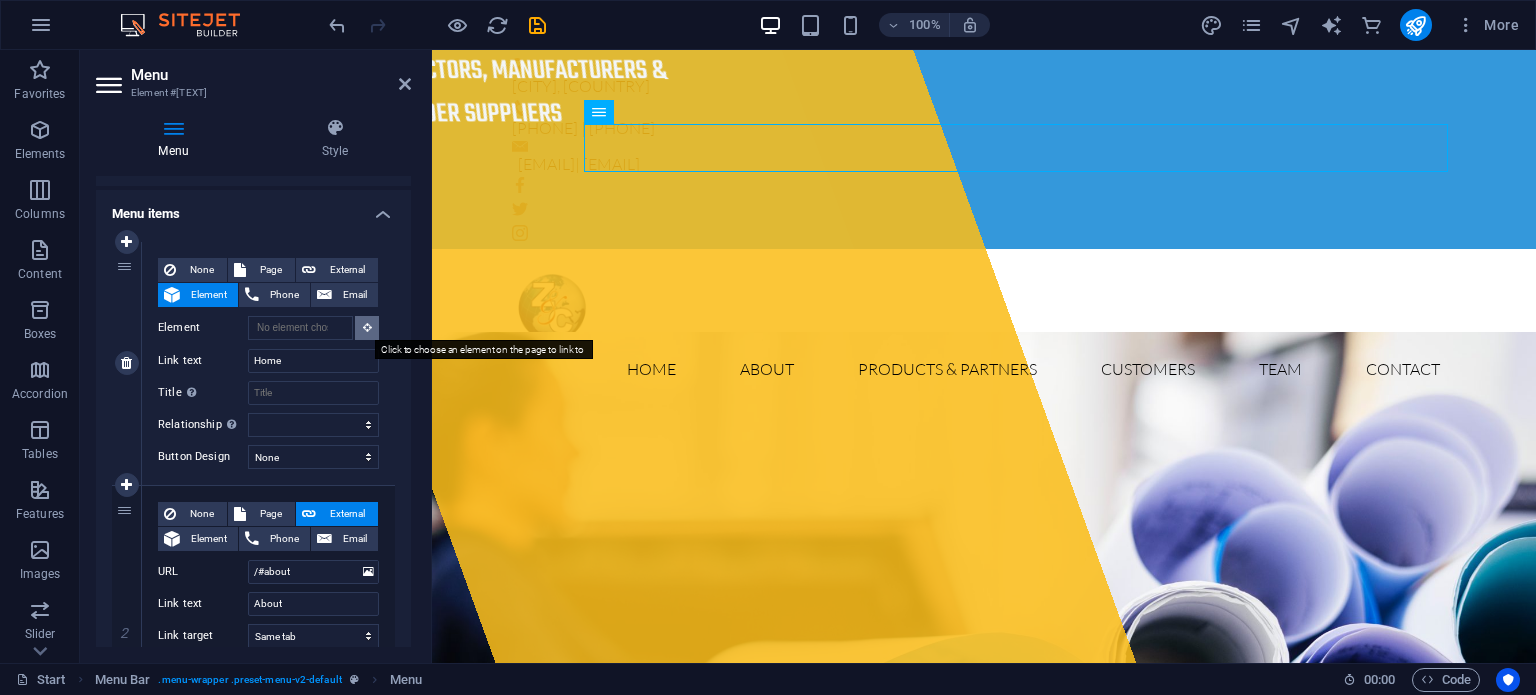 click at bounding box center (367, 328) 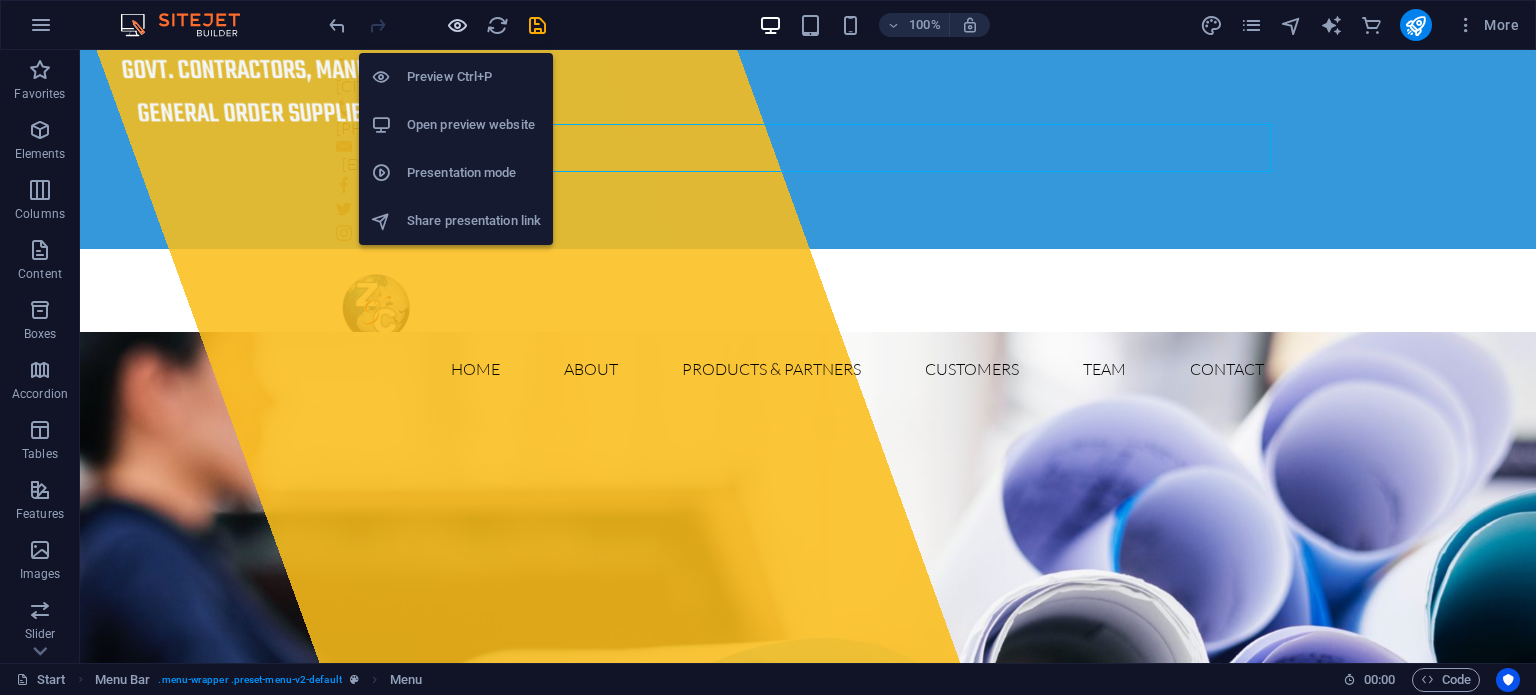 click at bounding box center [457, 25] 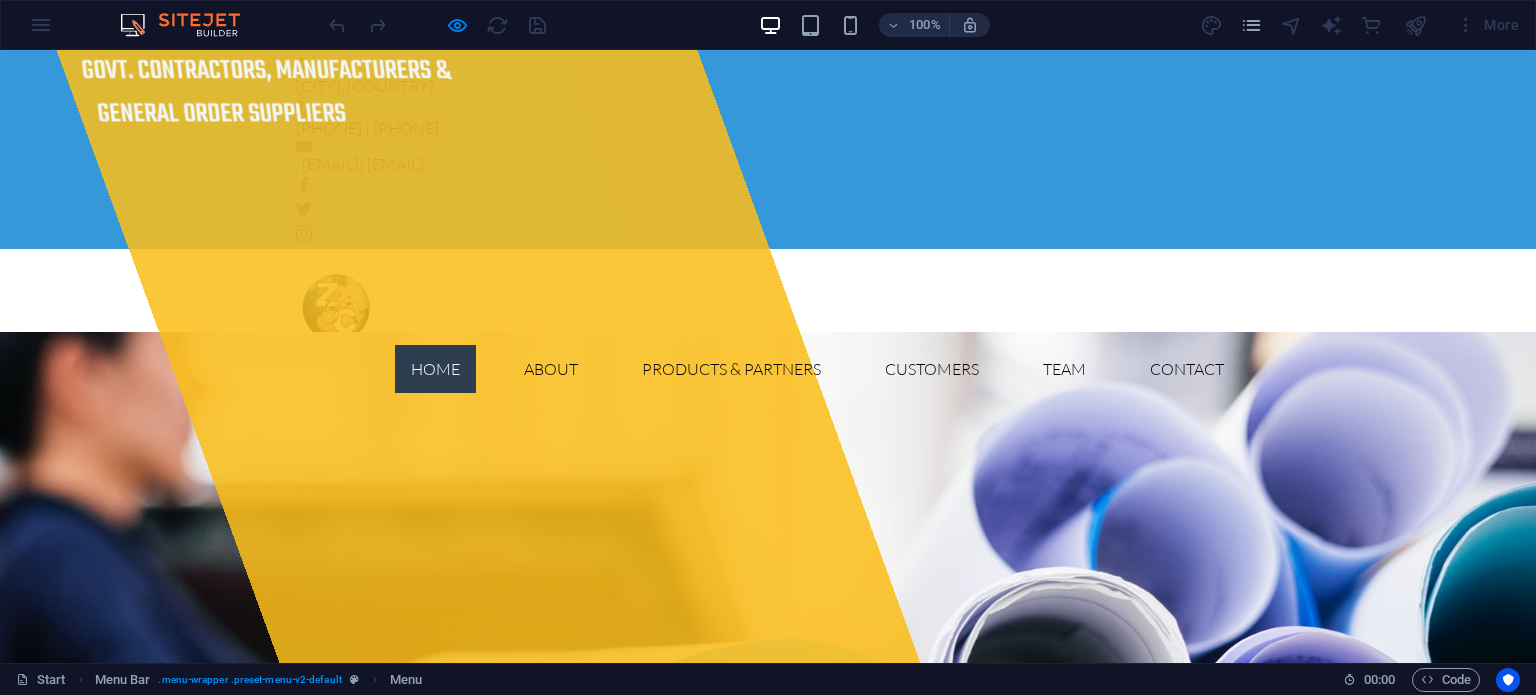 click on "Home" at bounding box center [435, 369] 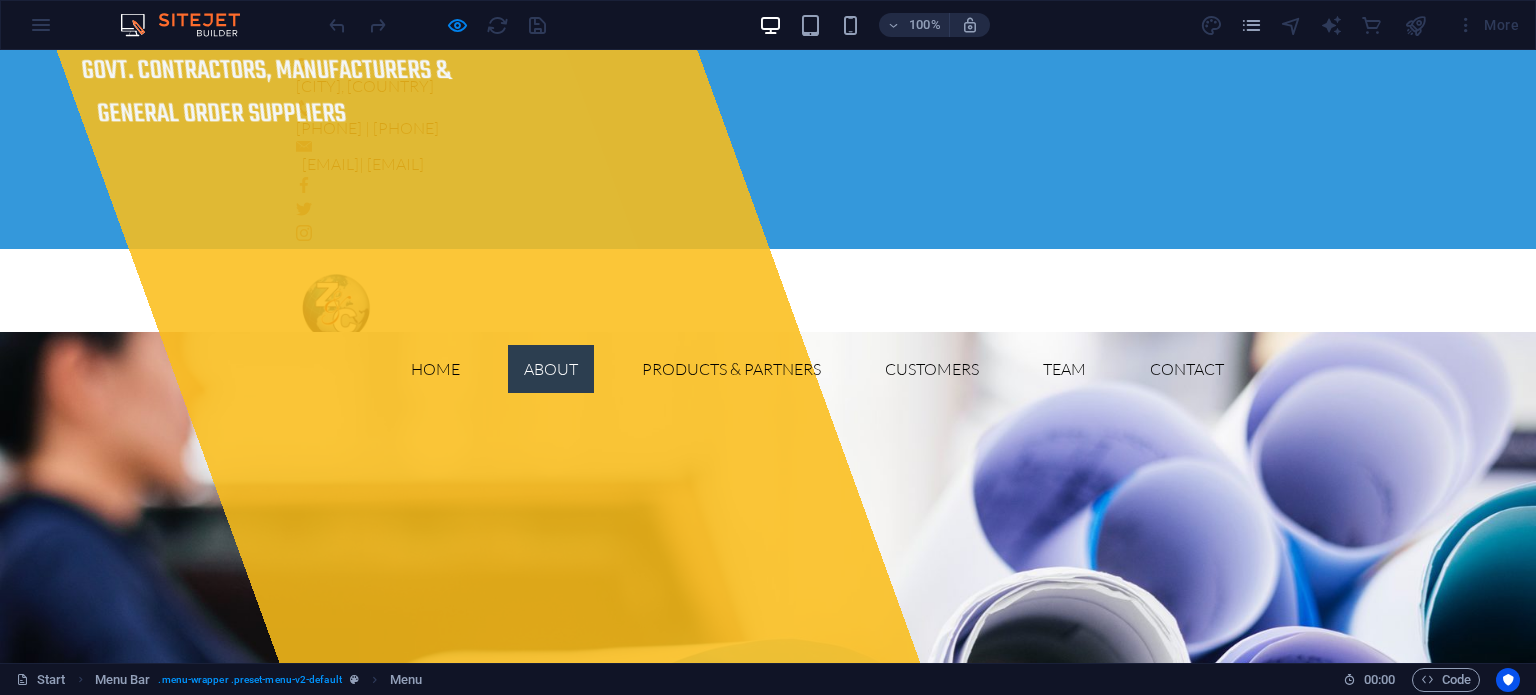 click on "About" at bounding box center [551, 369] 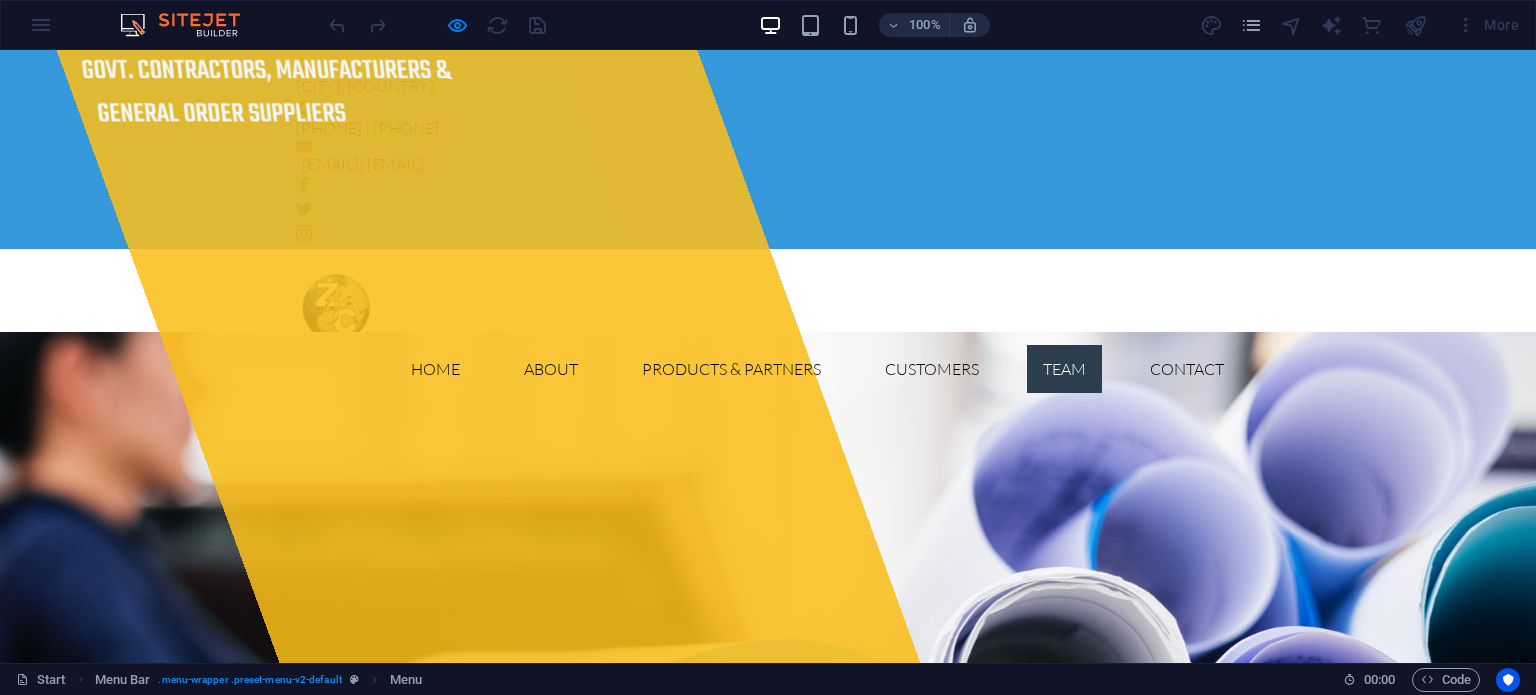 click on "Team" at bounding box center (1064, 369) 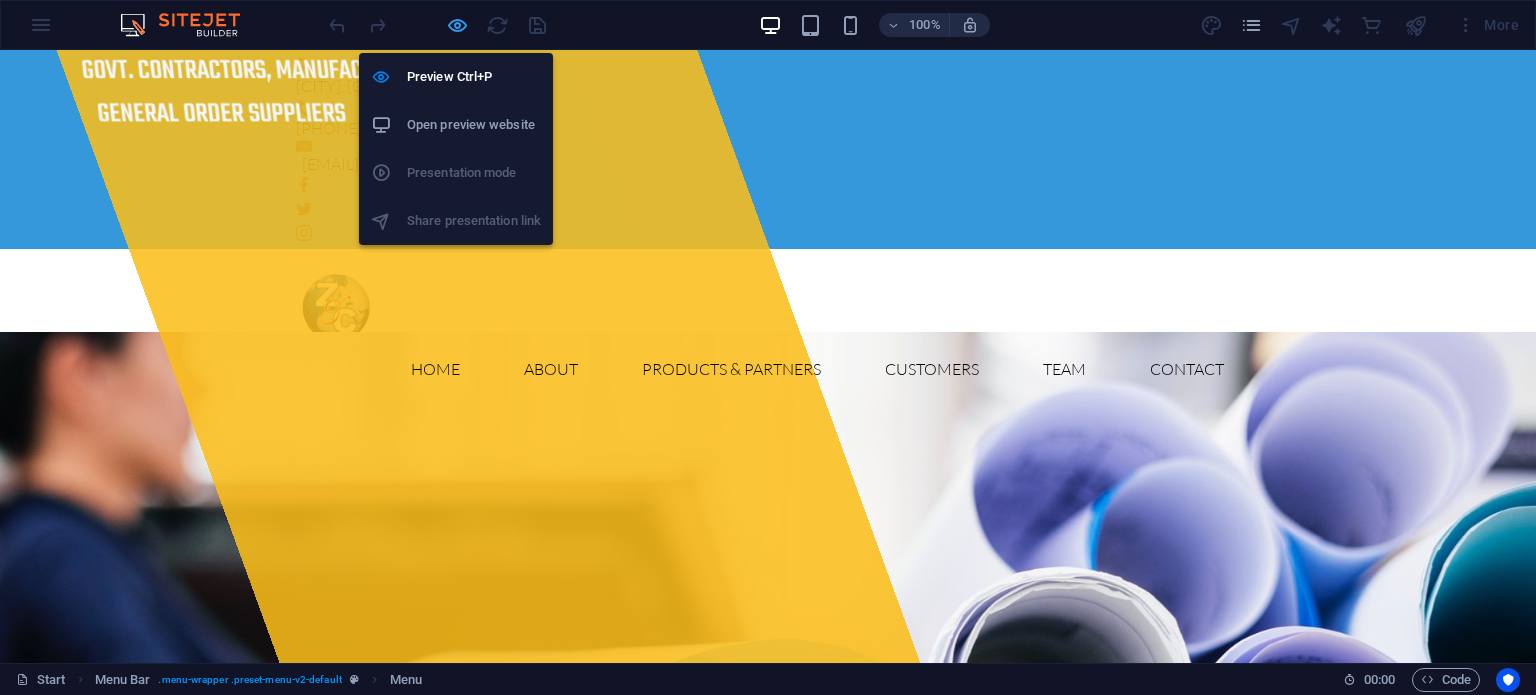 click at bounding box center (457, 25) 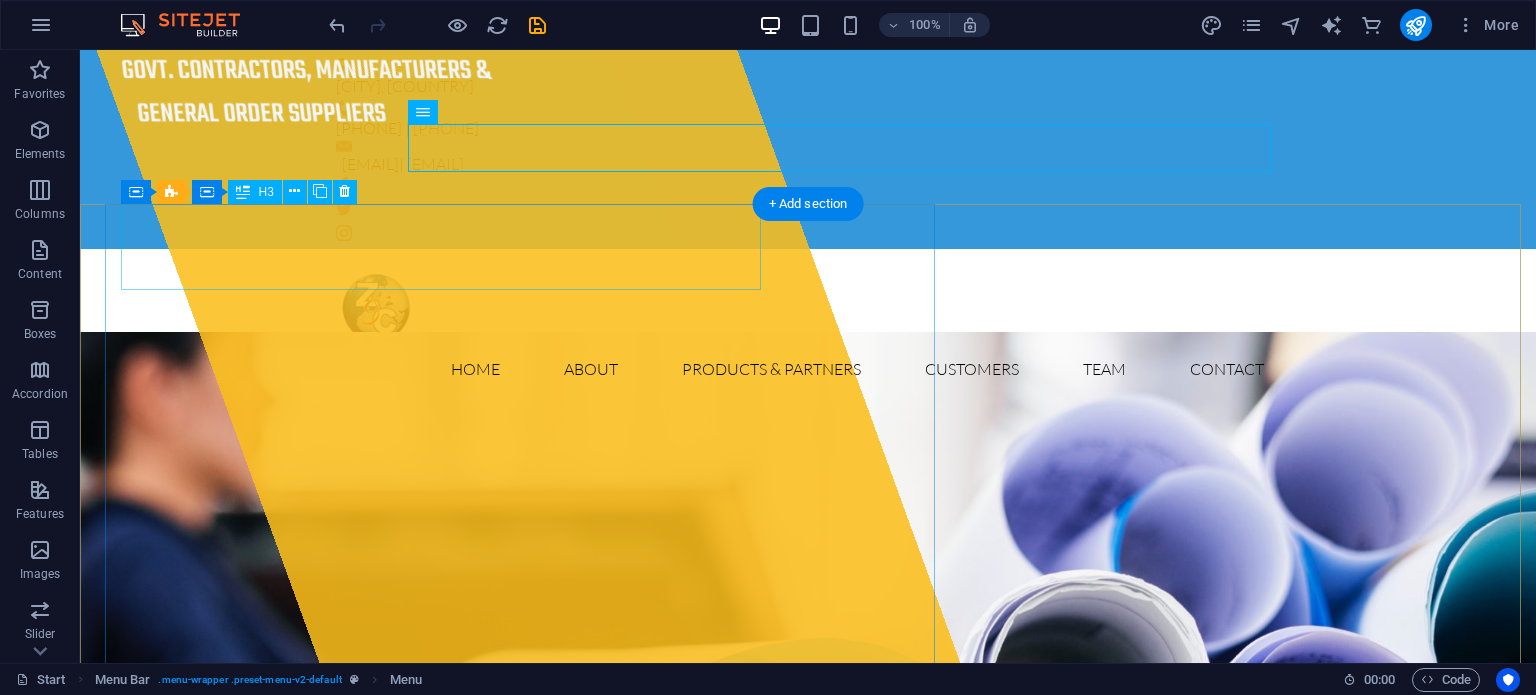 type 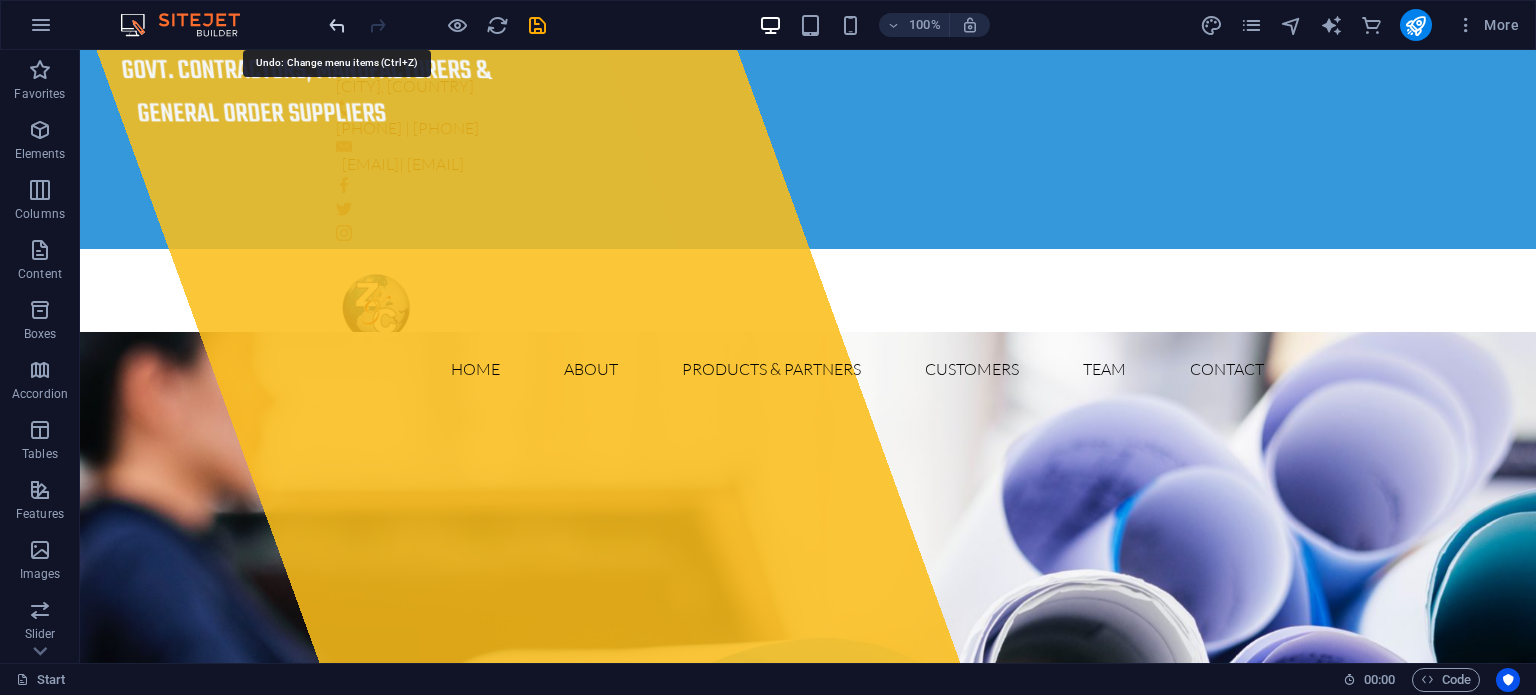 click at bounding box center [337, 25] 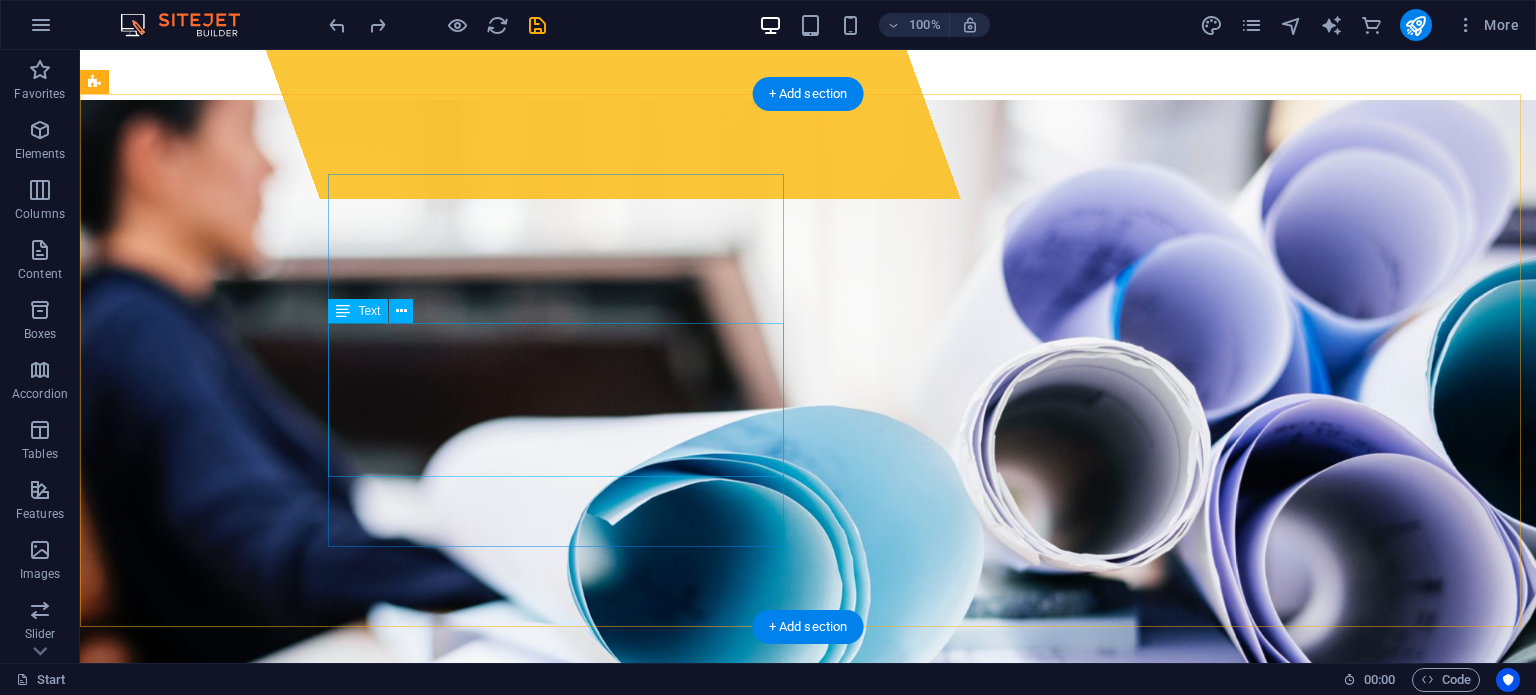scroll, scrollTop: 0, scrollLeft: 0, axis: both 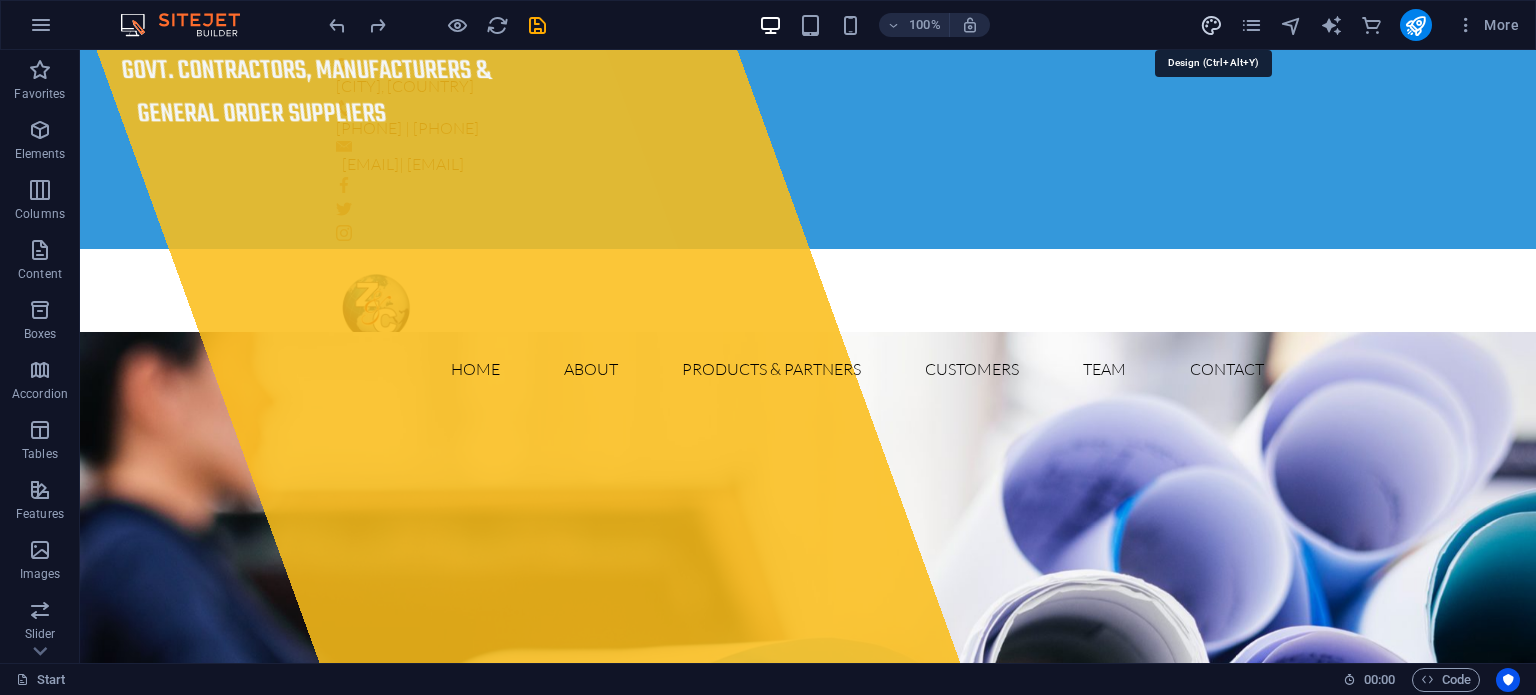 click at bounding box center (1211, 25) 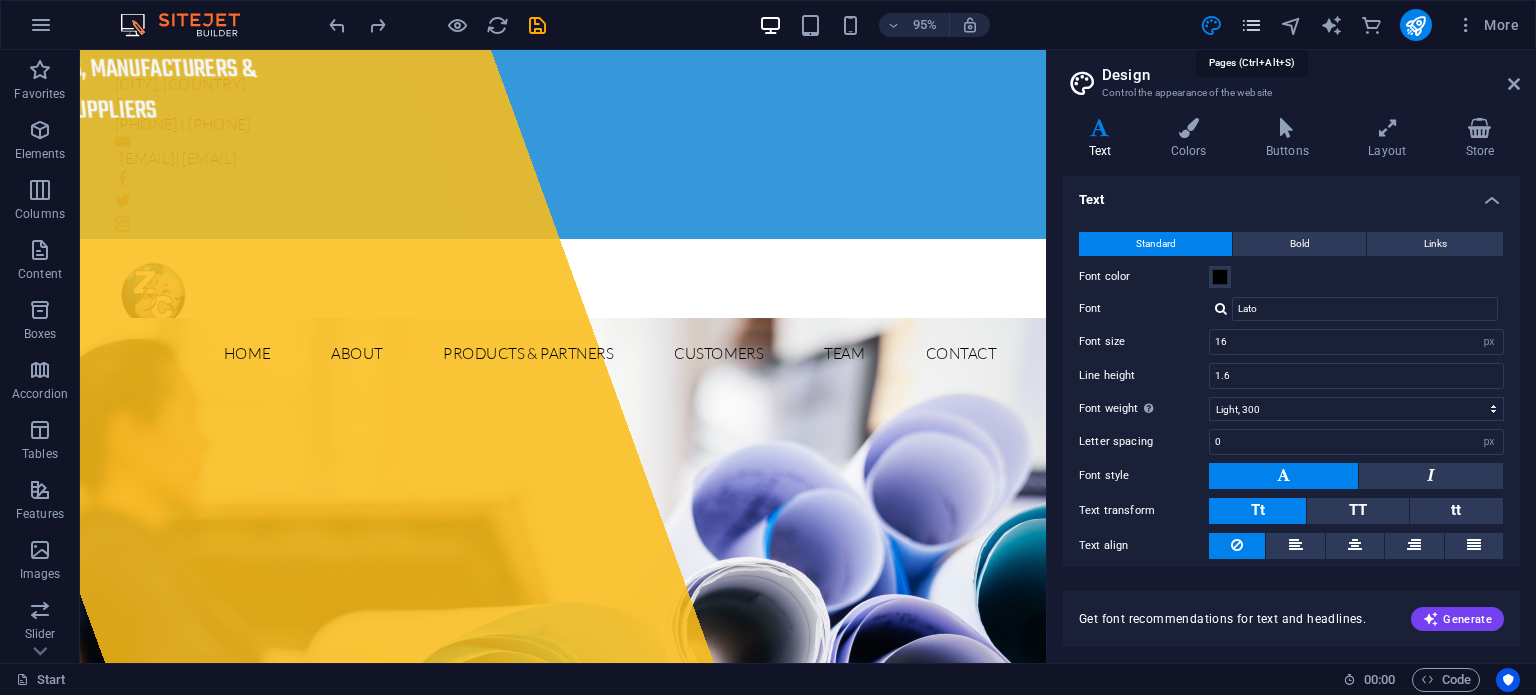 click at bounding box center (1251, 25) 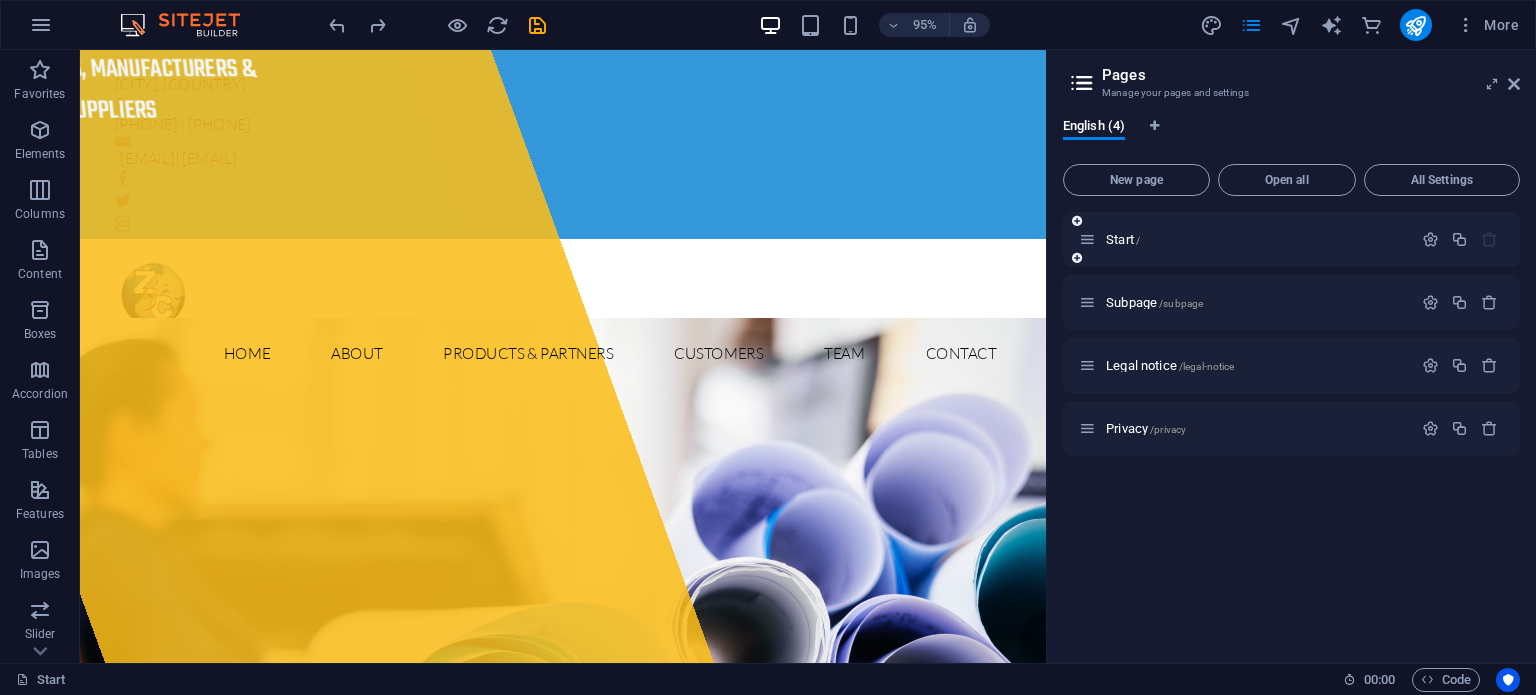 click at bounding box center [1087, 239] 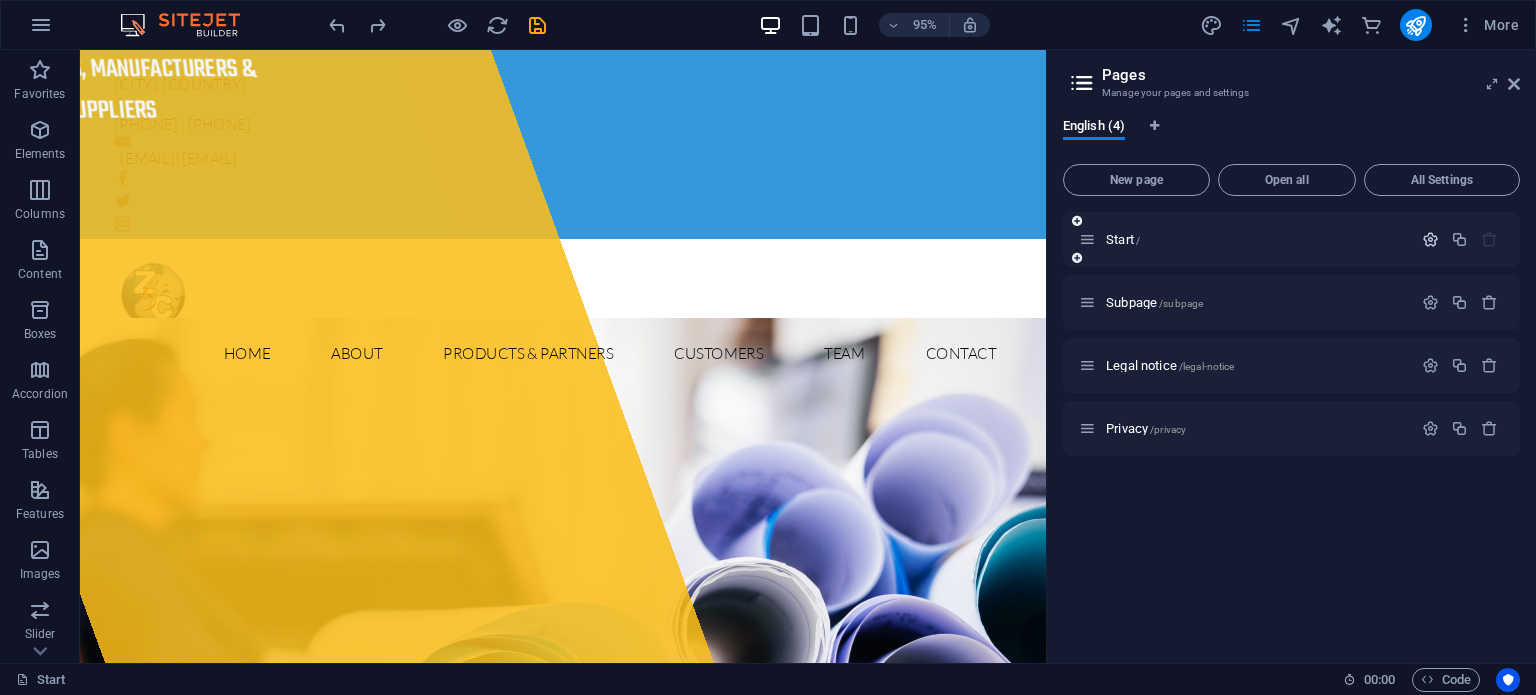 click at bounding box center (1430, 239) 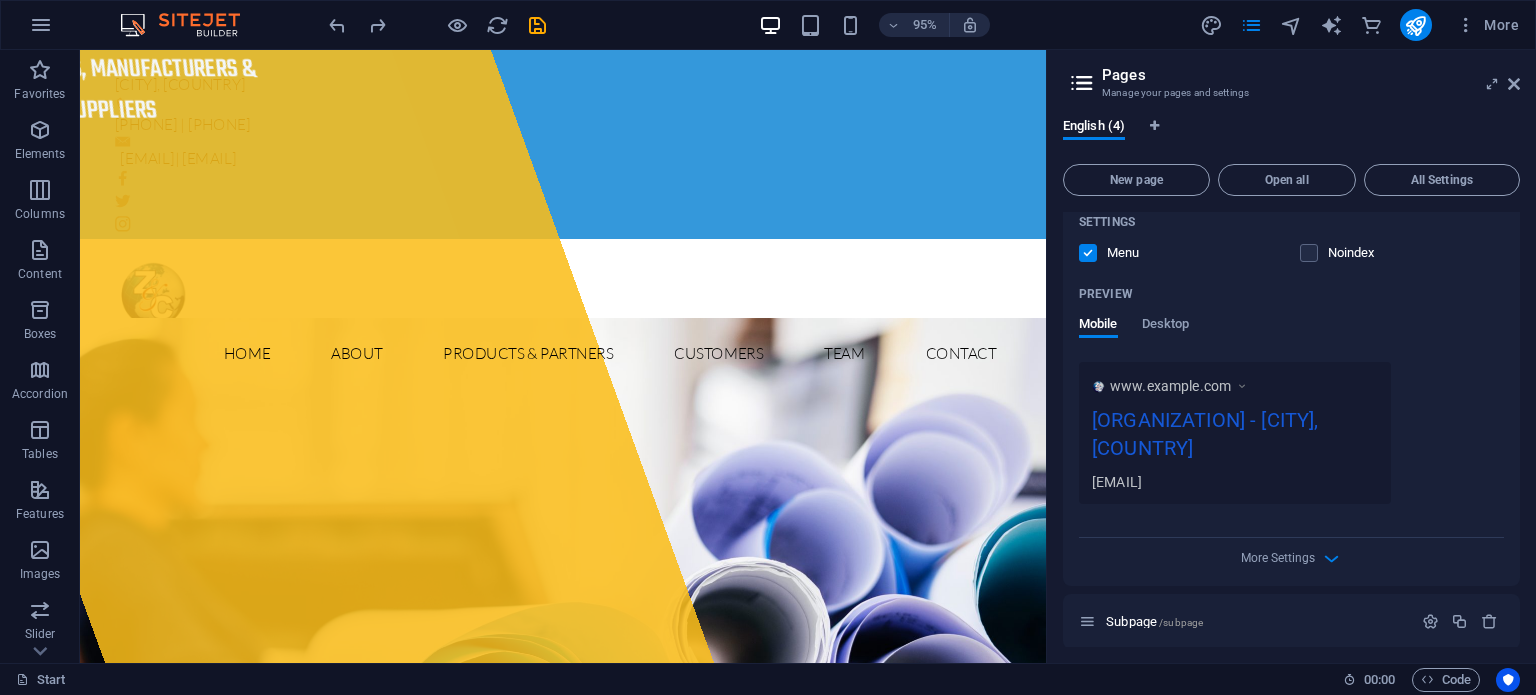 scroll, scrollTop: 0, scrollLeft: 0, axis: both 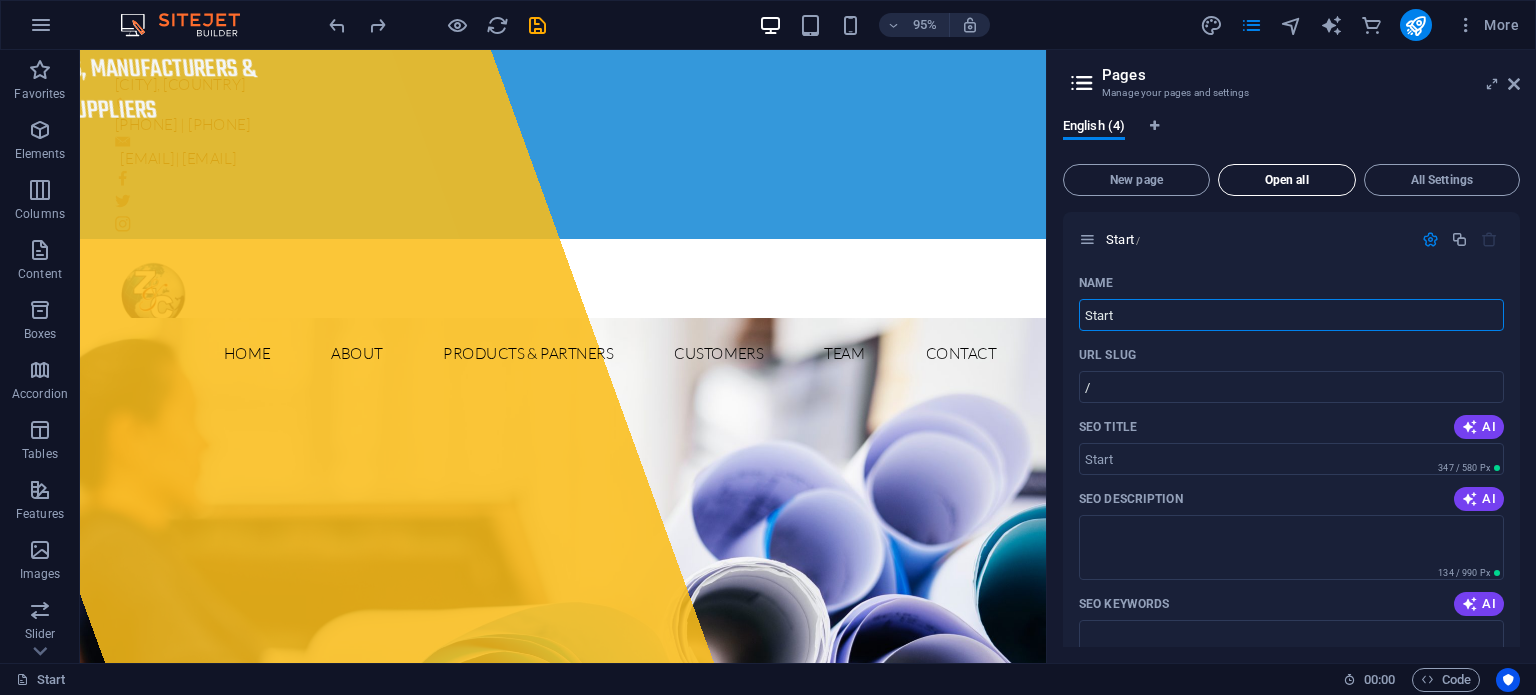 click on "Open all" at bounding box center [1287, 180] 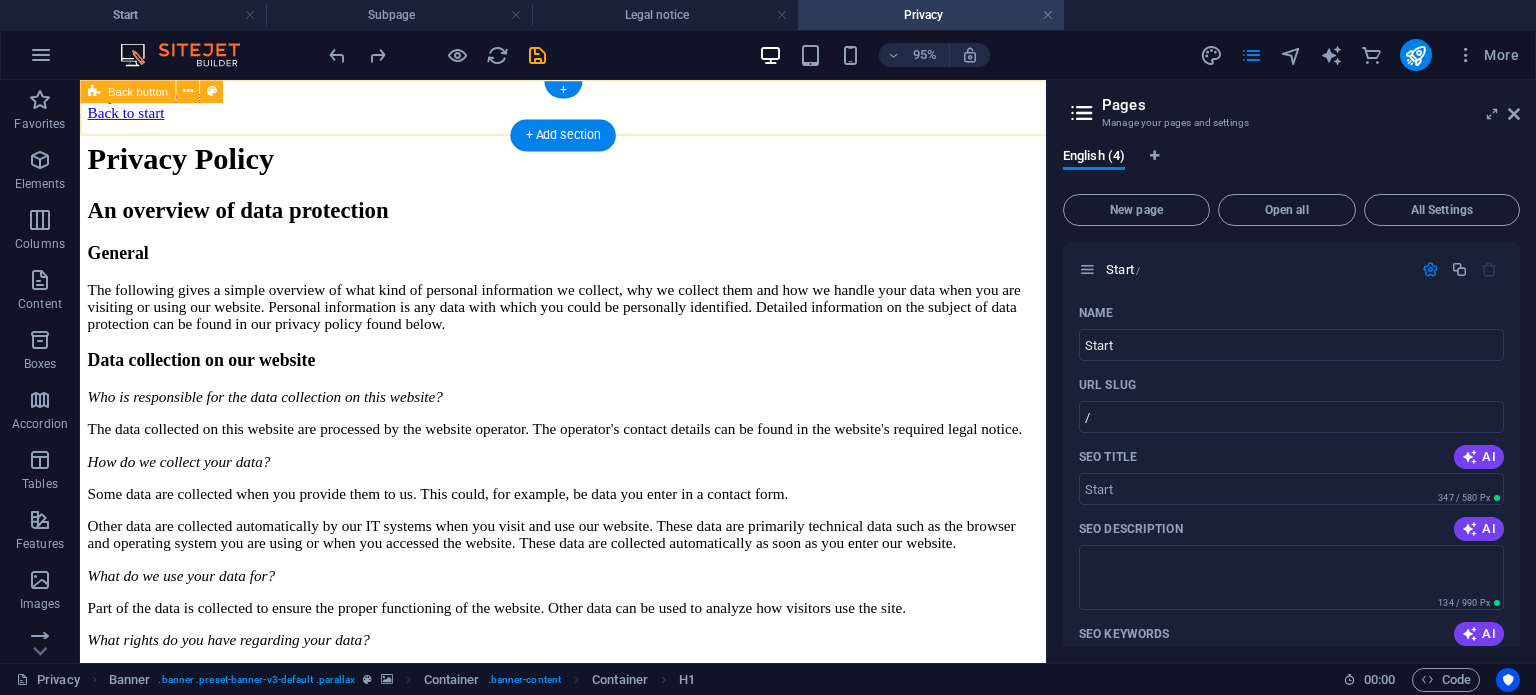 scroll, scrollTop: 0, scrollLeft: 0, axis: both 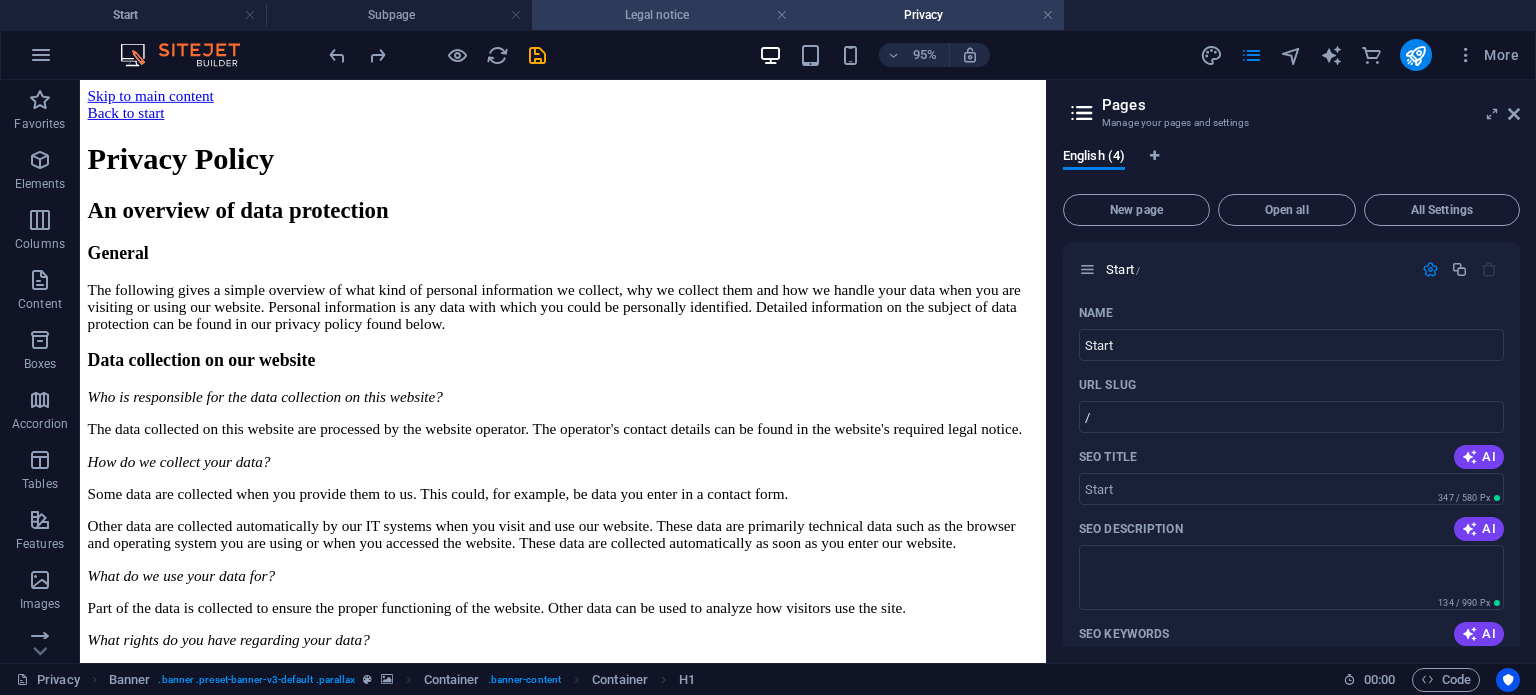 click on "Legal notice" at bounding box center (665, 15) 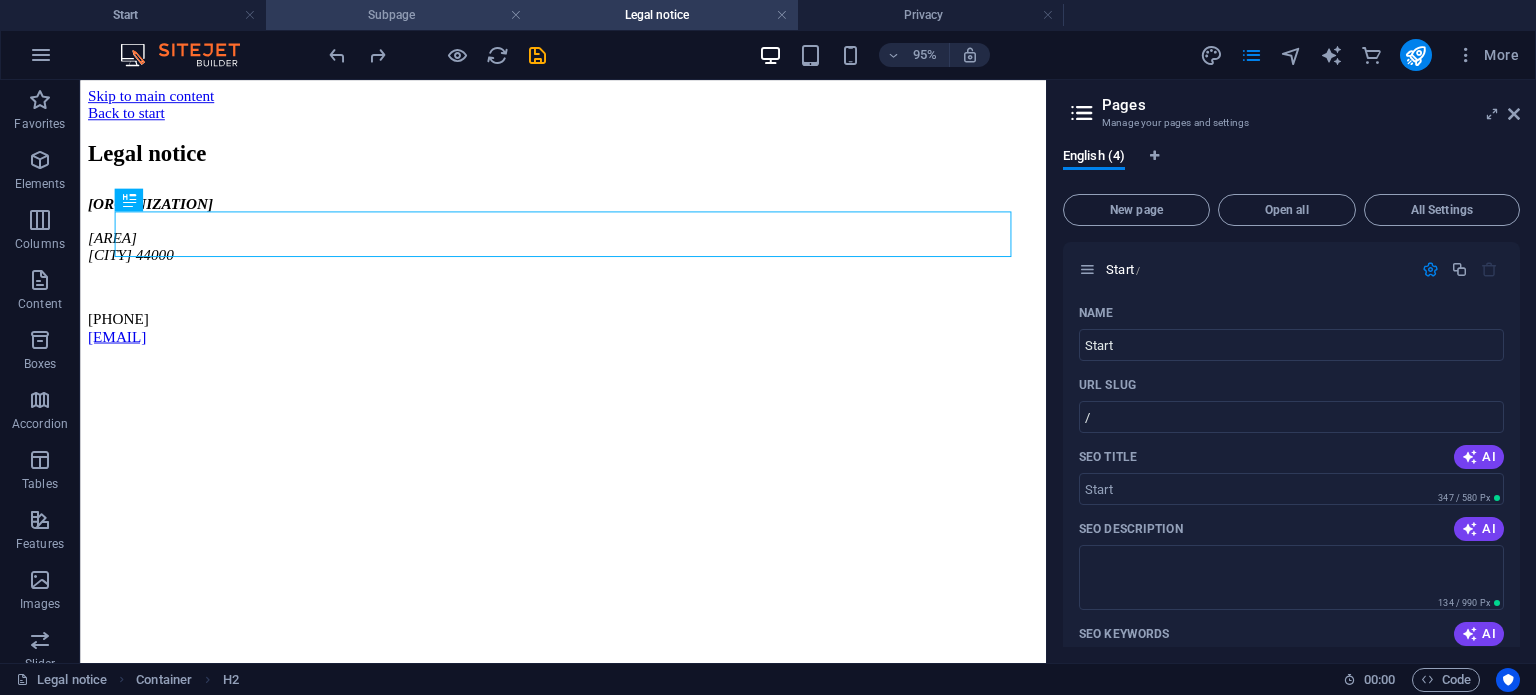 click on "Subpage" at bounding box center [399, 15] 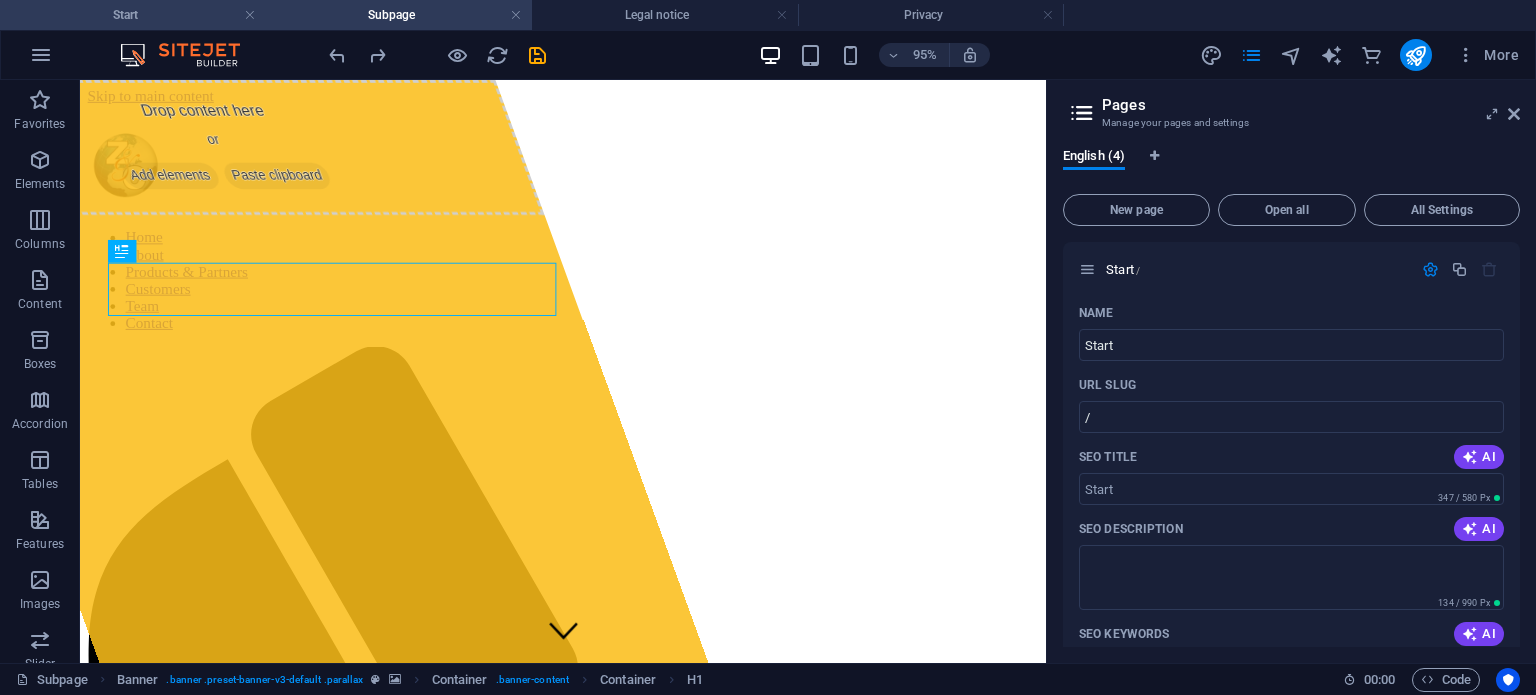 click on "Start" at bounding box center [133, 15] 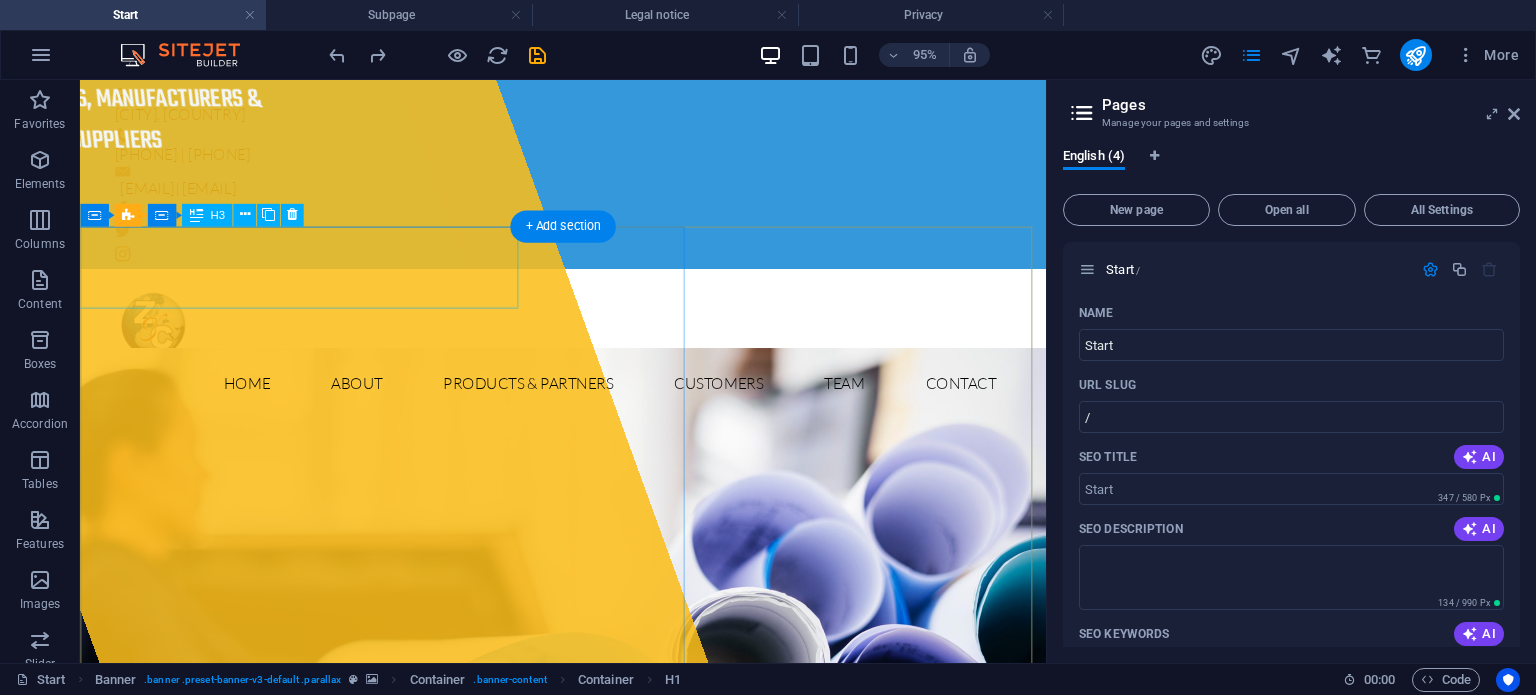 click on "GOVT. CONTRACTORS, MANUFACTURERS & GENERAL ORDER SUPPLIERS" at bounding box center (212, 123) 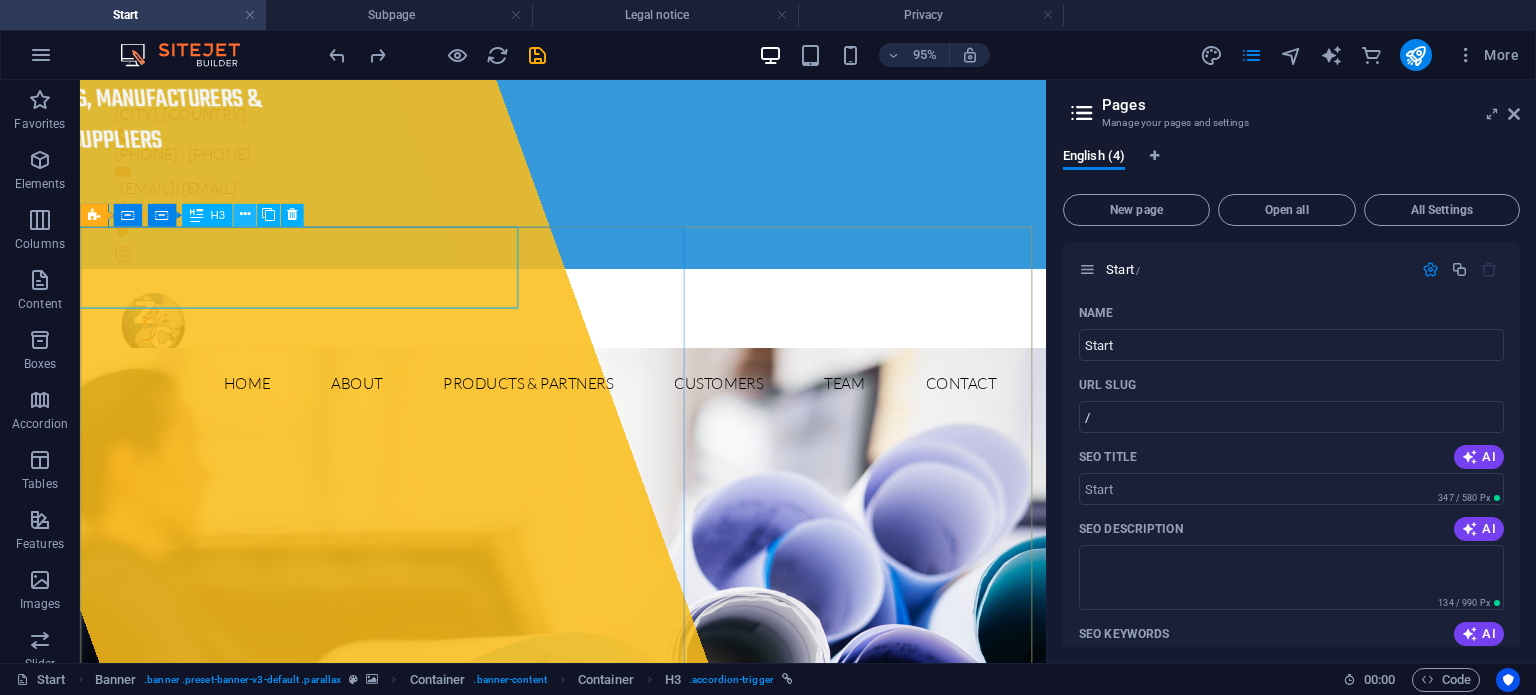 click at bounding box center [244, 215] 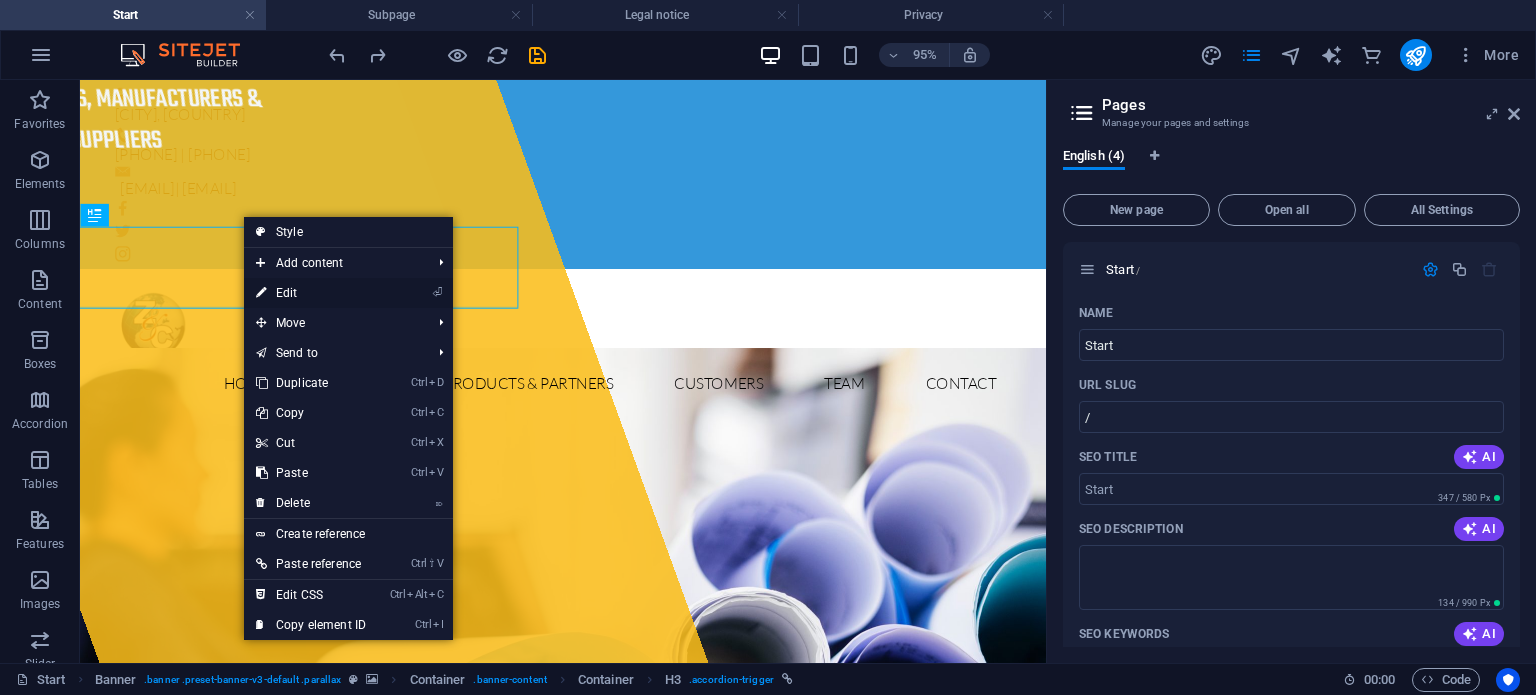 click on "⏎  Edit" at bounding box center [311, 293] 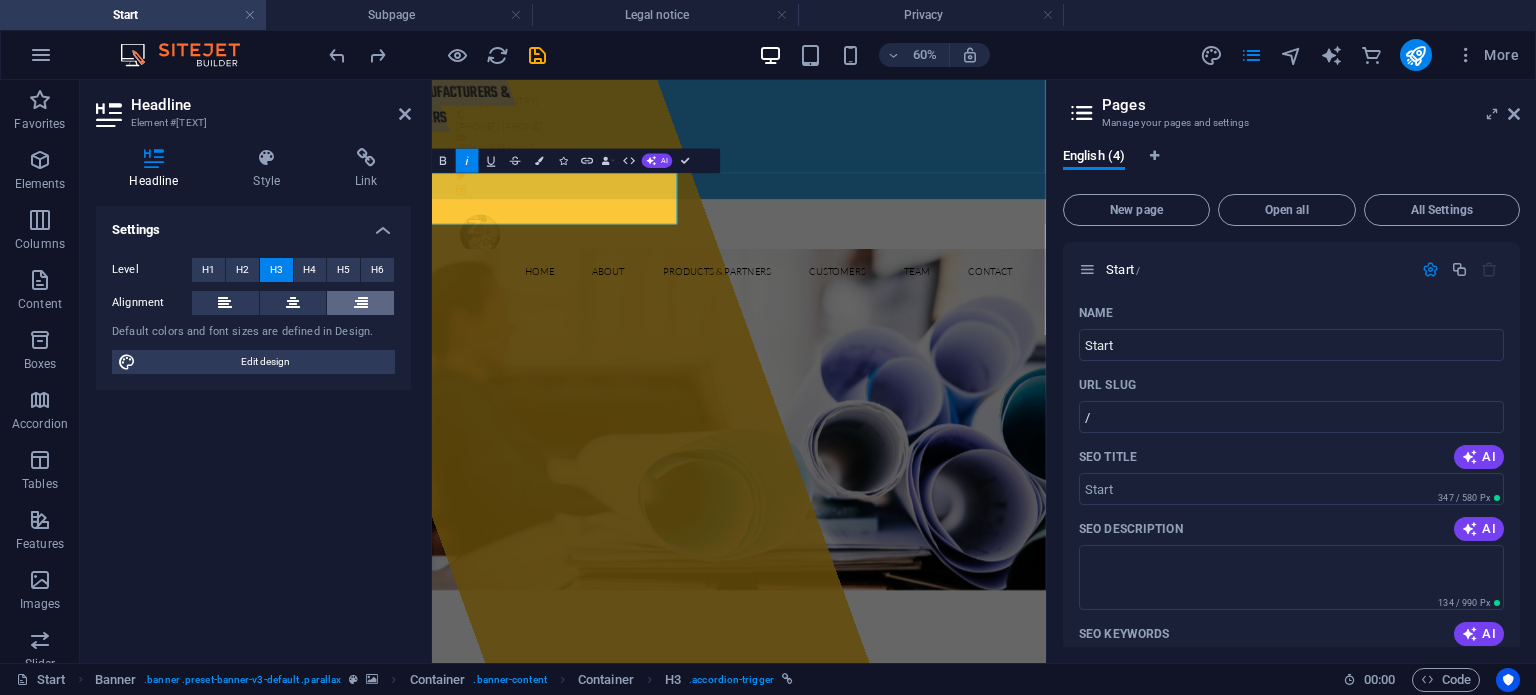 click at bounding box center [361, 303] 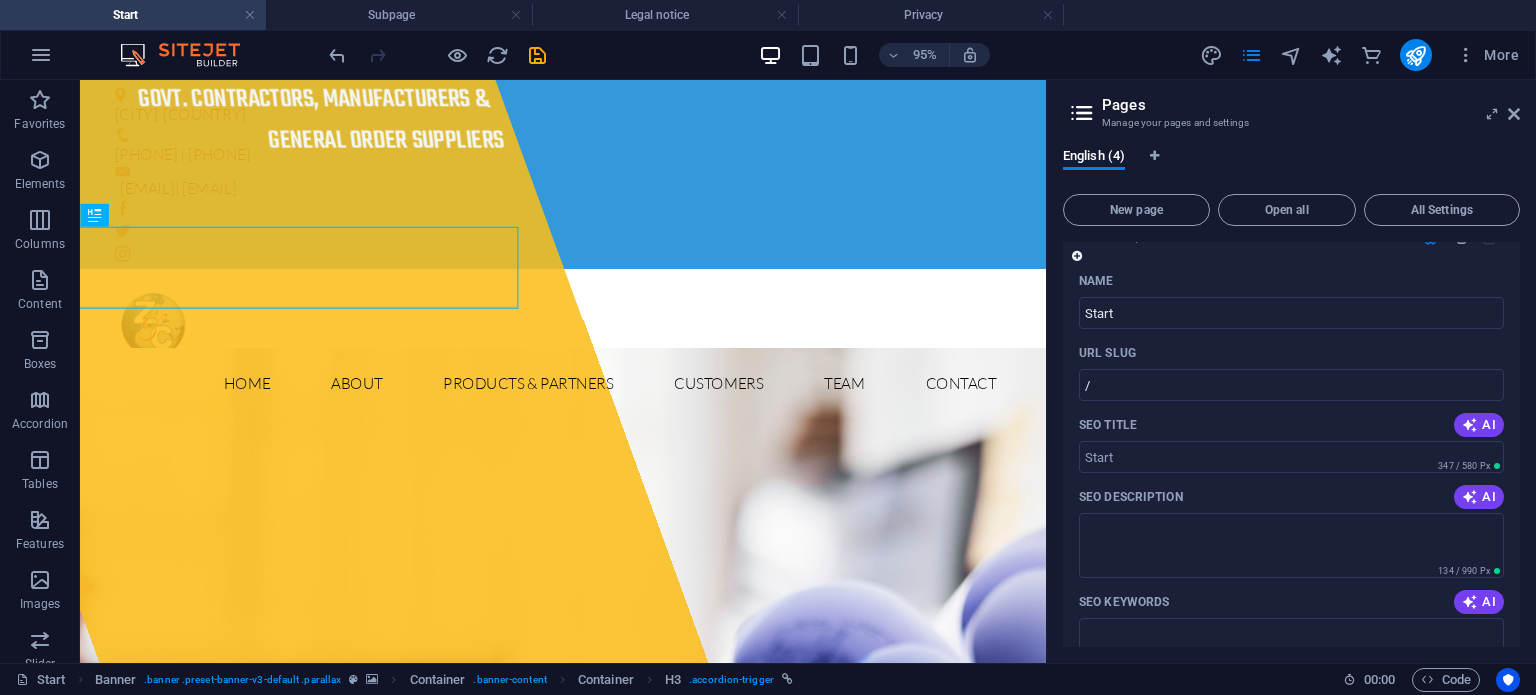 scroll, scrollTop: 0, scrollLeft: 0, axis: both 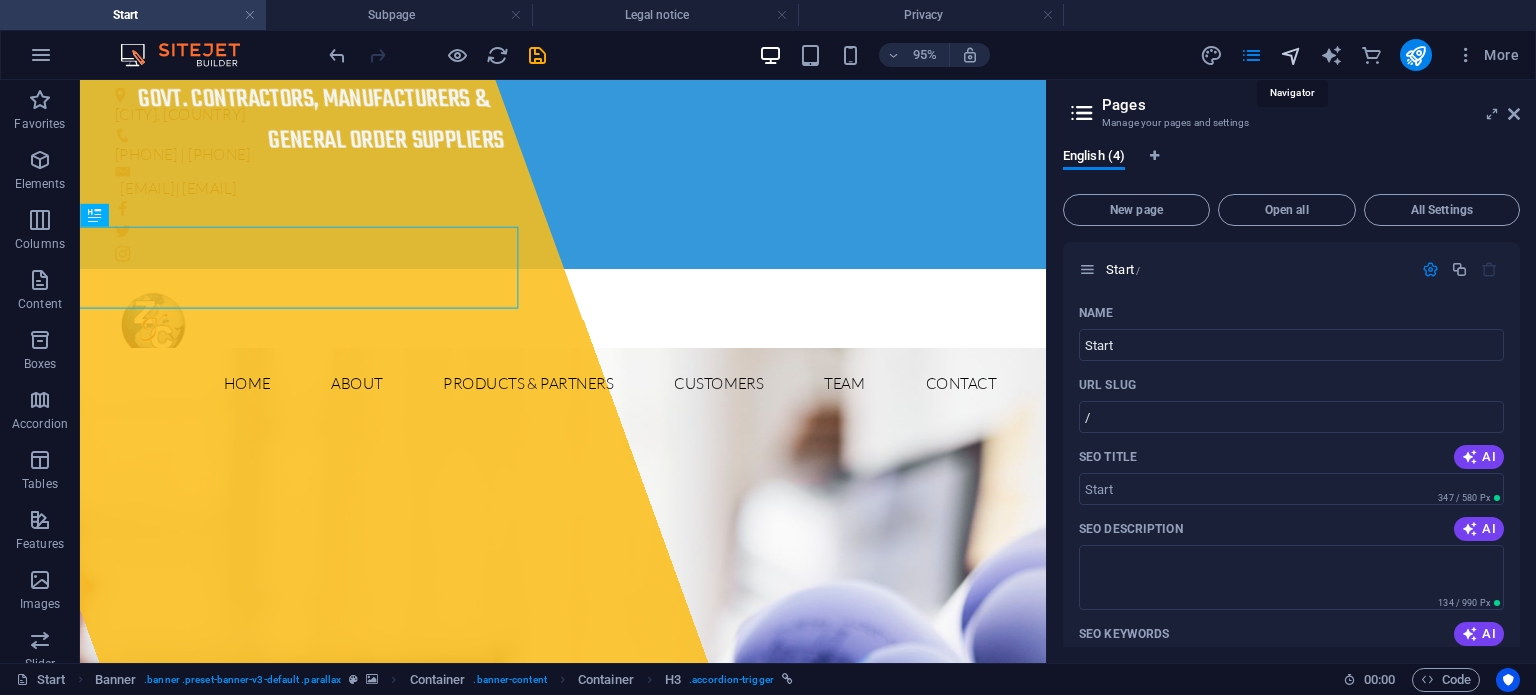 click at bounding box center (1291, 55) 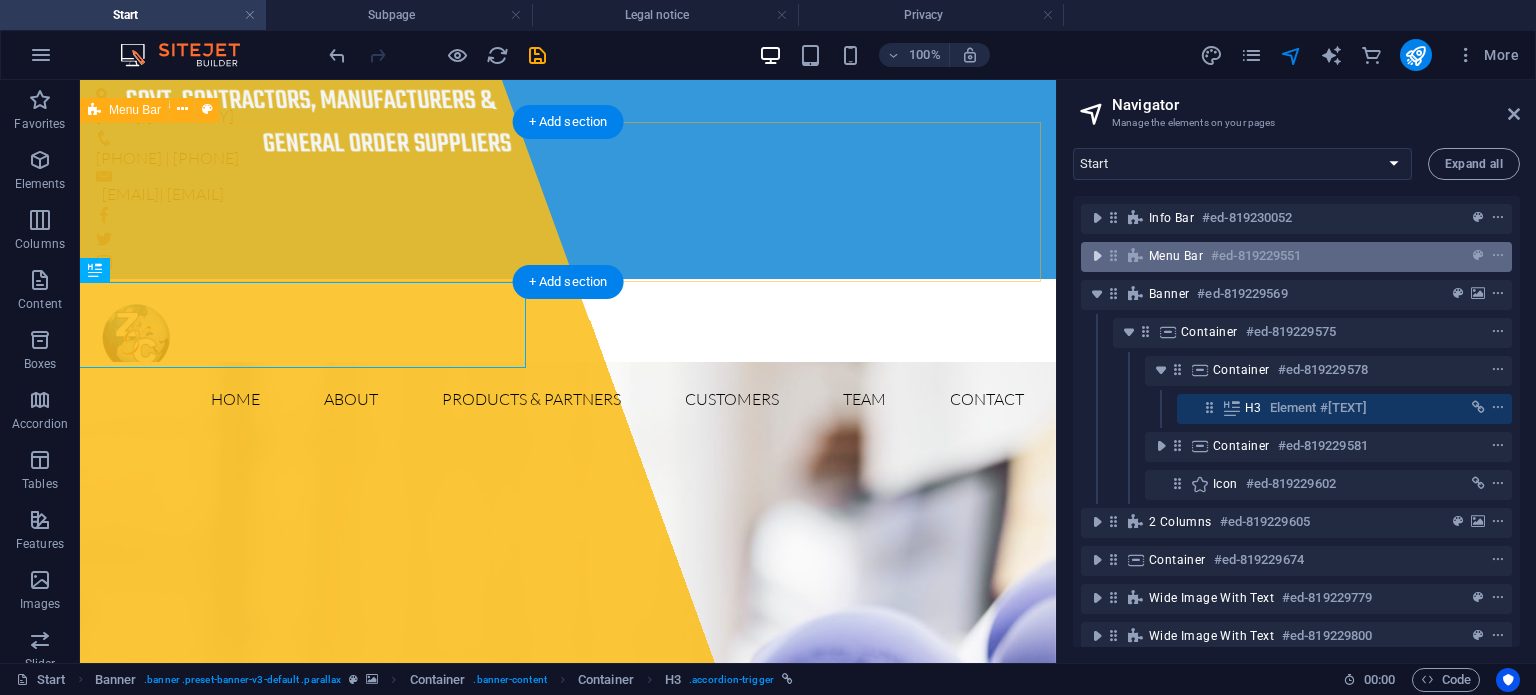 click at bounding box center (1097, 256) 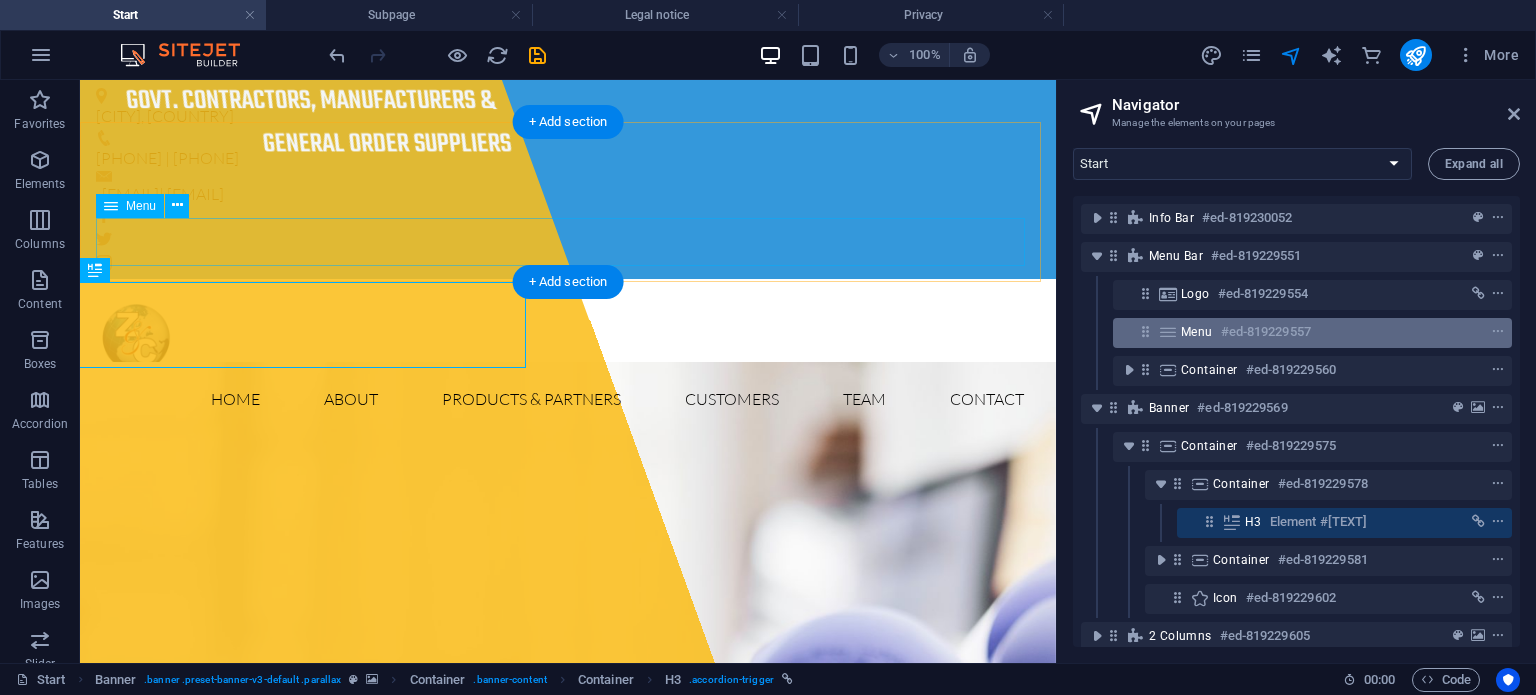 click on "Menu #ed-819229557" at bounding box center (1296, 332) 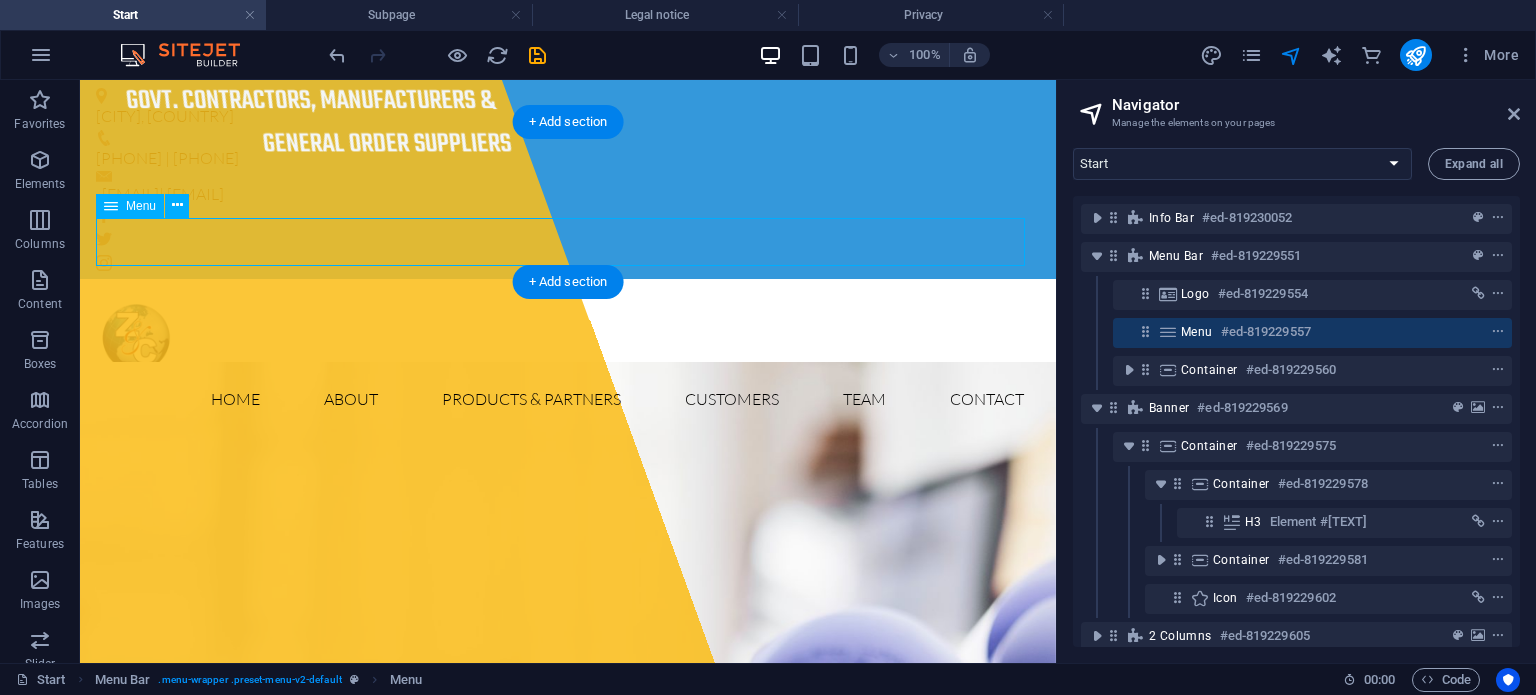 click at bounding box center [1145, 331] 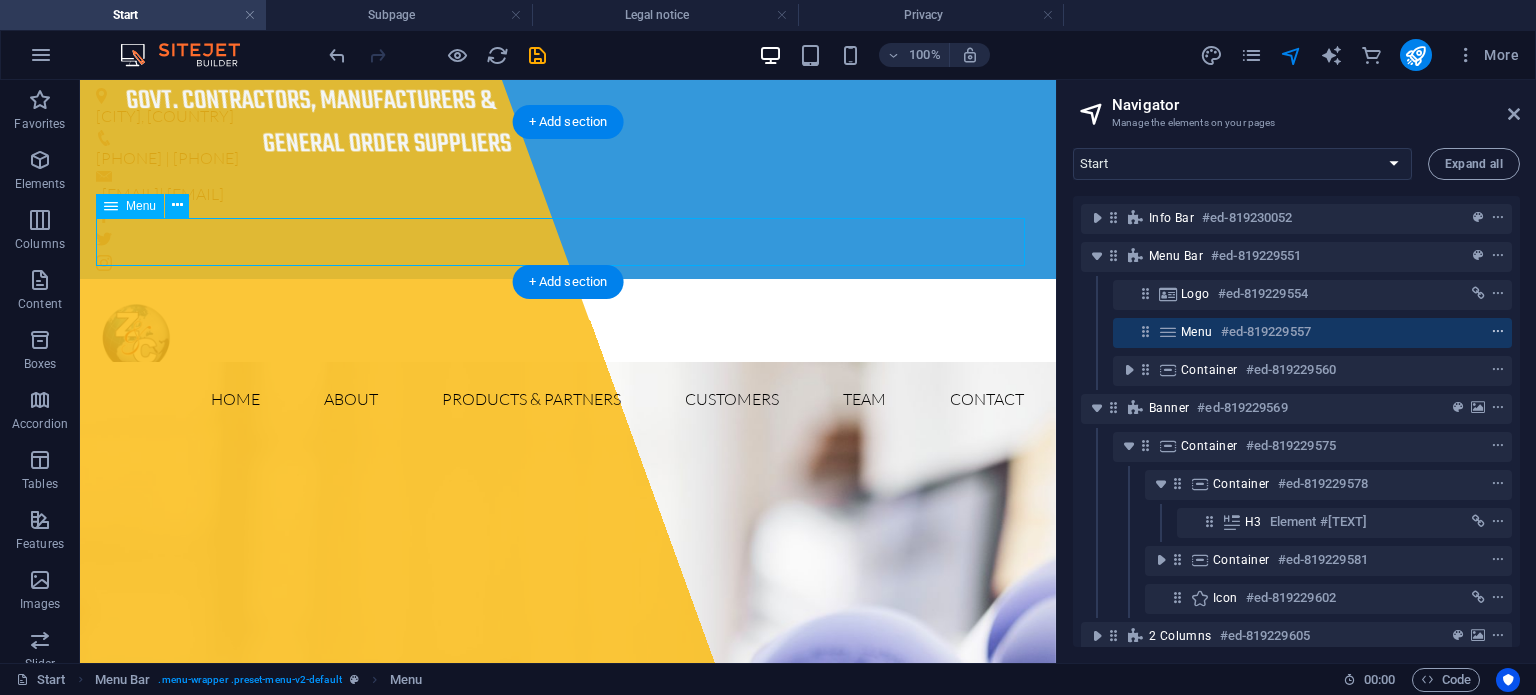 click at bounding box center [1498, 332] 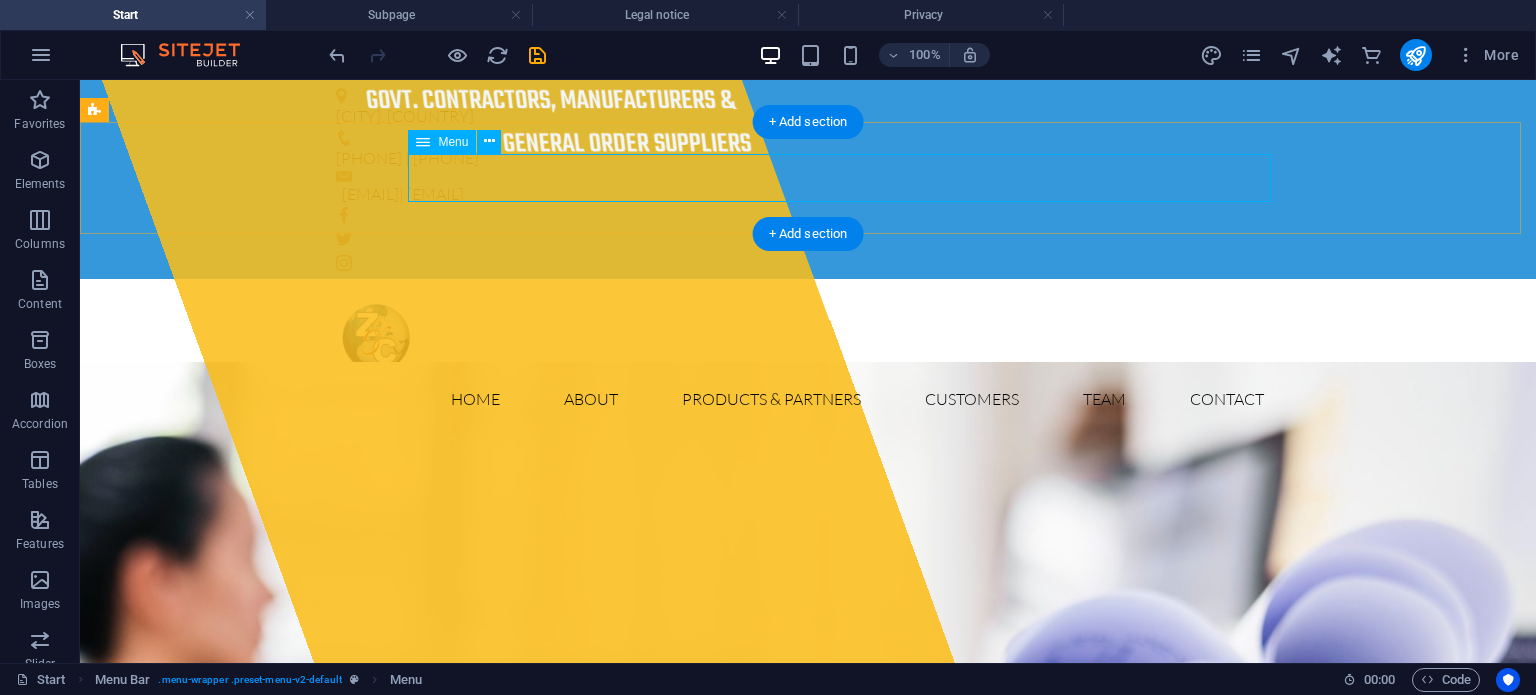 click on "Home About Products & Partners Customers Team Contact" at bounding box center (808, 399) 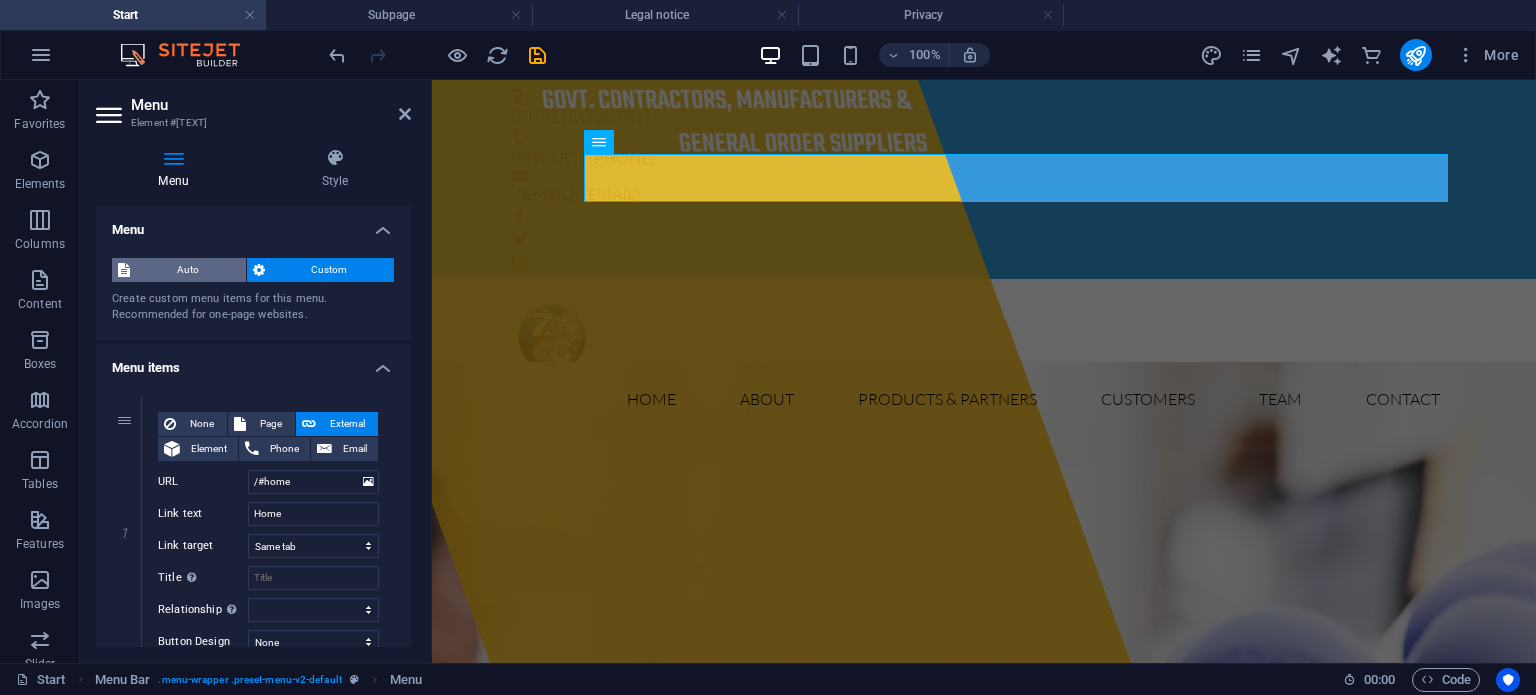 click on "Auto" at bounding box center (188, 270) 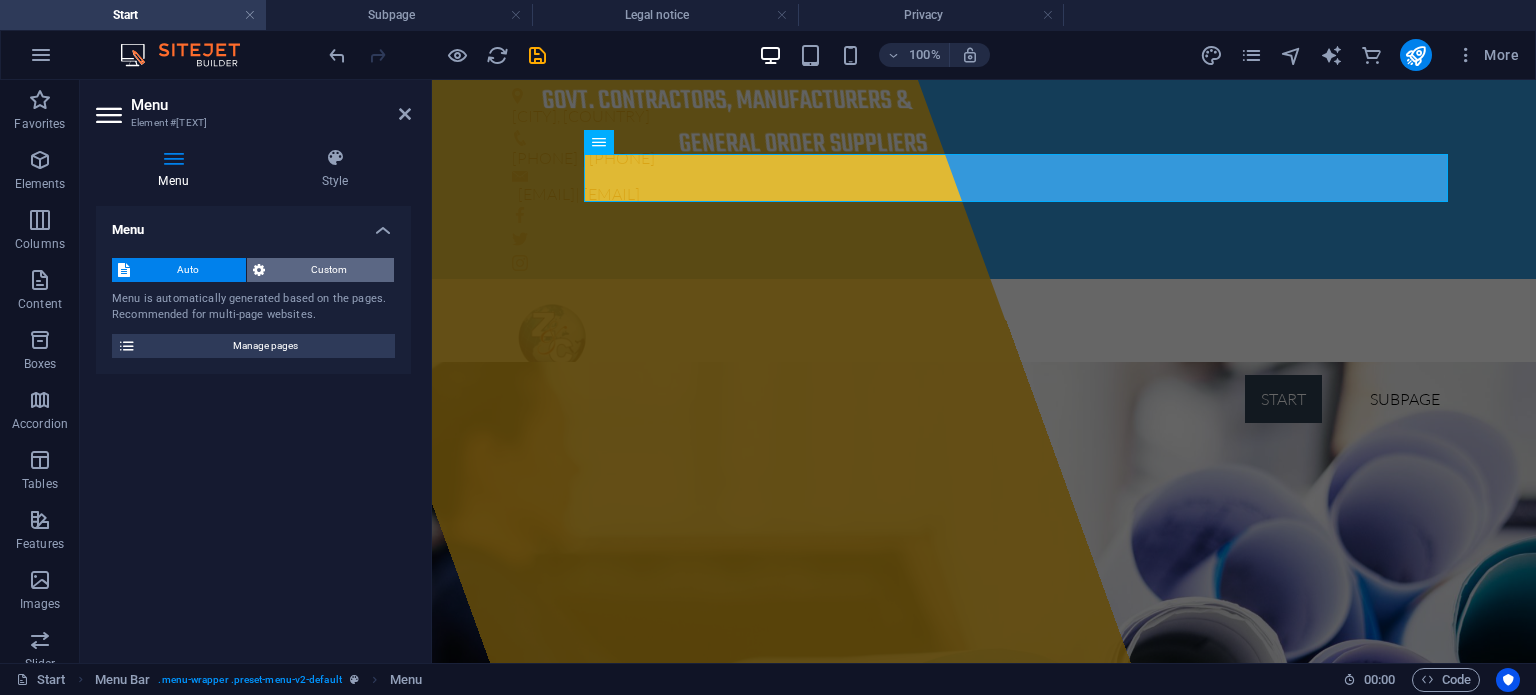 click on "Custom" at bounding box center [330, 270] 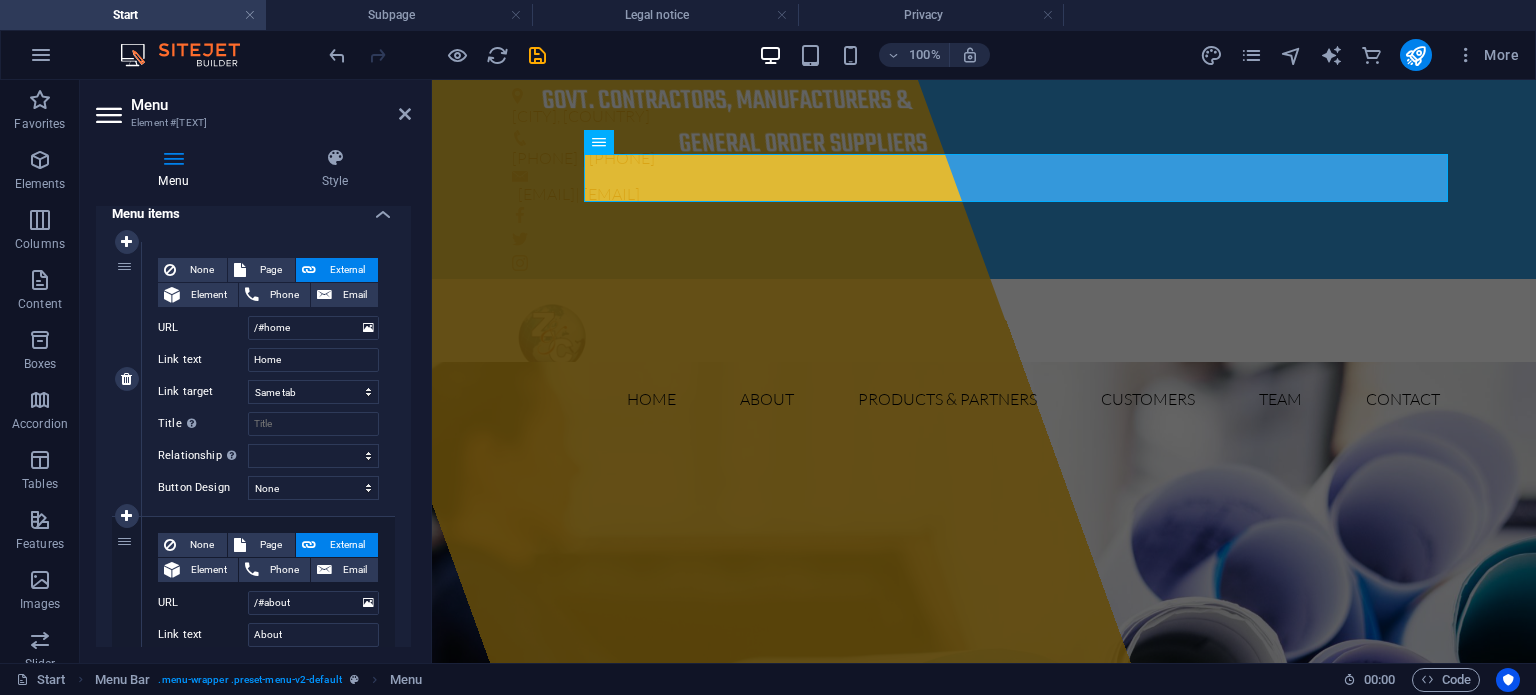 scroll, scrollTop: 155, scrollLeft: 0, axis: vertical 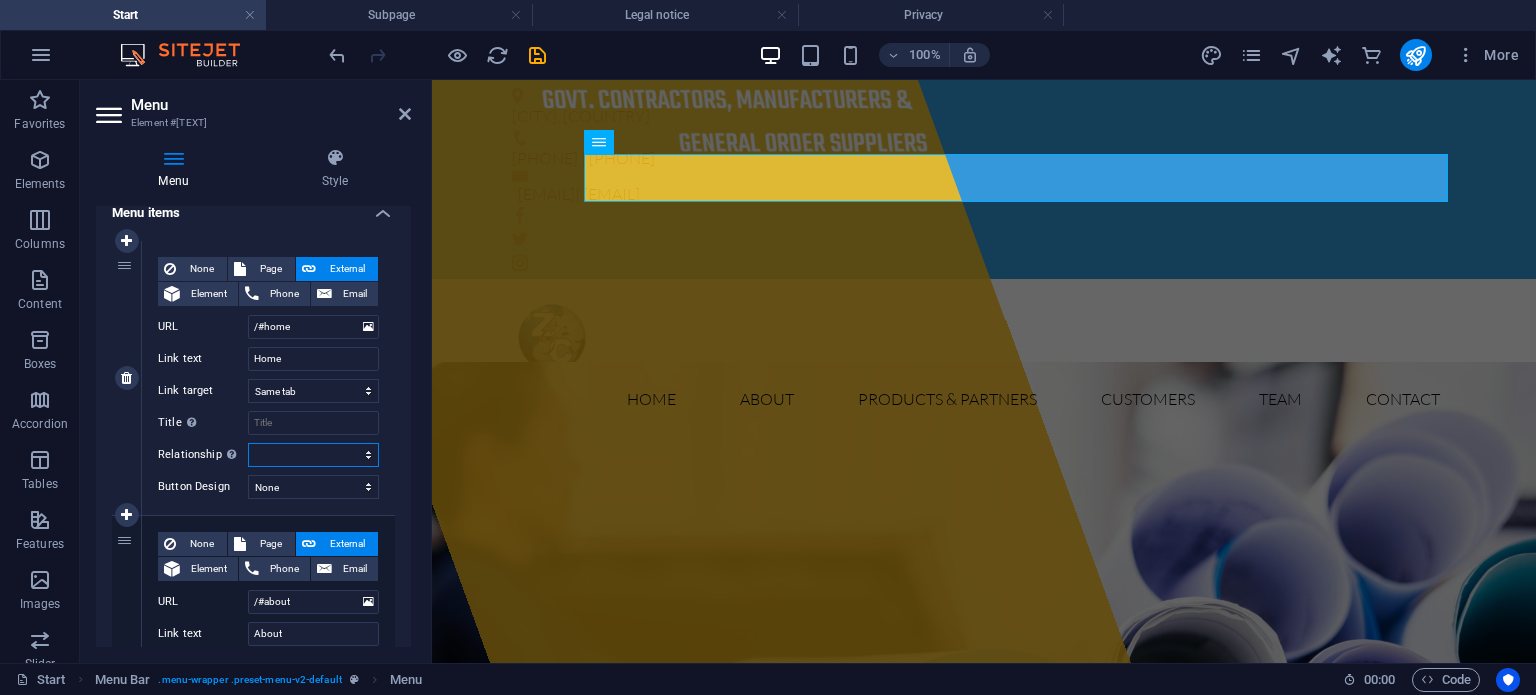 click on "alternate author bookmark external help license next nofollow noreferrer noopener prev search tag" at bounding box center [313, 455] 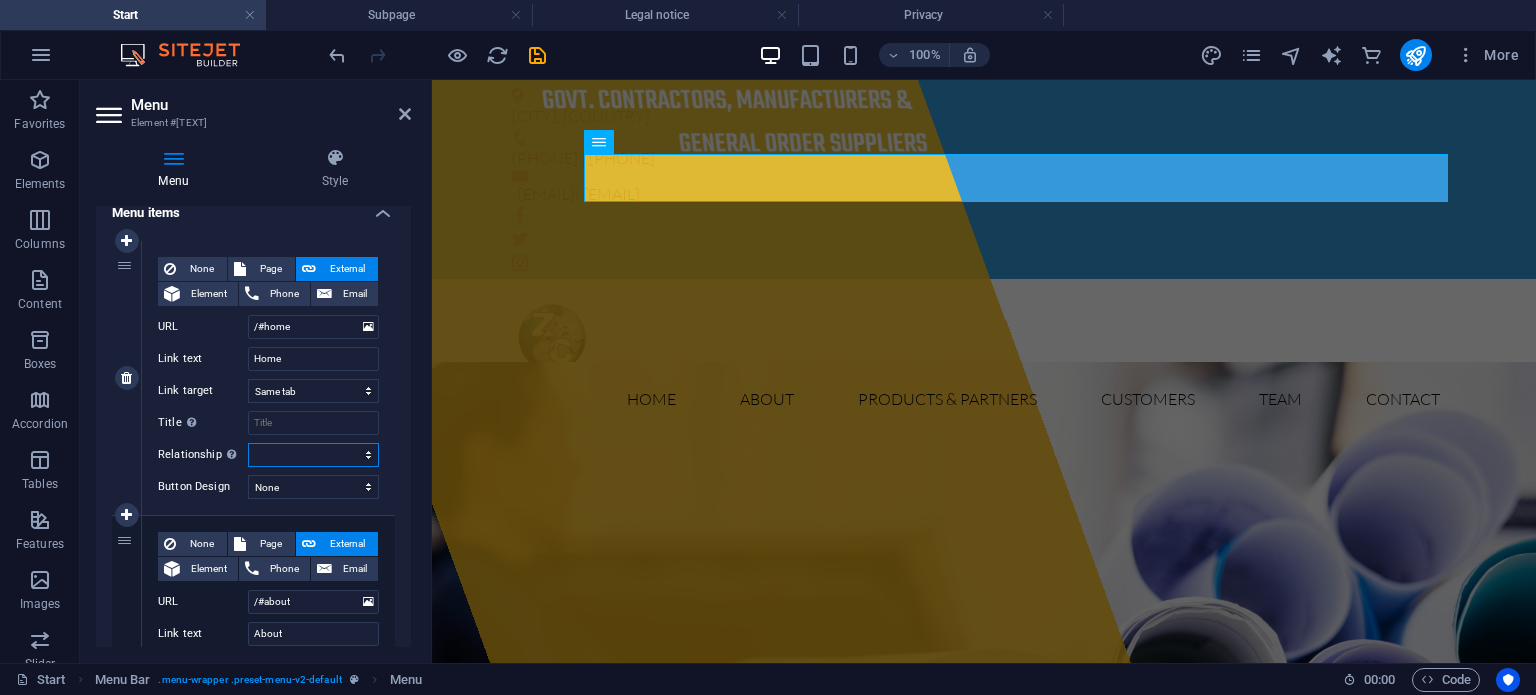select on "nofollow" 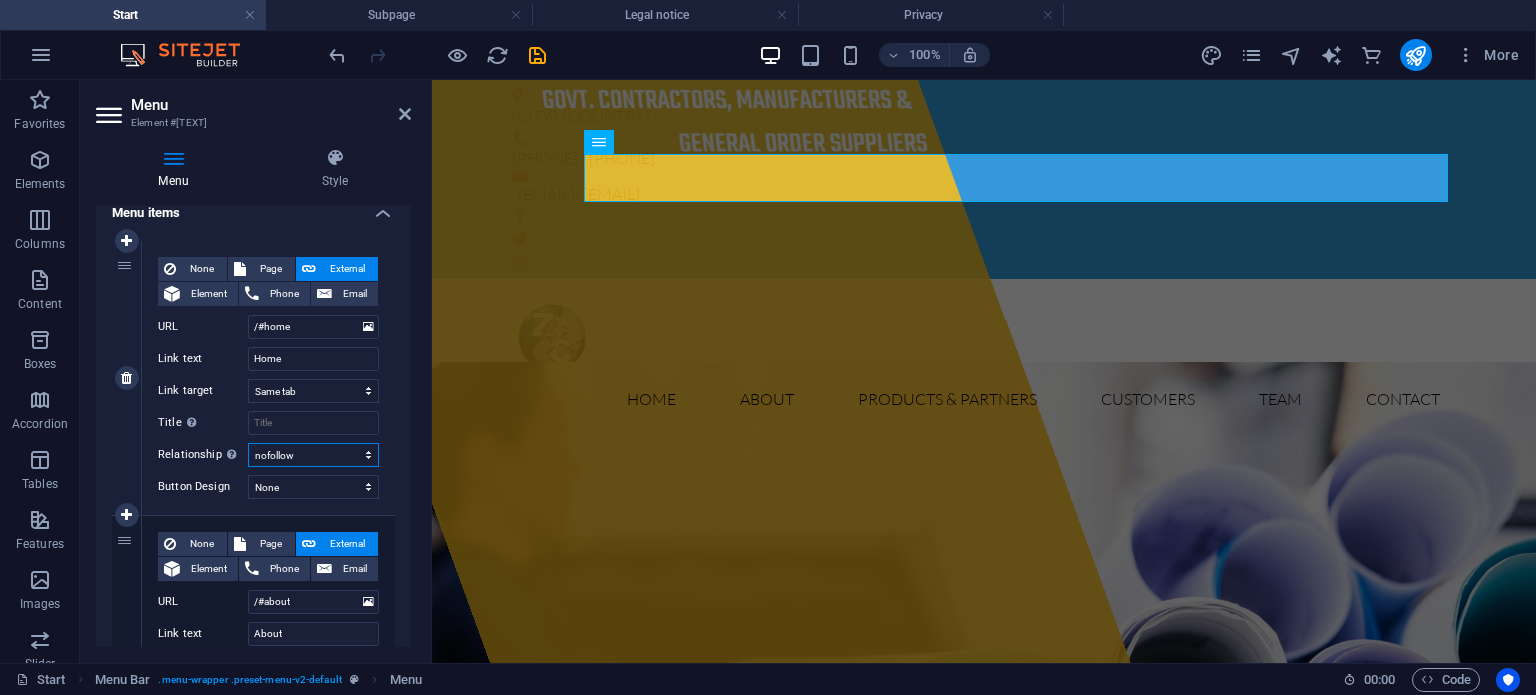 click on "alternate author bookmark external help license next nofollow noreferrer noopener prev search tag" at bounding box center (313, 455) 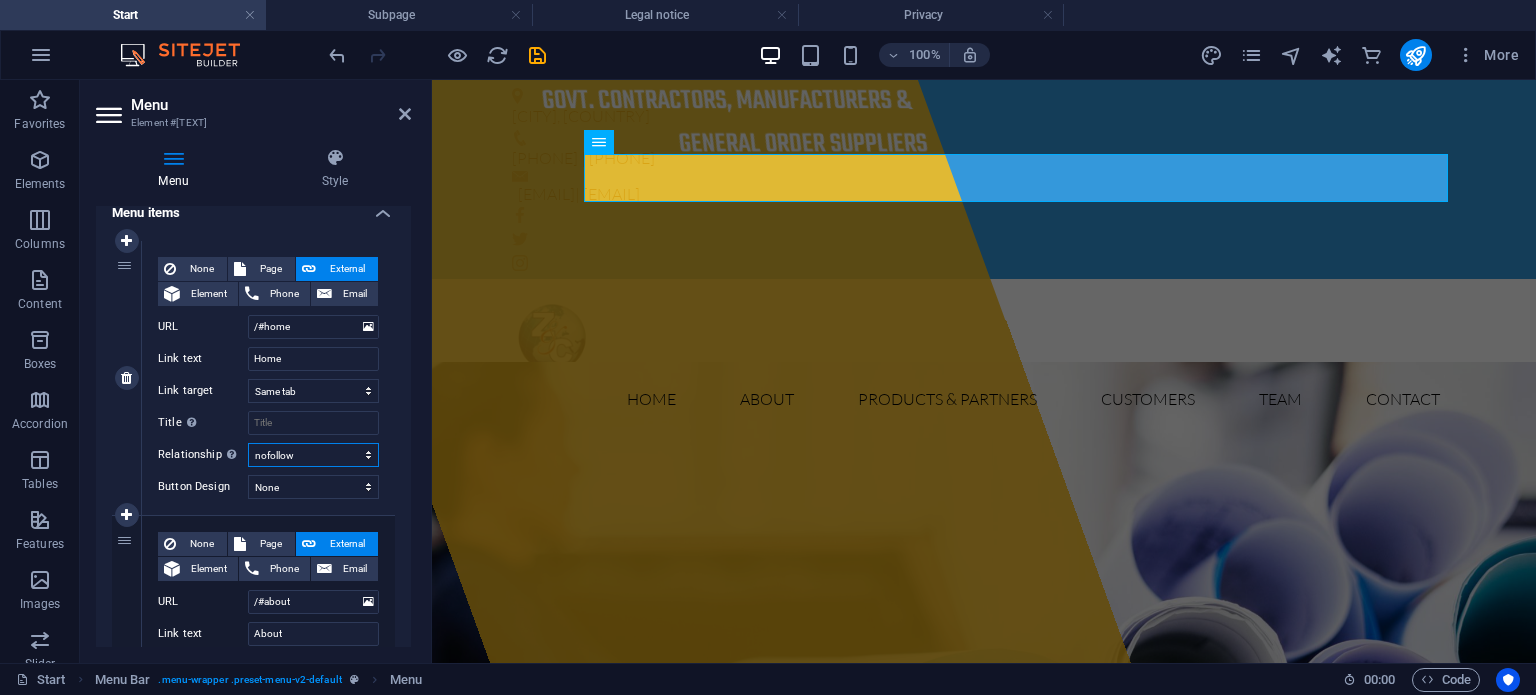 select 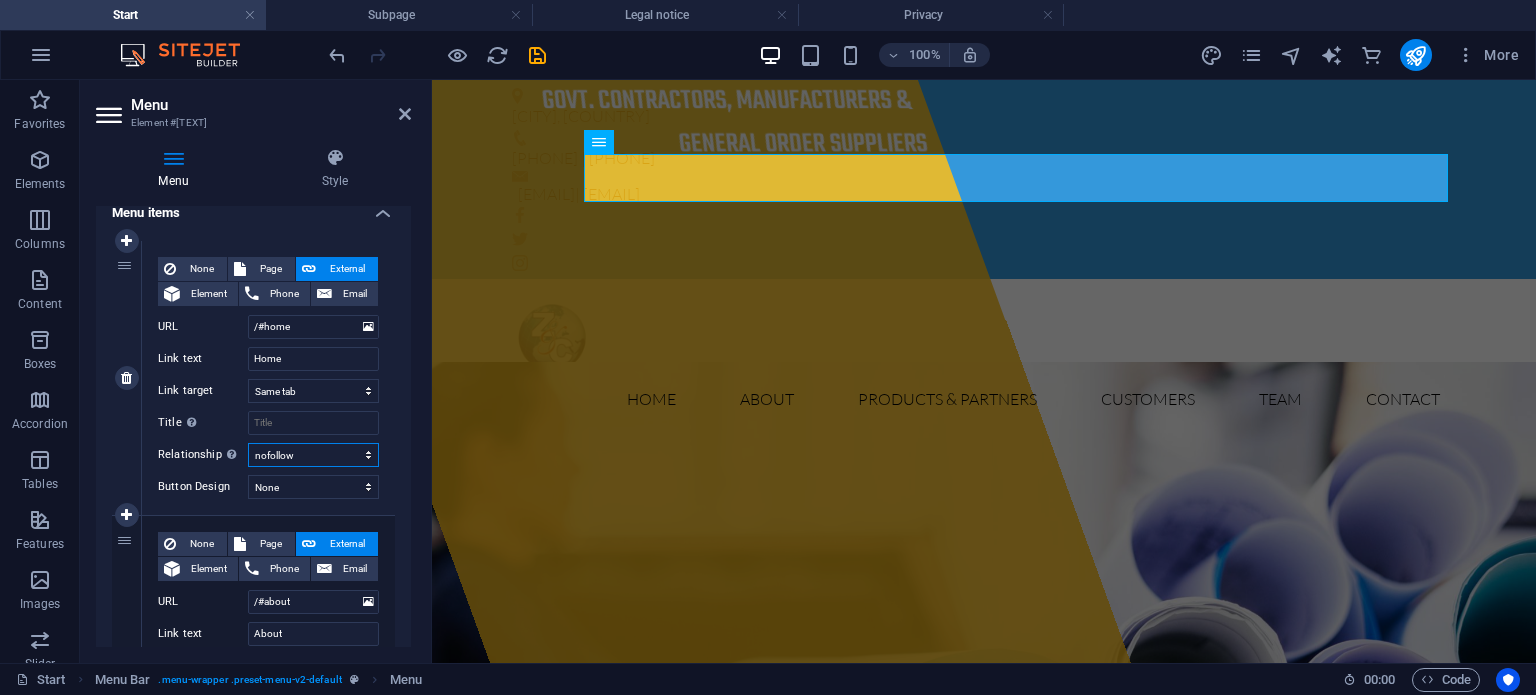 select 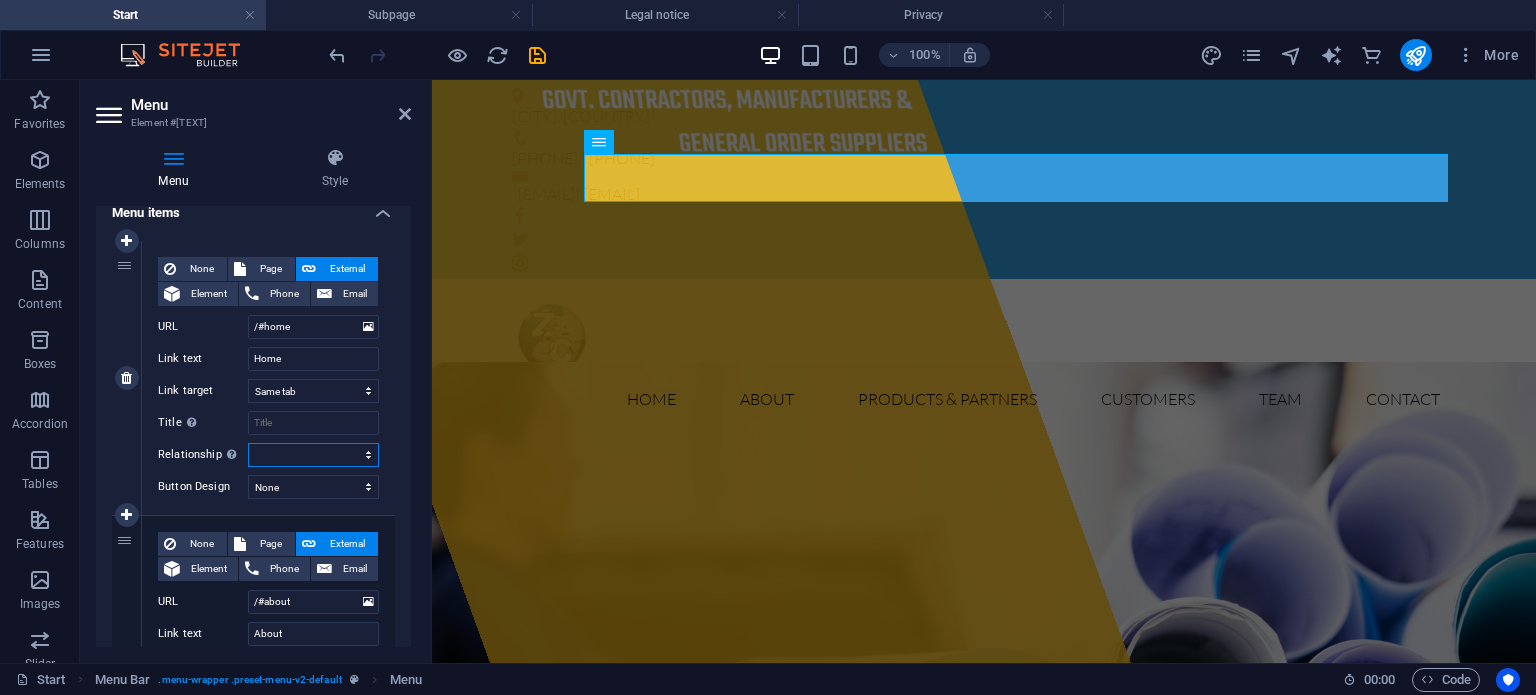 click on "alternate author bookmark external help license next nofollow noreferrer noopener prev search tag" at bounding box center (313, 455) 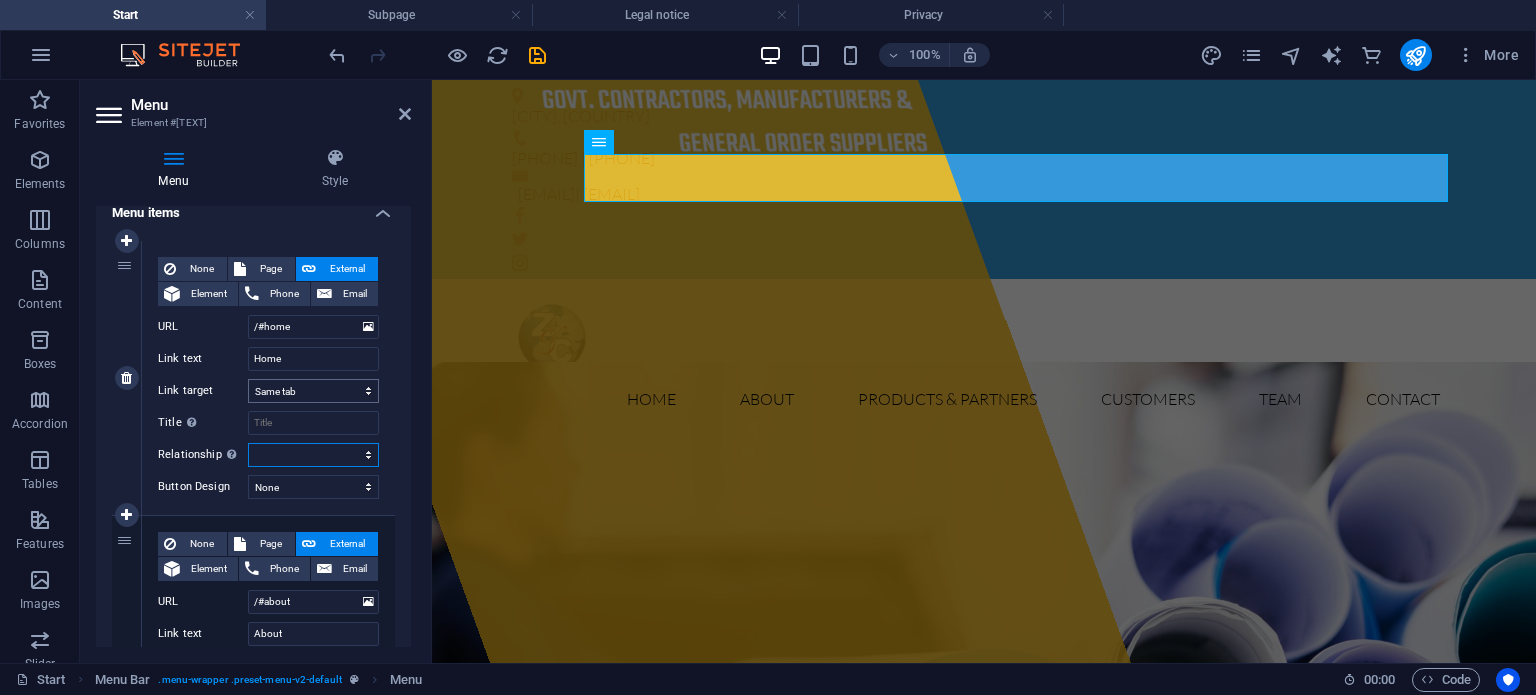 scroll, scrollTop: 359, scrollLeft: 0, axis: vertical 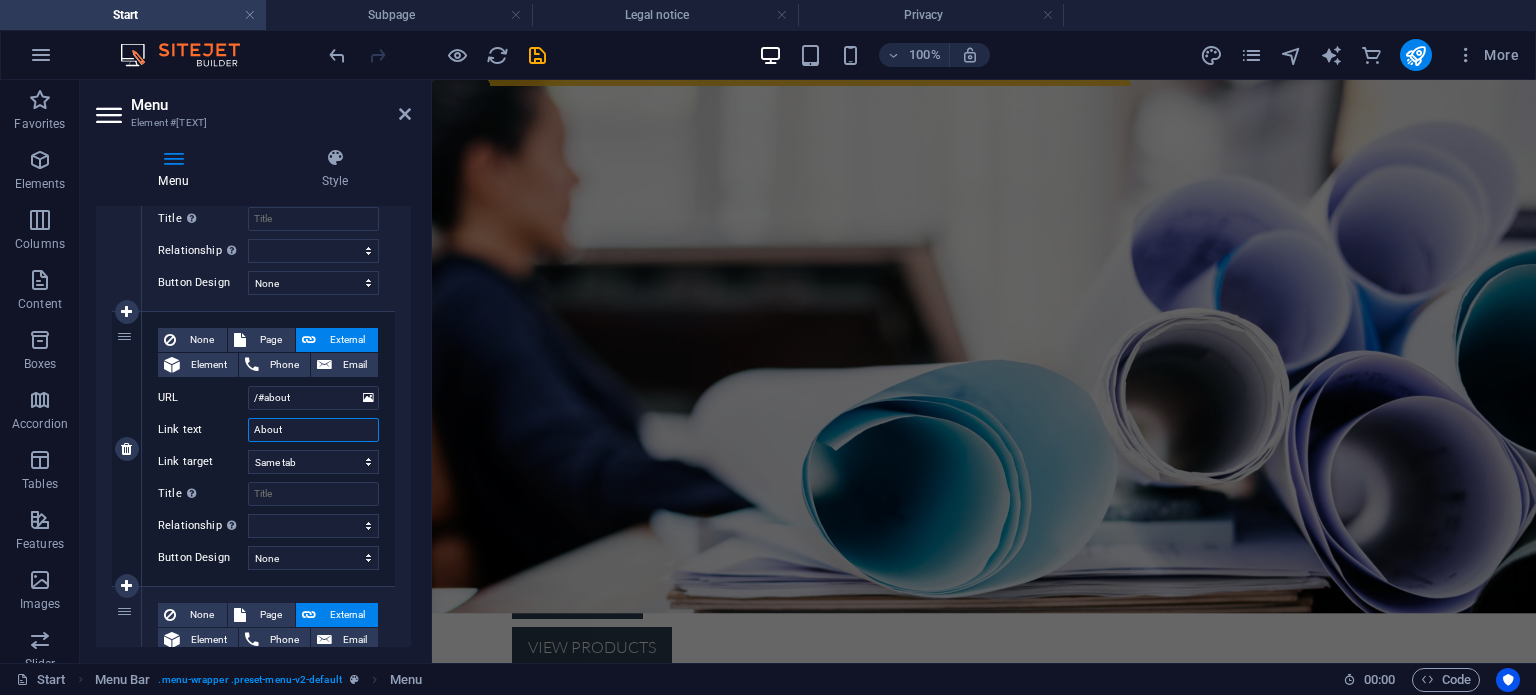 click on "About" at bounding box center (313, 430) 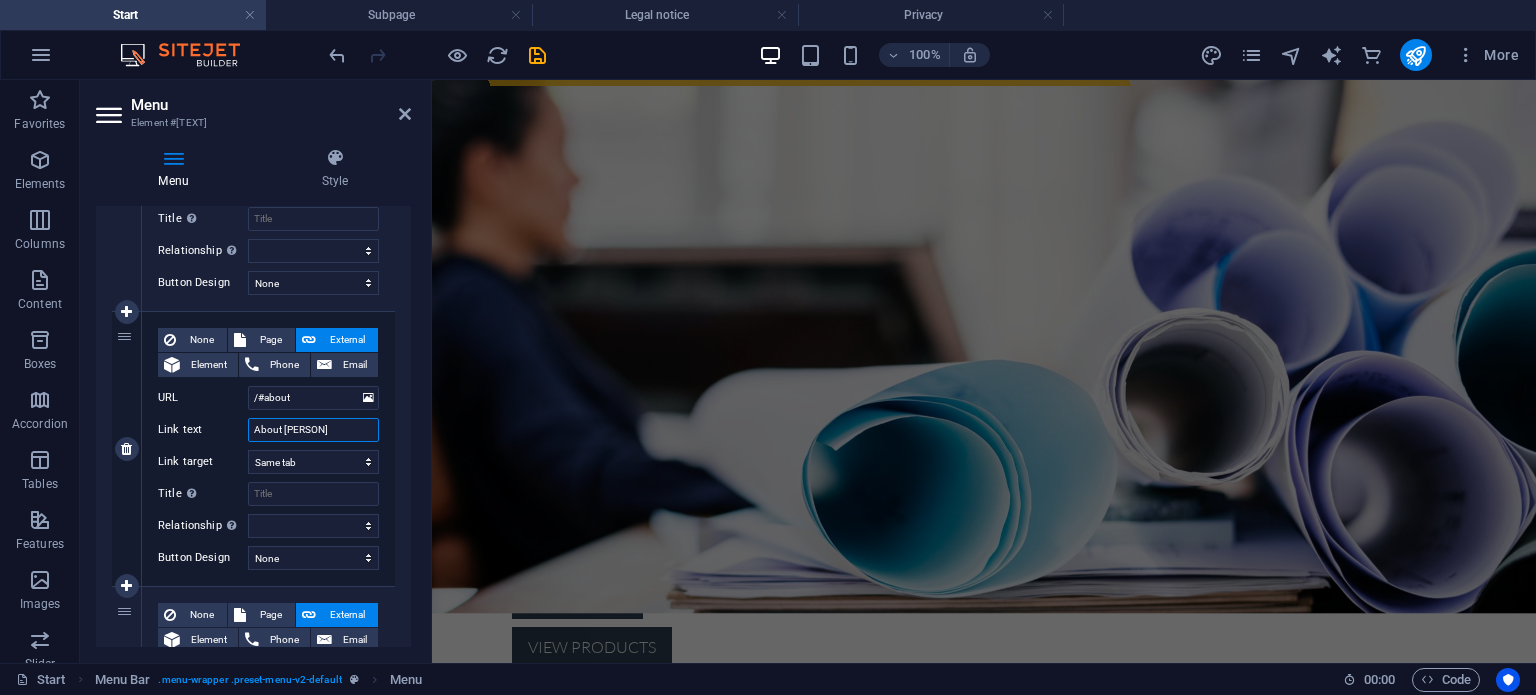 type on "About Zeb &" 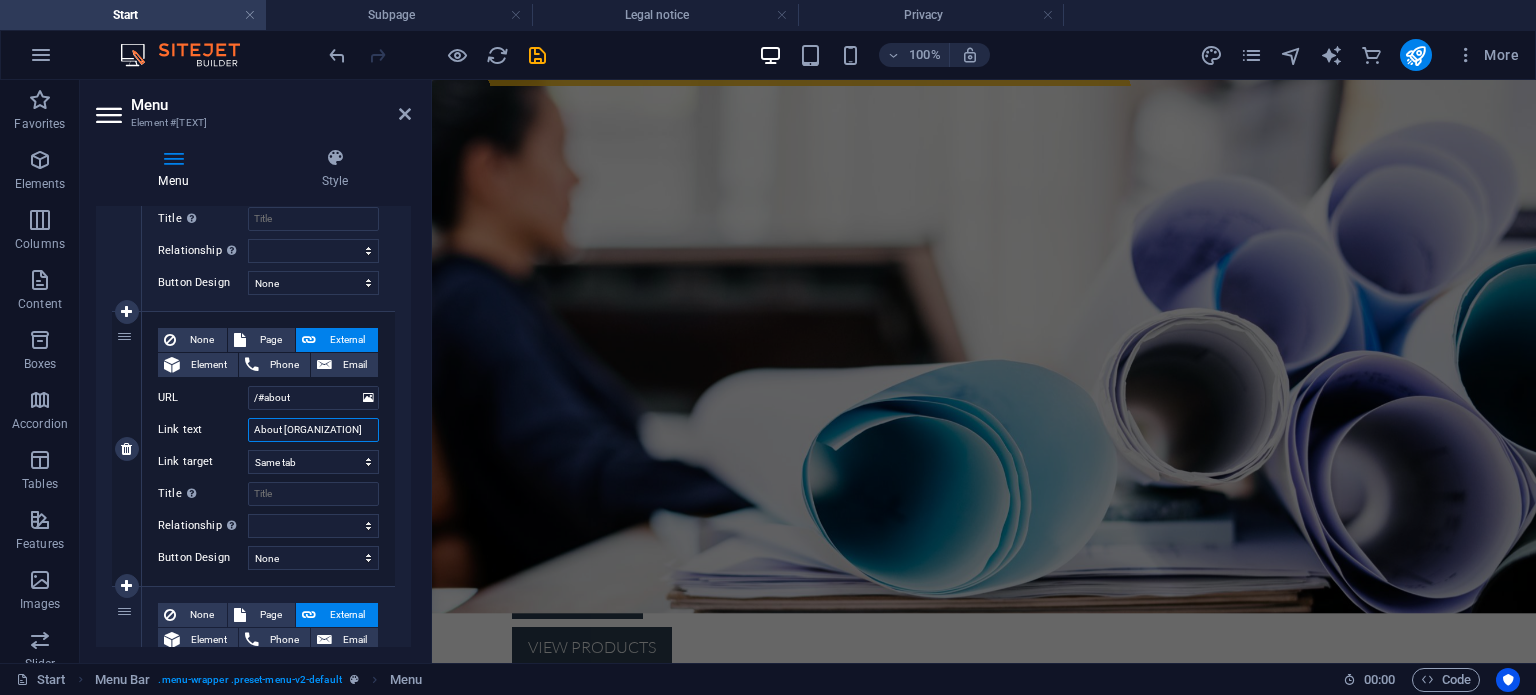 select 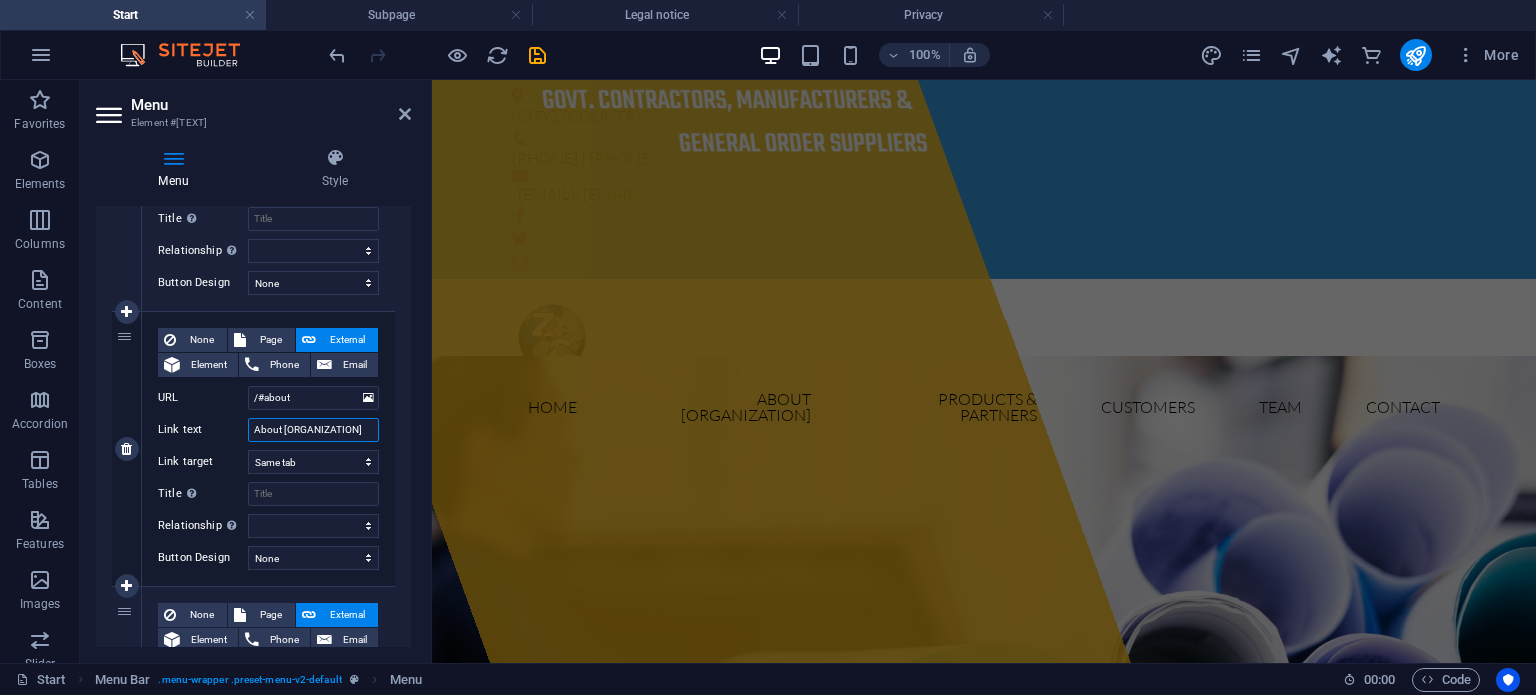scroll, scrollTop: 0, scrollLeft: 0, axis: both 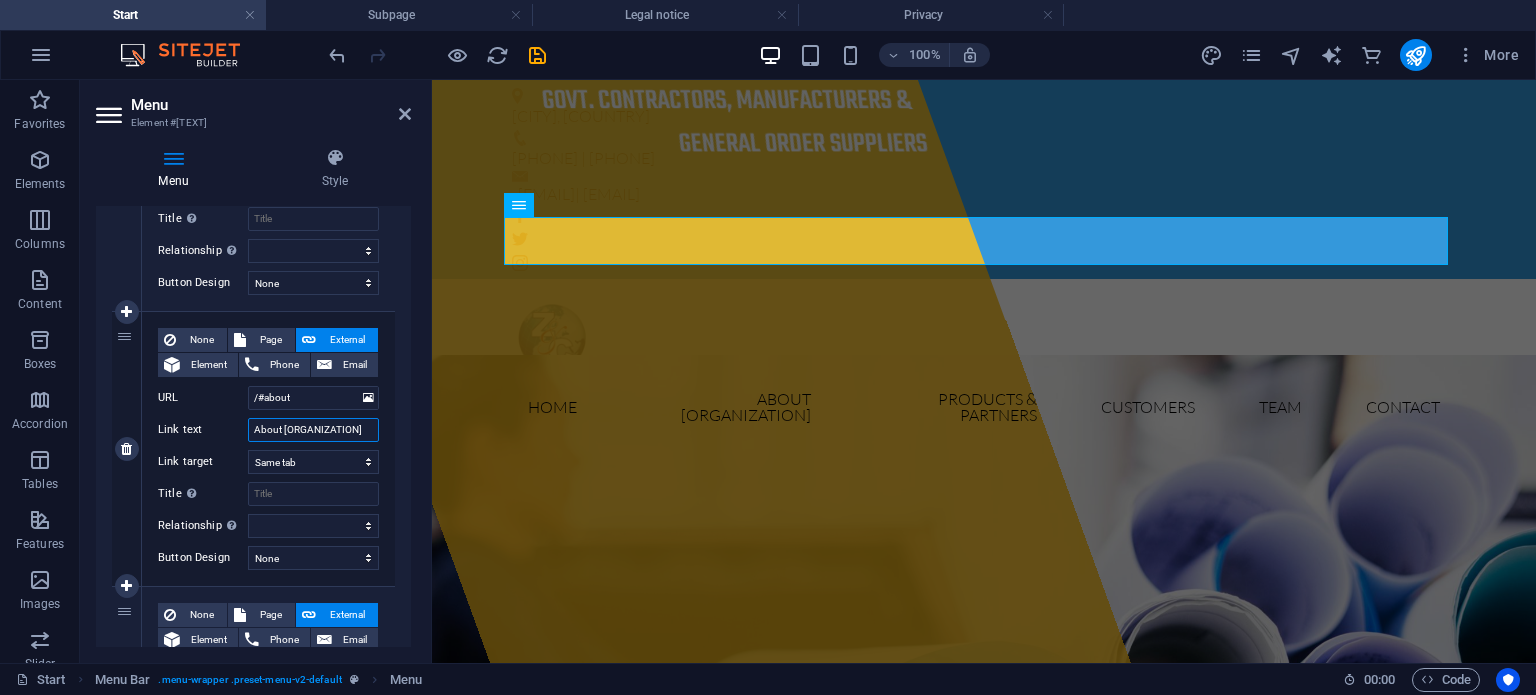 type on "About Zeb & Co" 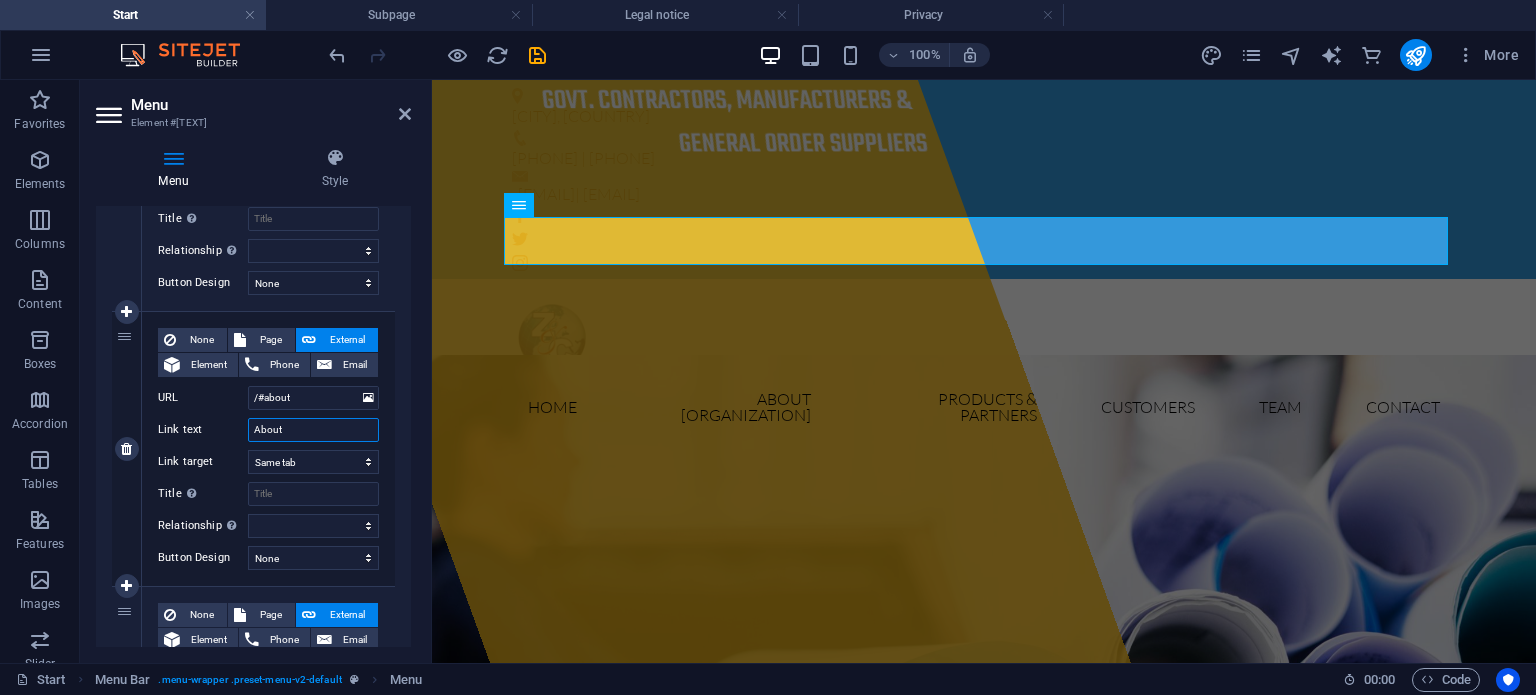 type on "About" 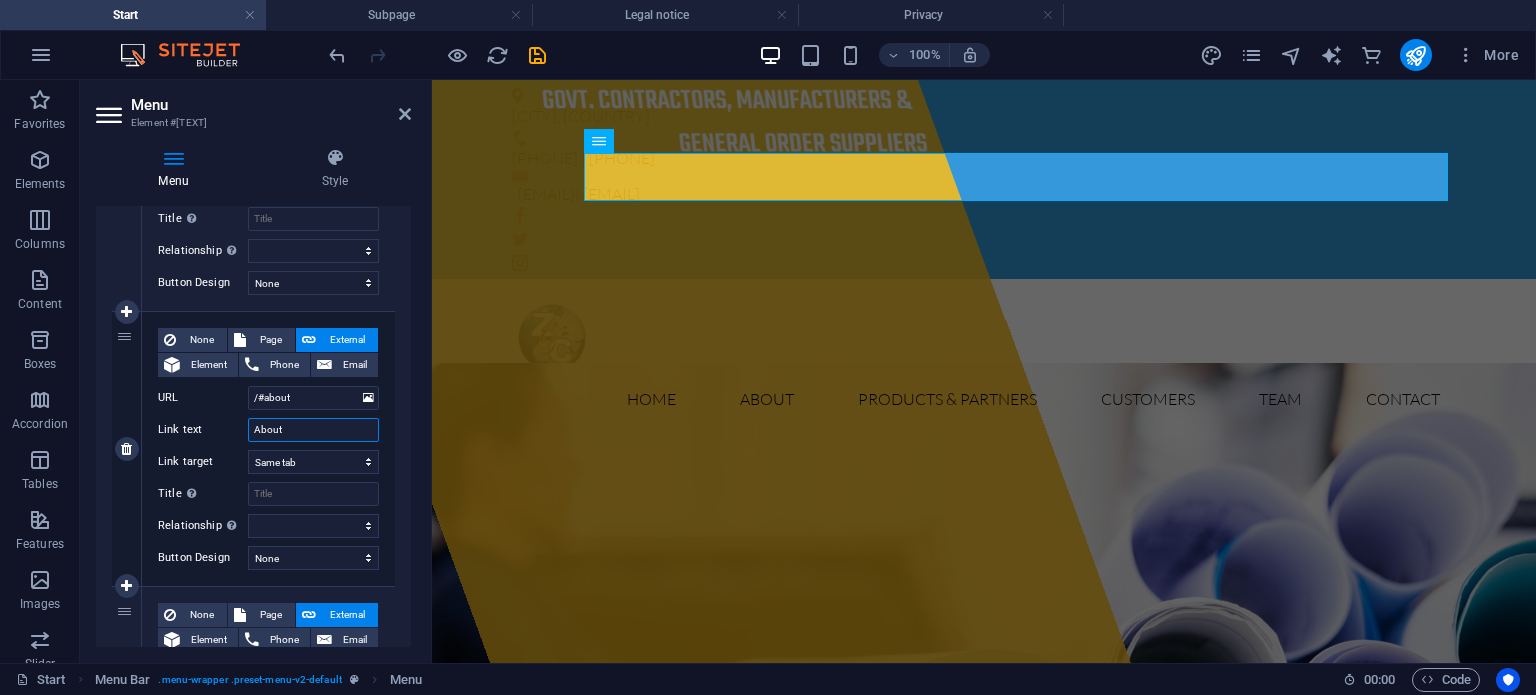 select 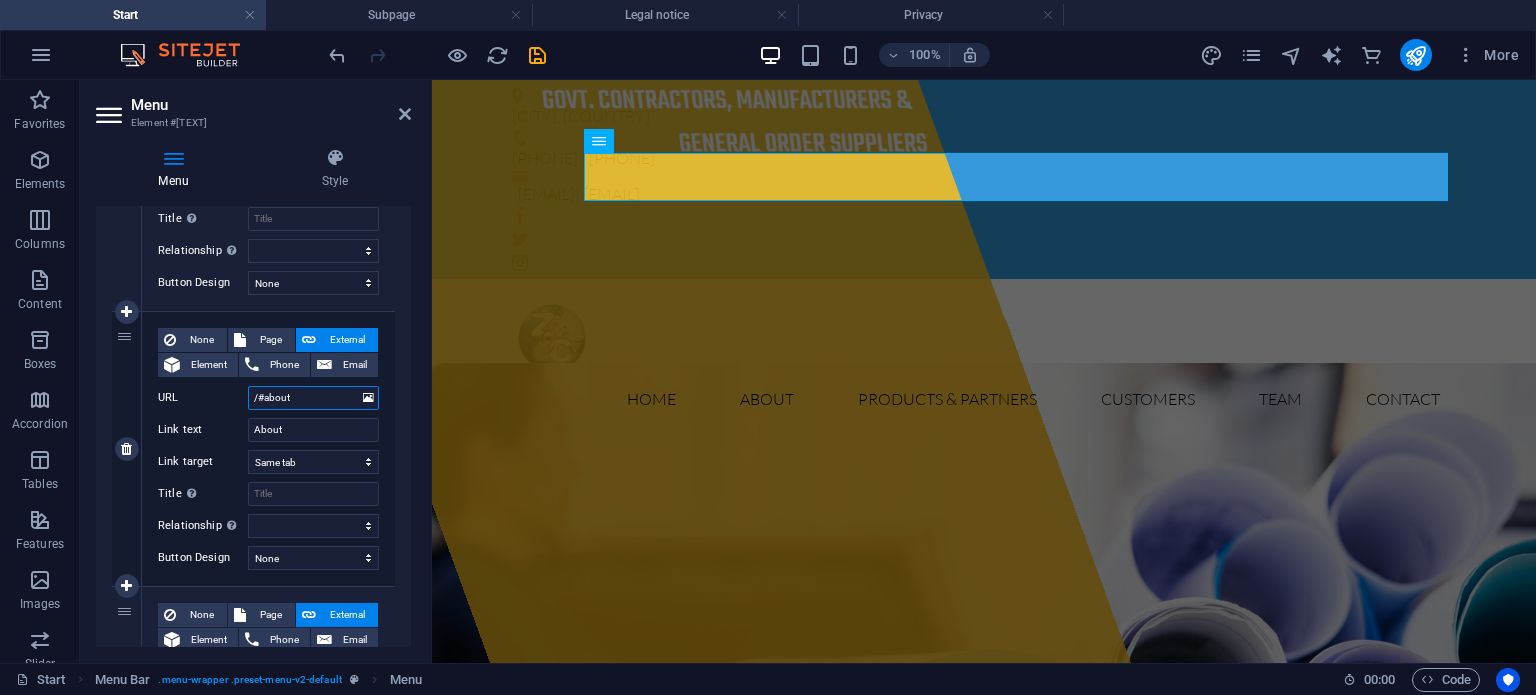 click on "/#about" at bounding box center (313, 398) 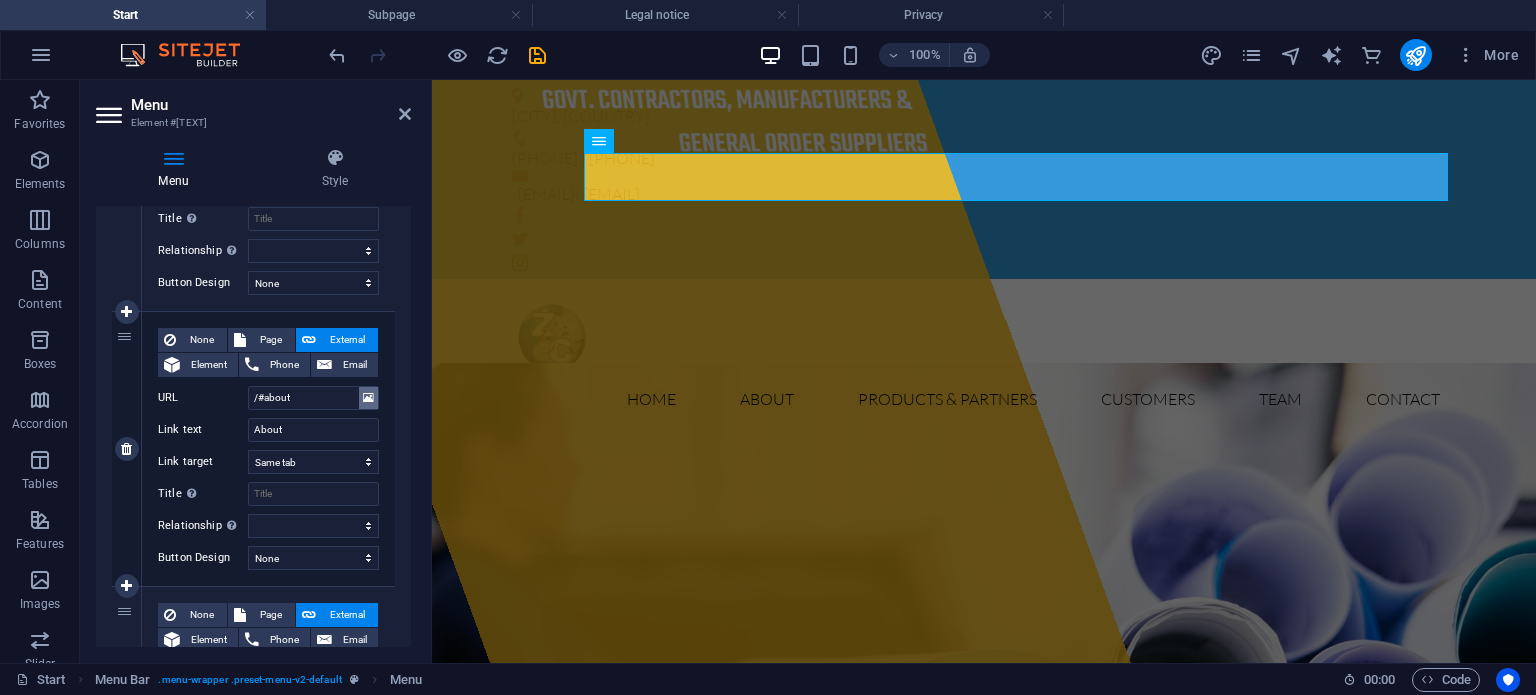 click at bounding box center (368, 398) 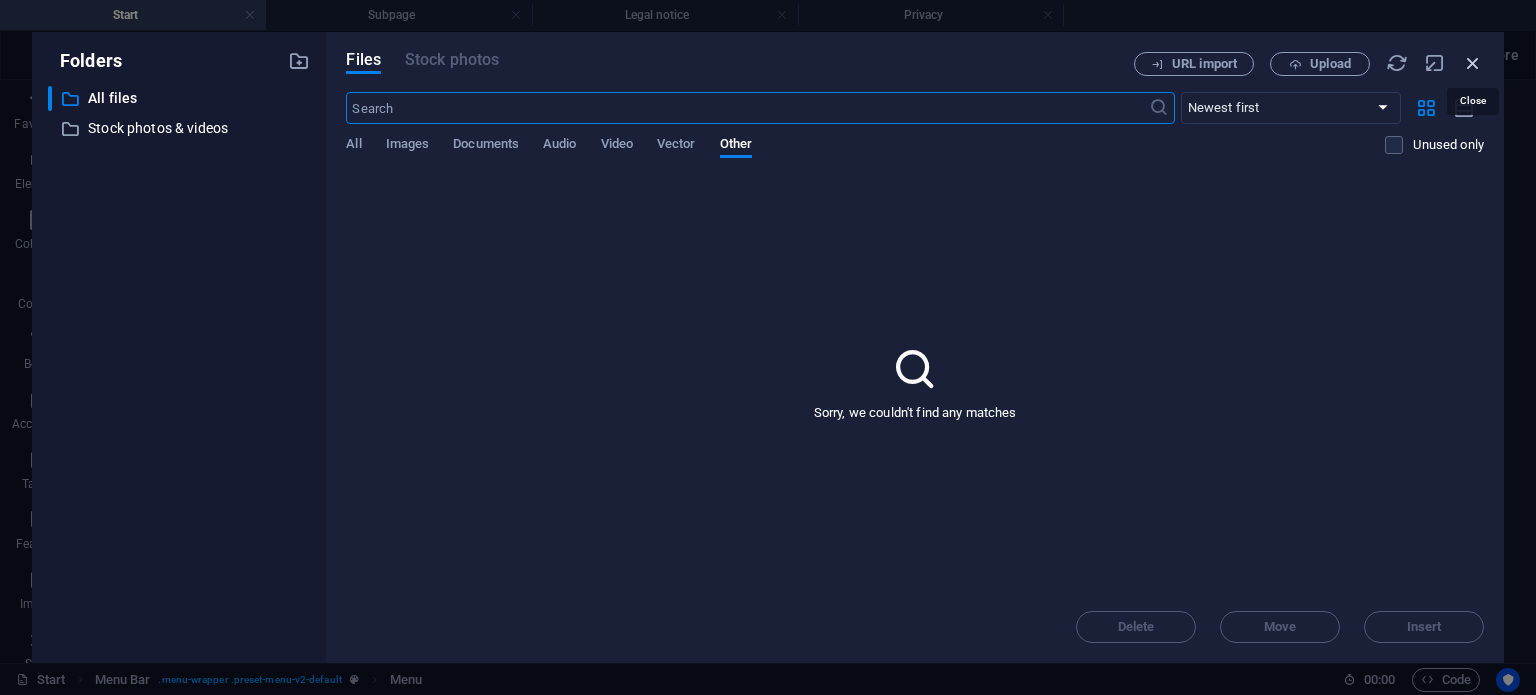 click at bounding box center (1473, 63) 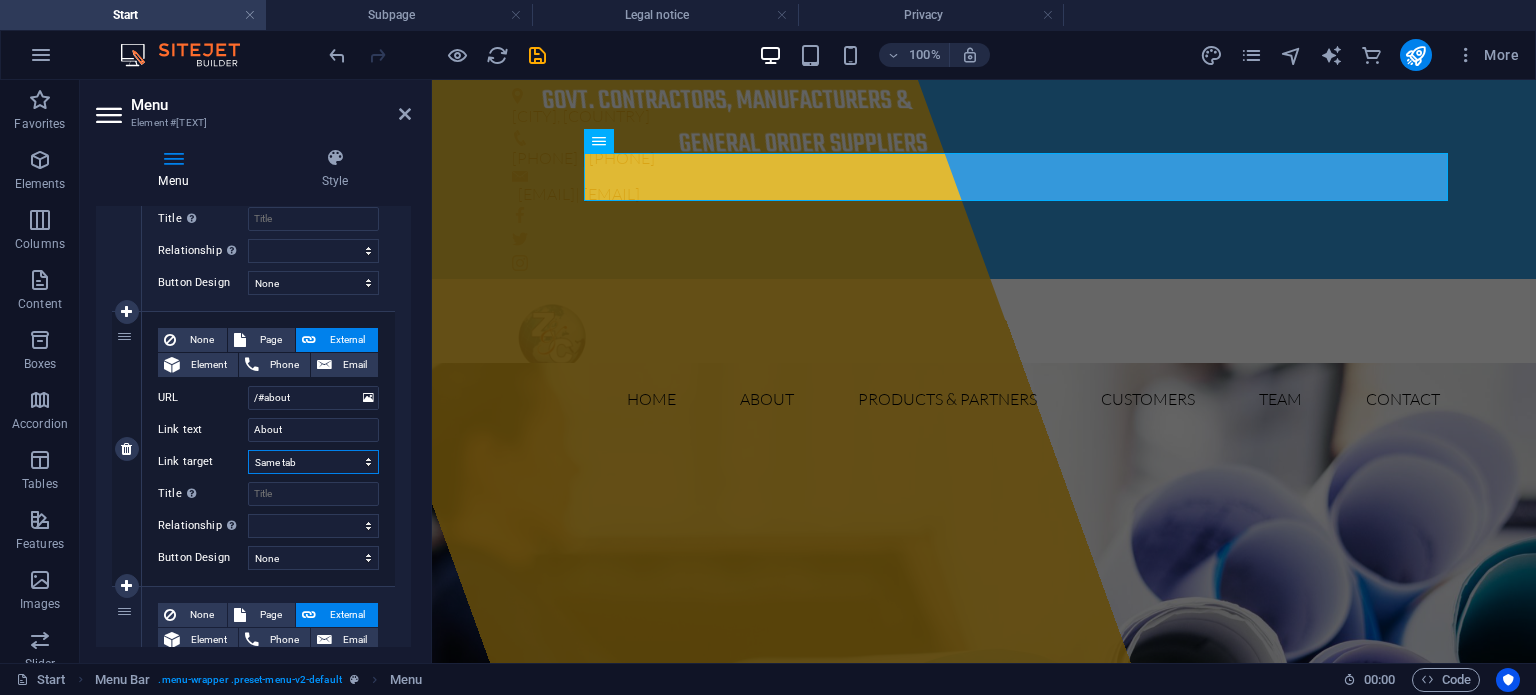 click on "New tab Same tab Overlay" at bounding box center [313, 462] 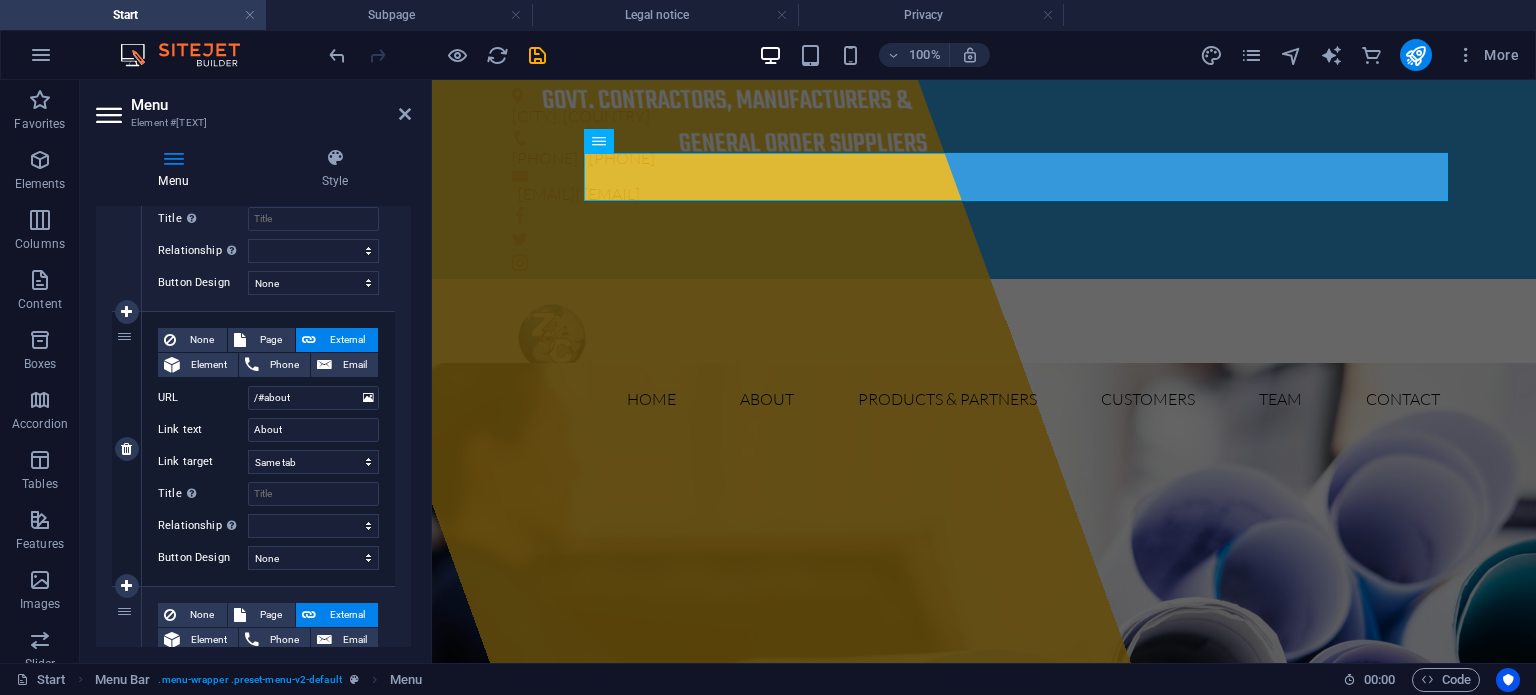 click on "Link text" at bounding box center (203, 430) 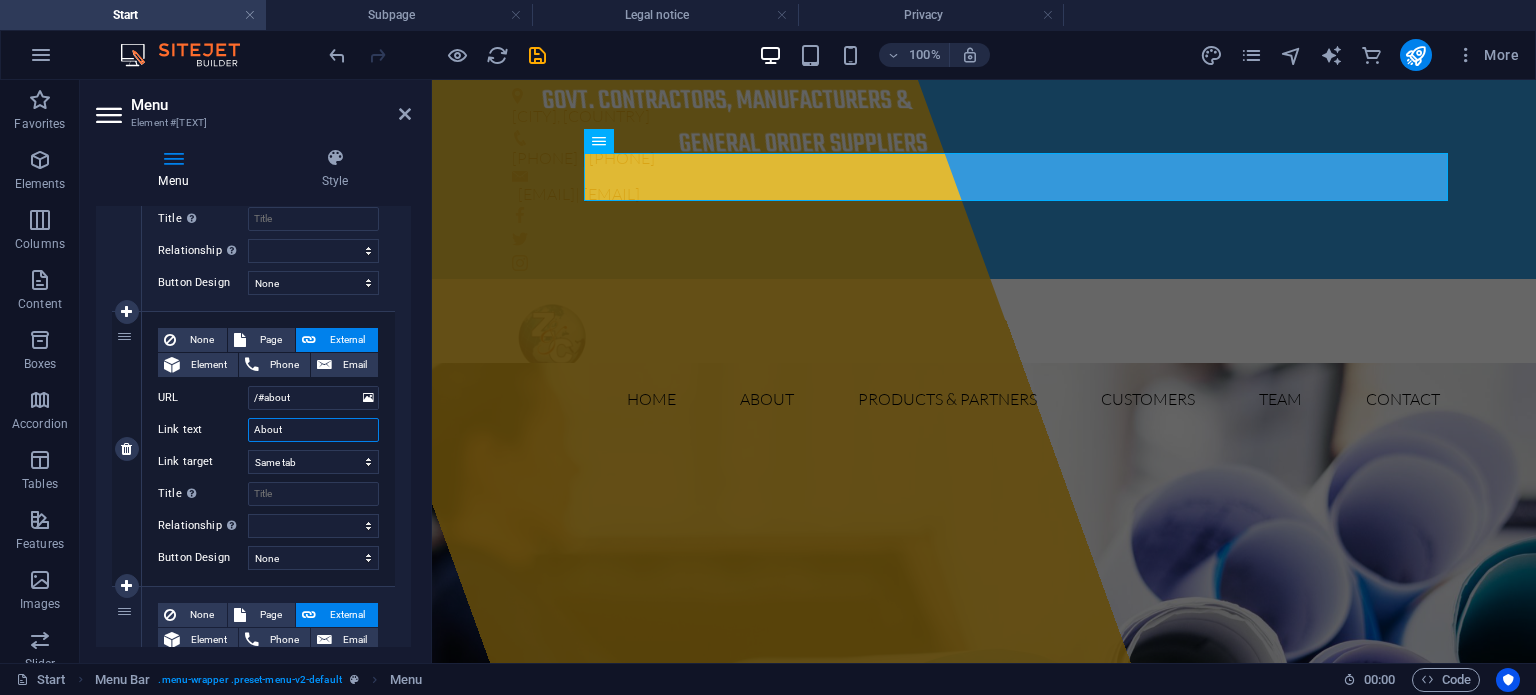 click on "About" at bounding box center (313, 430) 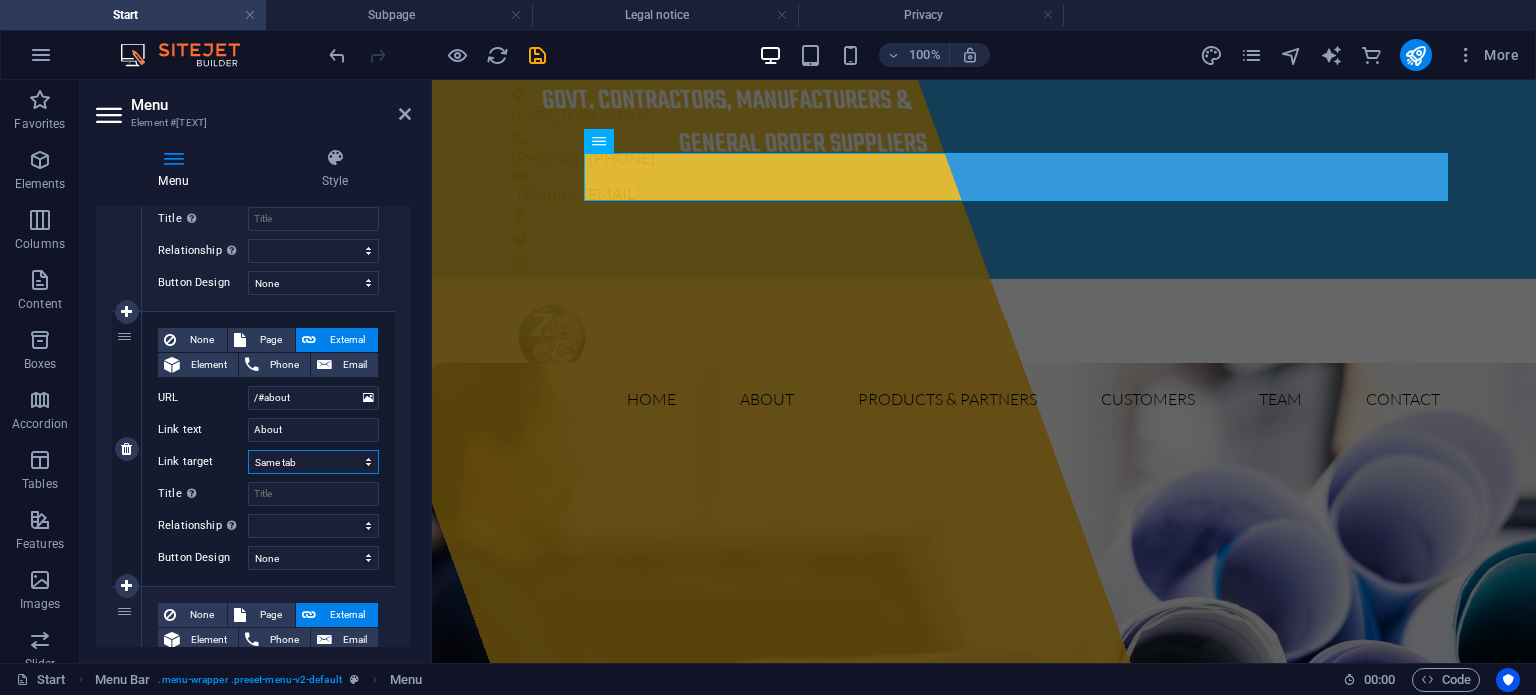 click on "New tab Same tab Overlay" at bounding box center (313, 462) 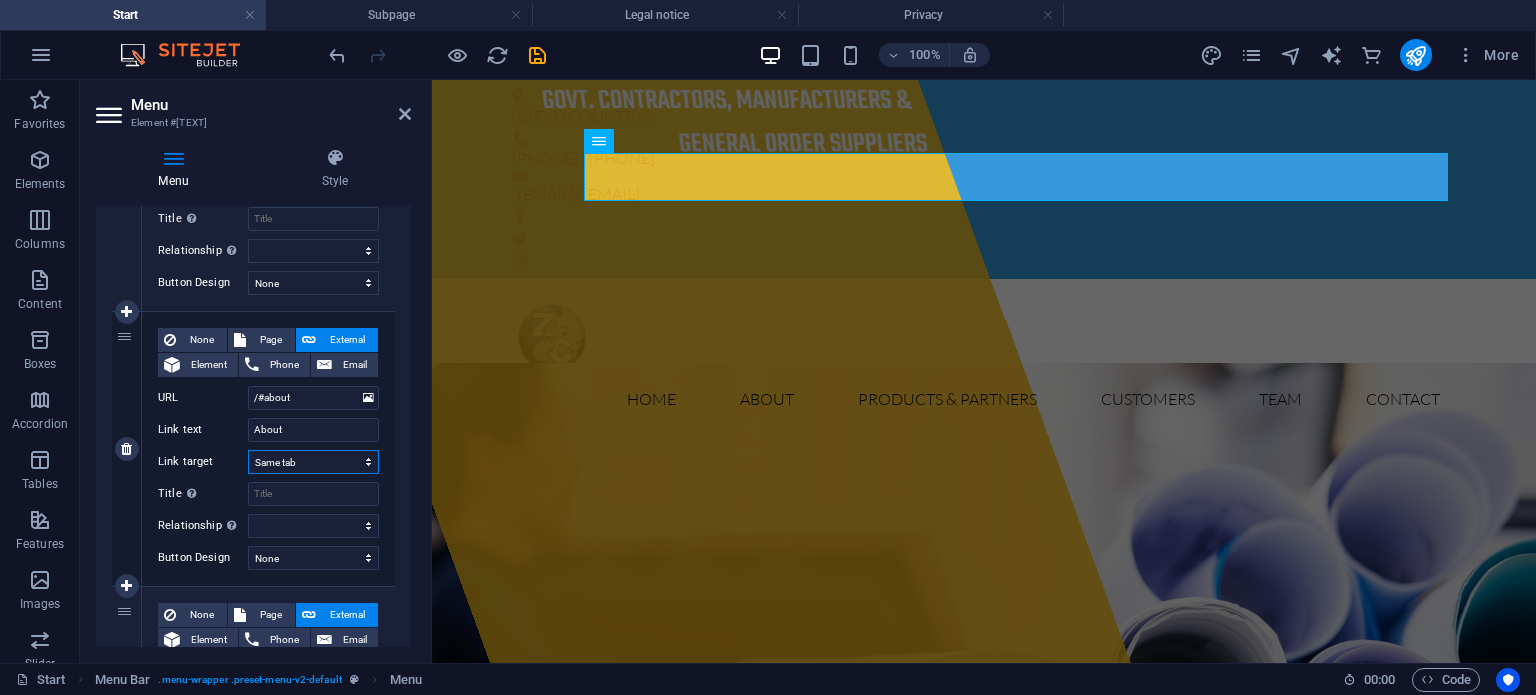 click on "New tab Same tab Overlay" at bounding box center [313, 462] 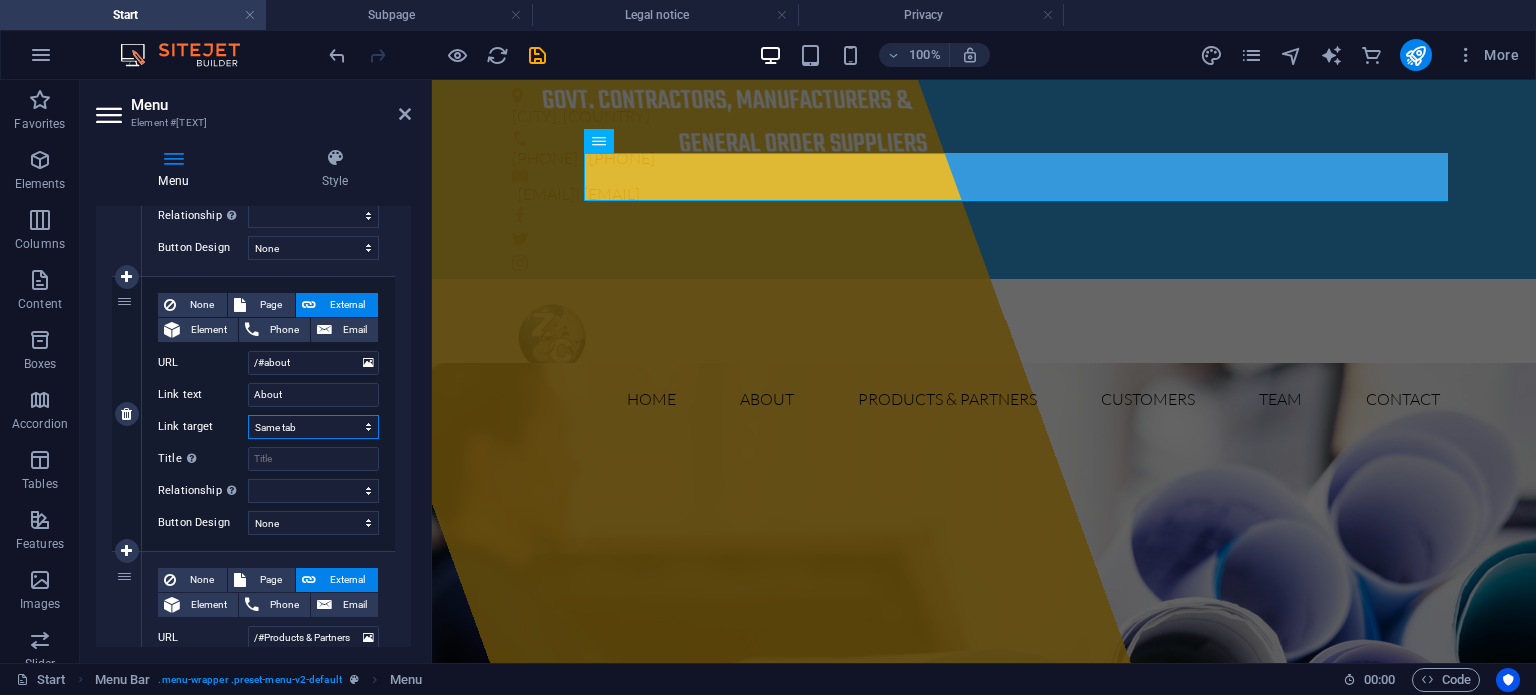 scroll, scrollTop: 395, scrollLeft: 0, axis: vertical 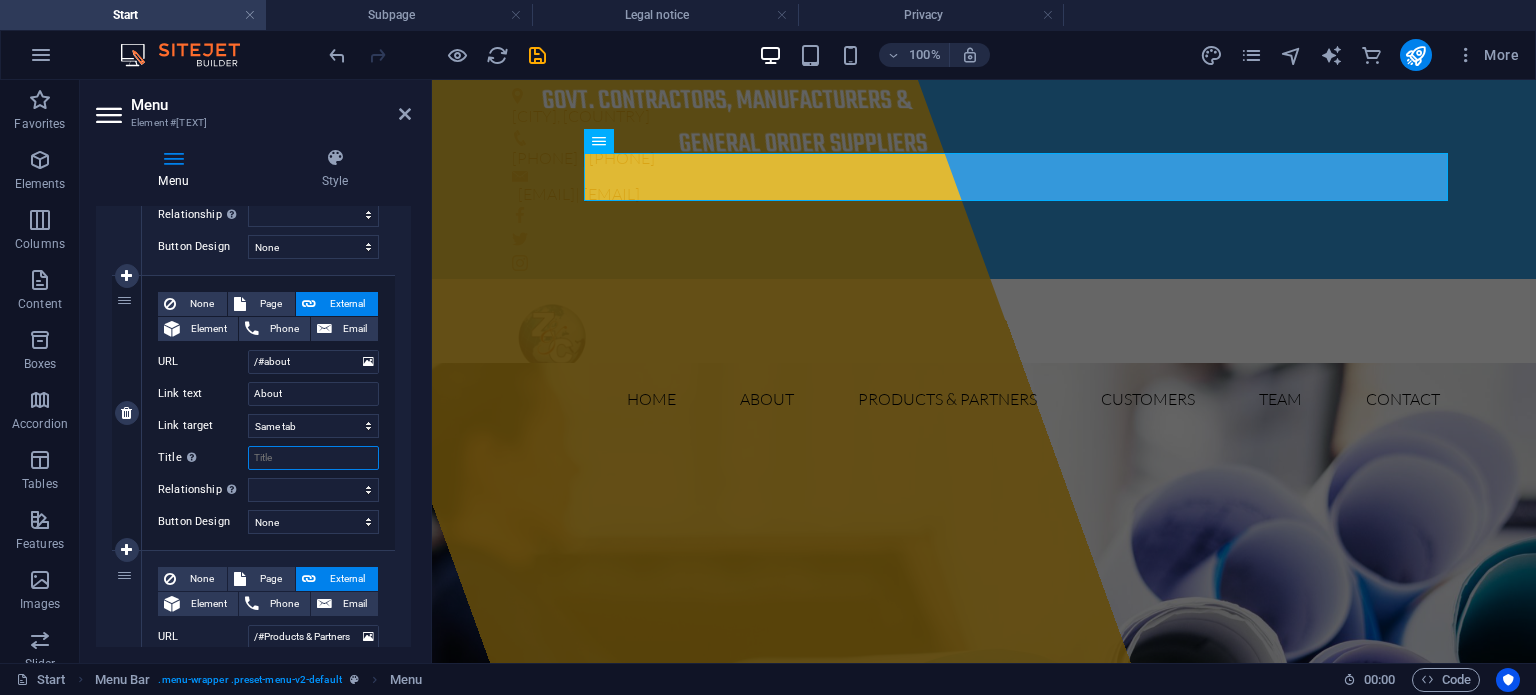 click on "Title Additional link description, should not be the same as the link text. The title is most often shown as a tooltip text when the mouse moves over the element. Leave empty if uncertain." at bounding box center [313, 458] 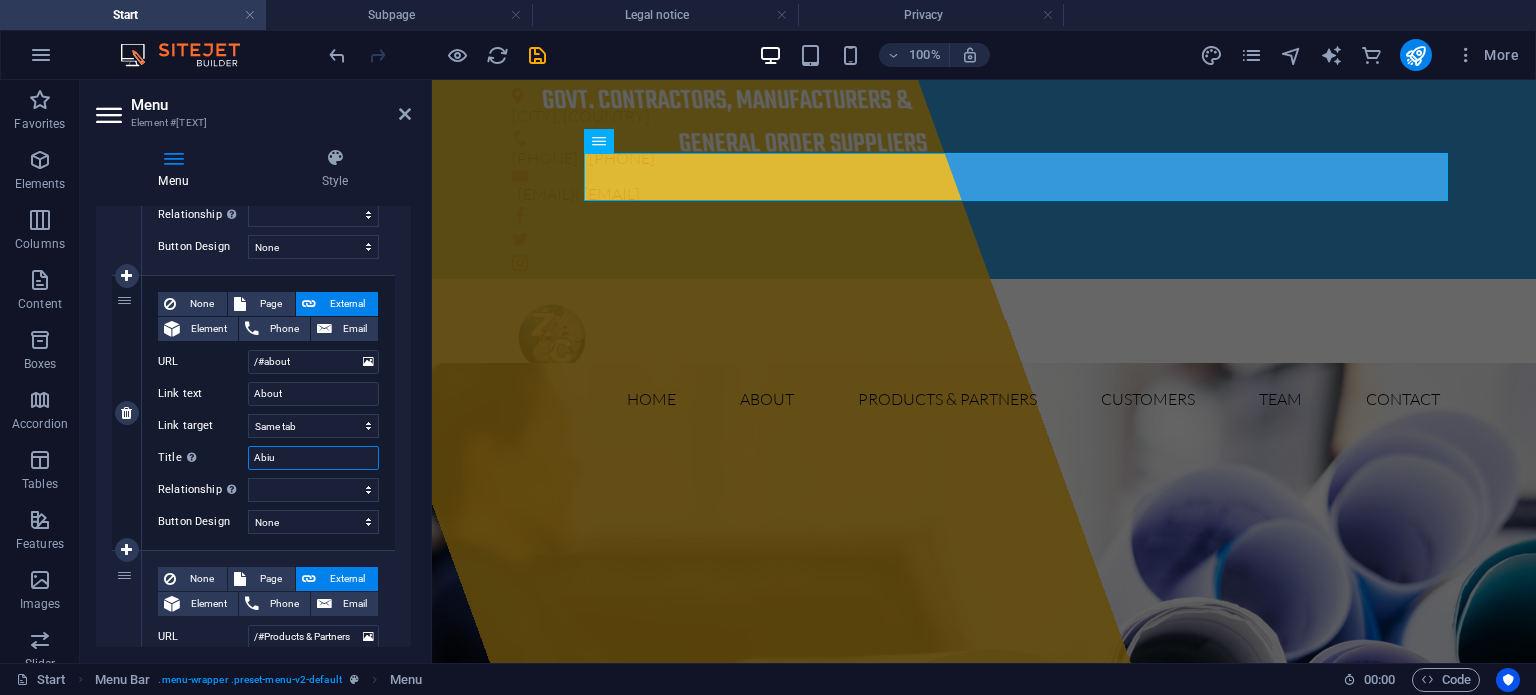 type on "Abiut" 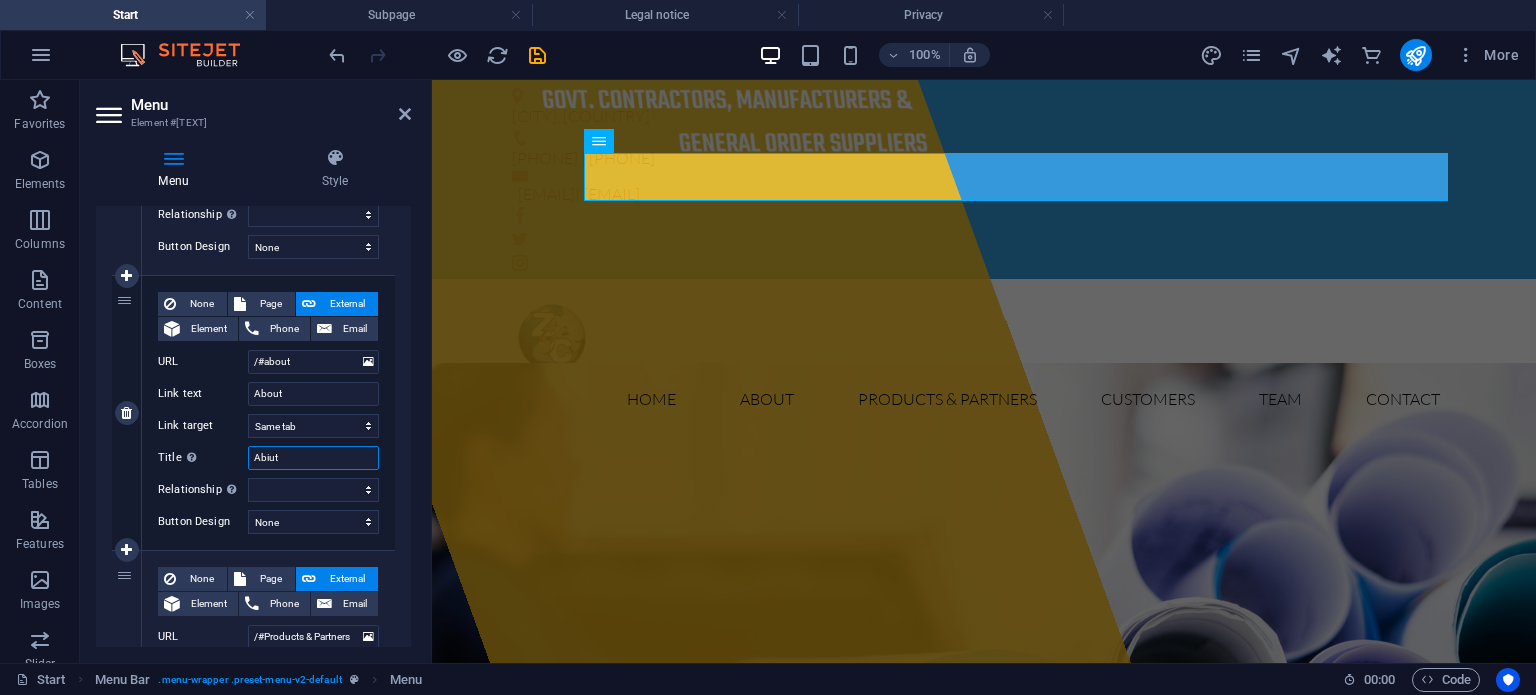 select 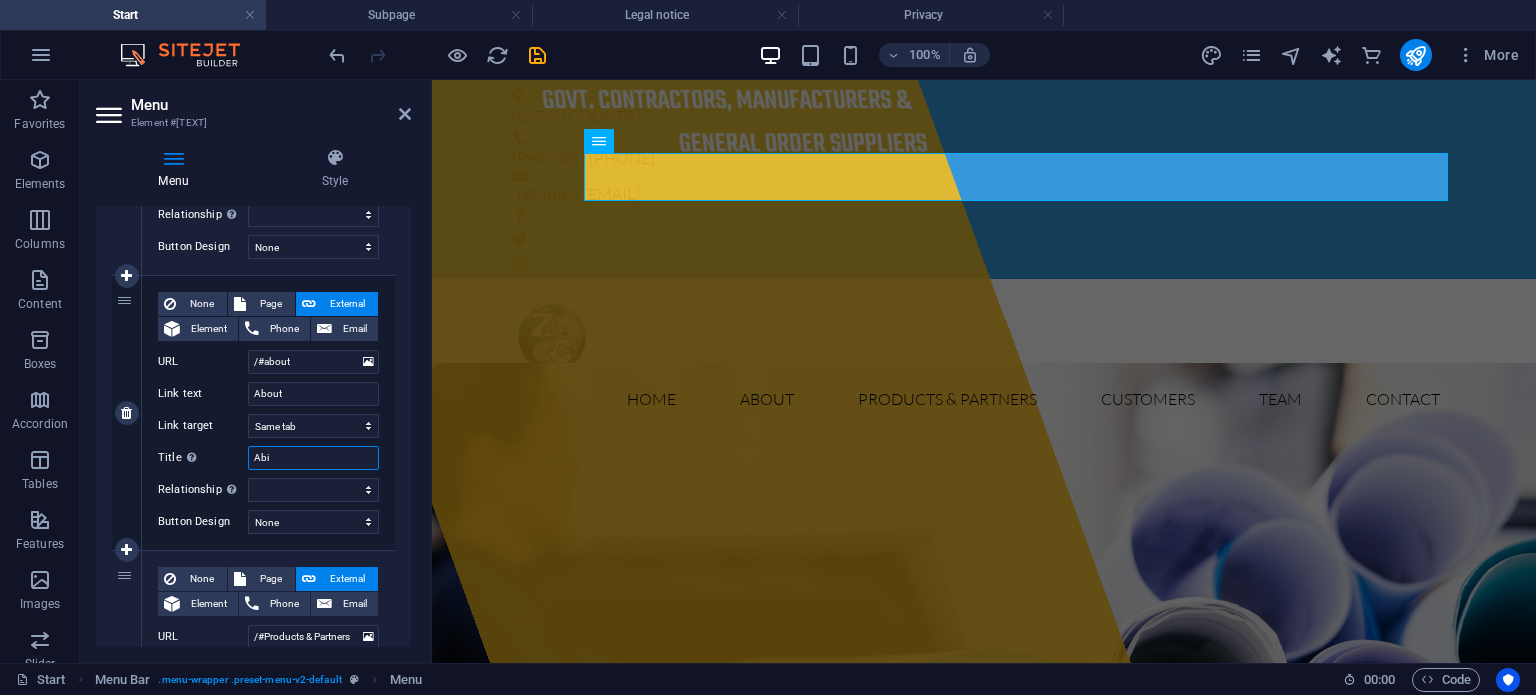 type on "Ab" 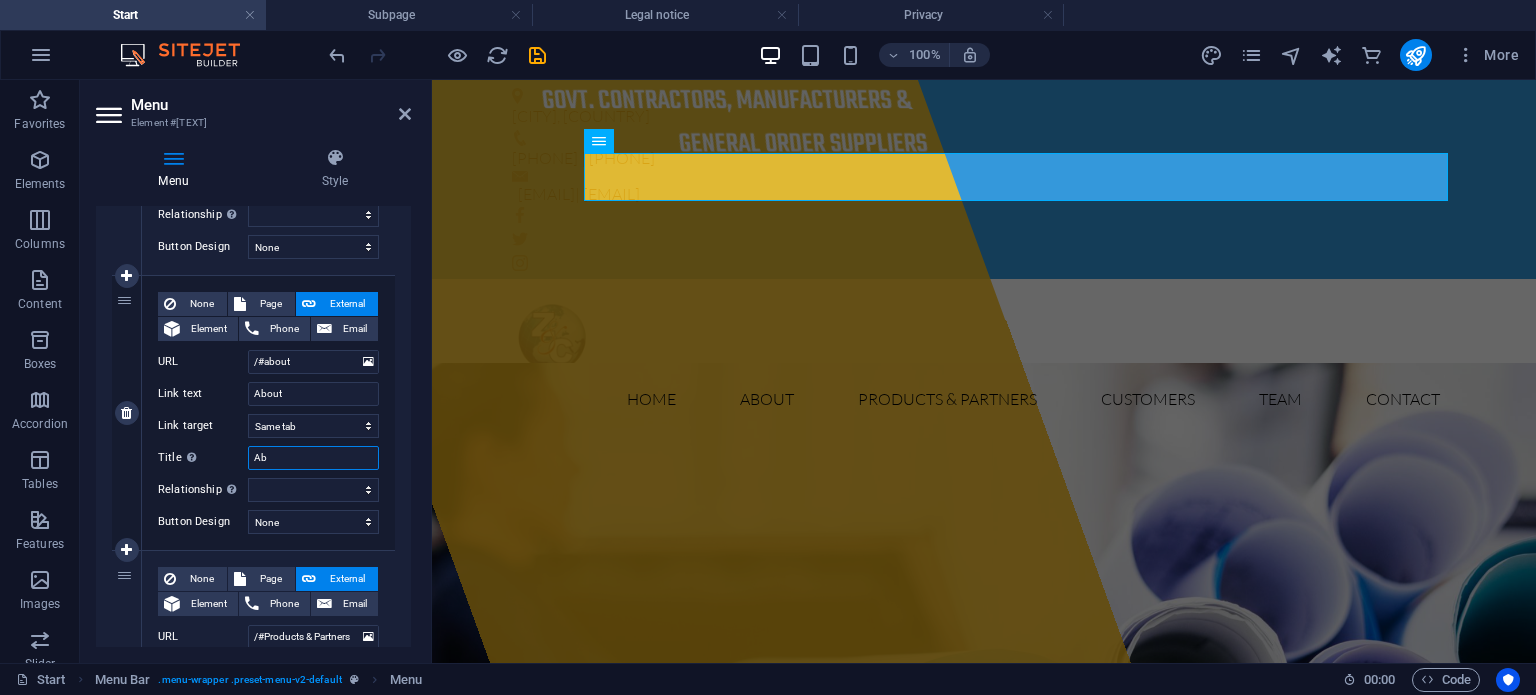 select 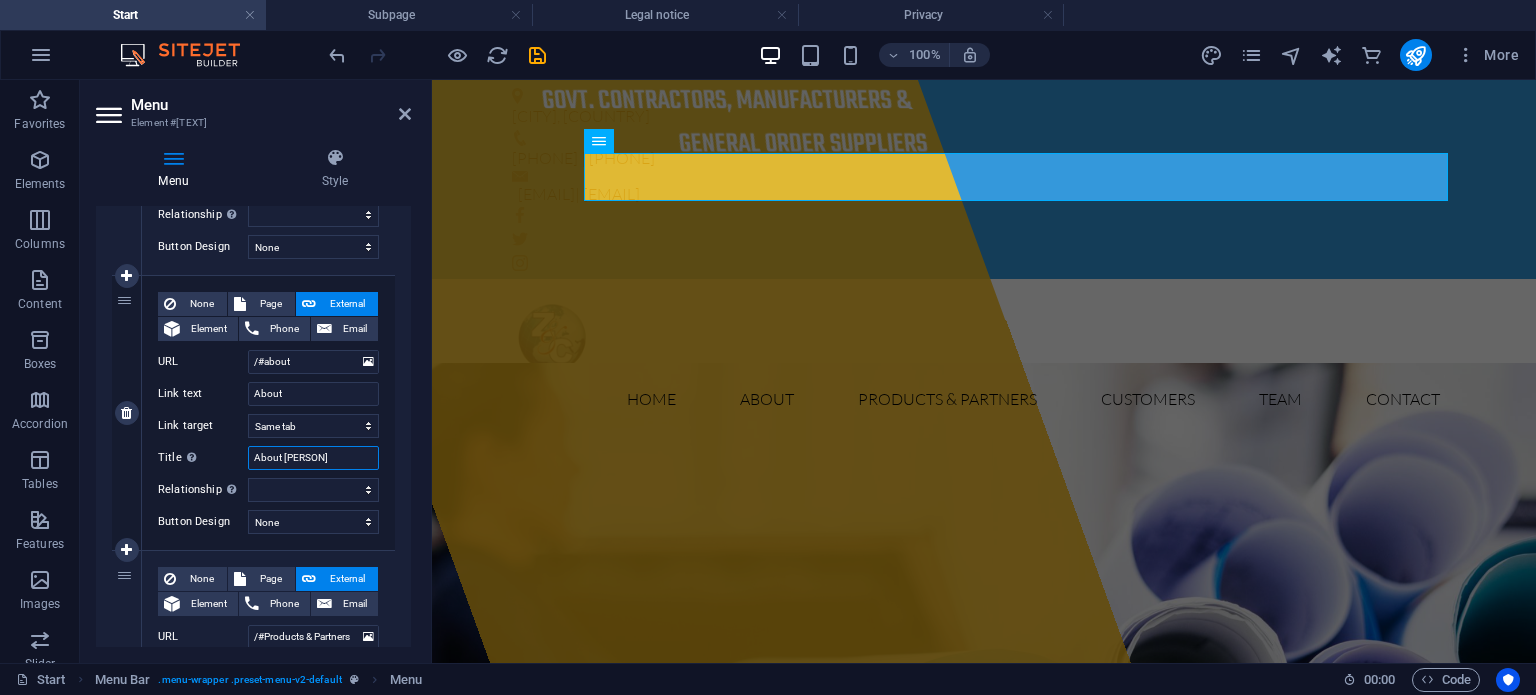 type on "About Zev" 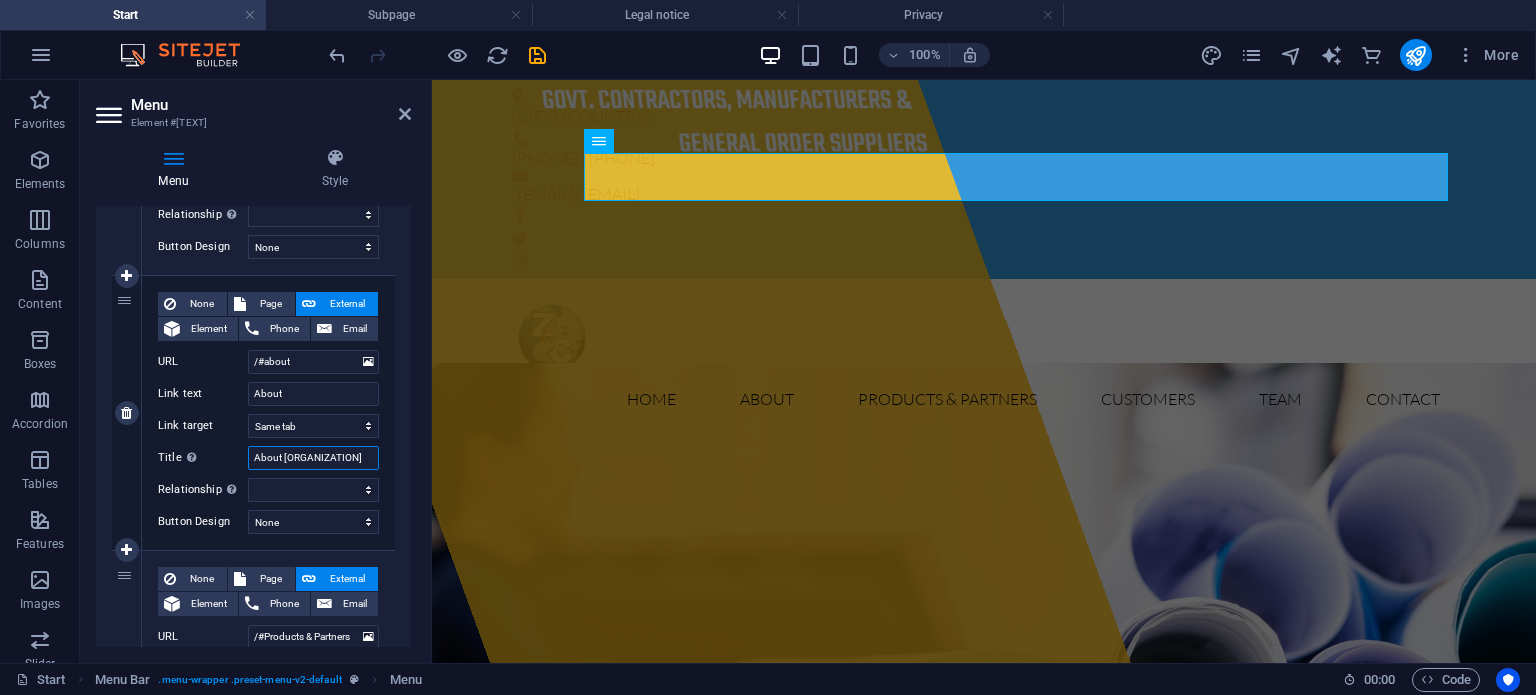 type on "About" 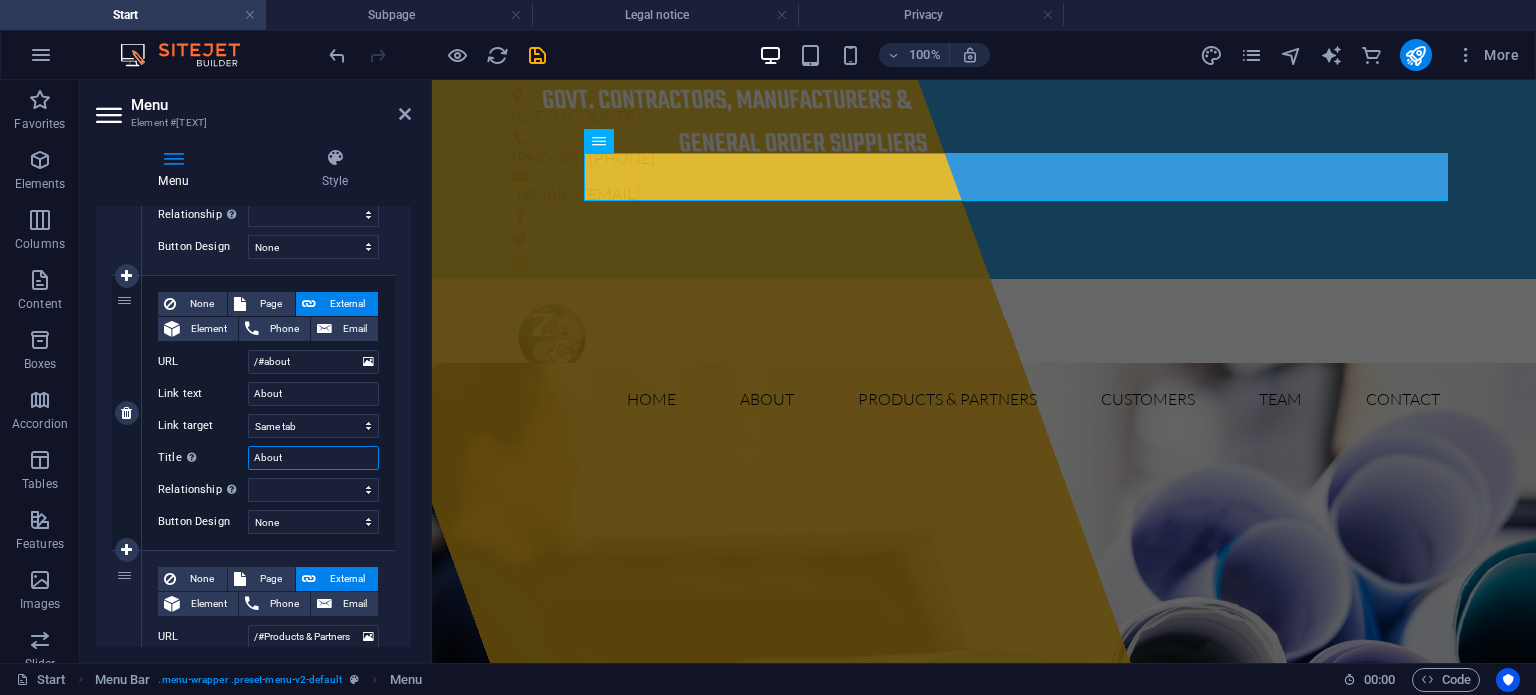 select 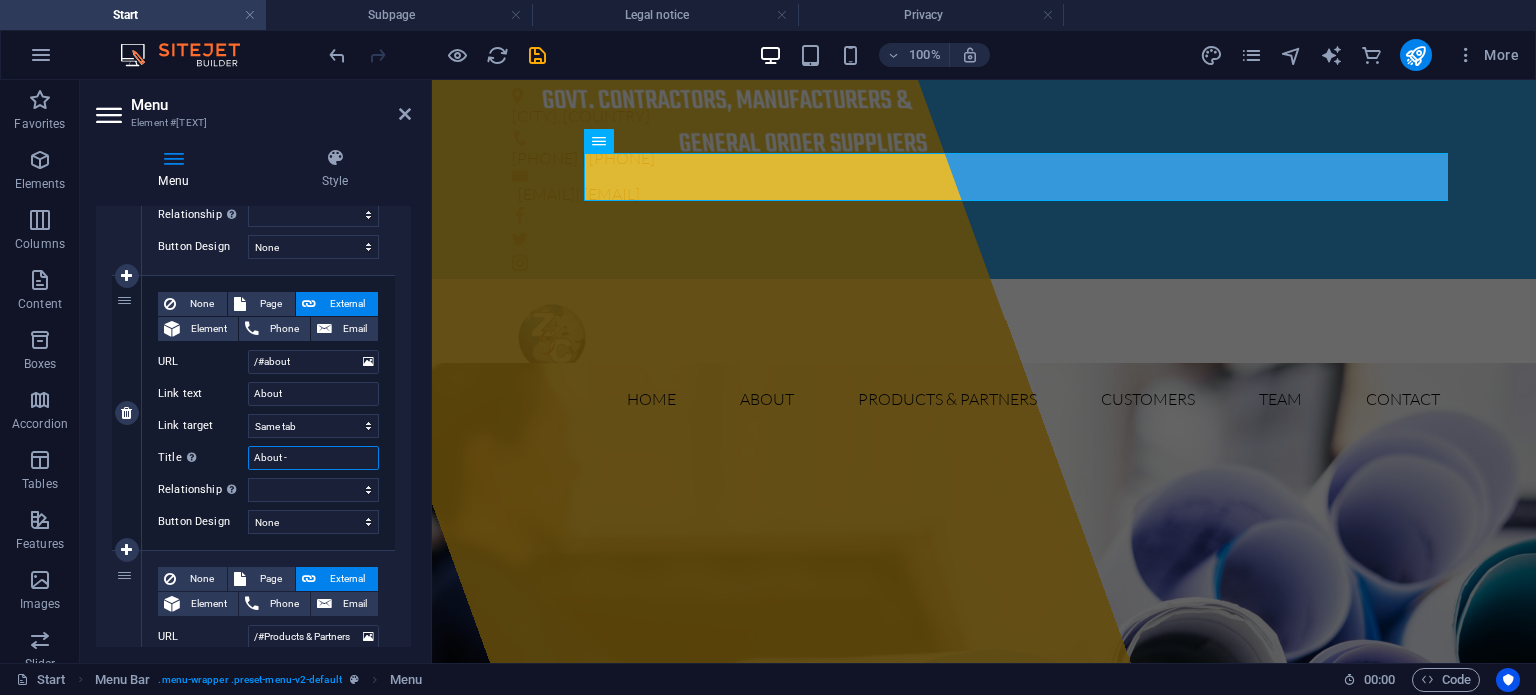 type on "About -" 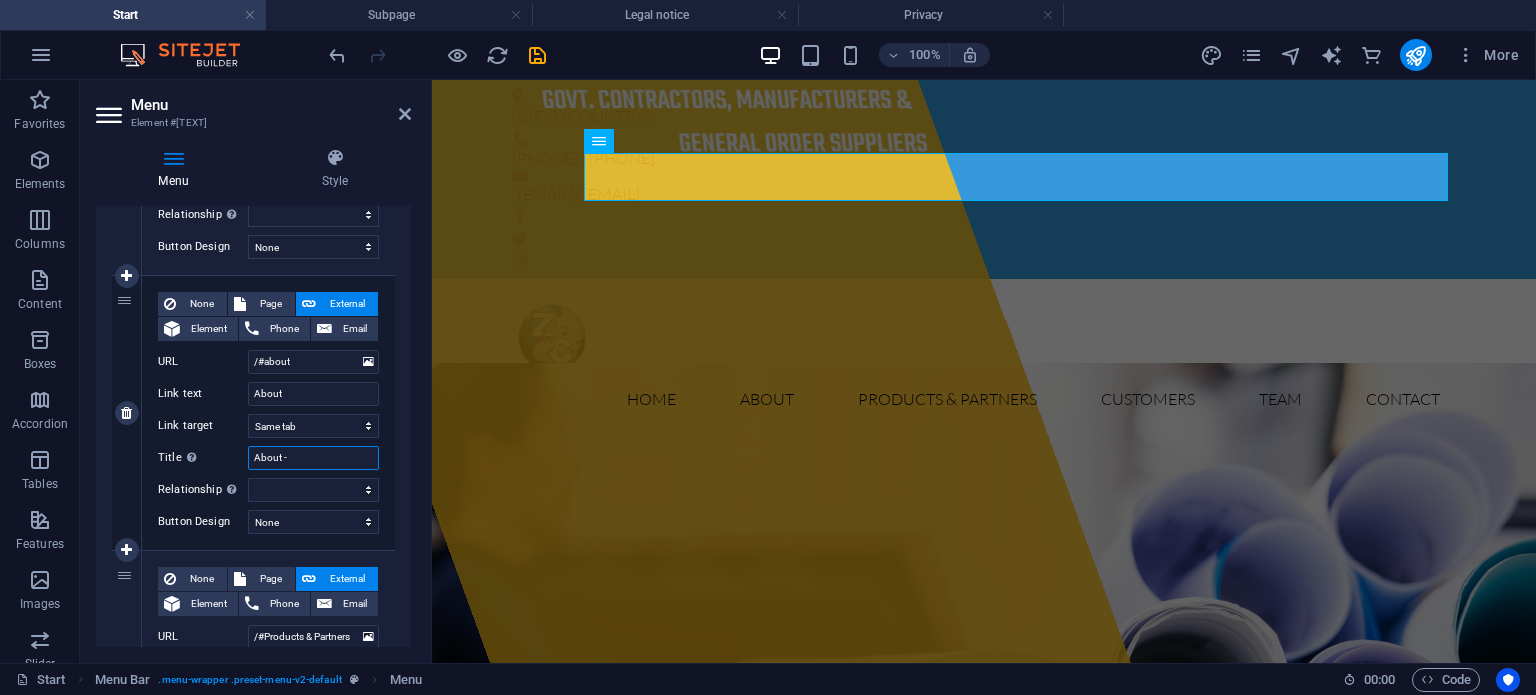 type on "About - Z" 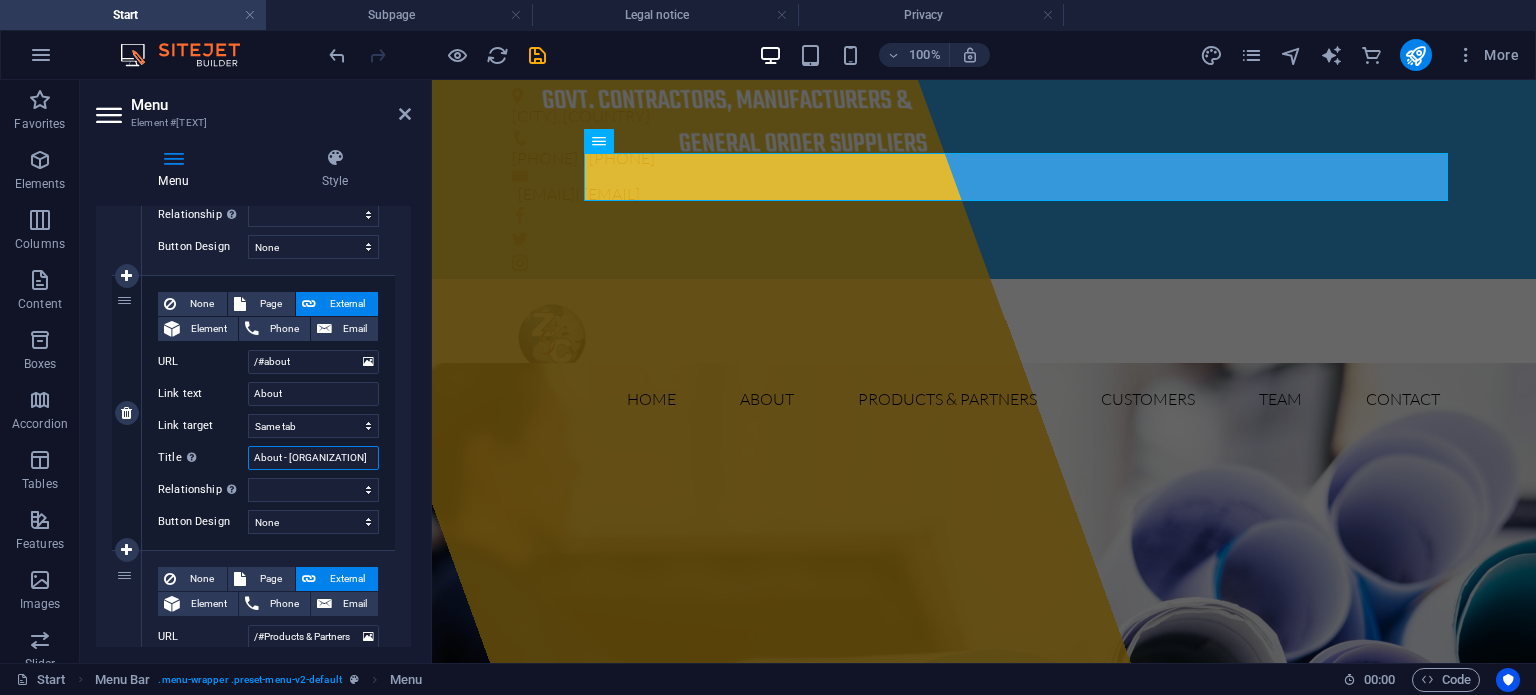select 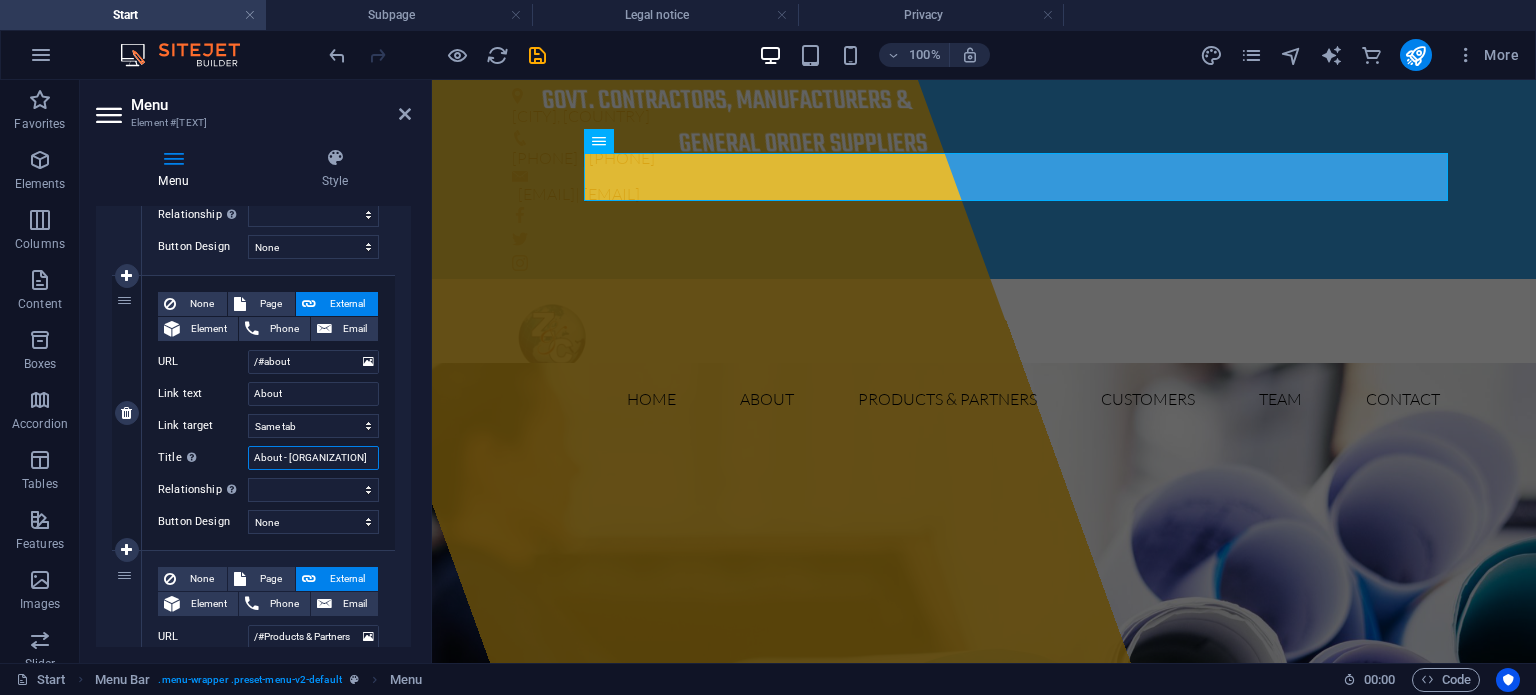 type on "About - Zeb & Company" 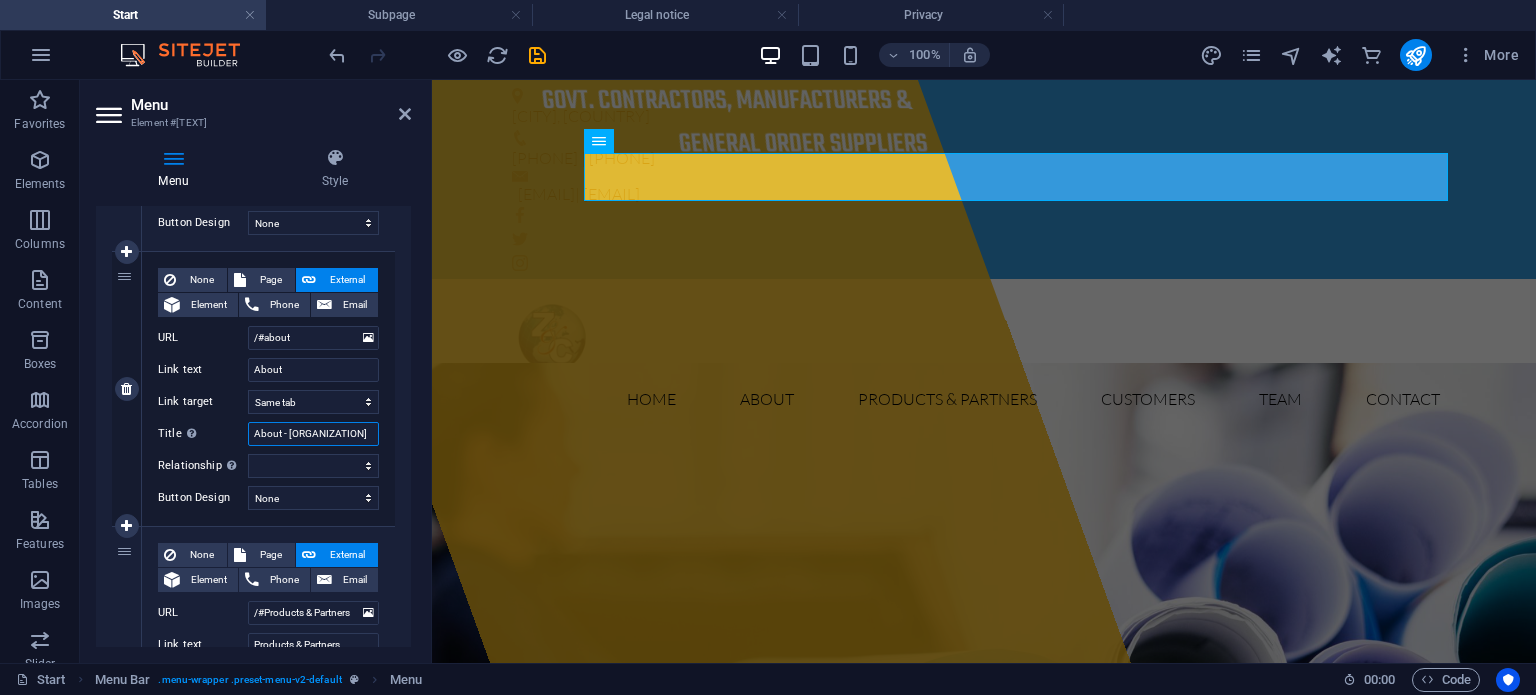 scroll, scrollTop: 436, scrollLeft: 0, axis: vertical 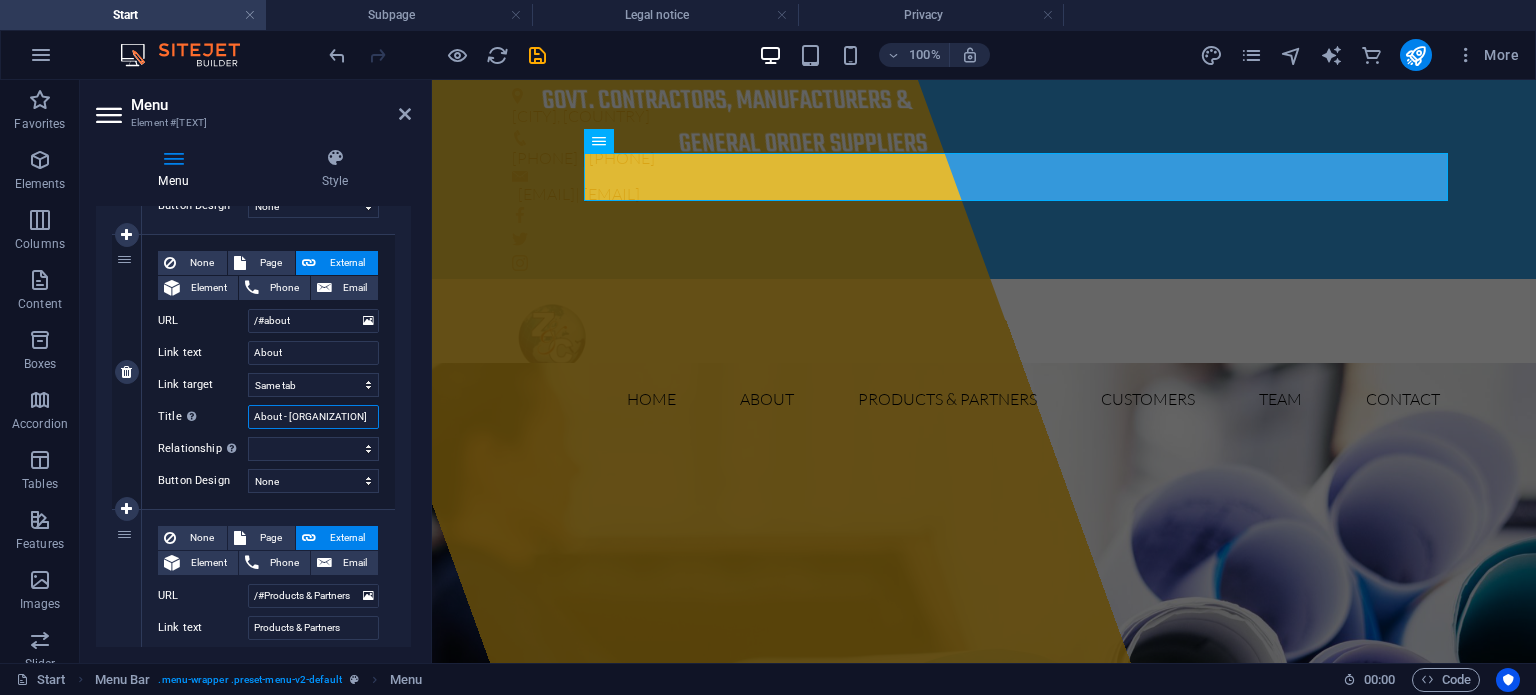 type on "About - Zeb & Company" 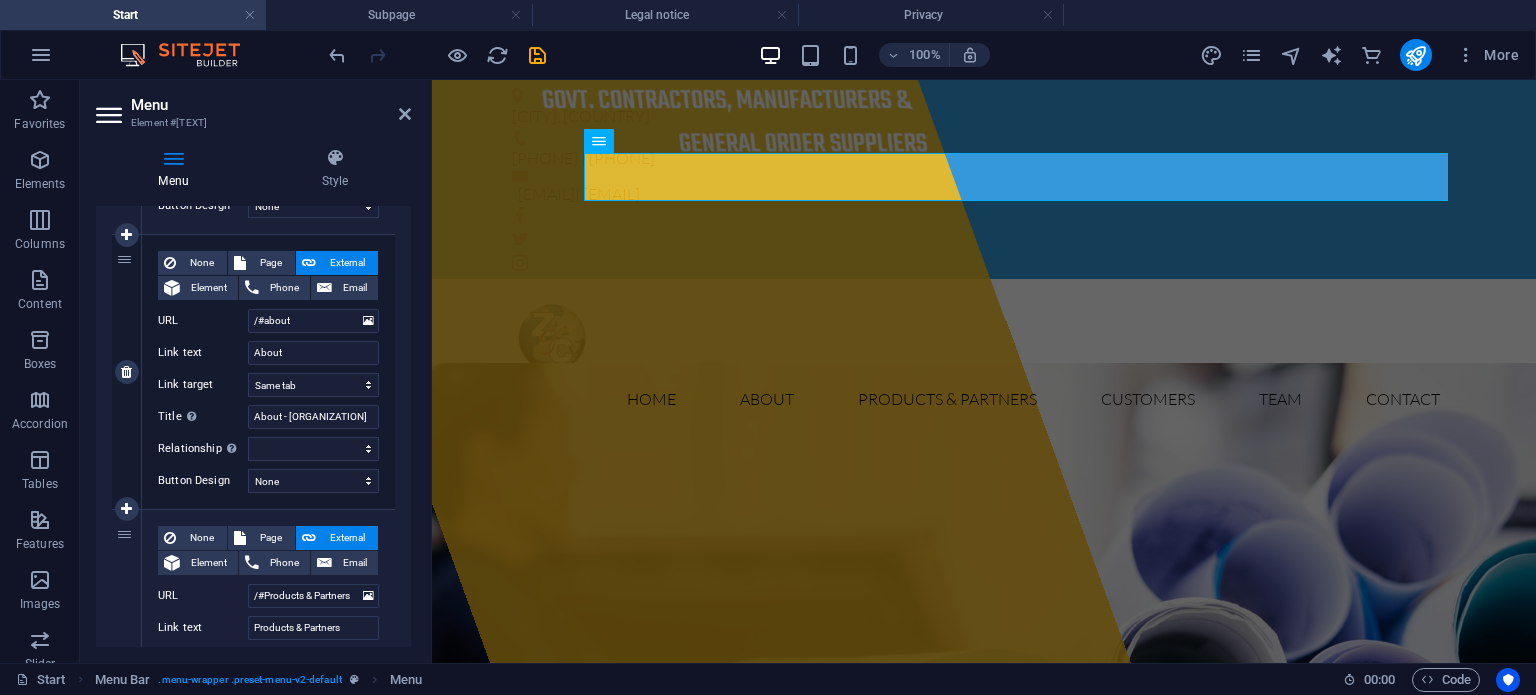 click on "External" at bounding box center (347, 263) 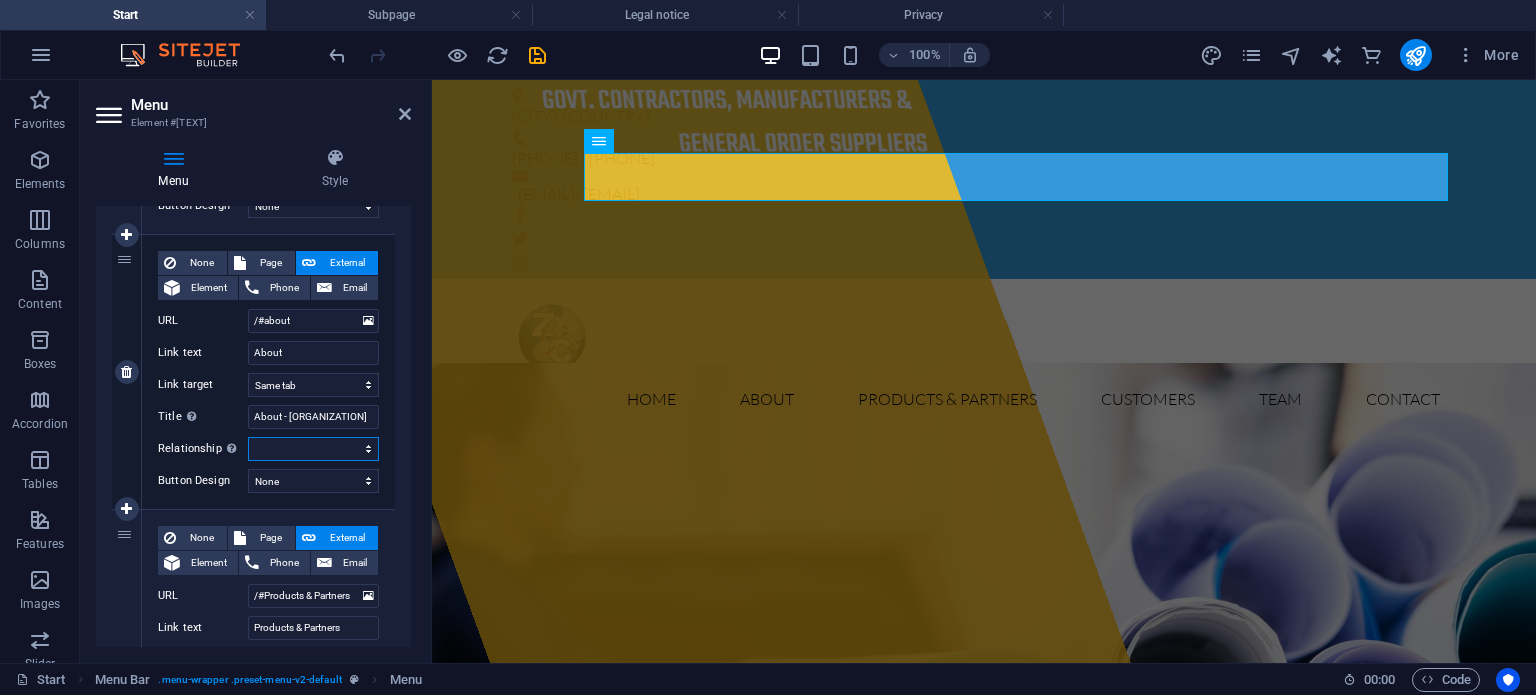 click on "alternate author bookmark external help license next nofollow noreferrer noopener prev search tag" at bounding box center (313, 449) 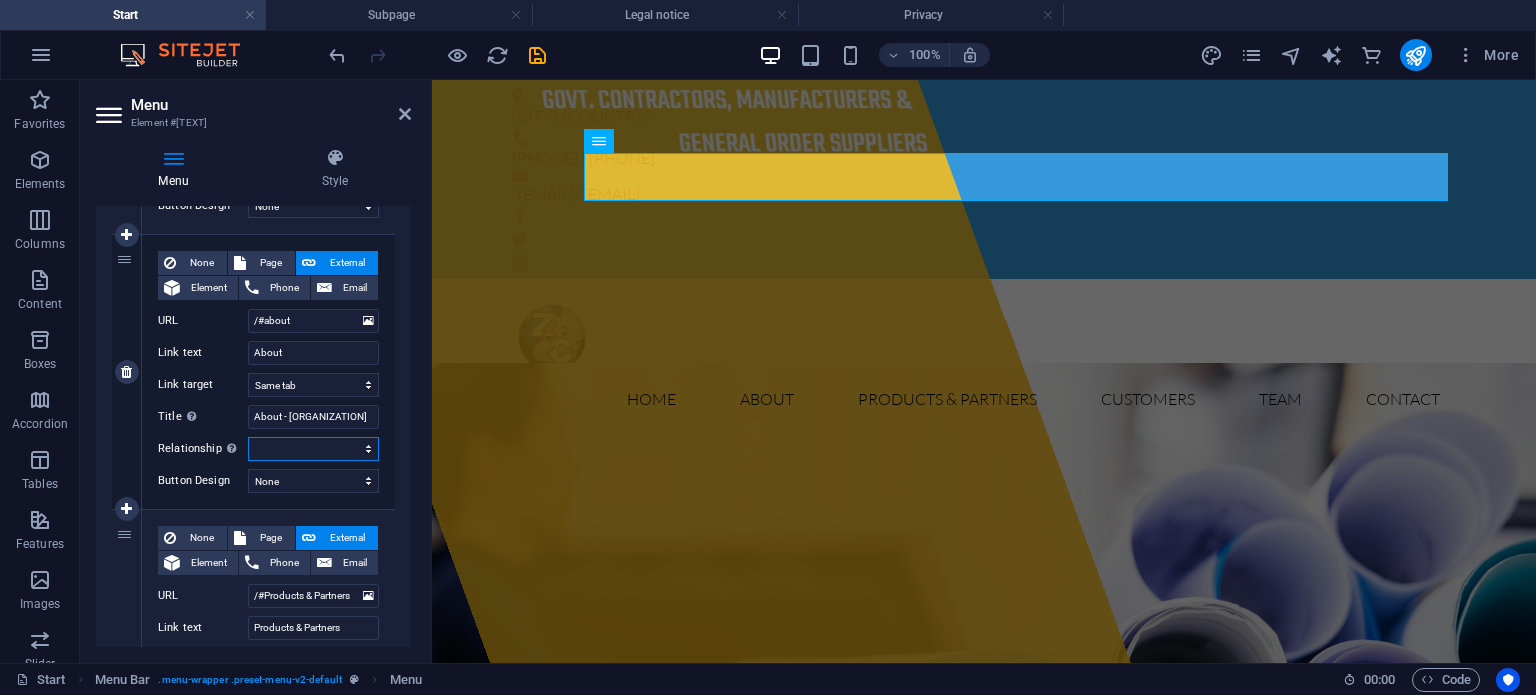 click on "alternate author bookmark external help license next nofollow noreferrer noopener prev search tag" at bounding box center (313, 449) 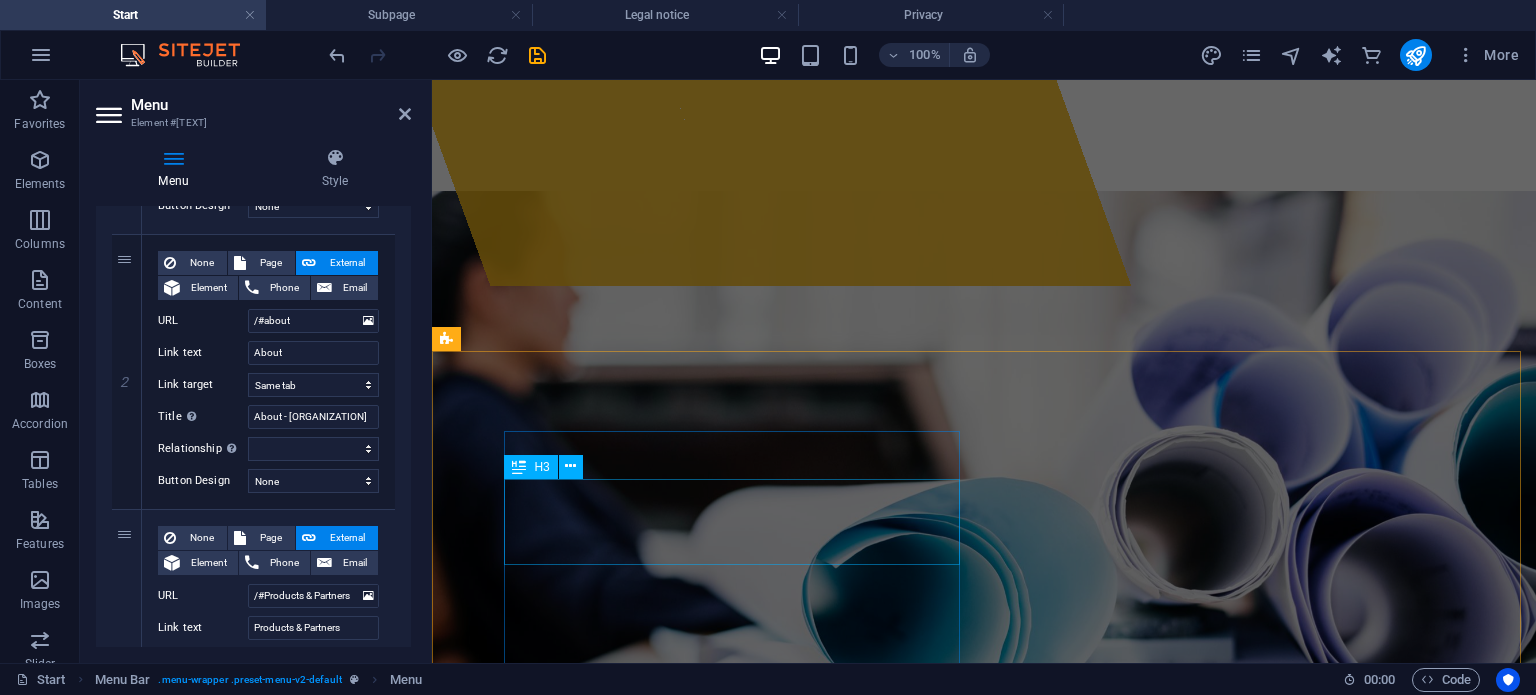 scroll, scrollTop: 456, scrollLeft: 0, axis: vertical 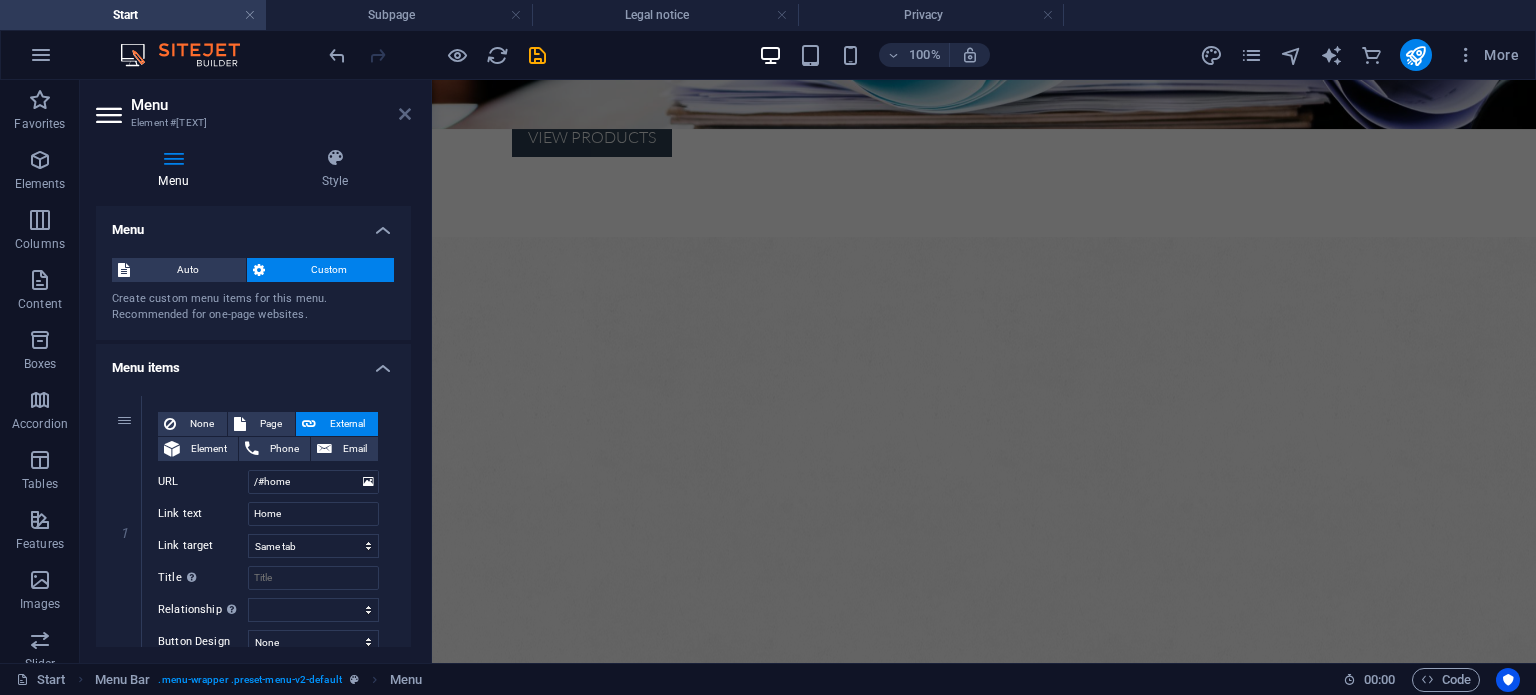 click at bounding box center [405, 114] 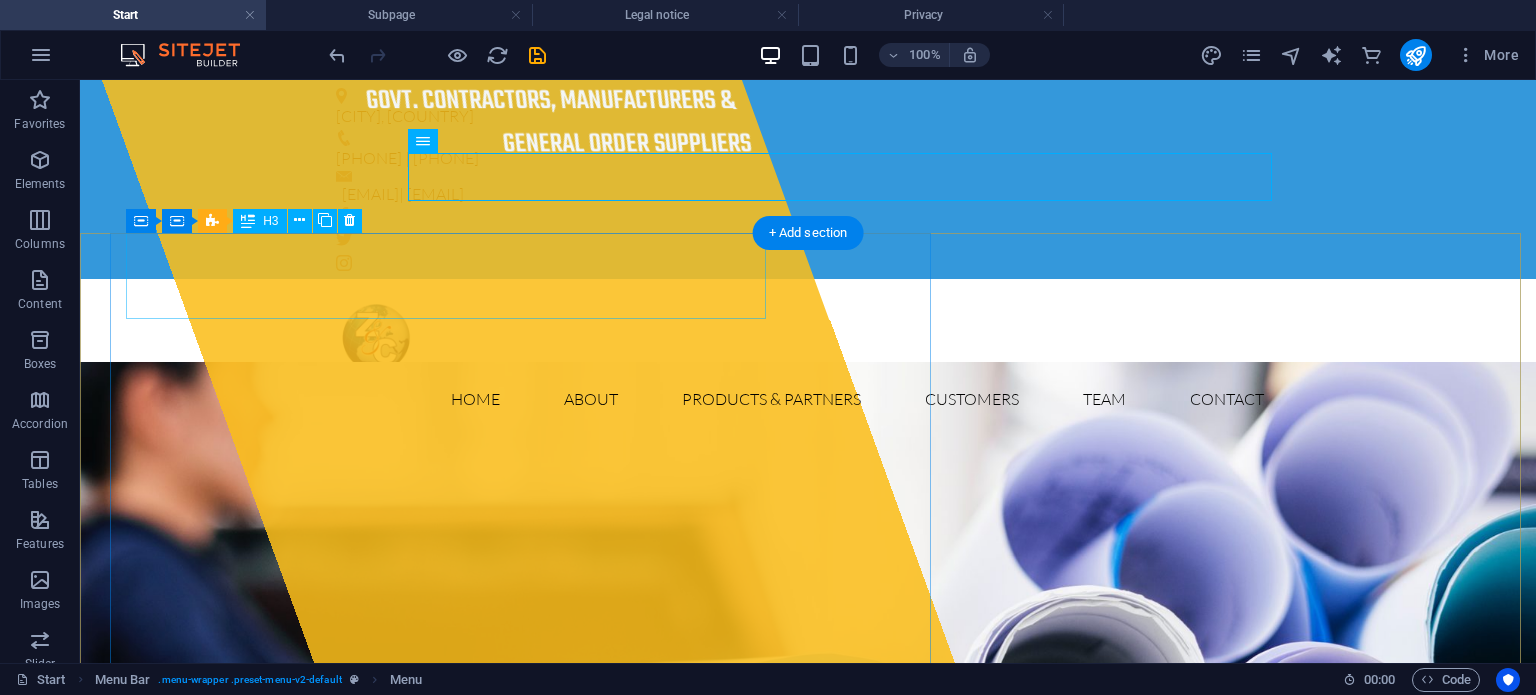 scroll, scrollTop: 0, scrollLeft: 0, axis: both 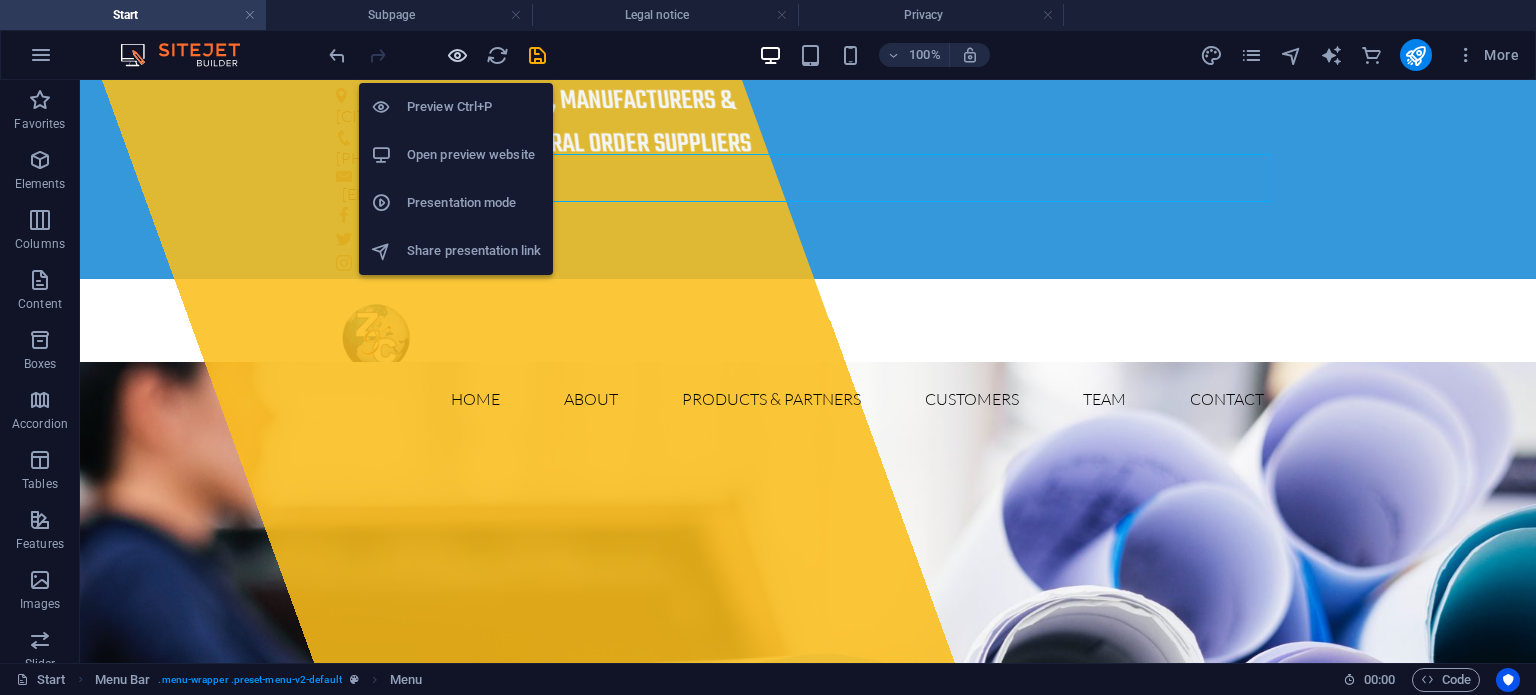 click at bounding box center (457, 55) 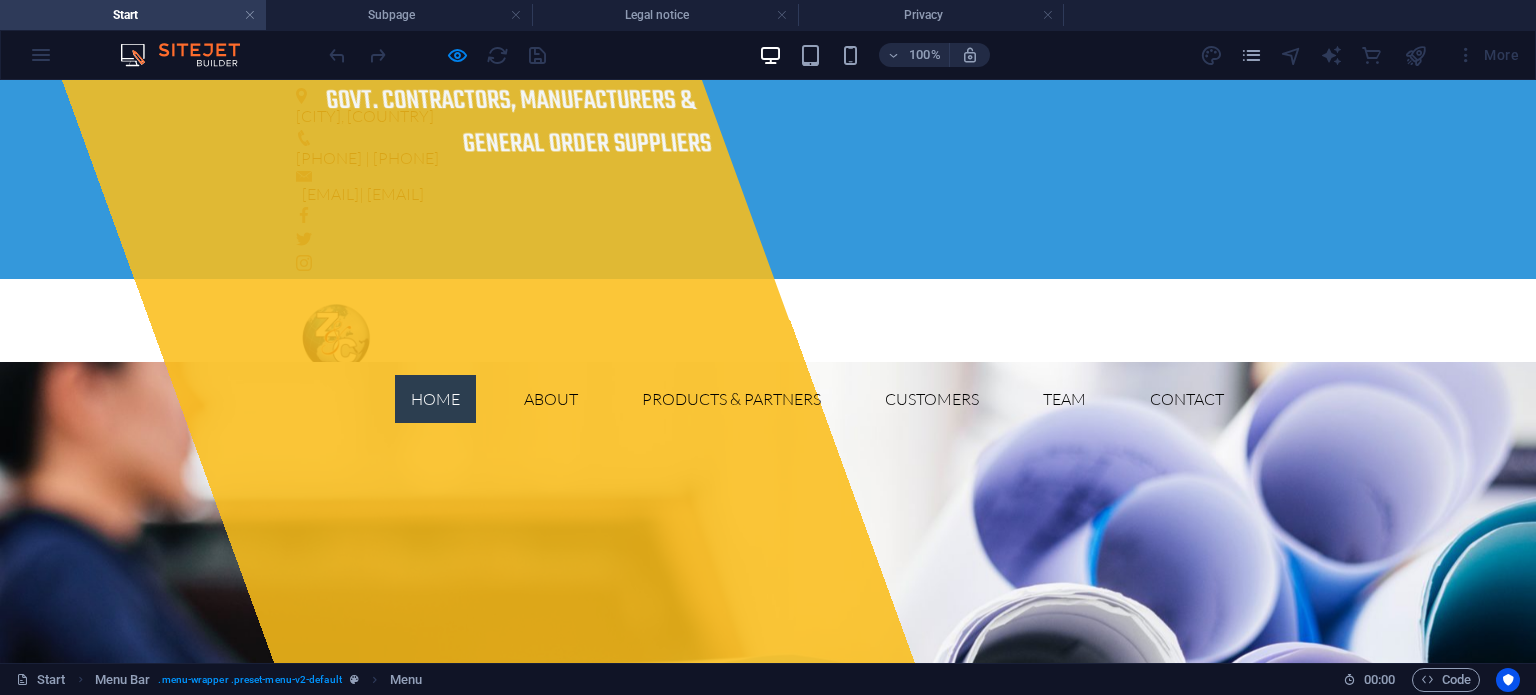 click on "Home" at bounding box center (435, 399) 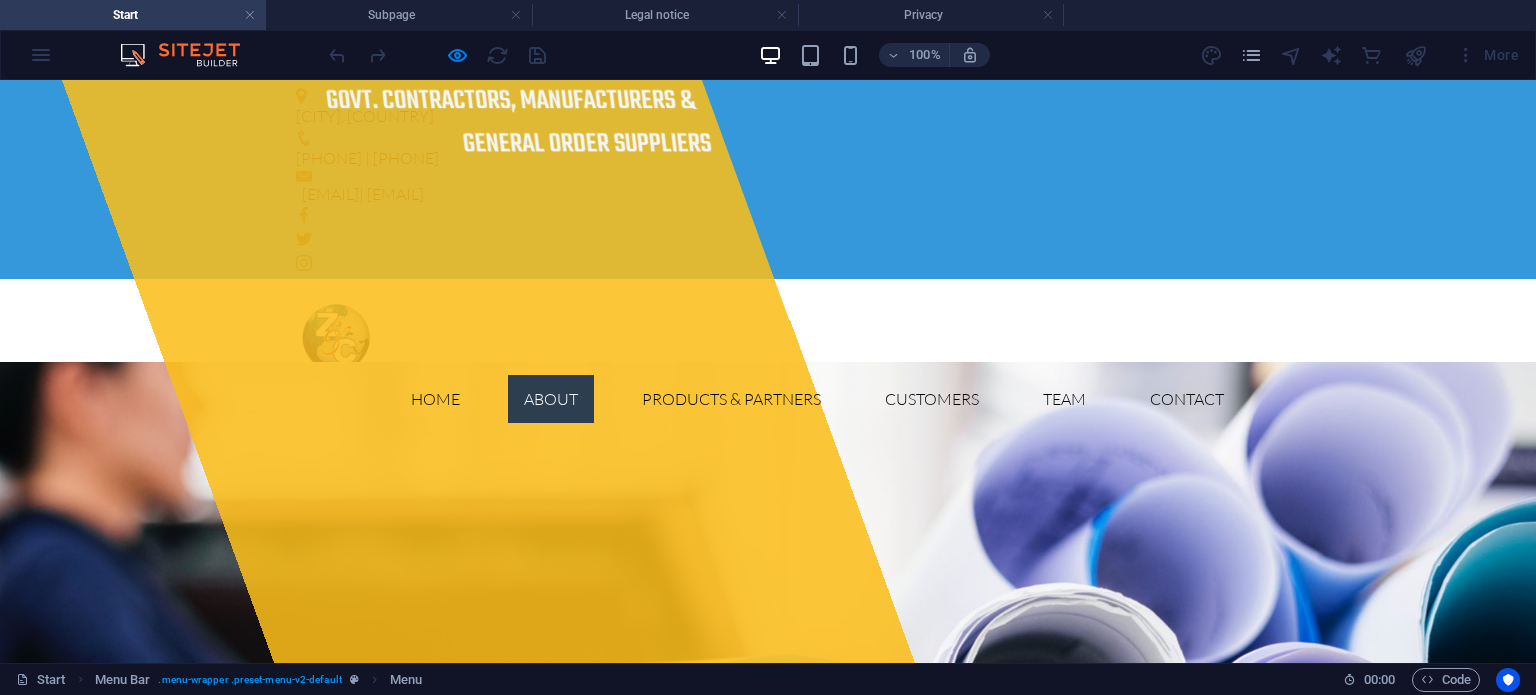 click on "About" at bounding box center (551, 399) 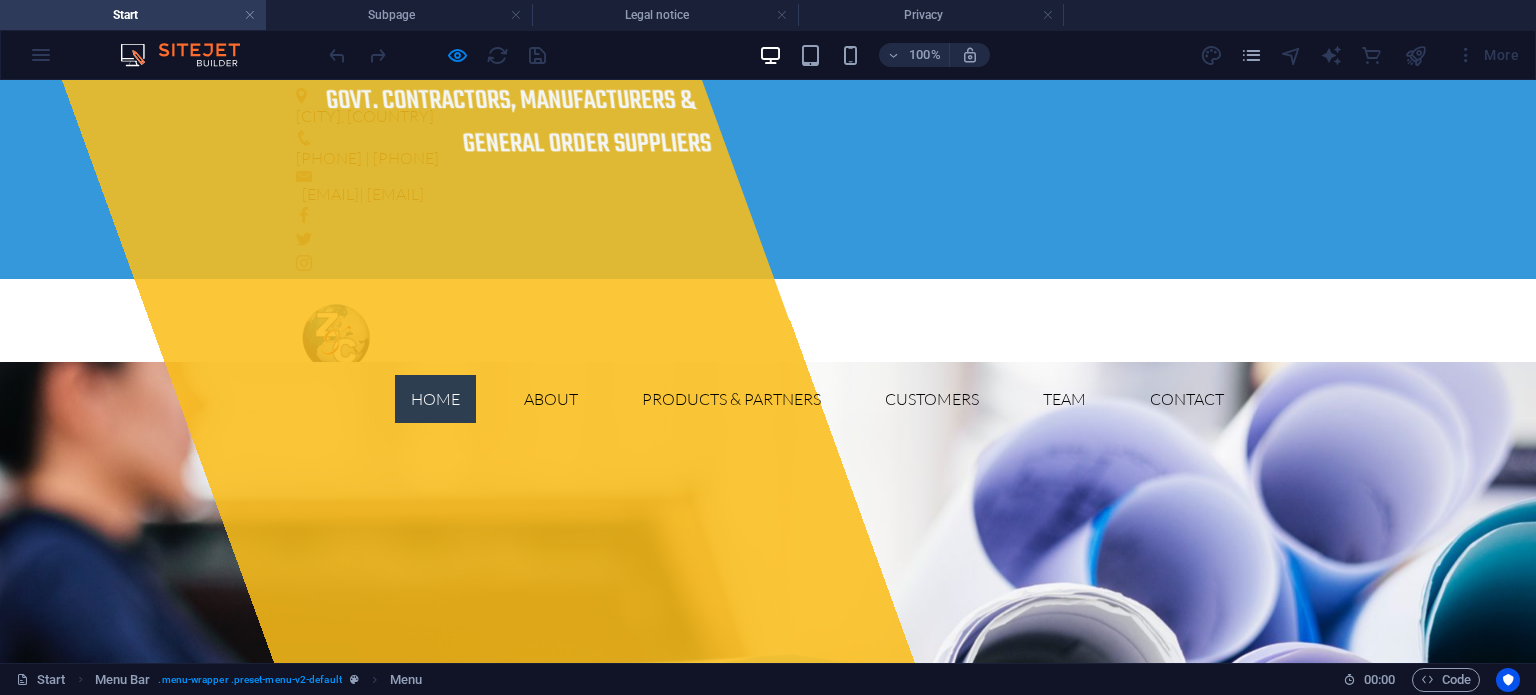 click on "Home" at bounding box center [435, 399] 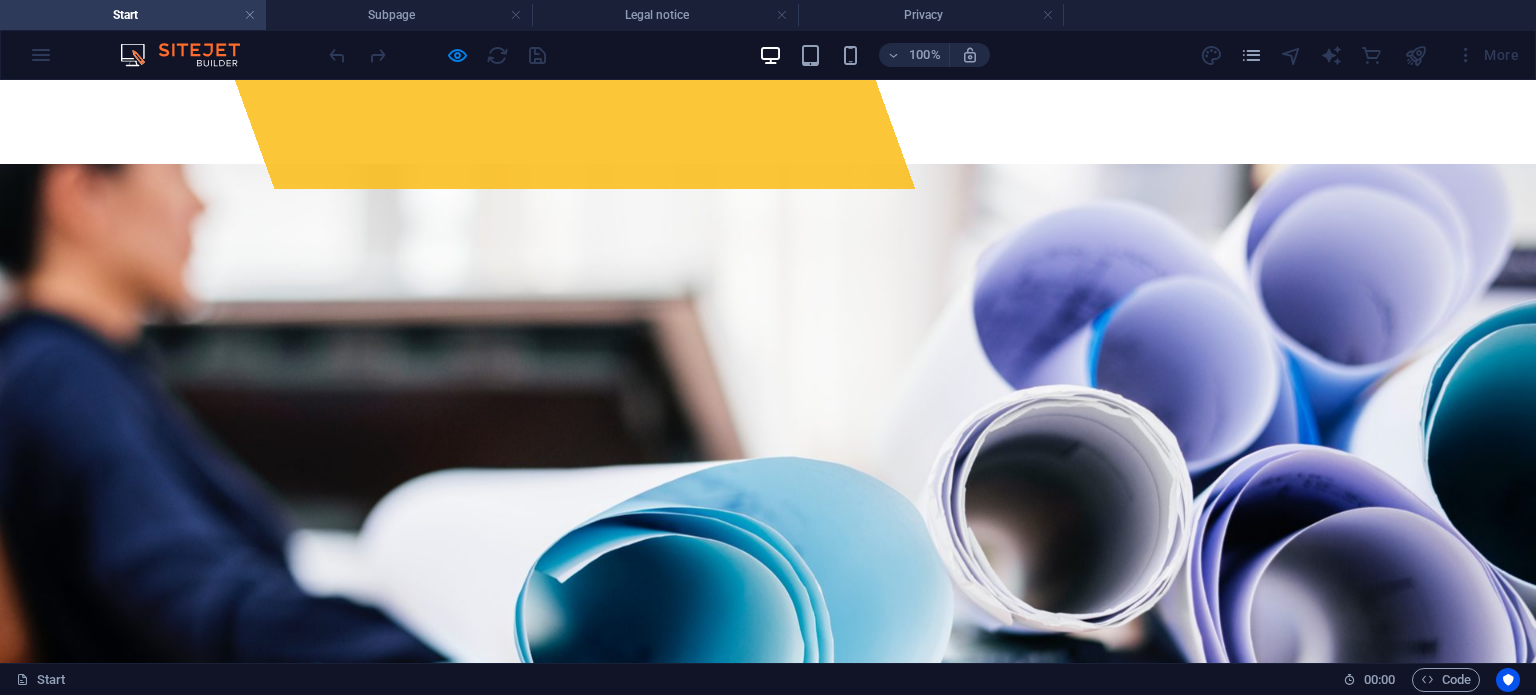 scroll, scrollTop: 0, scrollLeft: 0, axis: both 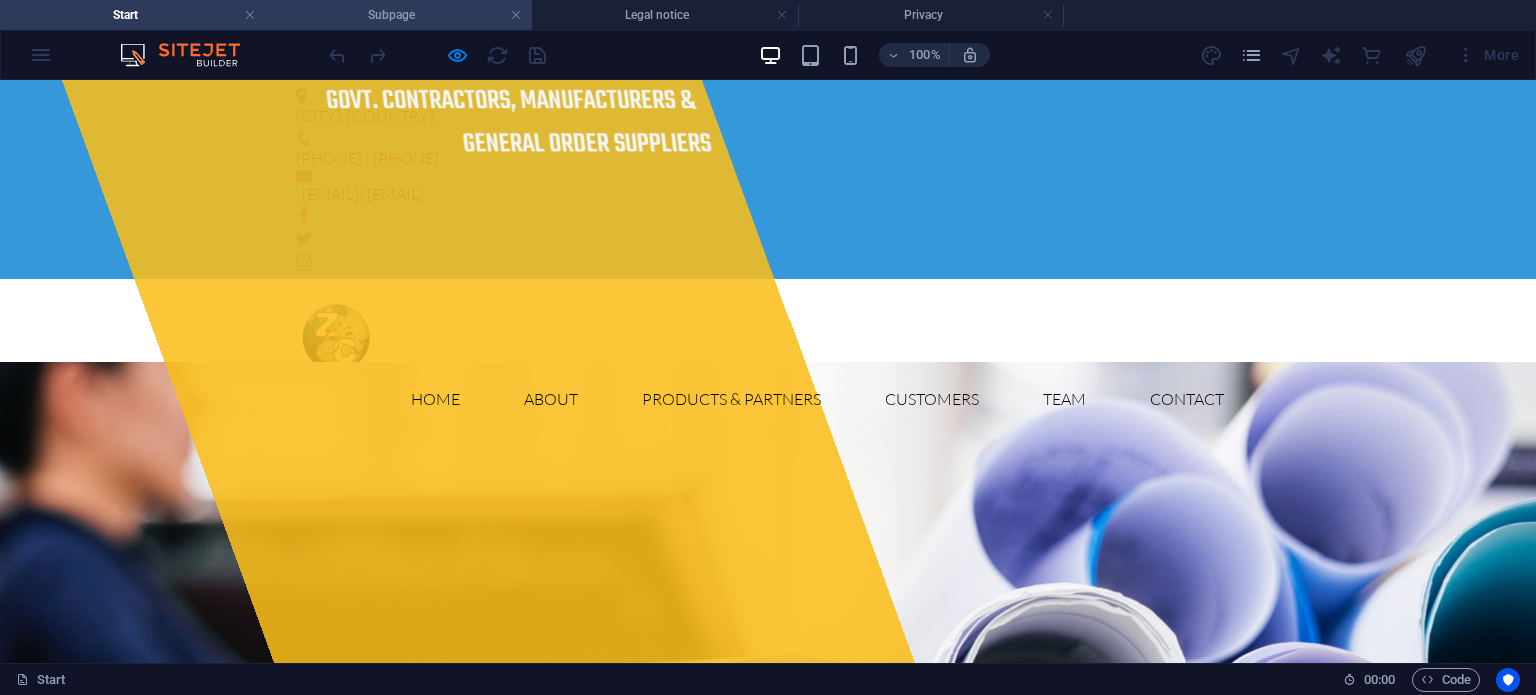 click on "Subpage" at bounding box center (399, 15) 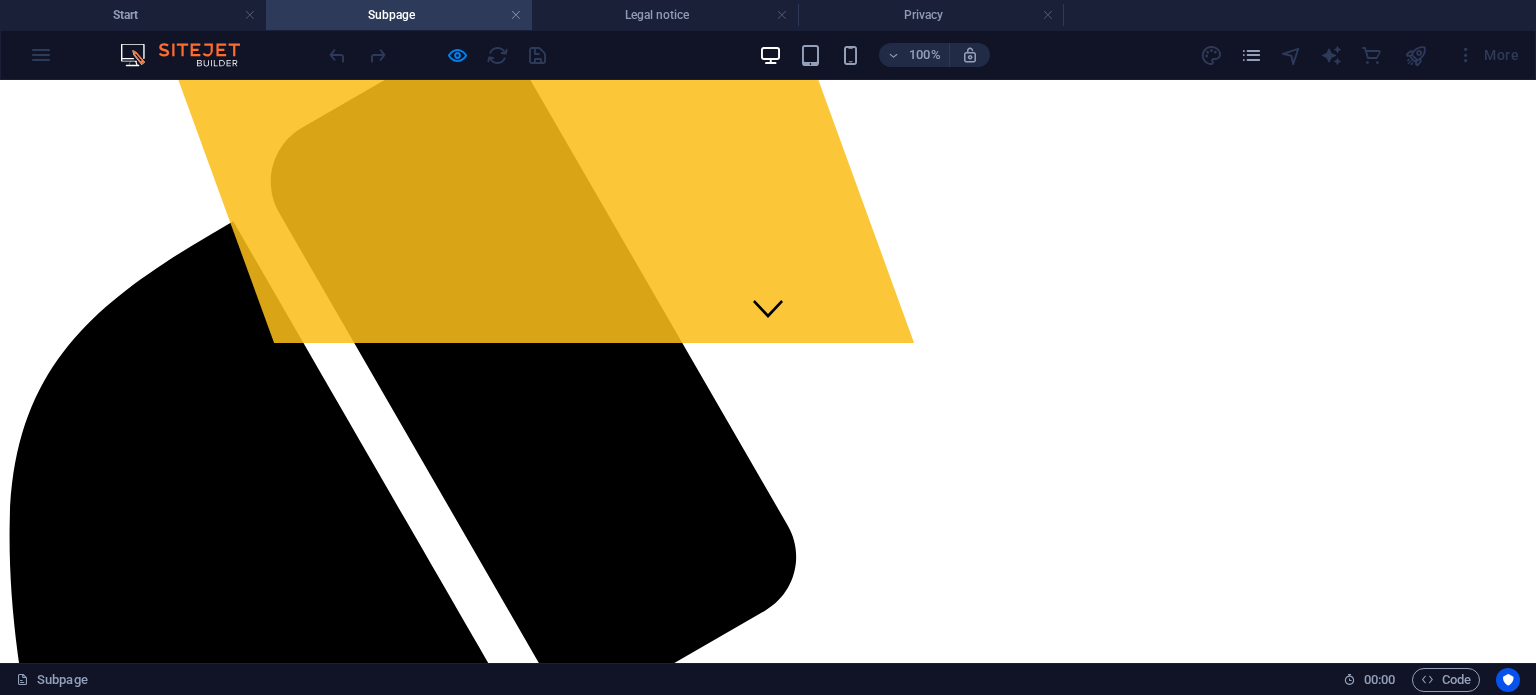 scroll, scrollTop: 0, scrollLeft: 0, axis: both 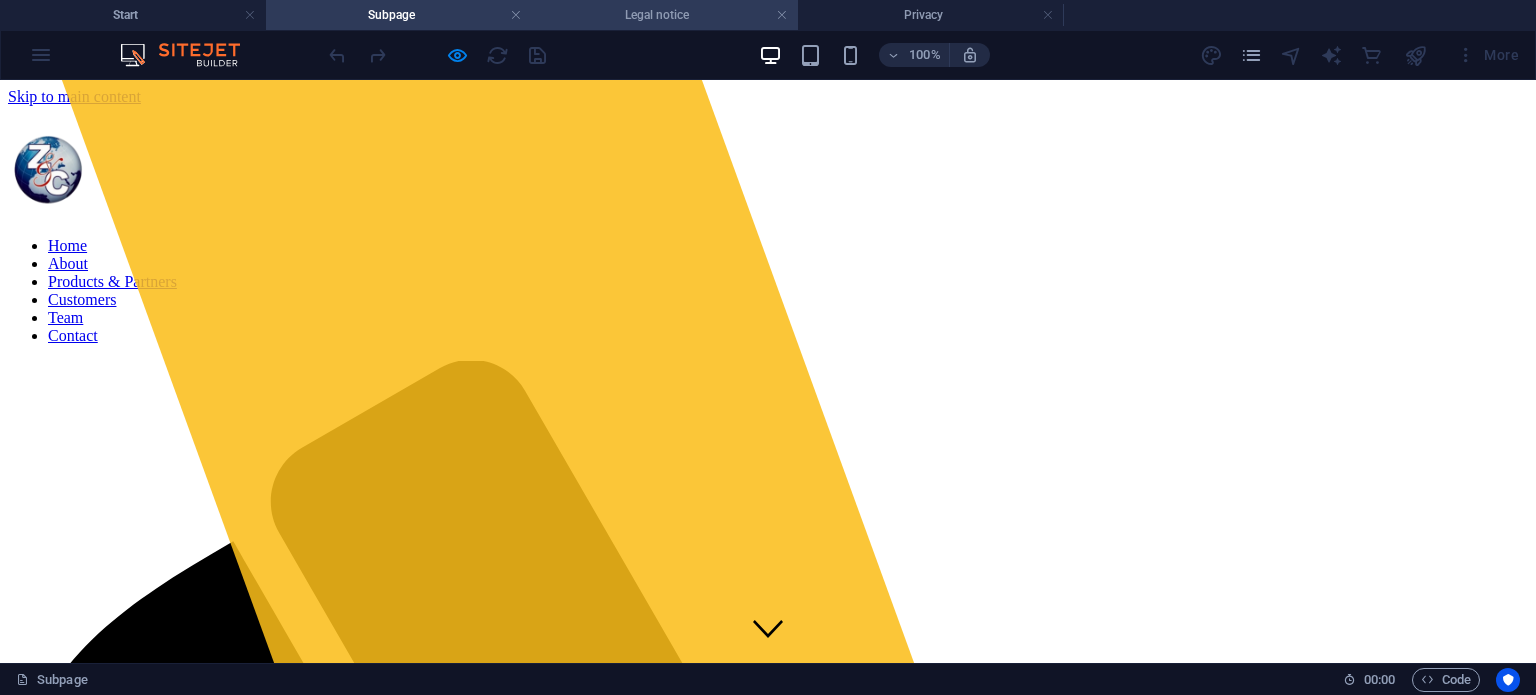 click on "Legal notice" at bounding box center (665, 15) 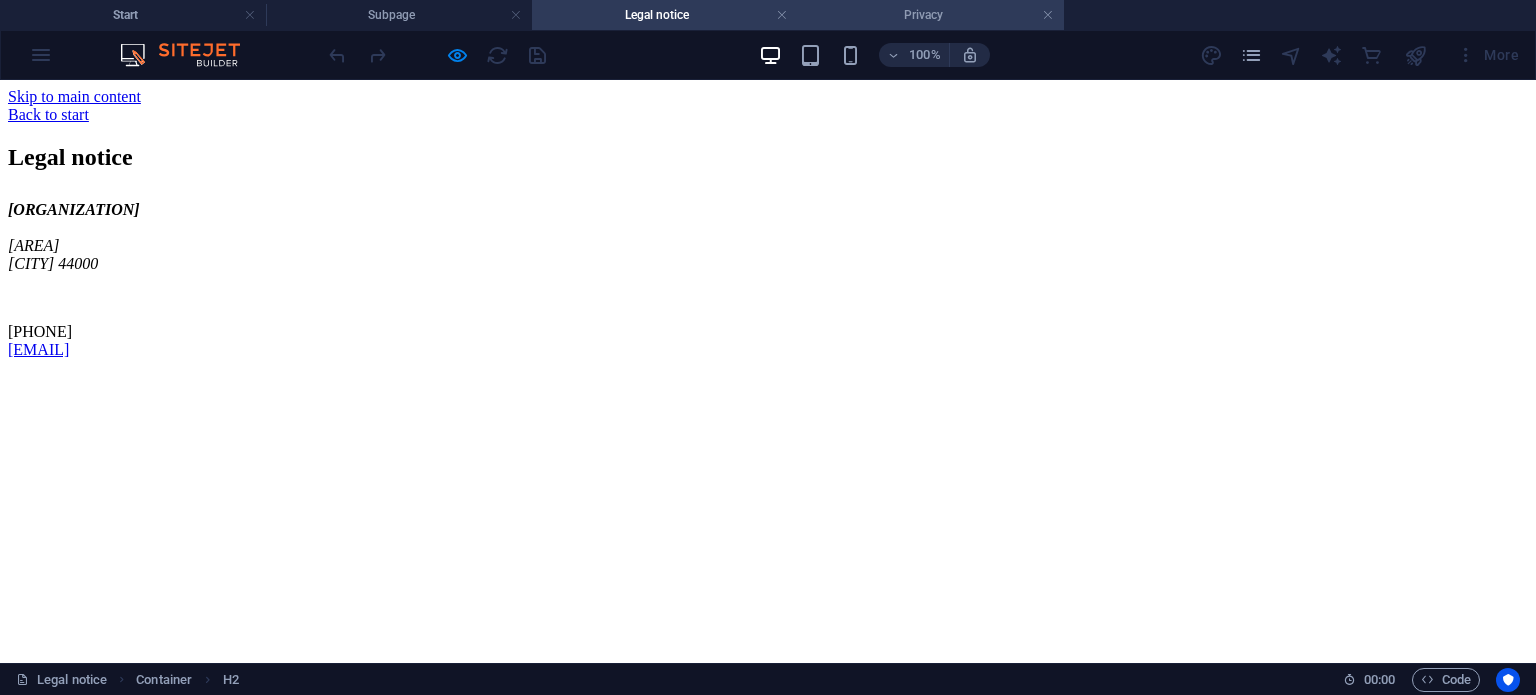 click on "Privacy" at bounding box center [931, 15] 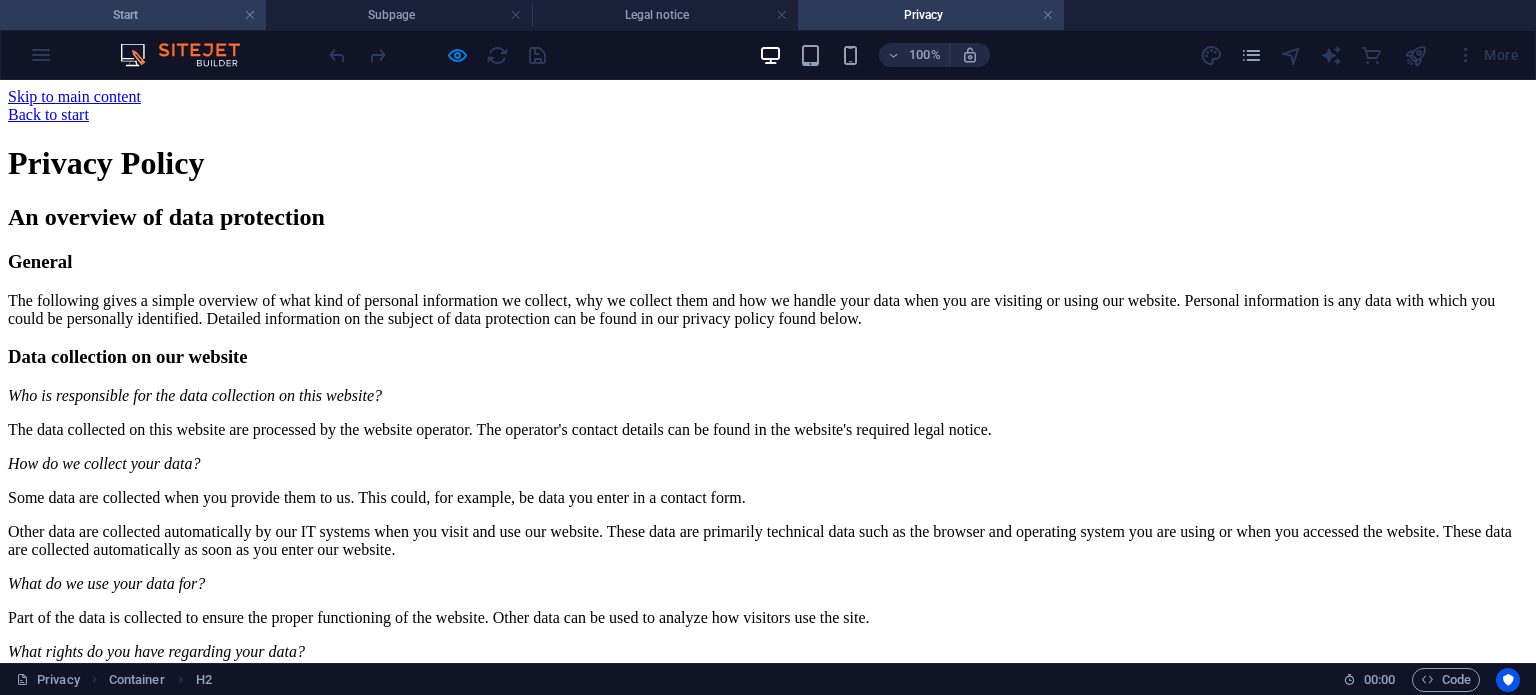 click on "Start" at bounding box center (133, 15) 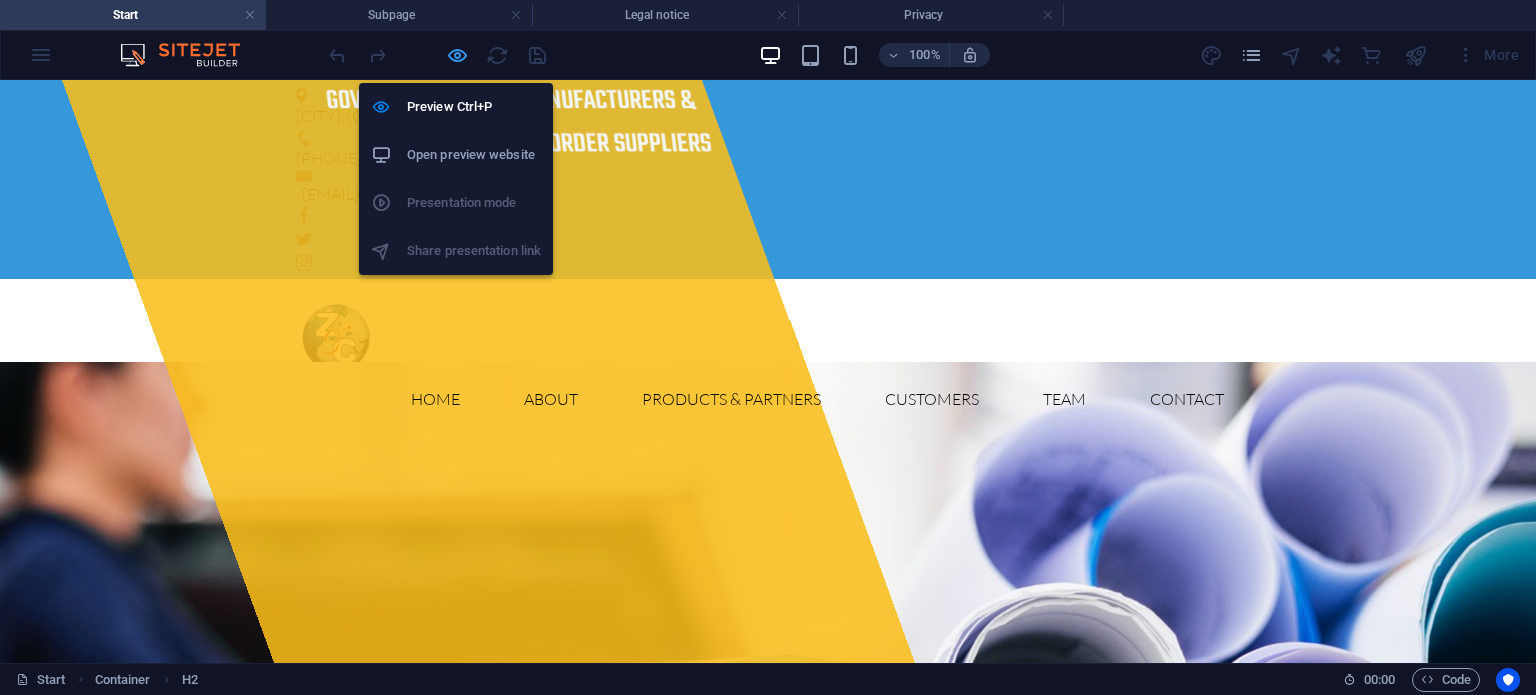 click at bounding box center (457, 55) 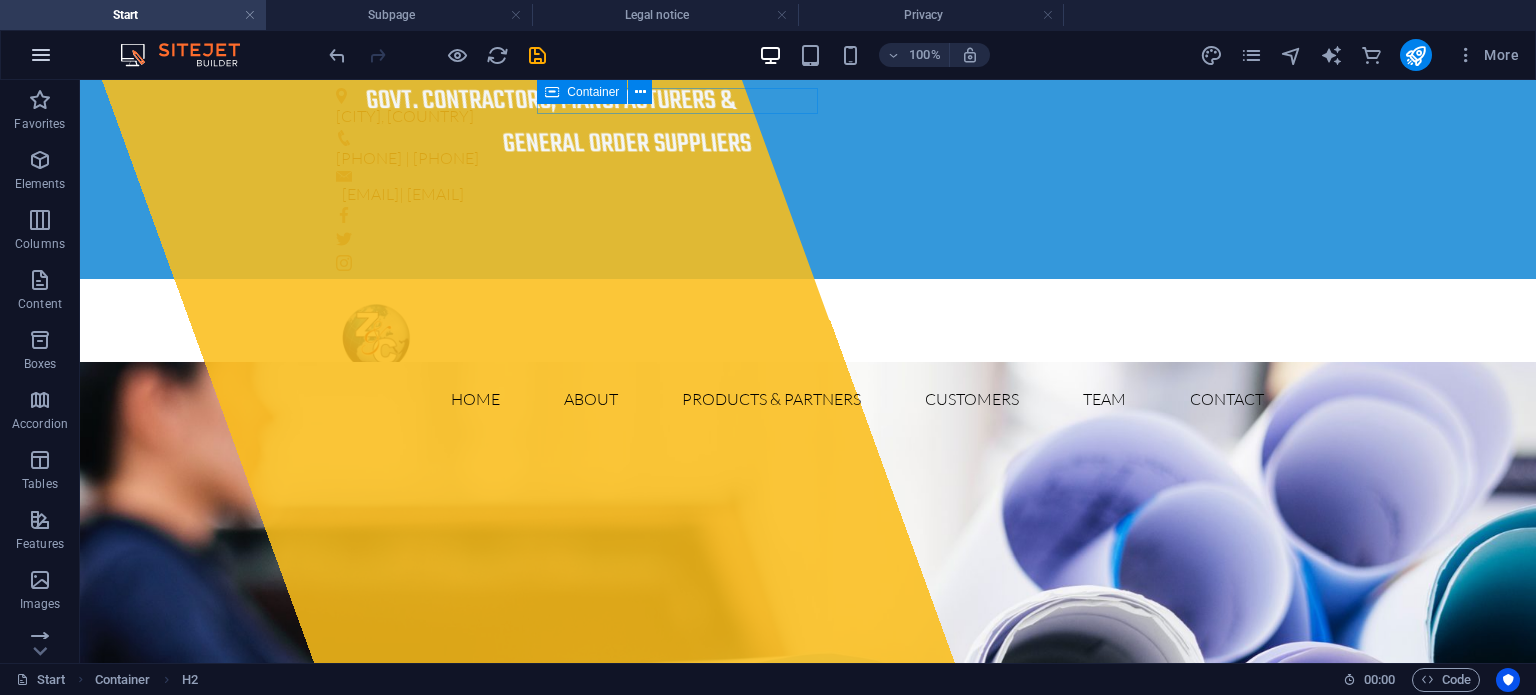 click at bounding box center [41, 55] 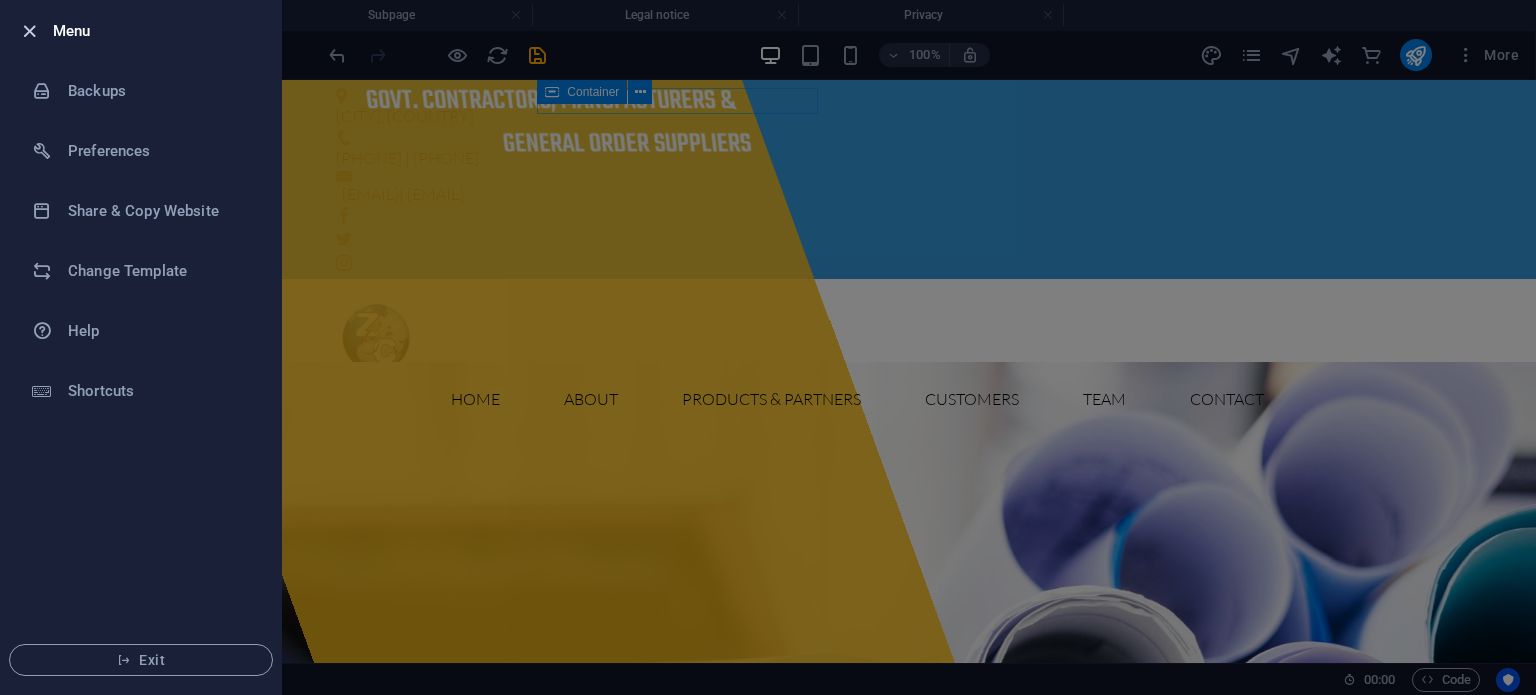 click at bounding box center [29, 31] 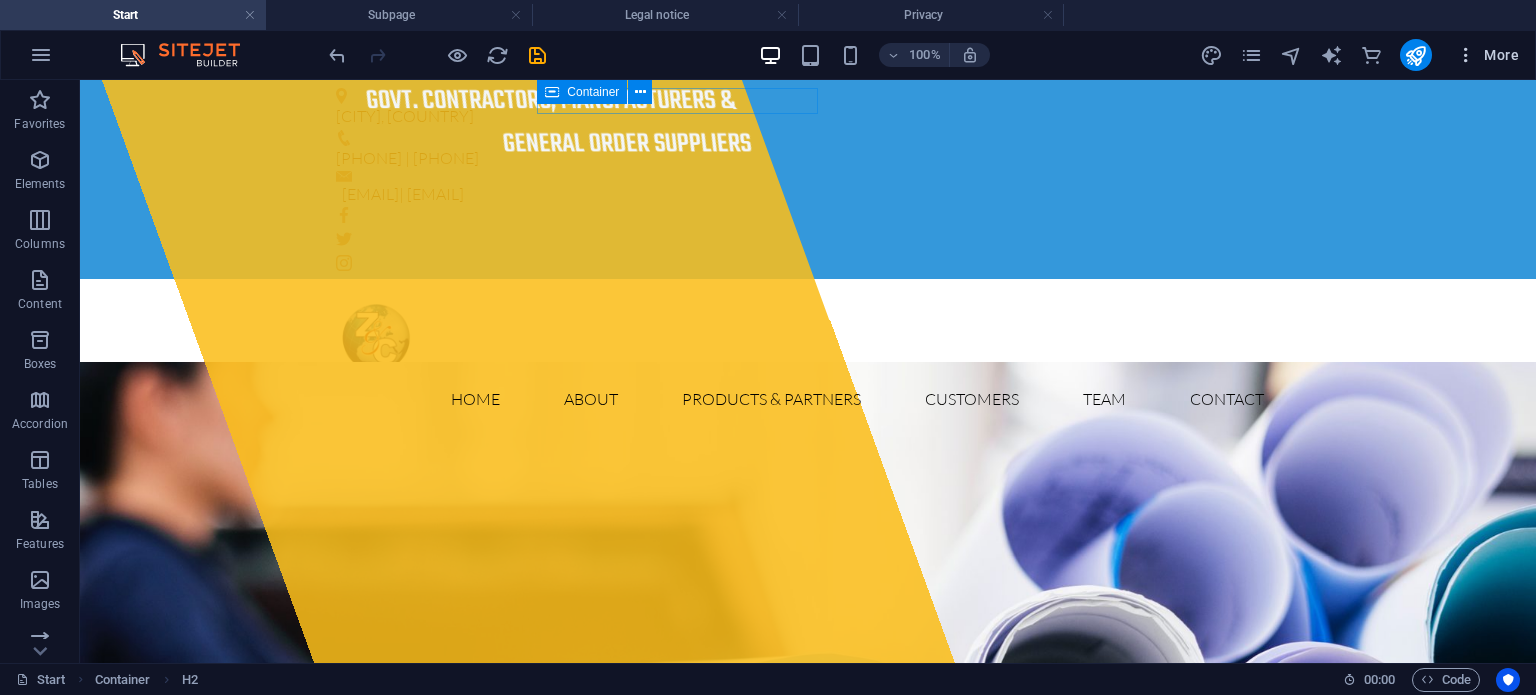 click on "More" at bounding box center [1487, 55] 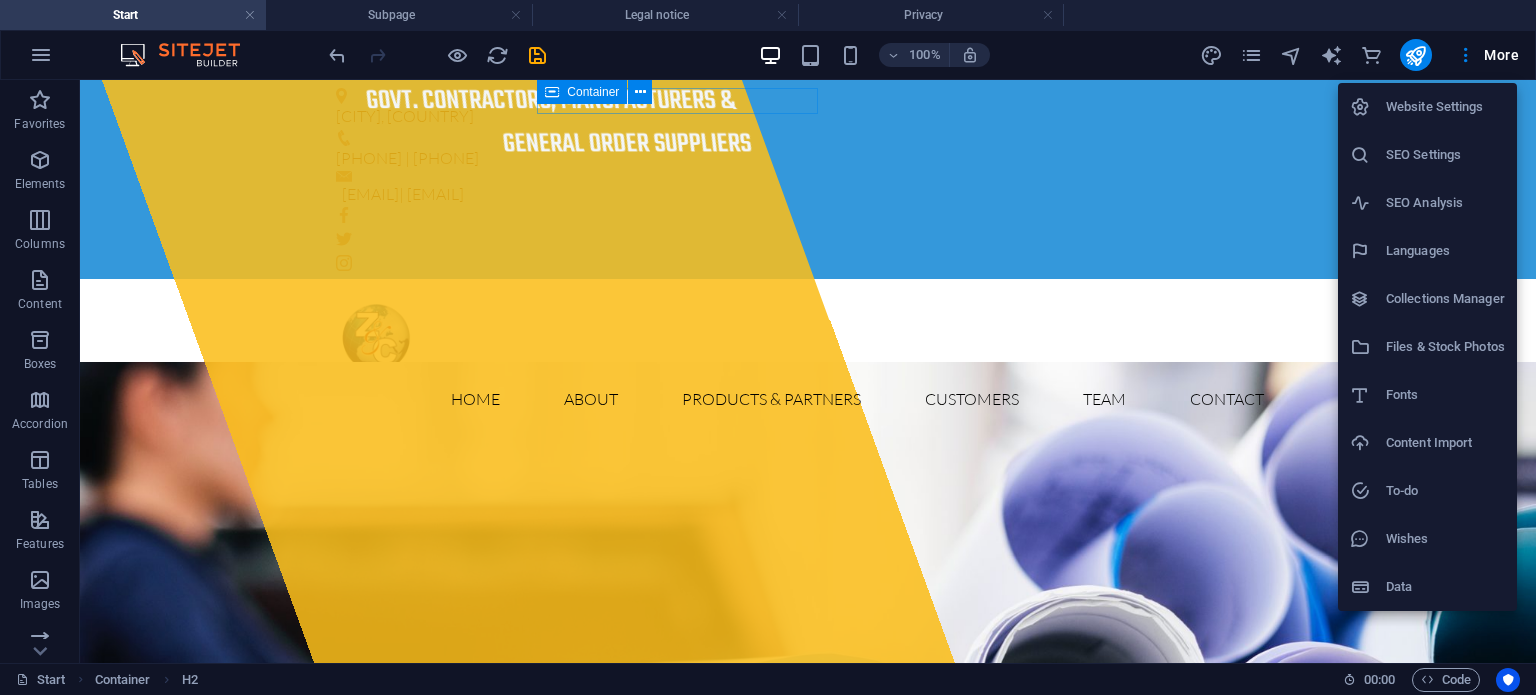 click at bounding box center (768, 347) 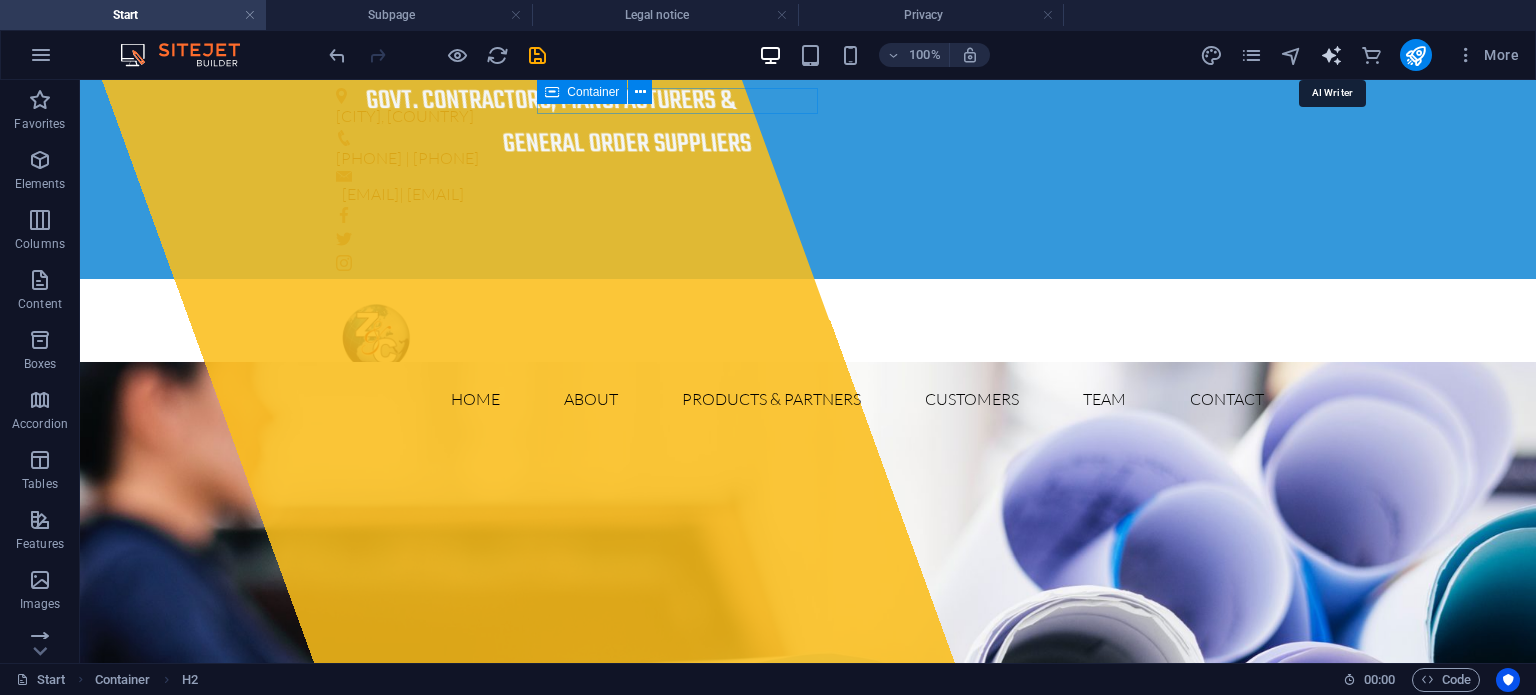 click at bounding box center (1331, 55) 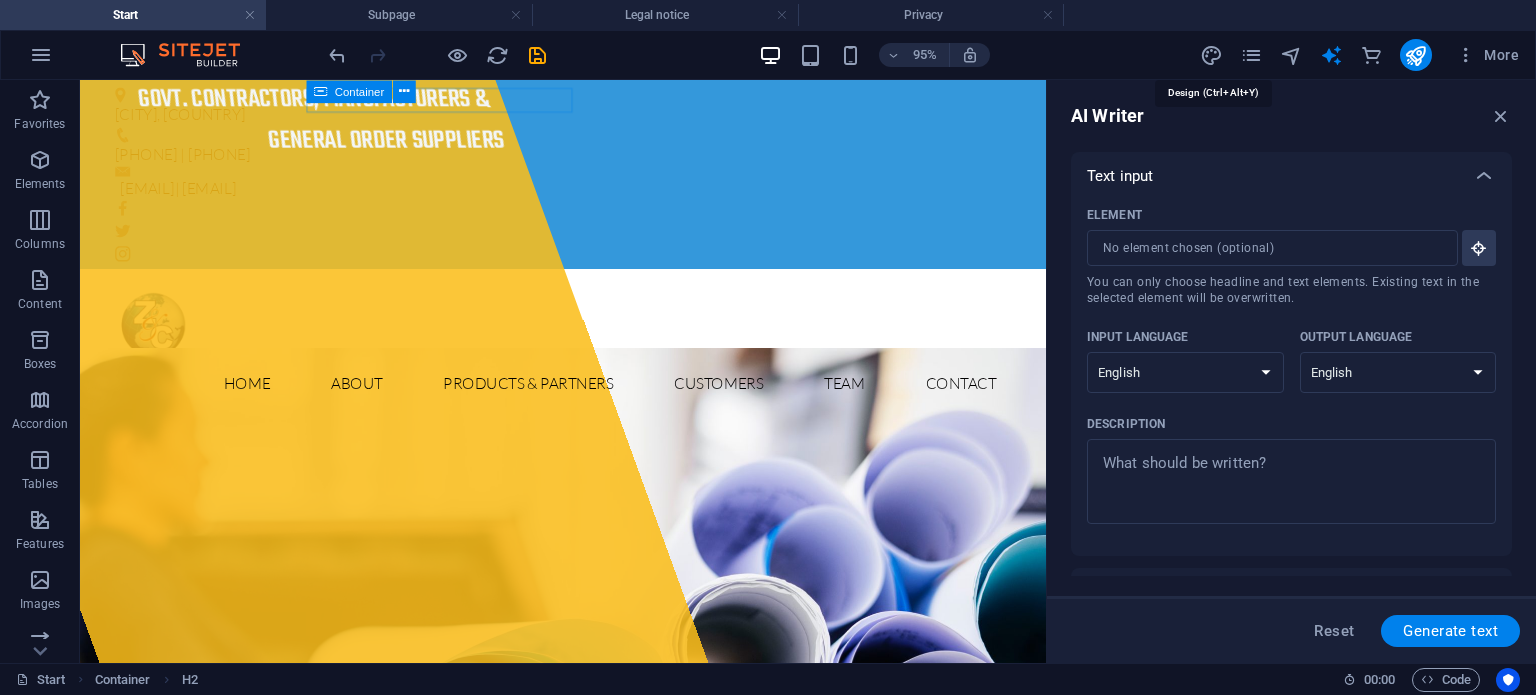 click at bounding box center [1211, 55] 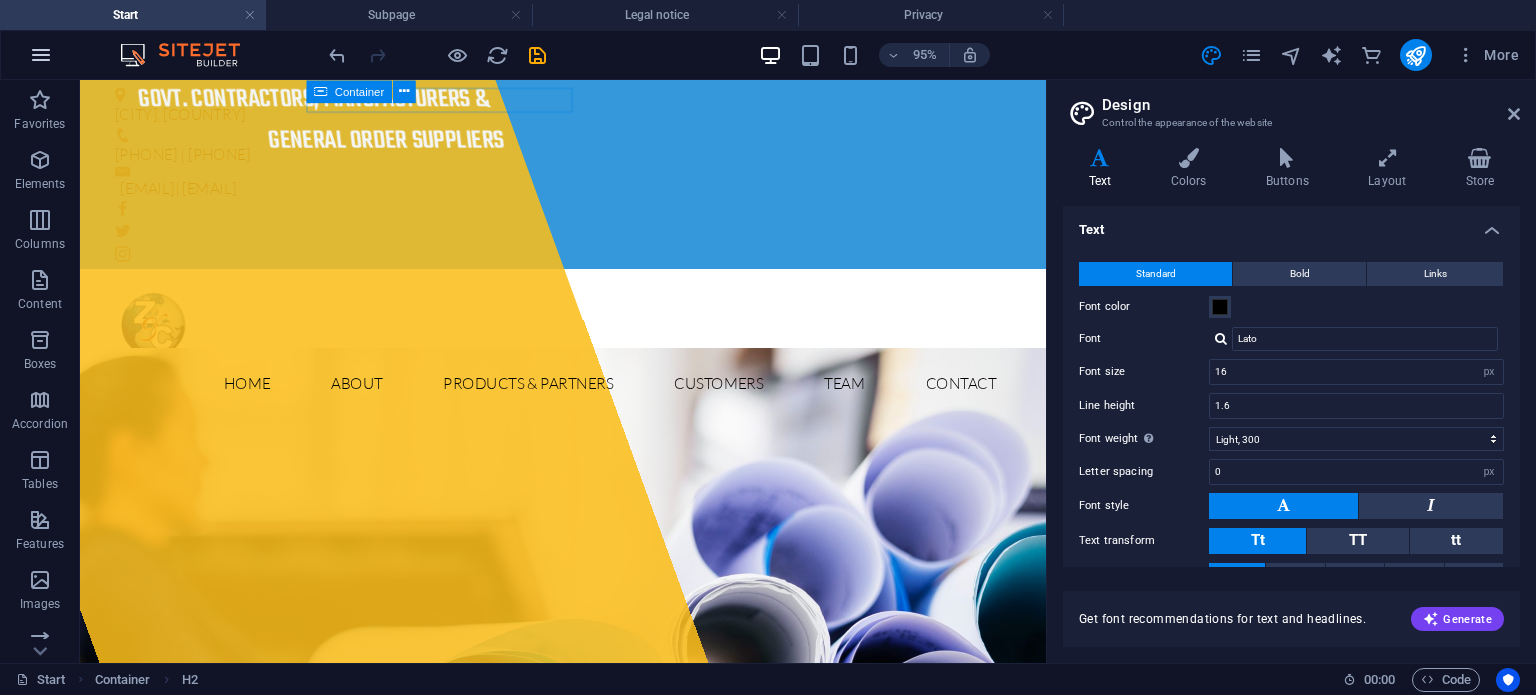 click at bounding box center (41, 55) 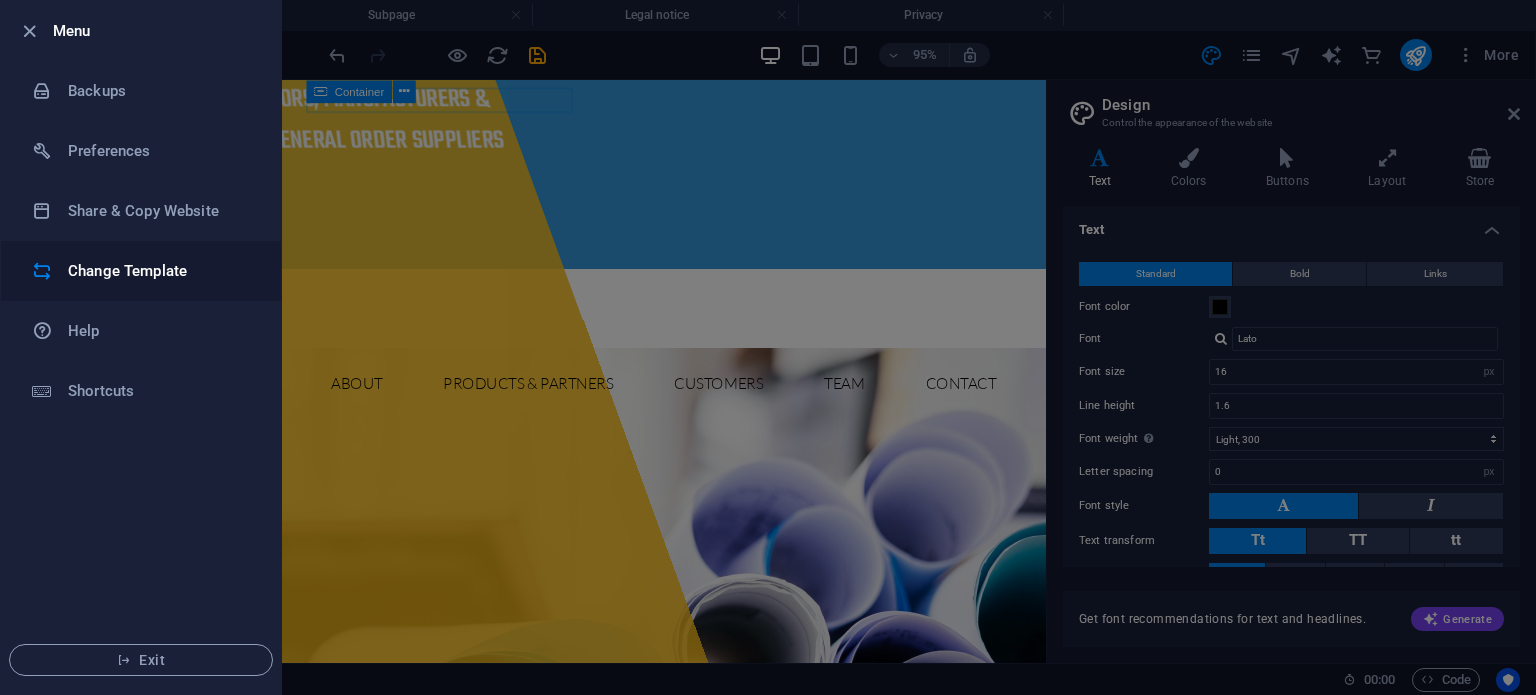 click on "Change Template" at bounding box center [160, 271] 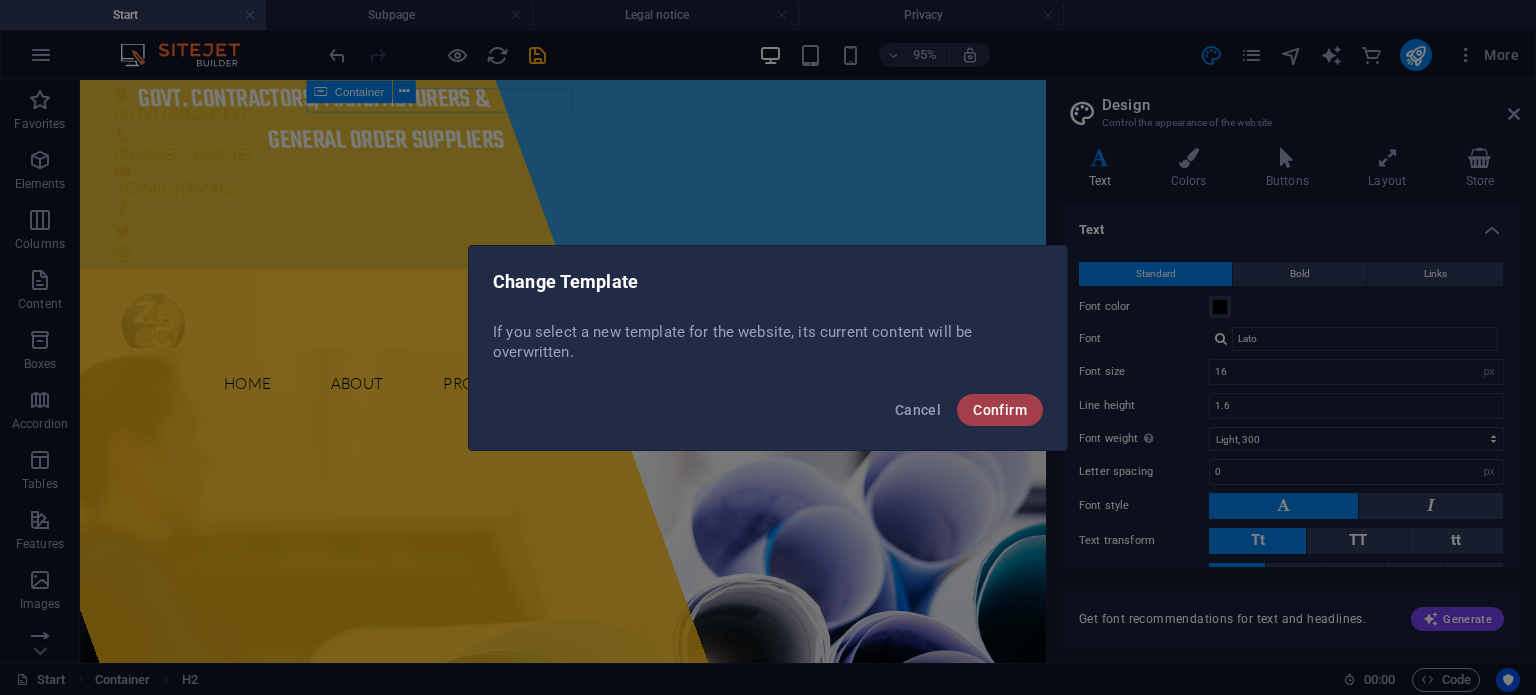 click on "Confirm" at bounding box center (1000, 410) 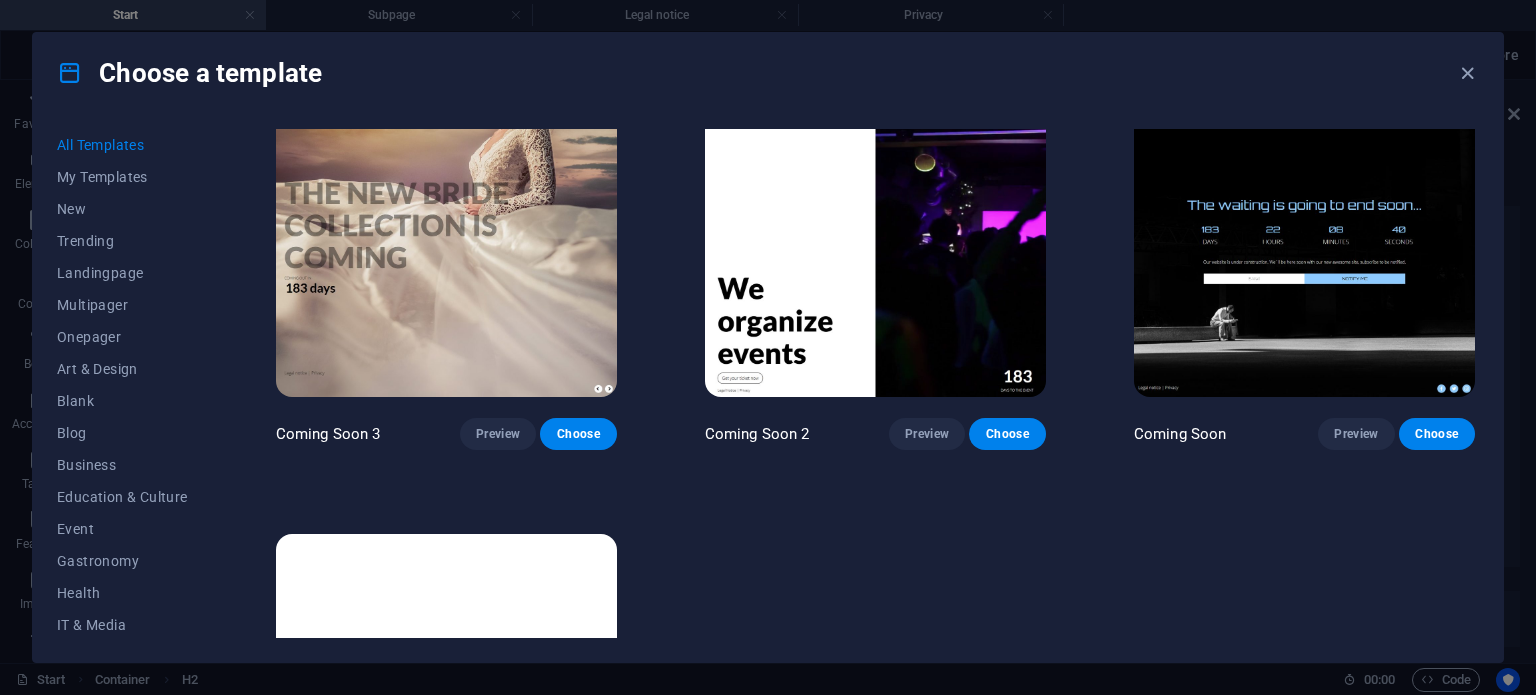 scroll, scrollTop: 25923, scrollLeft: 0, axis: vertical 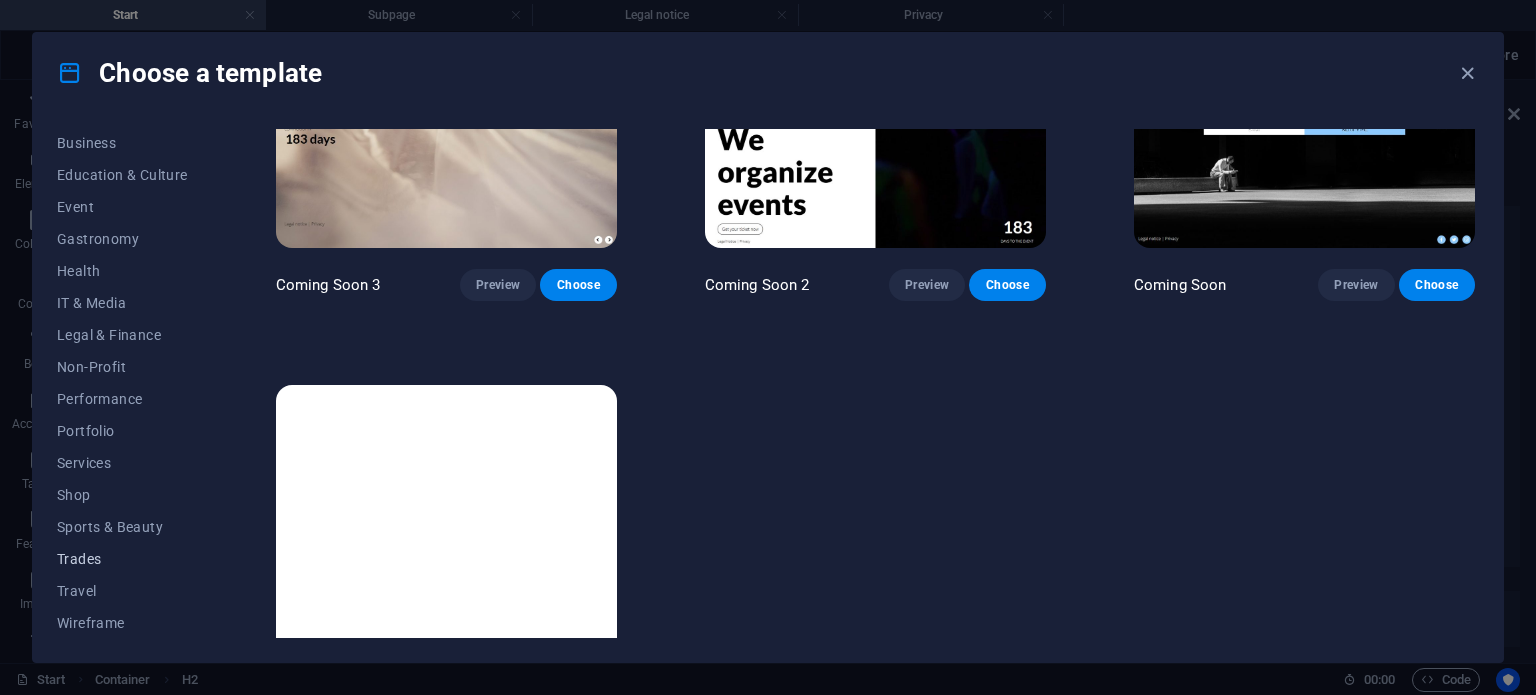 click on "Trades" at bounding box center [122, 559] 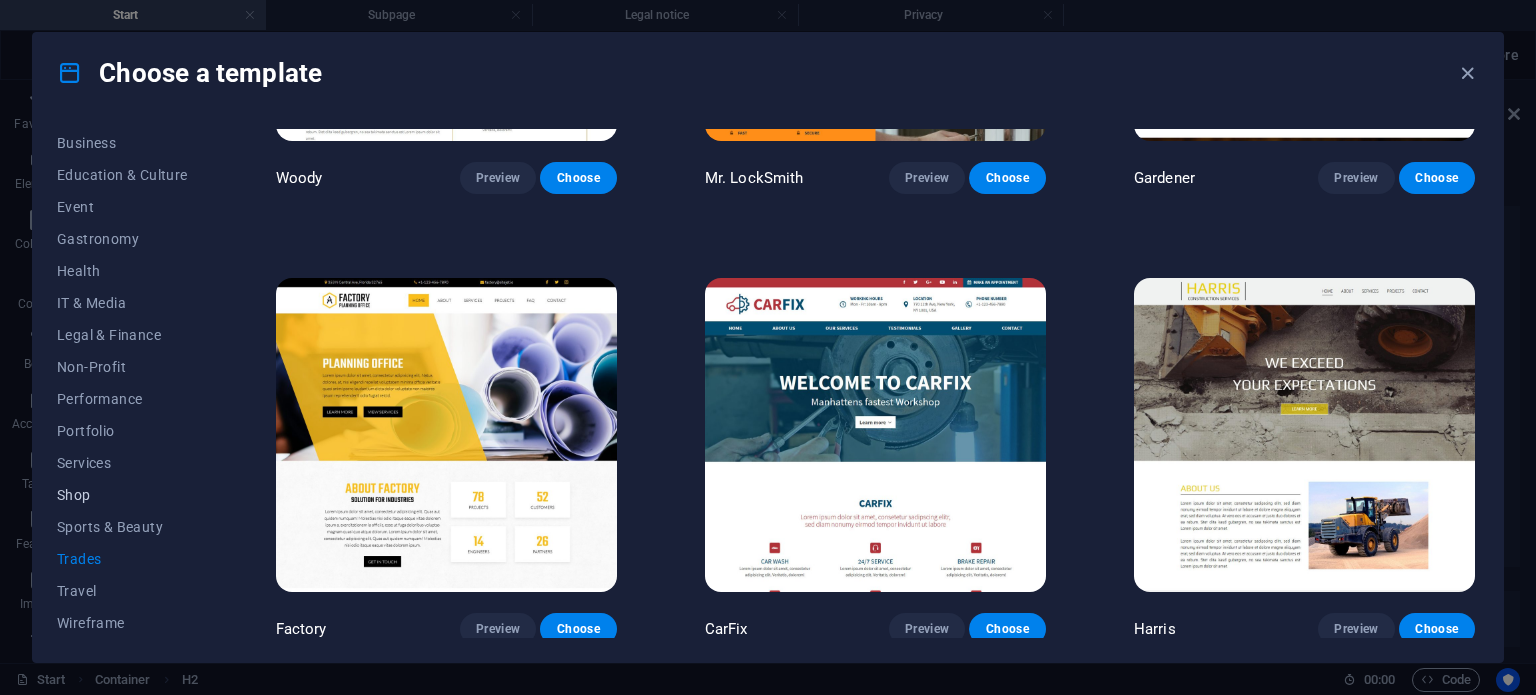 click on "Shop" at bounding box center [122, 495] 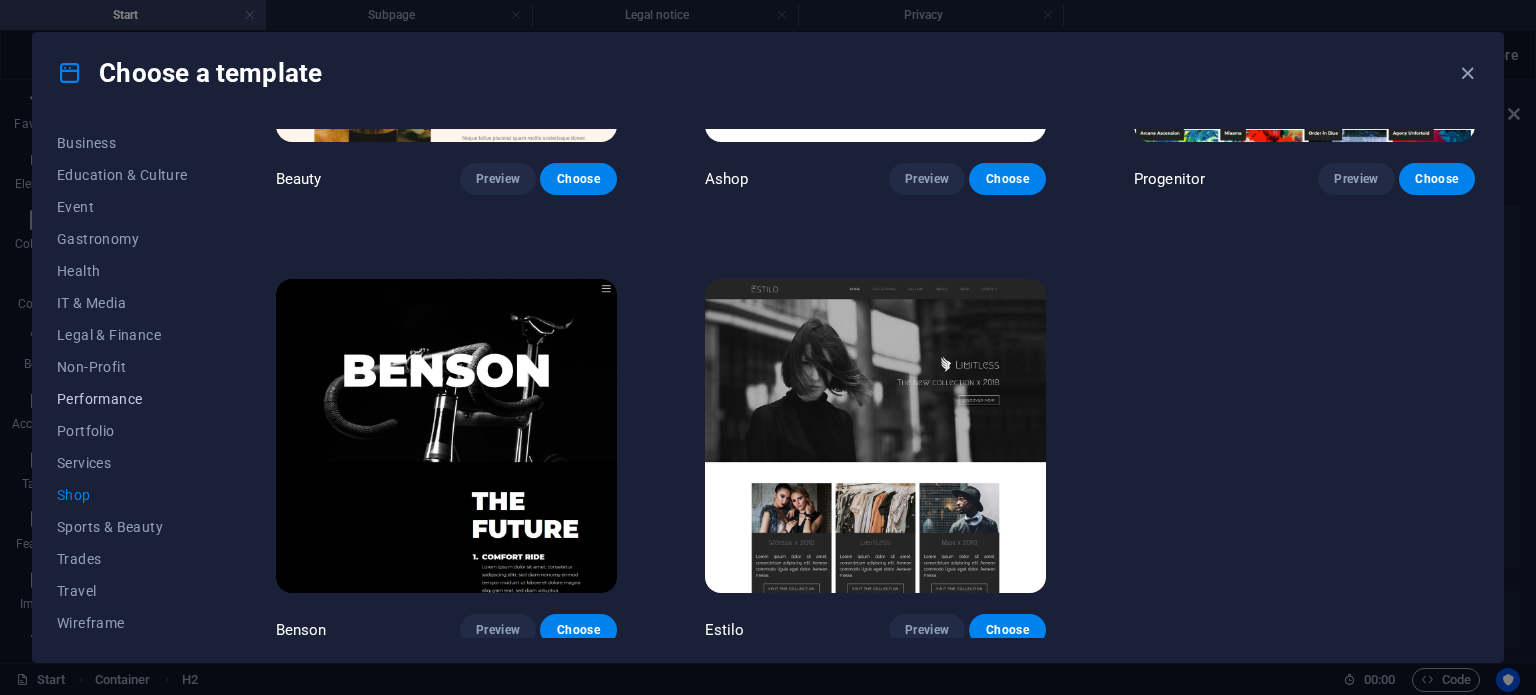 click on "Performance" at bounding box center (122, 399) 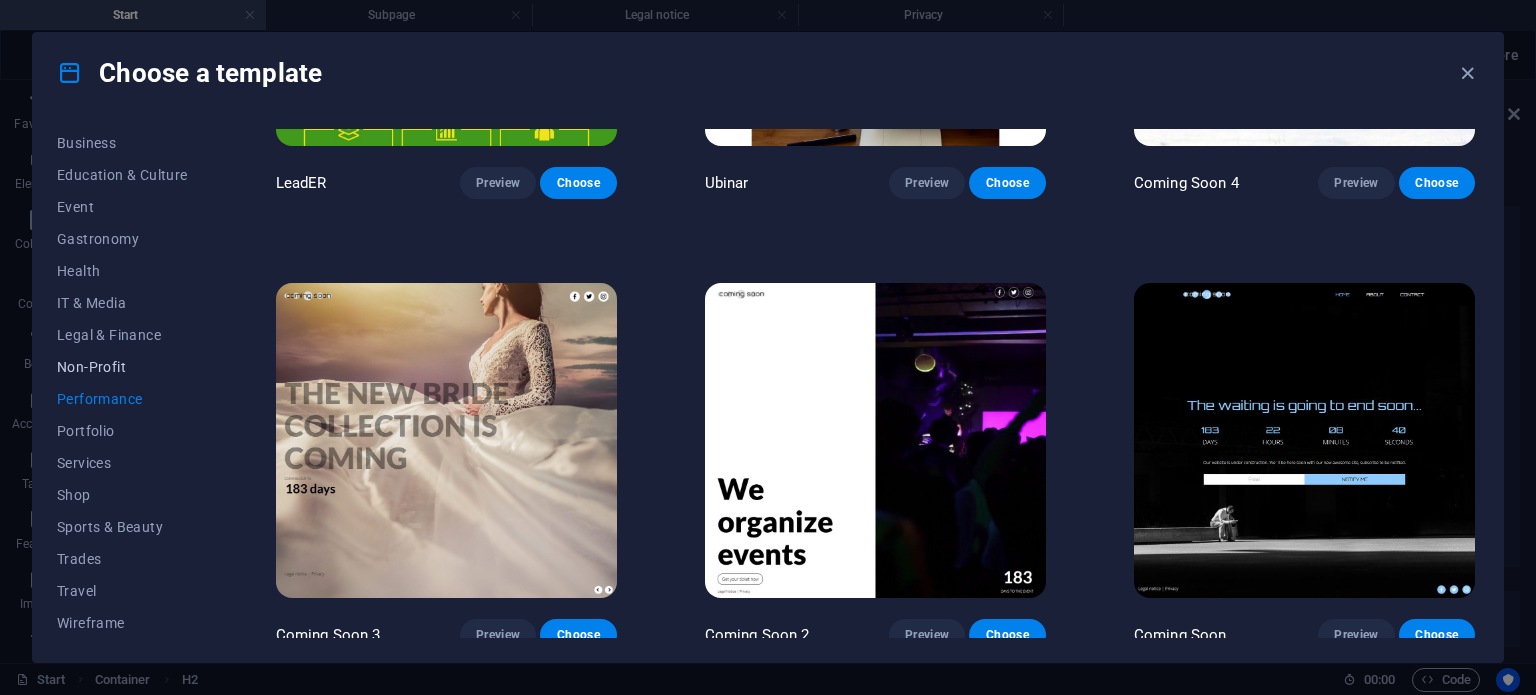 click on "Non-Profit" at bounding box center [122, 367] 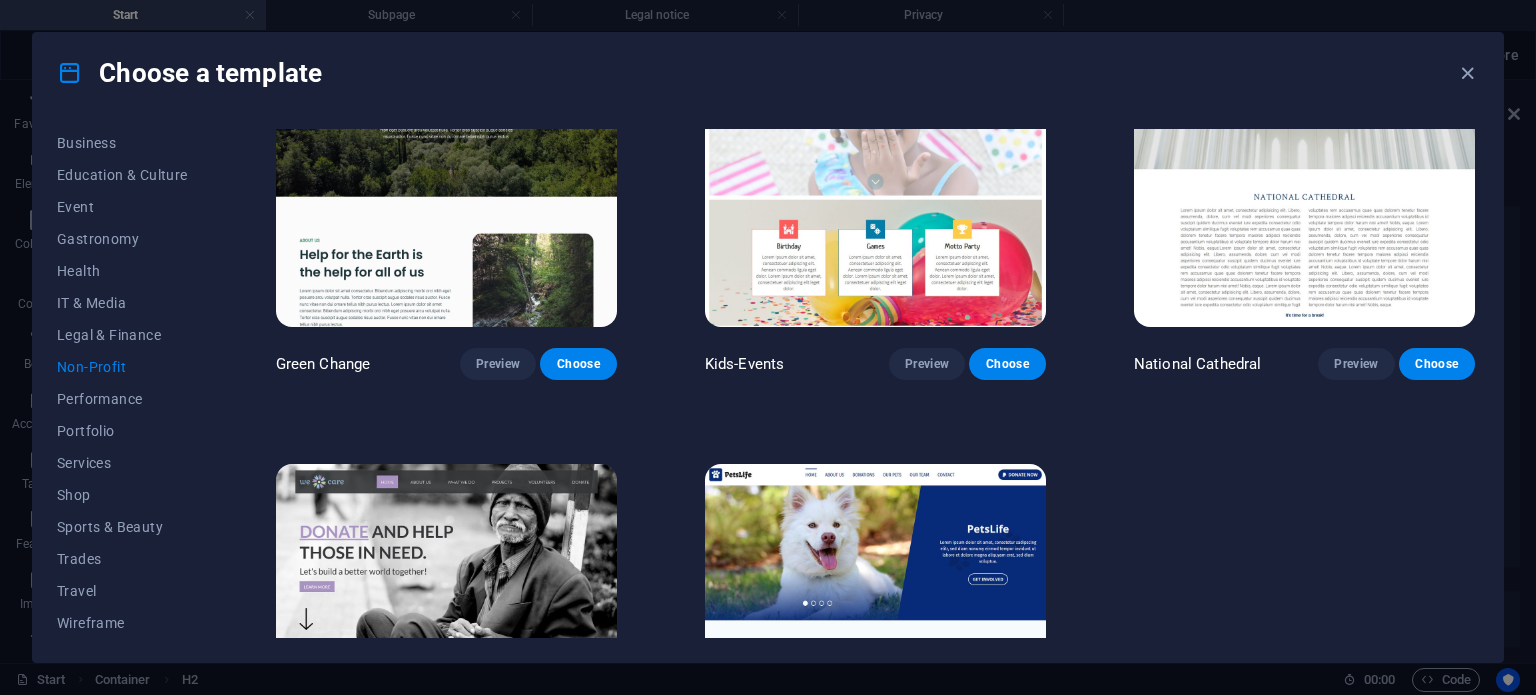 scroll, scrollTop: 0, scrollLeft: 0, axis: both 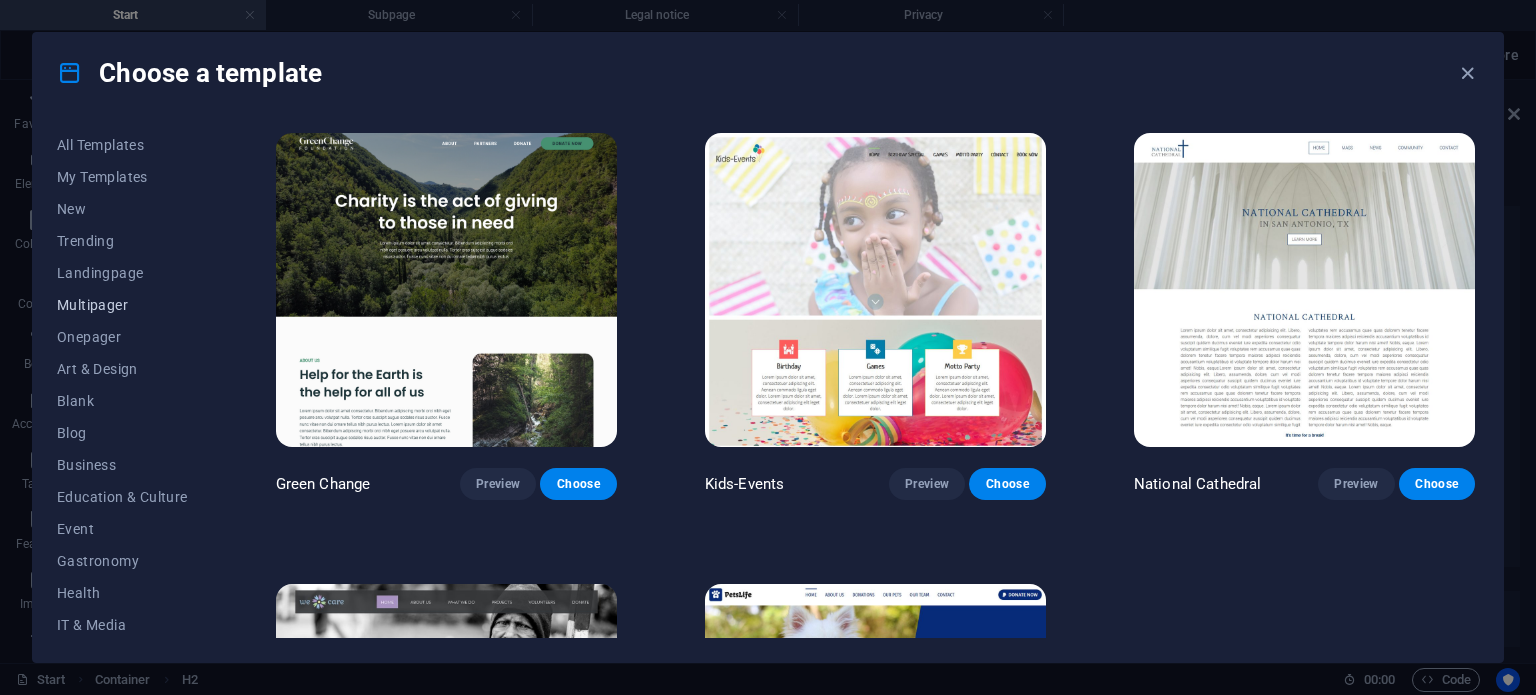 click on "Multipager" at bounding box center [122, 305] 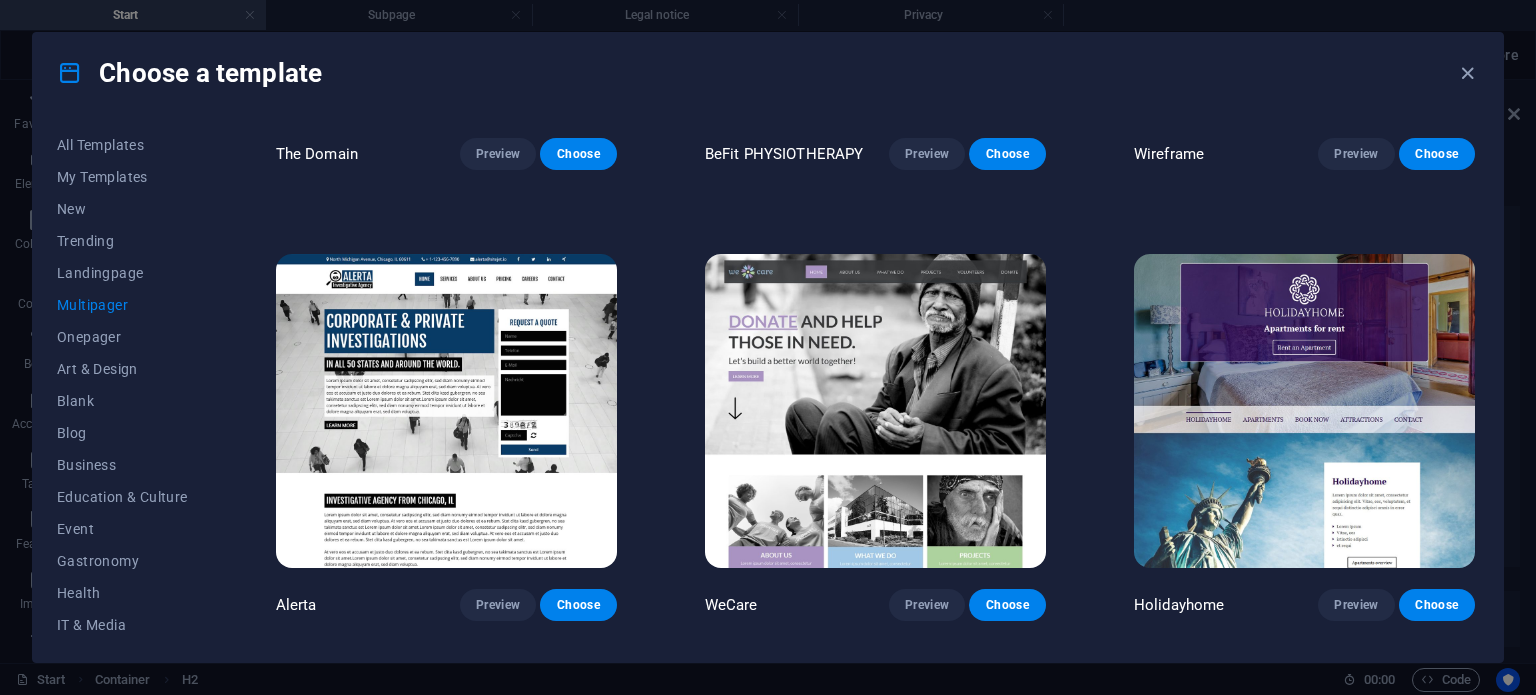 scroll, scrollTop: 7100, scrollLeft: 0, axis: vertical 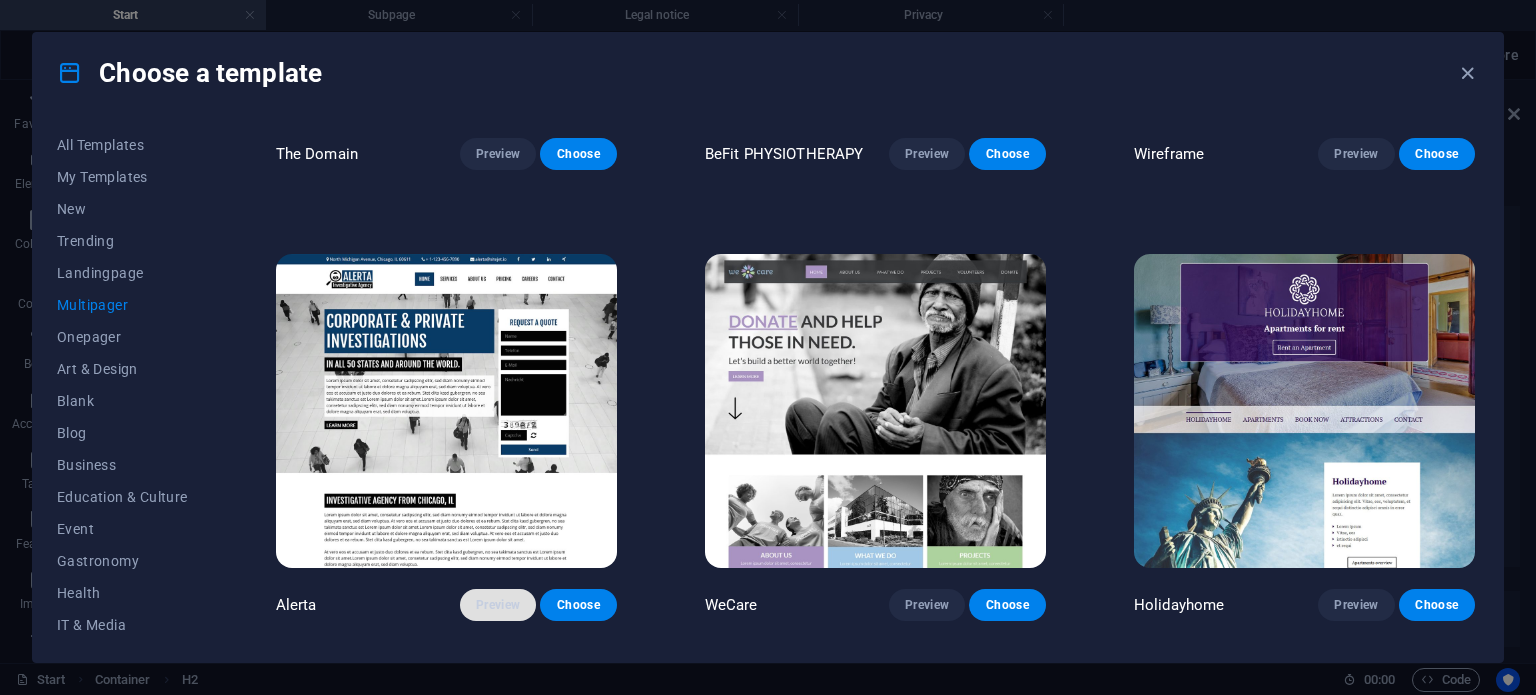 click on "Preview" at bounding box center (498, 605) 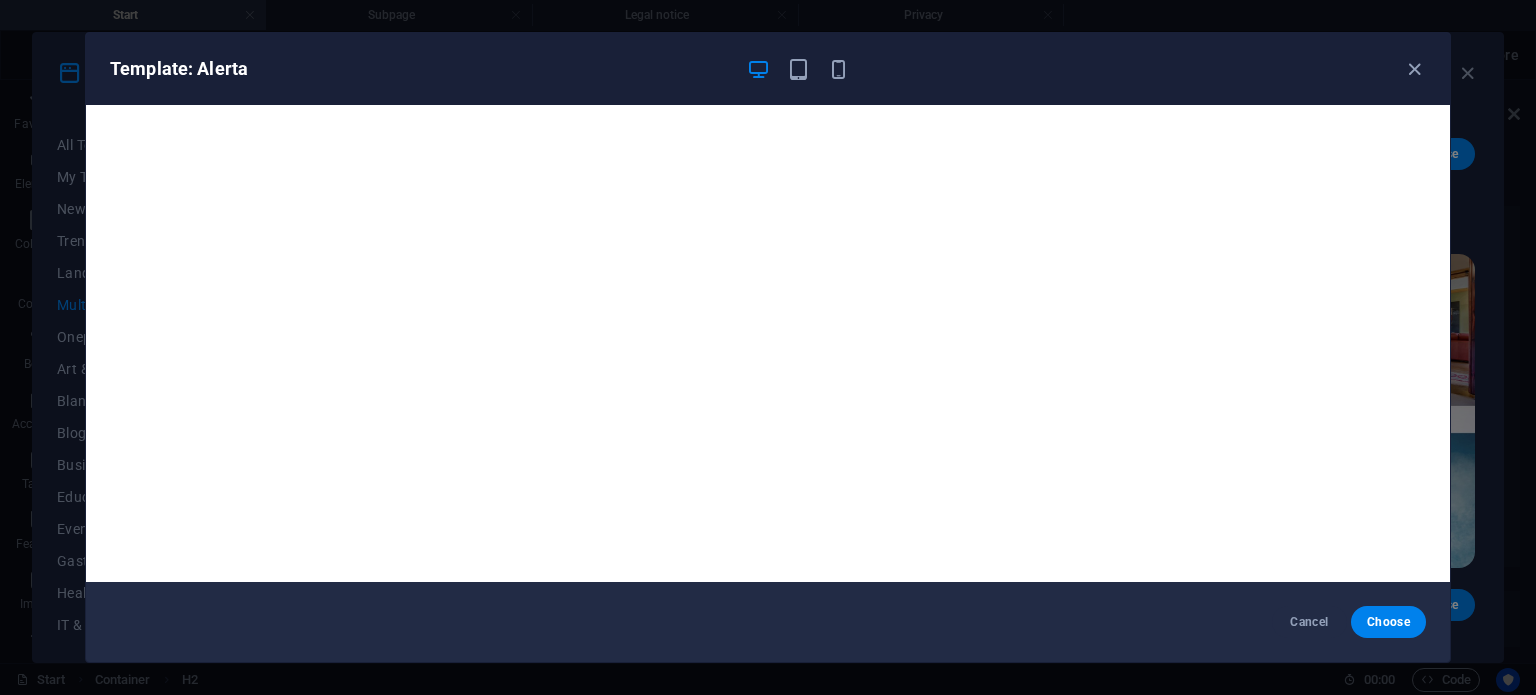 scroll, scrollTop: 5, scrollLeft: 0, axis: vertical 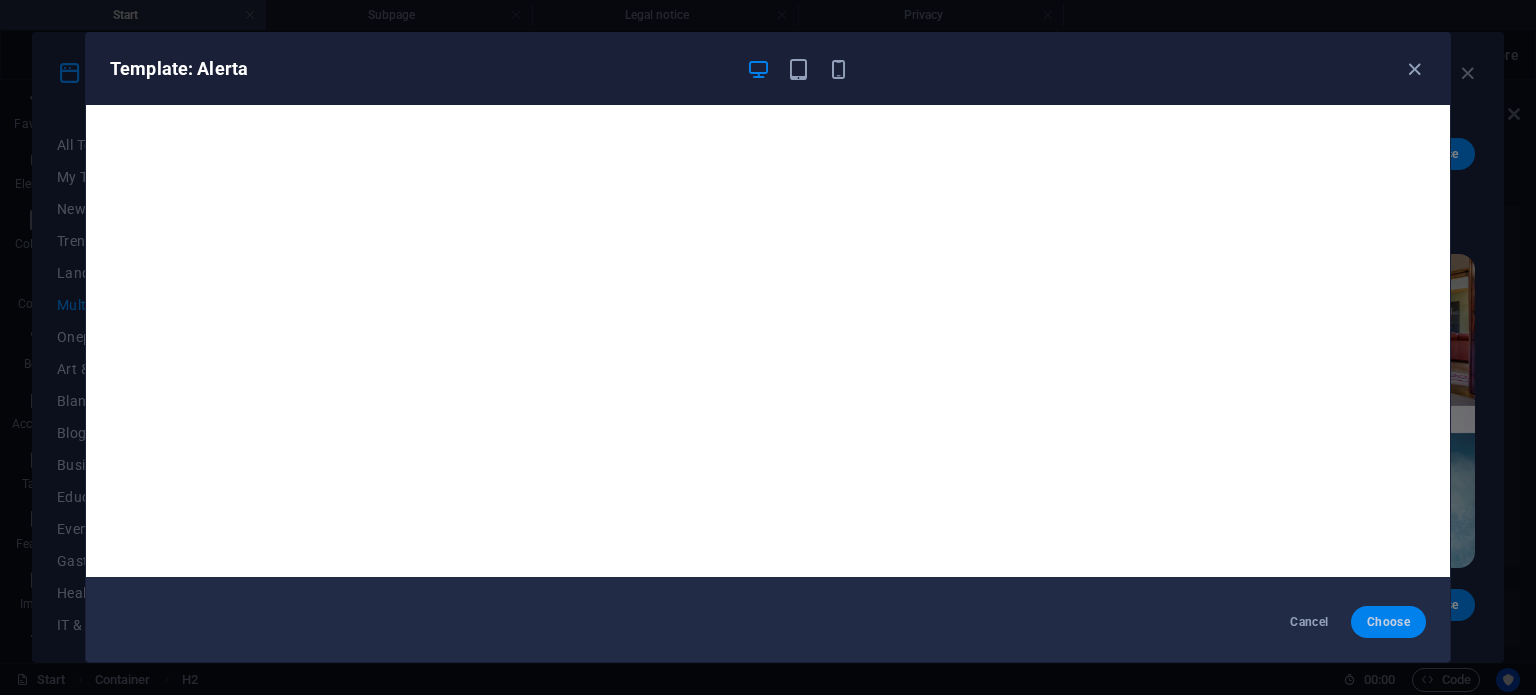 click on "Choose" at bounding box center (1388, 622) 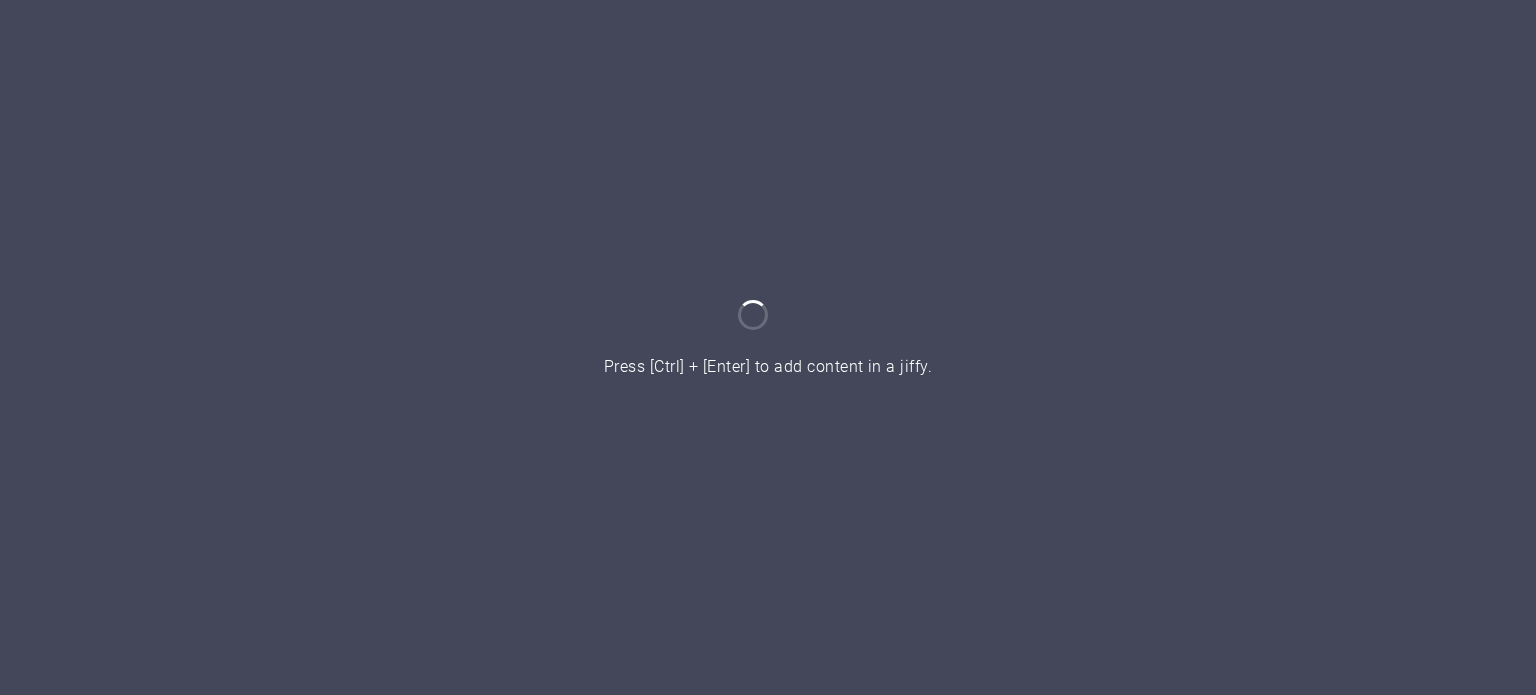 scroll, scrollTop: 0, scrollLeft: 0, axis: both 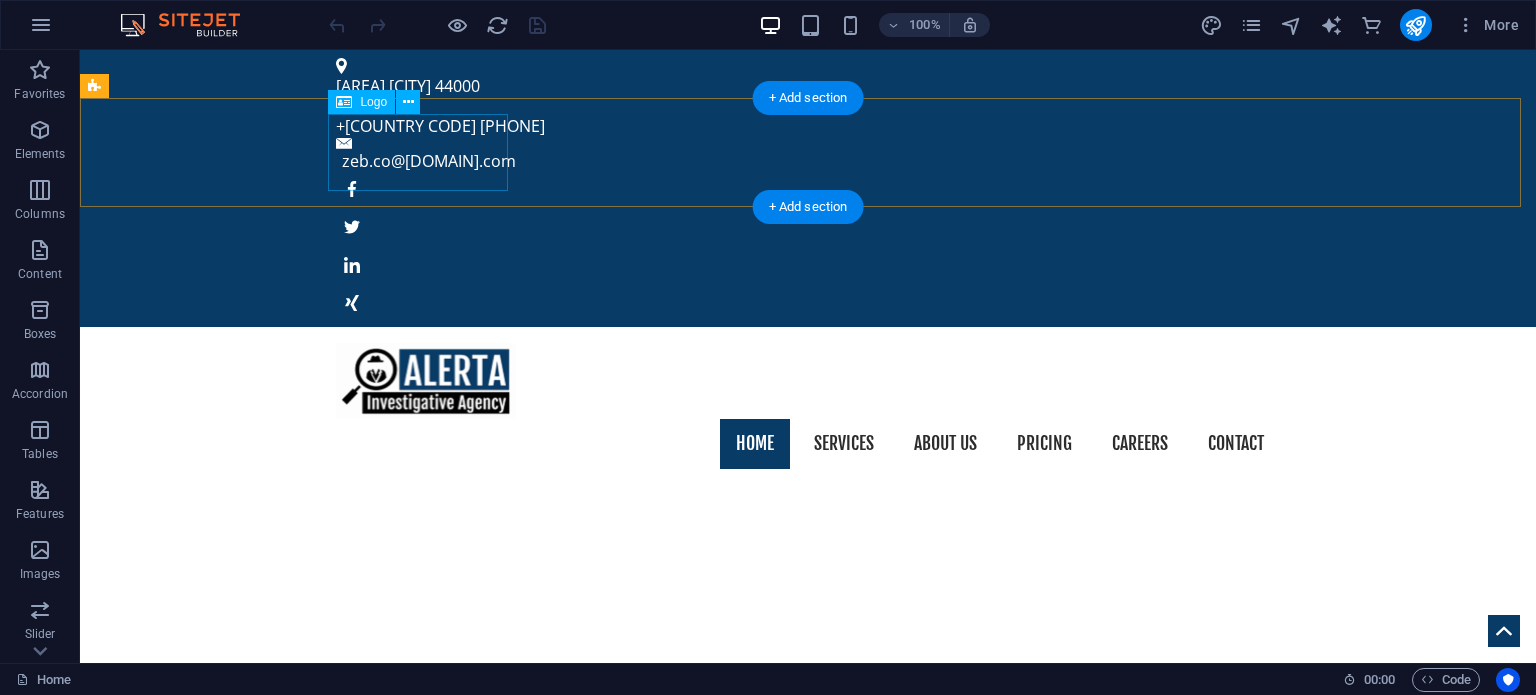 click at bounding box center (808, 381) 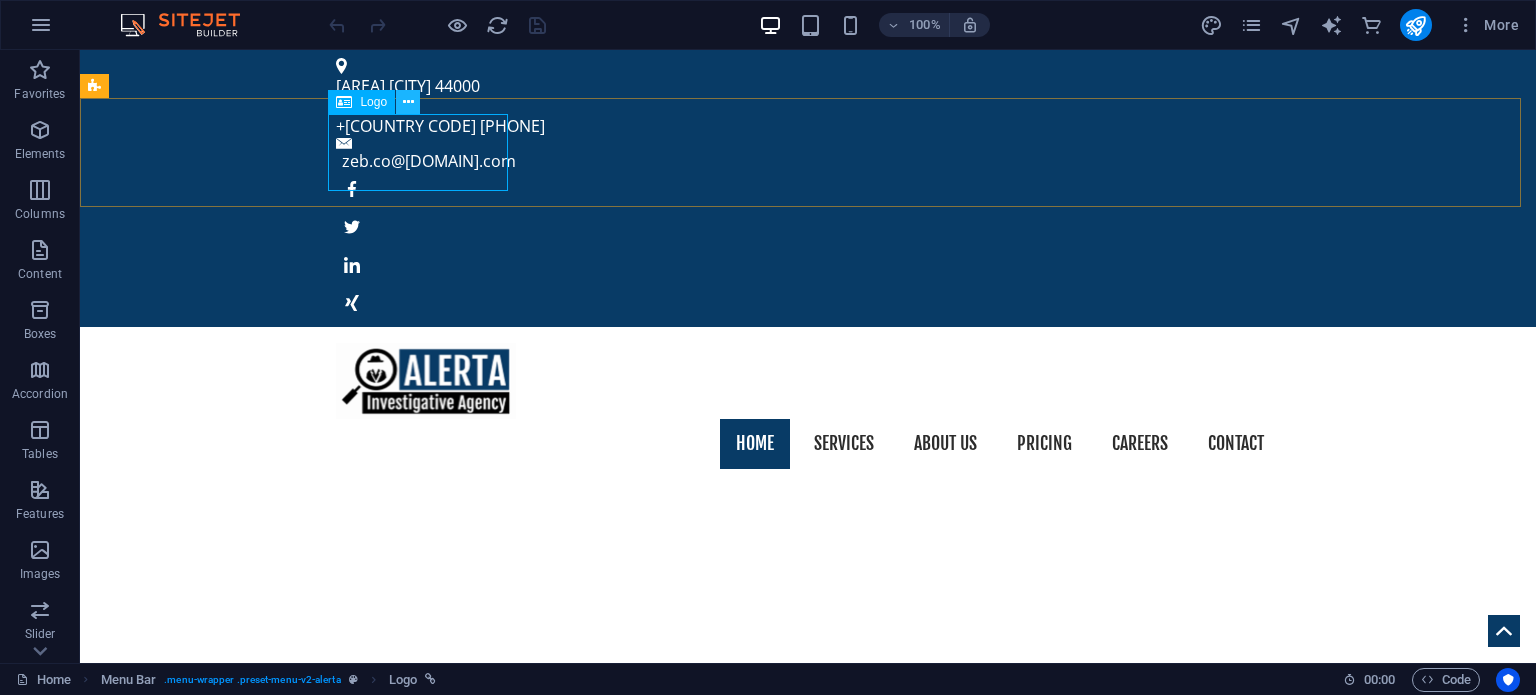 click at bounding box center (408, 102) 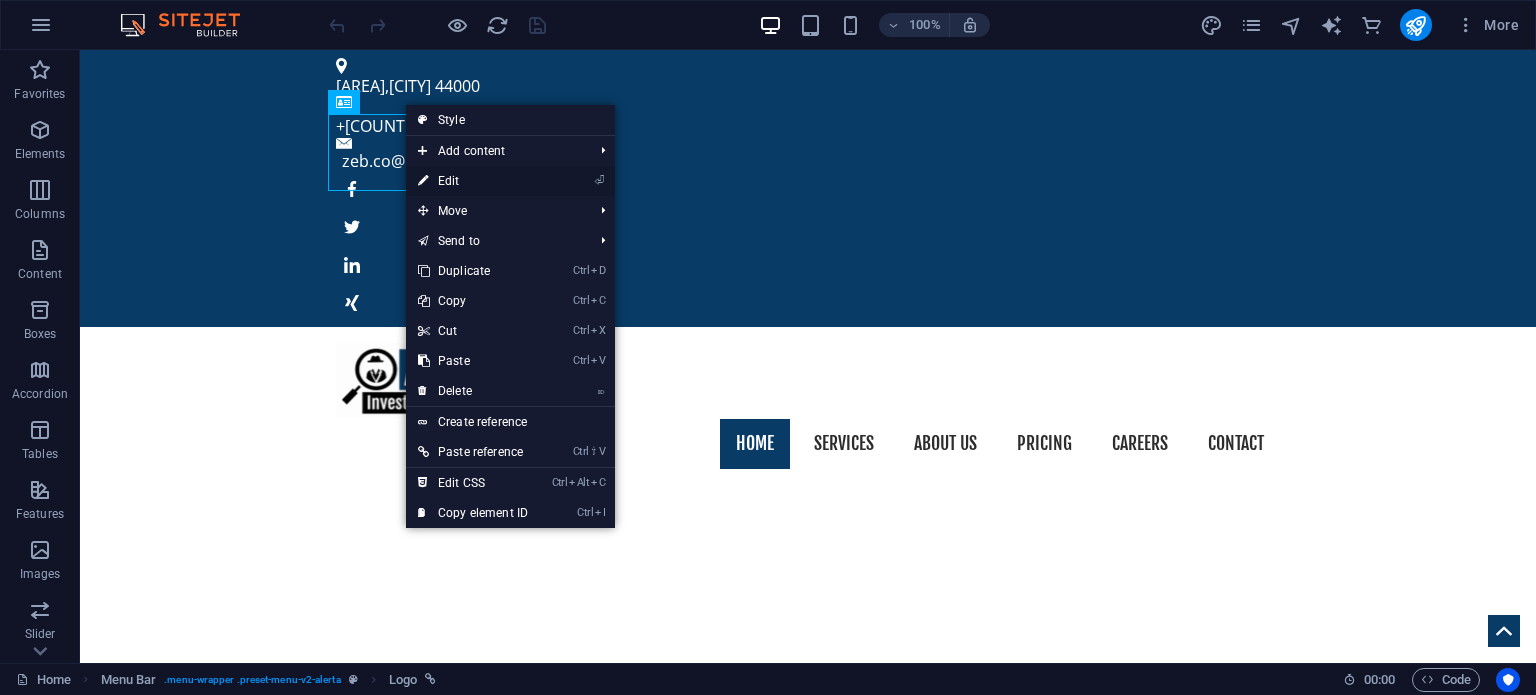 click on "⏎  Edit" at bounding box center (473, 181) 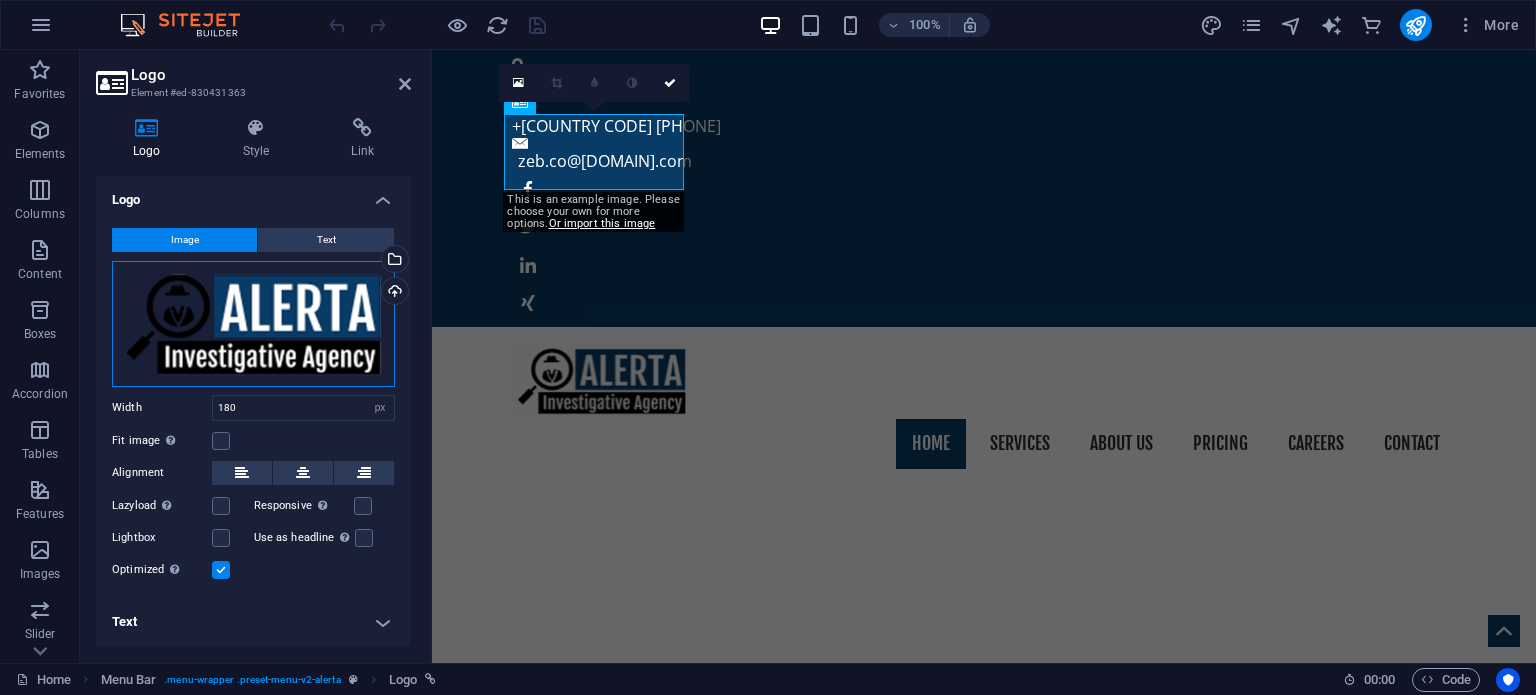 click on "Drag files here, click to choose files or select files from Files or our free stock photos & videos" at bounding box center [253, 324] 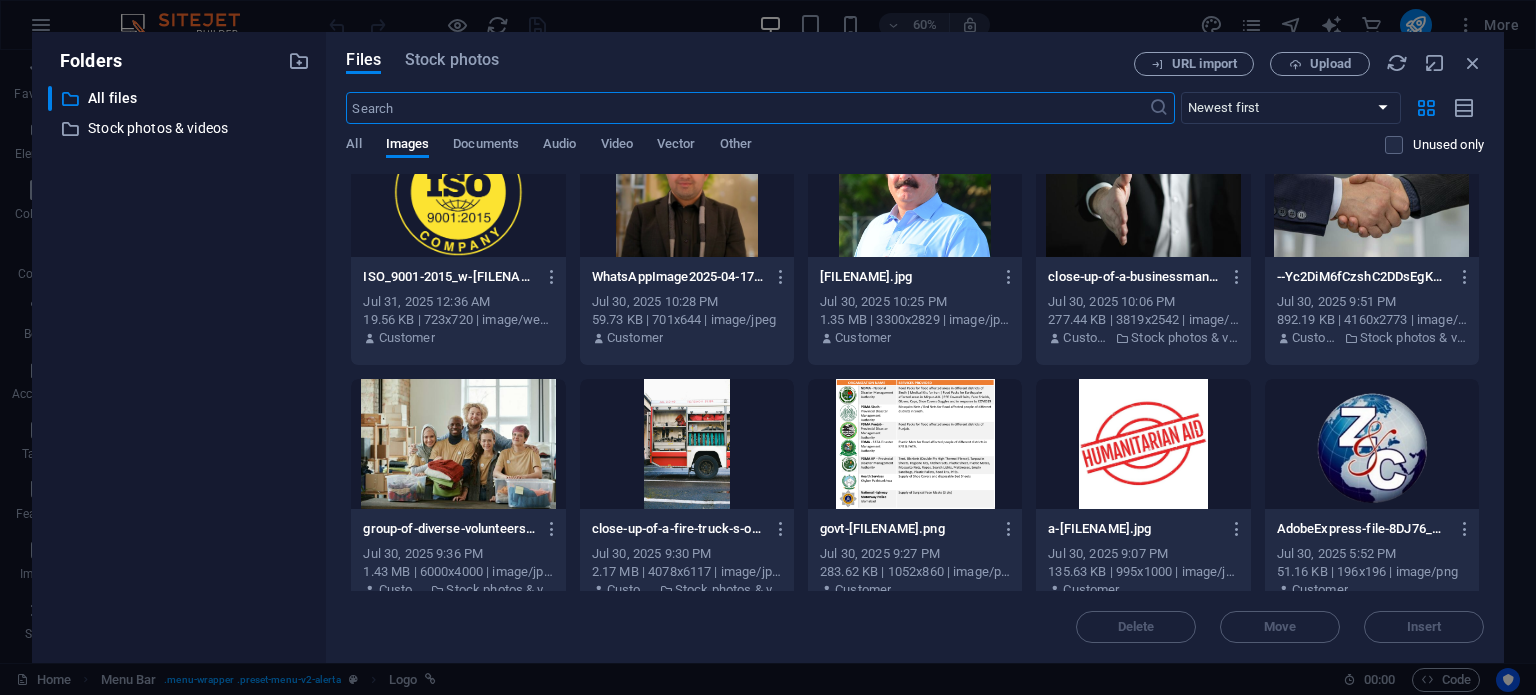 scroll, scrollTop: 15, scrollLeft: 0, axis: vertical 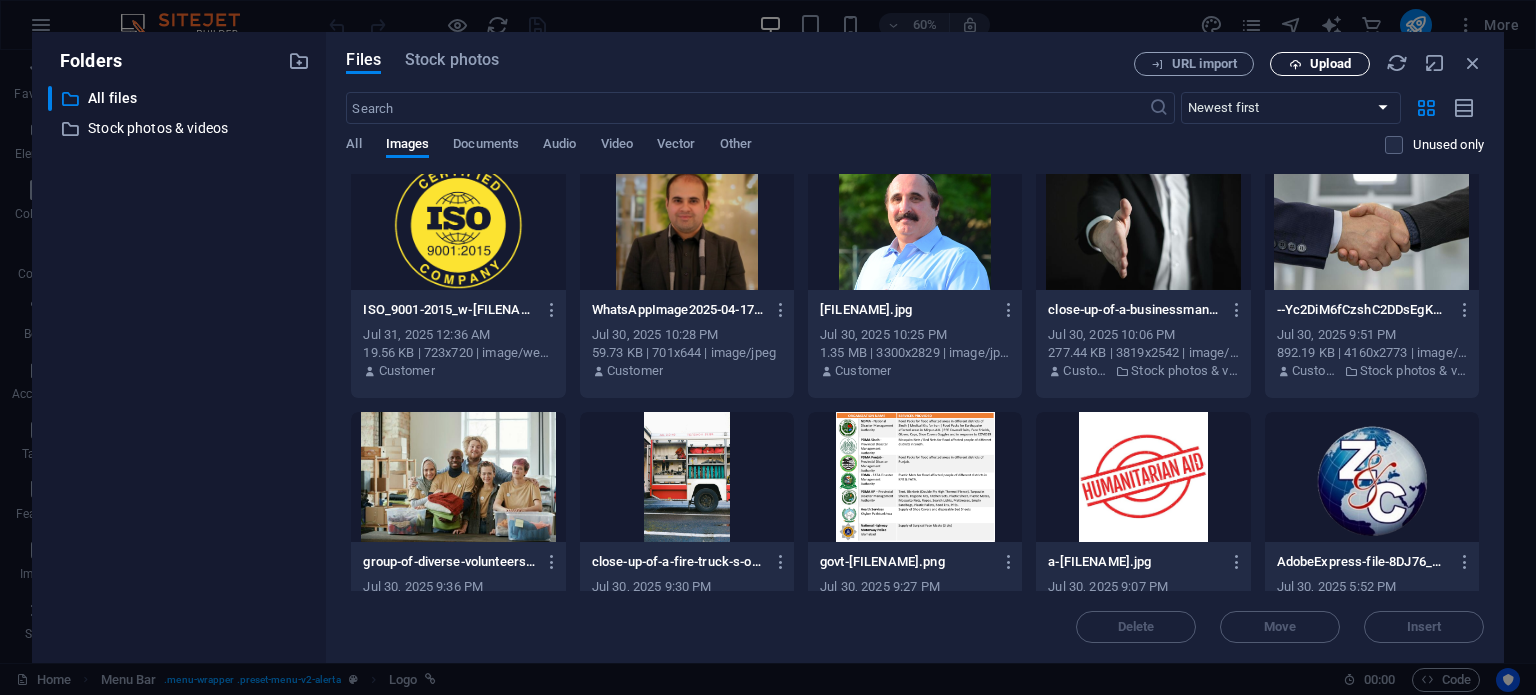 click on "Upload" at bounding box center [1330, 64] 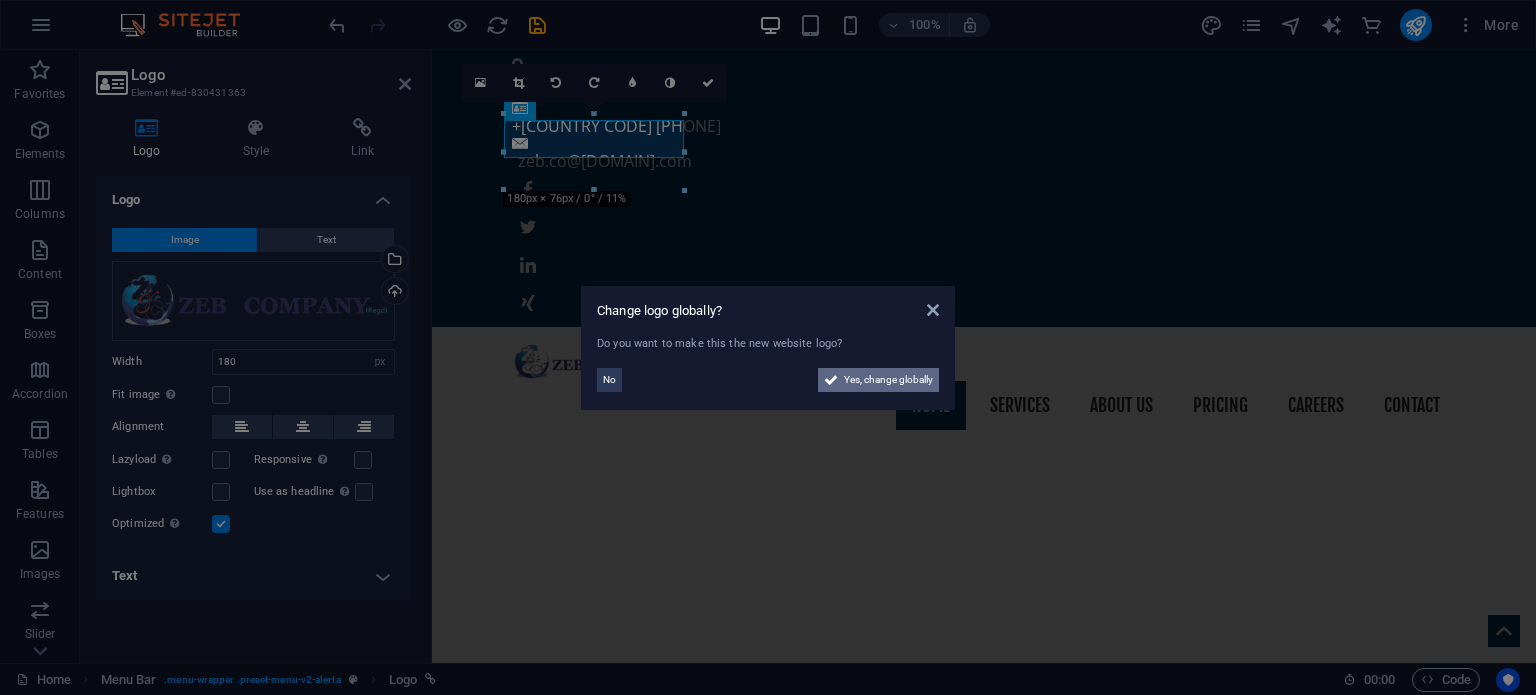 click on "Yes, change globally" at bounding box center (888, 380) 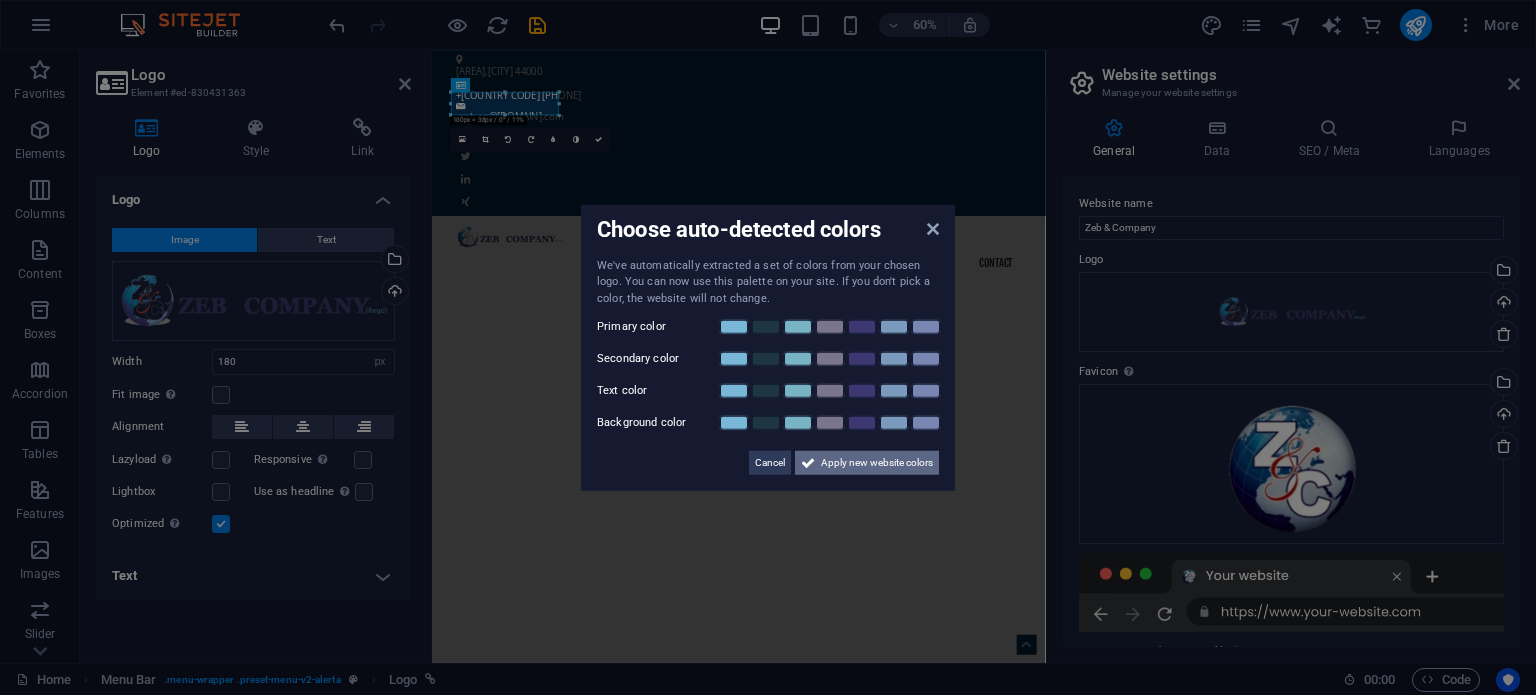 click on "Apply new website colors" at bounding box center (877, 463) 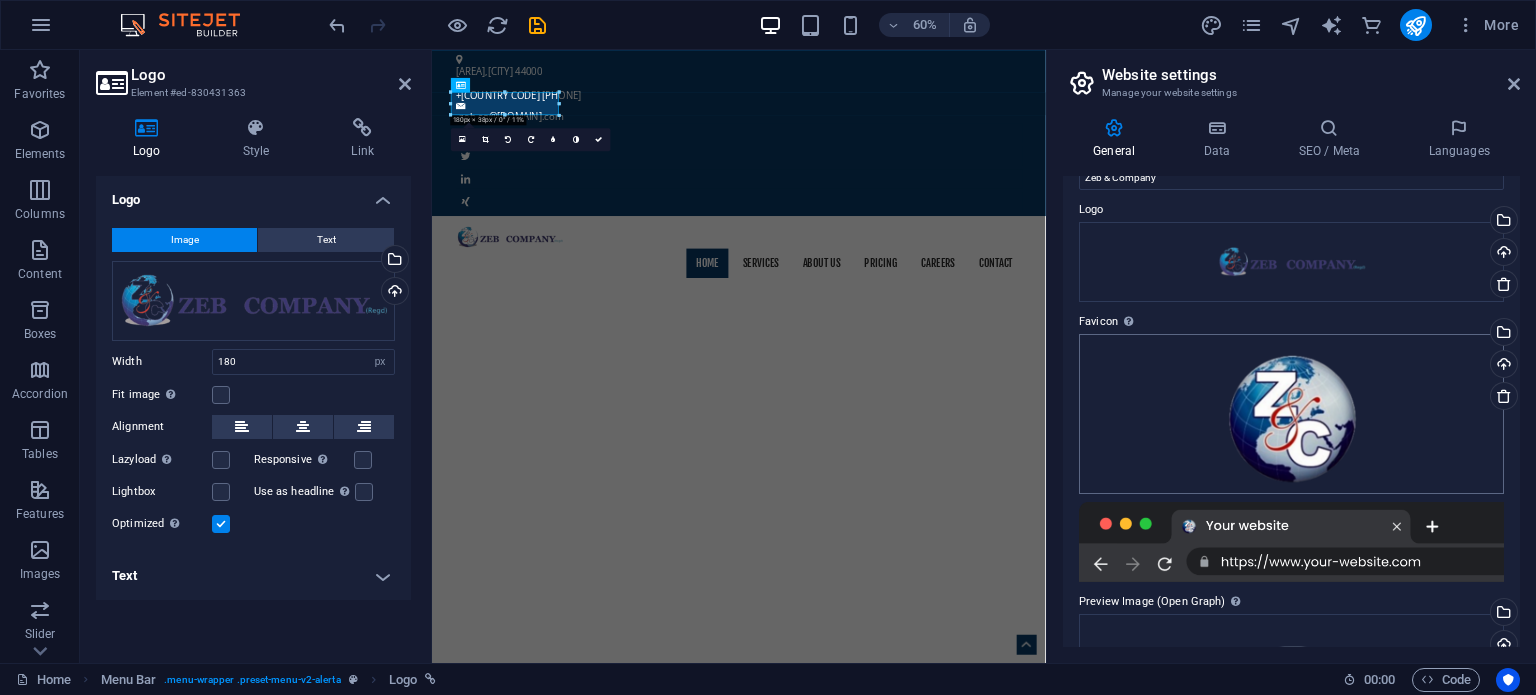 scroll, scrollTop: 0, scrollLeft: 0, axis: both 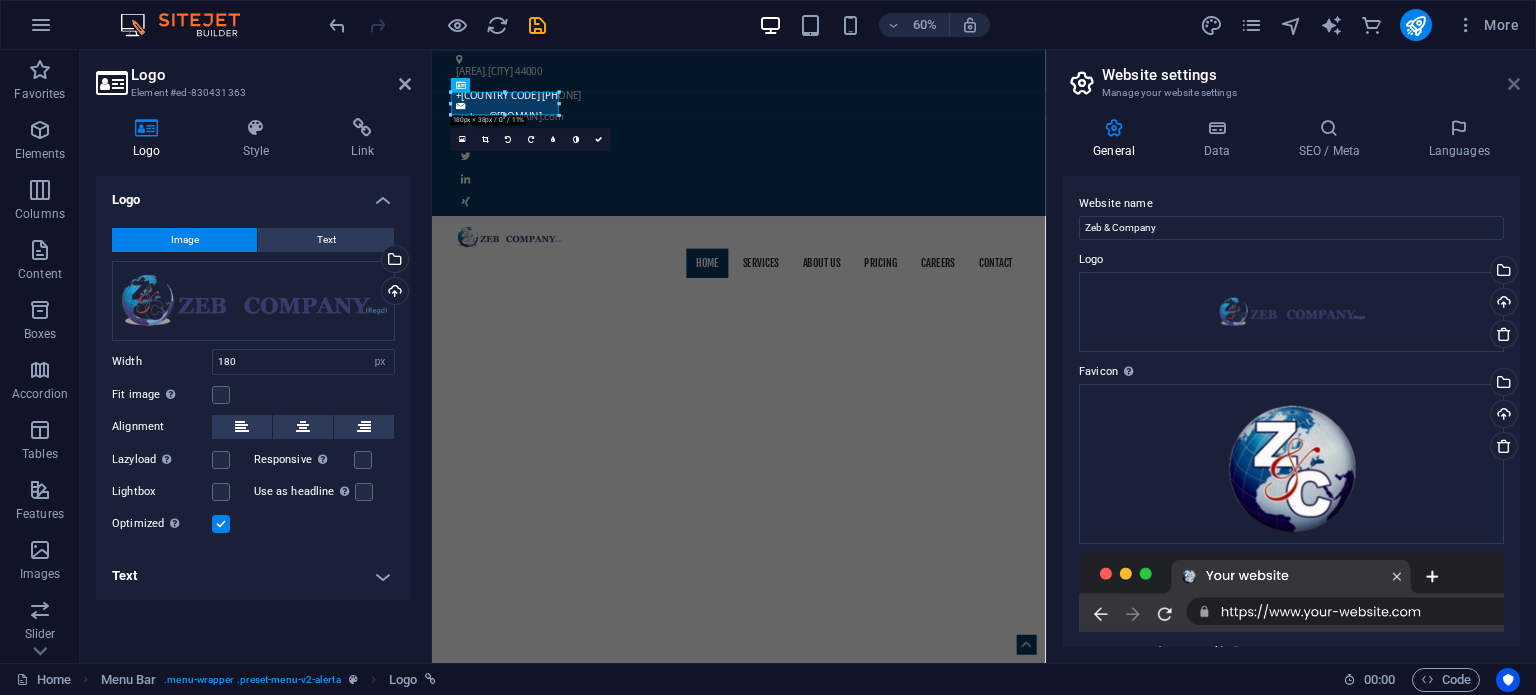click at bounding box center [1514, 84] 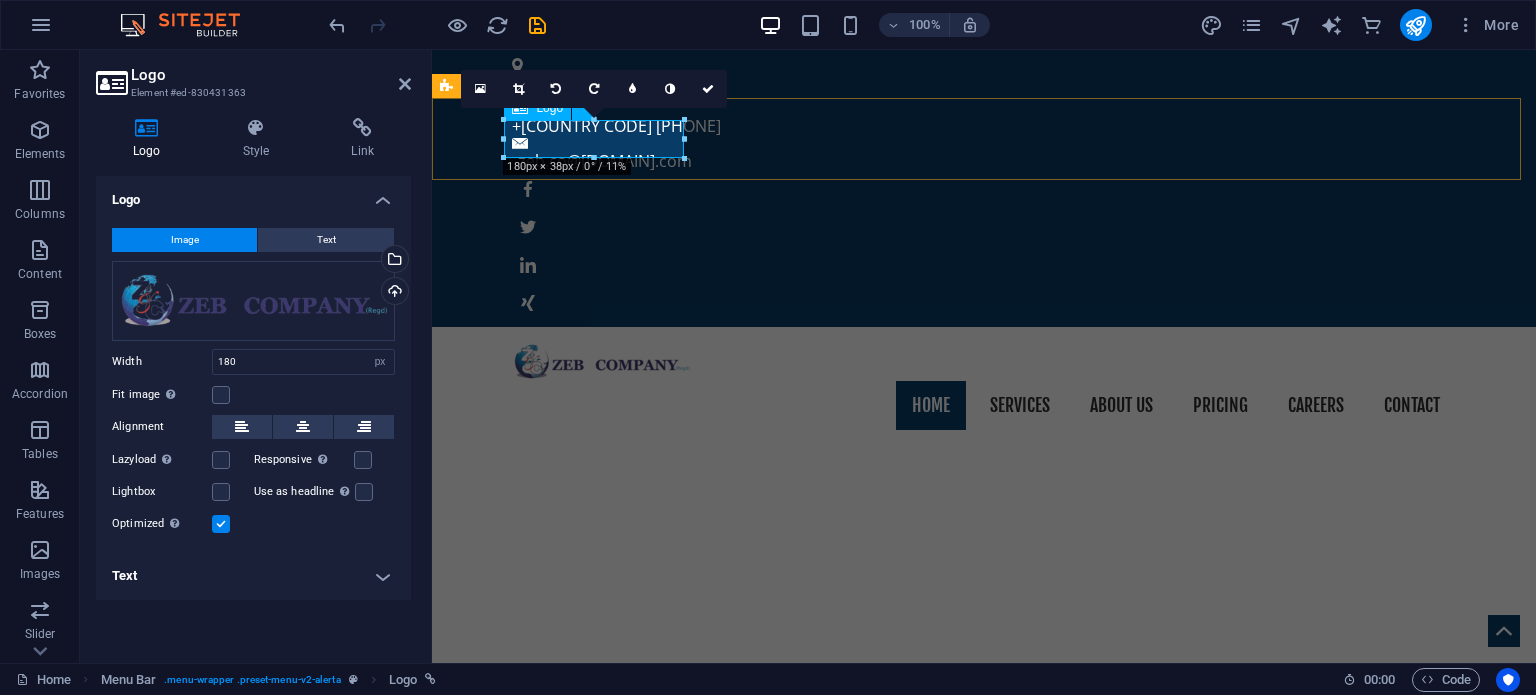 click at bounding box center (984, 362) 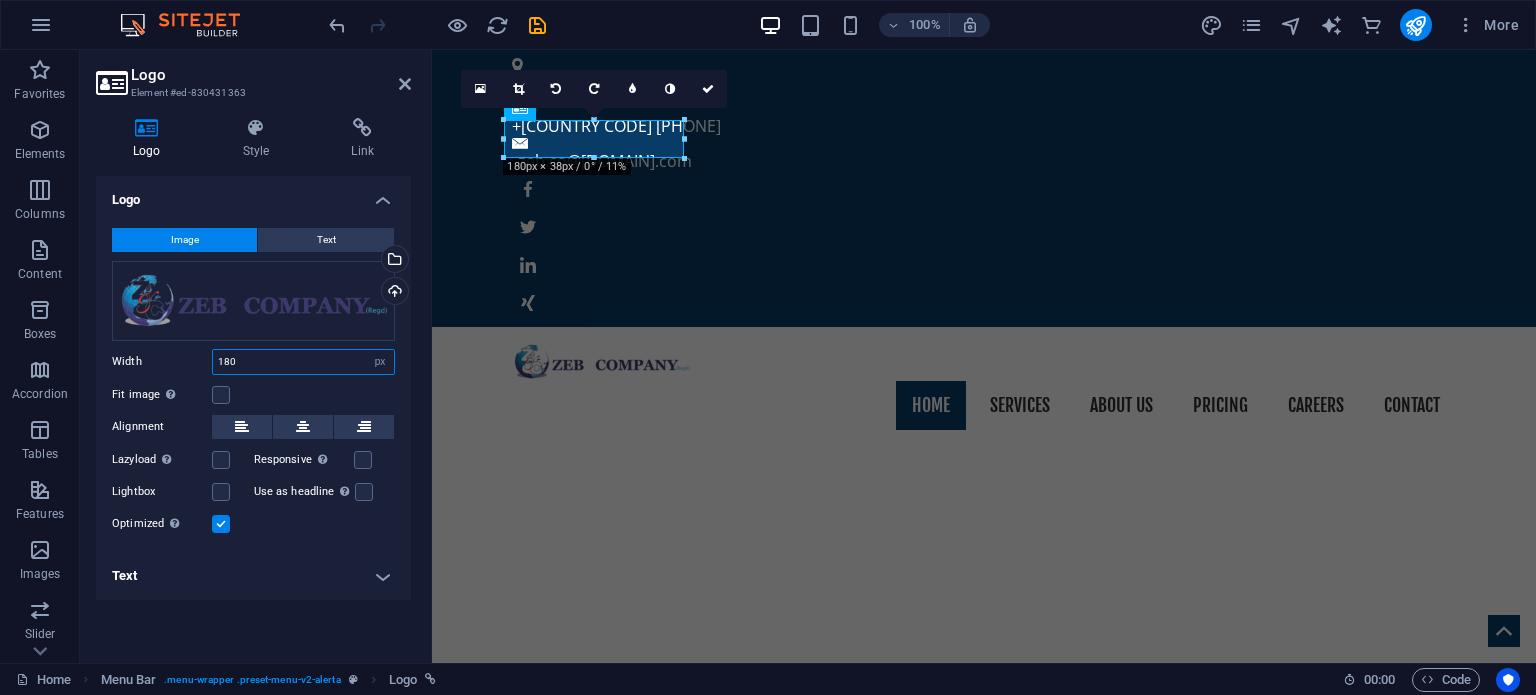 drag, startPoint x: 281, startPoint y: 356, endPoint x: 172, endPoint y: 368, distance: 109.65856 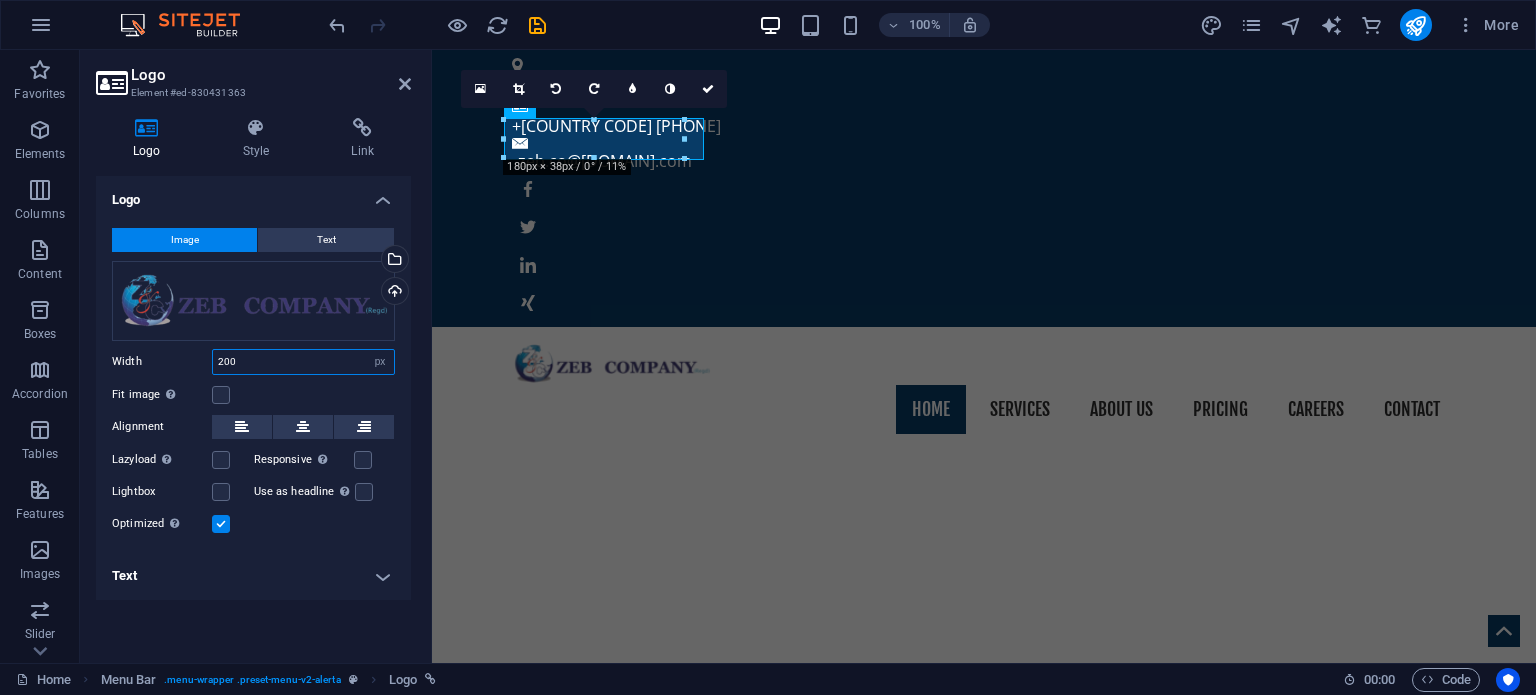 drag, startPoint x: 252, startPoint y: 359, endPoint x: 203, endPoint y: 367, distance: 49.648766 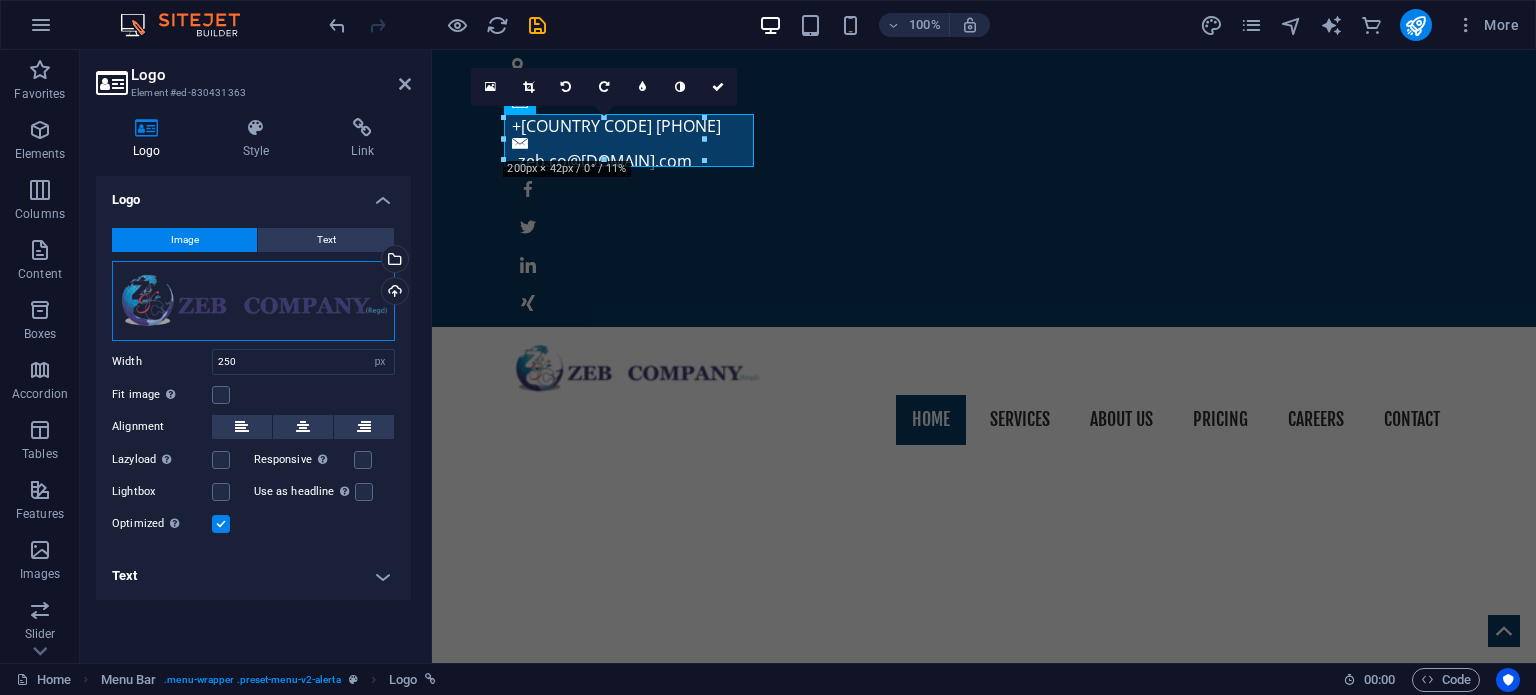 click on "Drag files here, click to choose files or select files from Files or our free stock photos & videos" at bounding box center [253, 301] 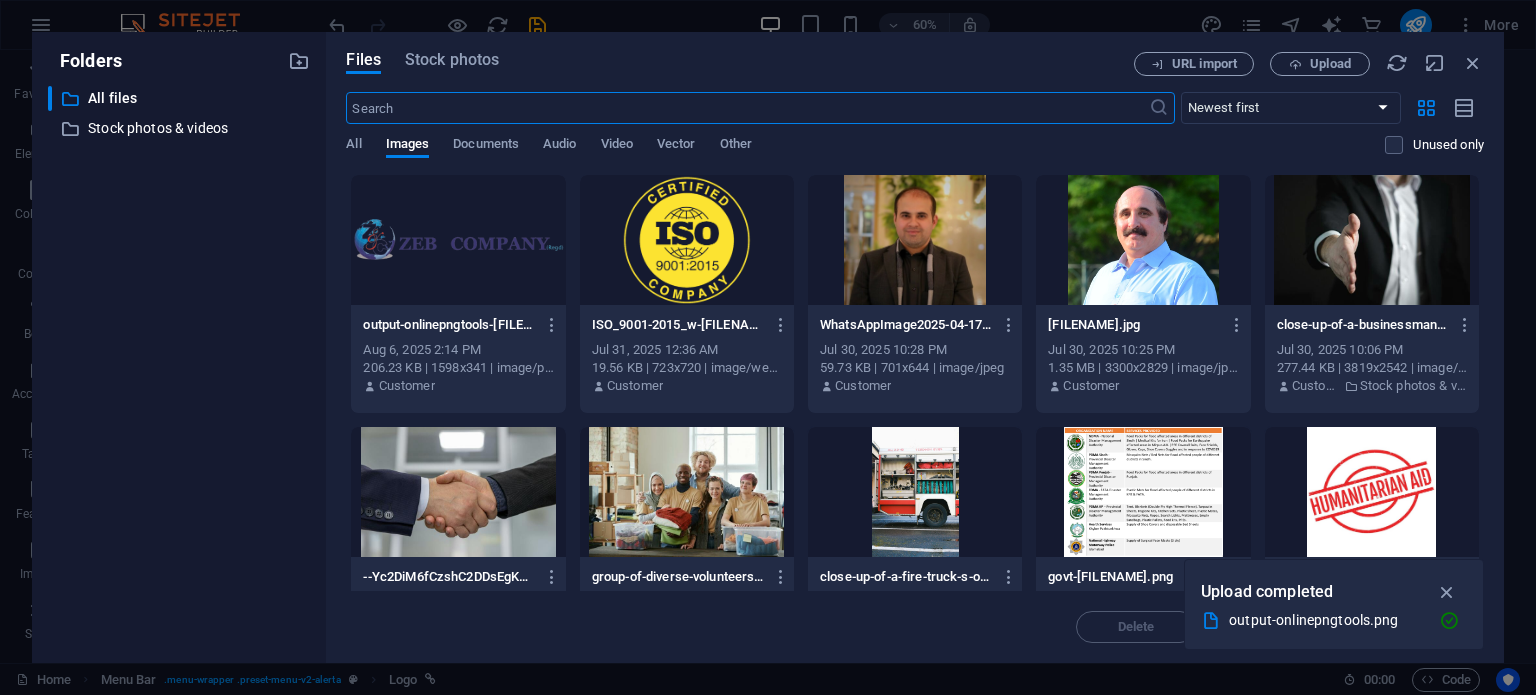 scroll, scrollTop: 324, scrollLeft: 0, axis: vertical 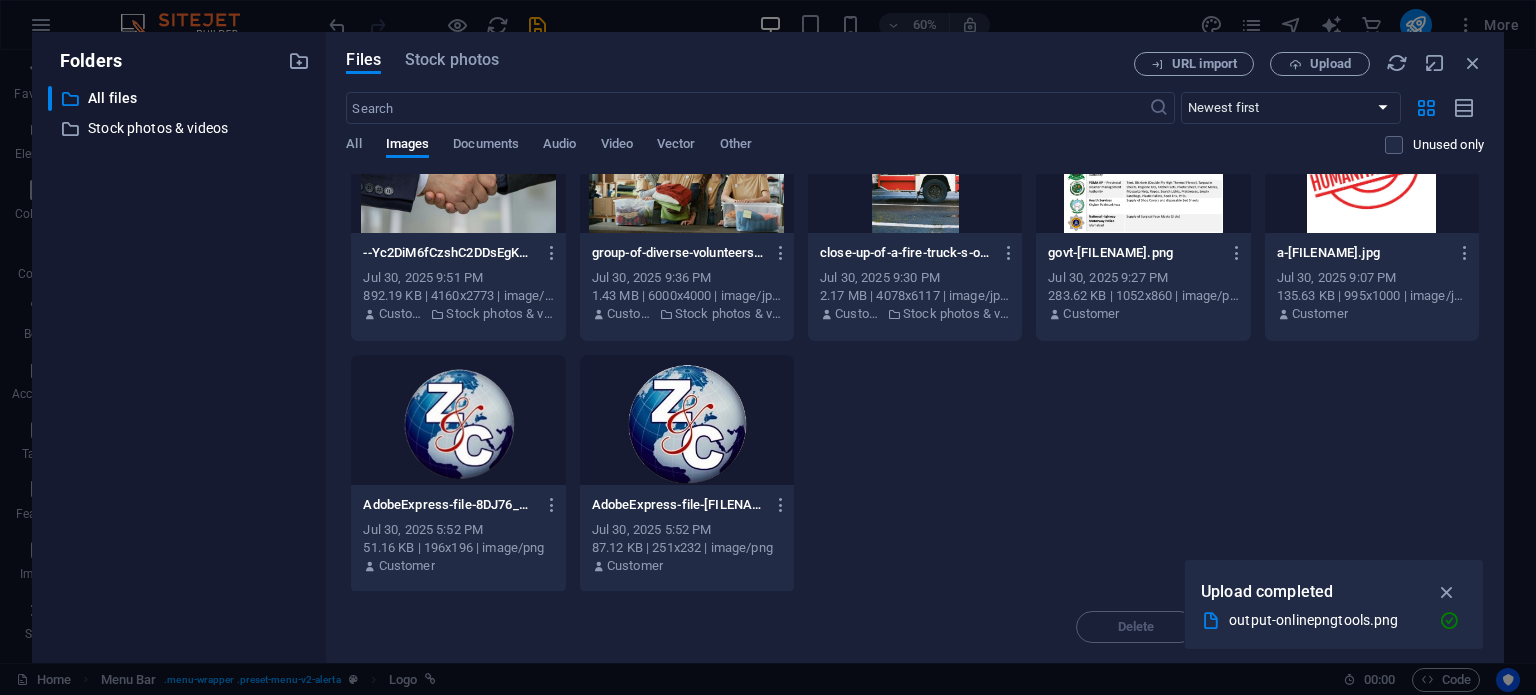 click at bounding box center [687, 420] 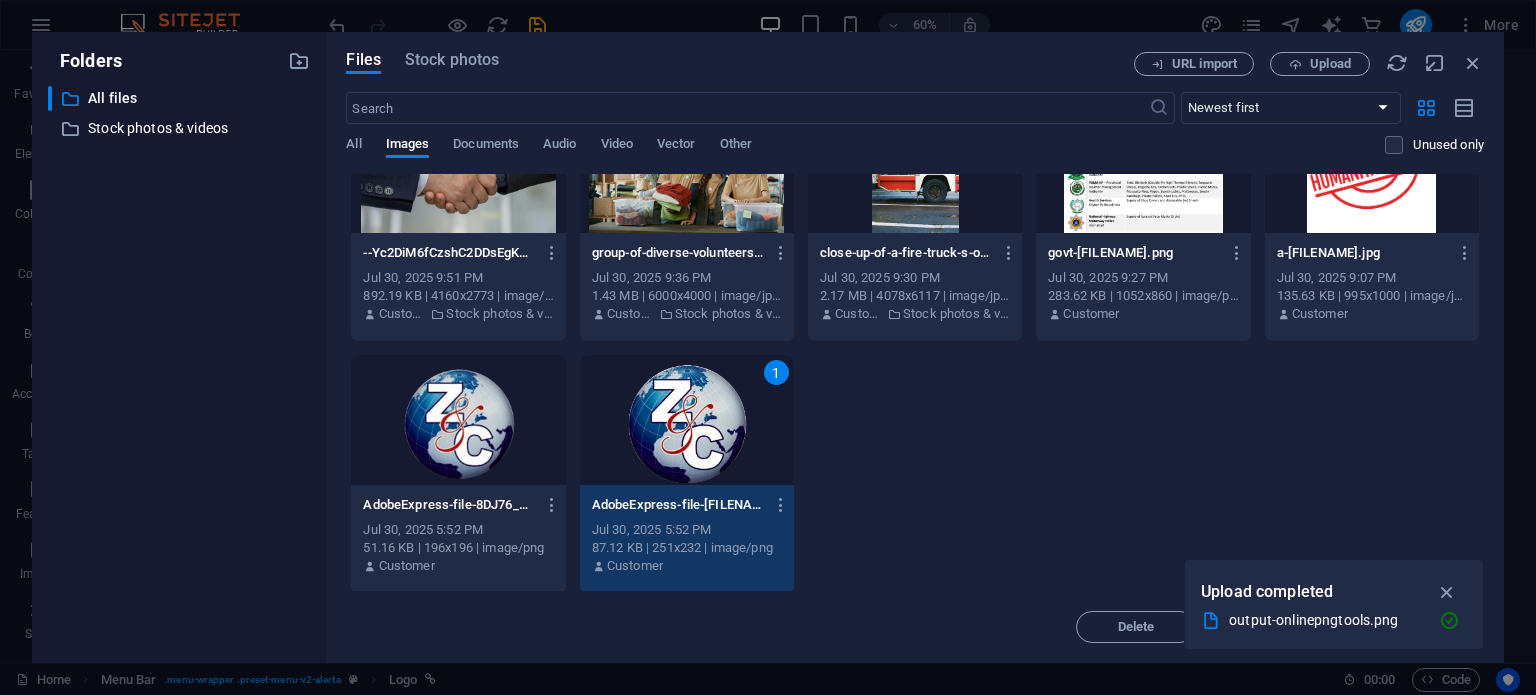 click on "1" at bounding box center (687, 420) 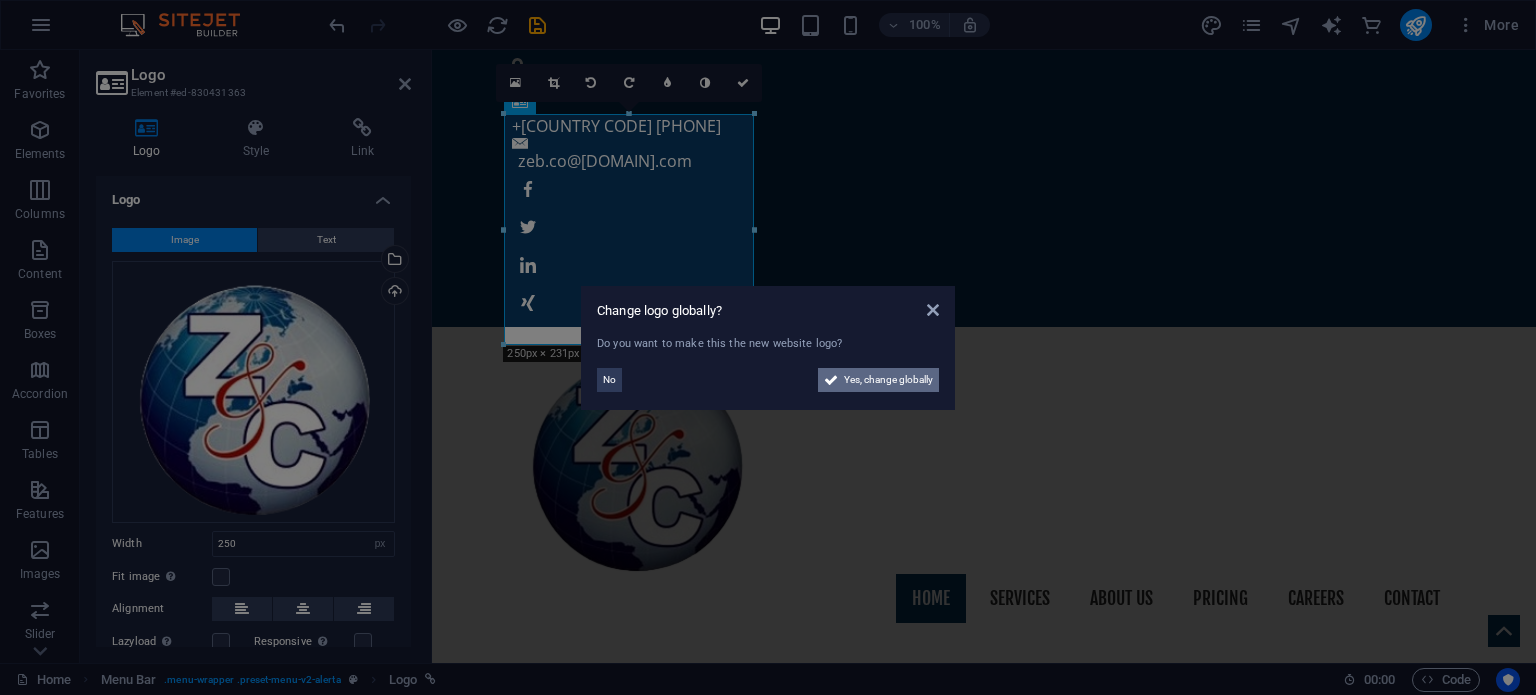 click on "Yes, change globally" at bounding box center [888, 380] 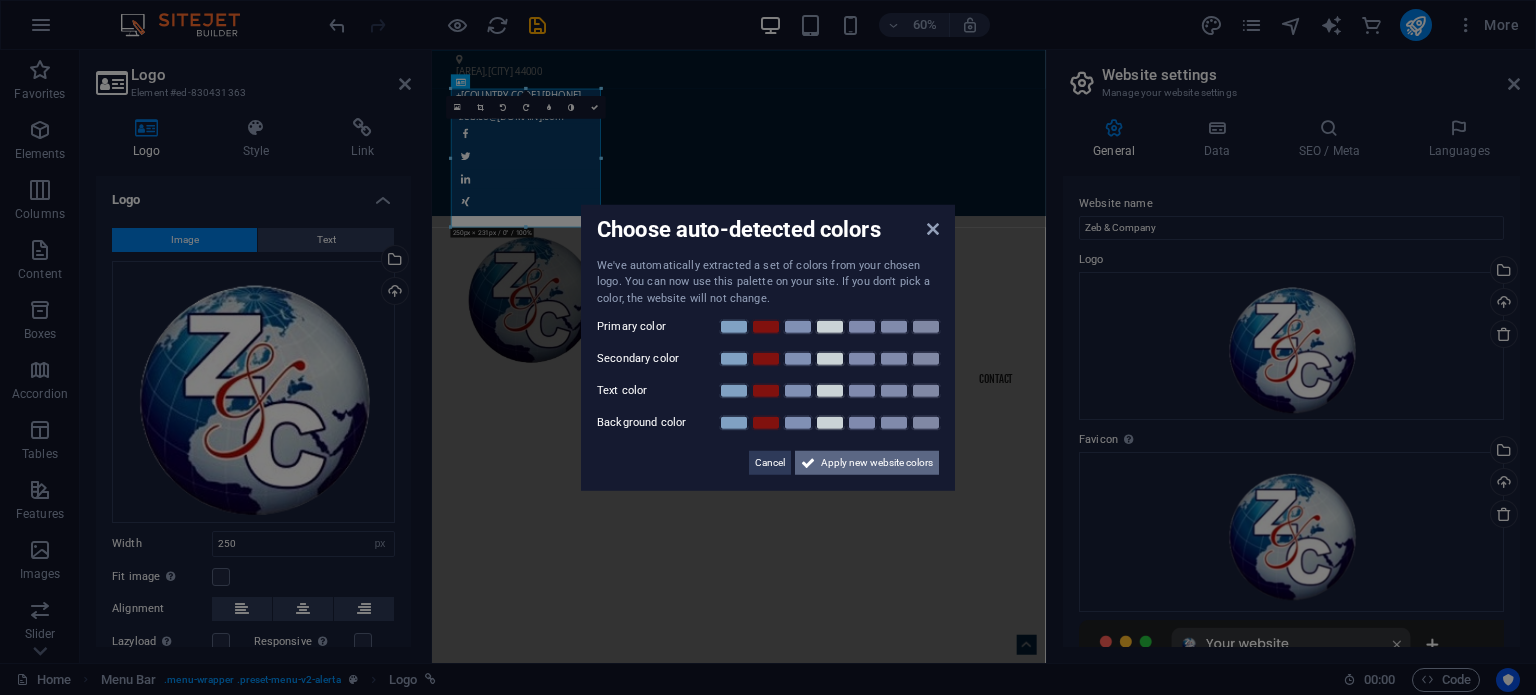click on "Apply new website colors" at bounding box center (877, 463) 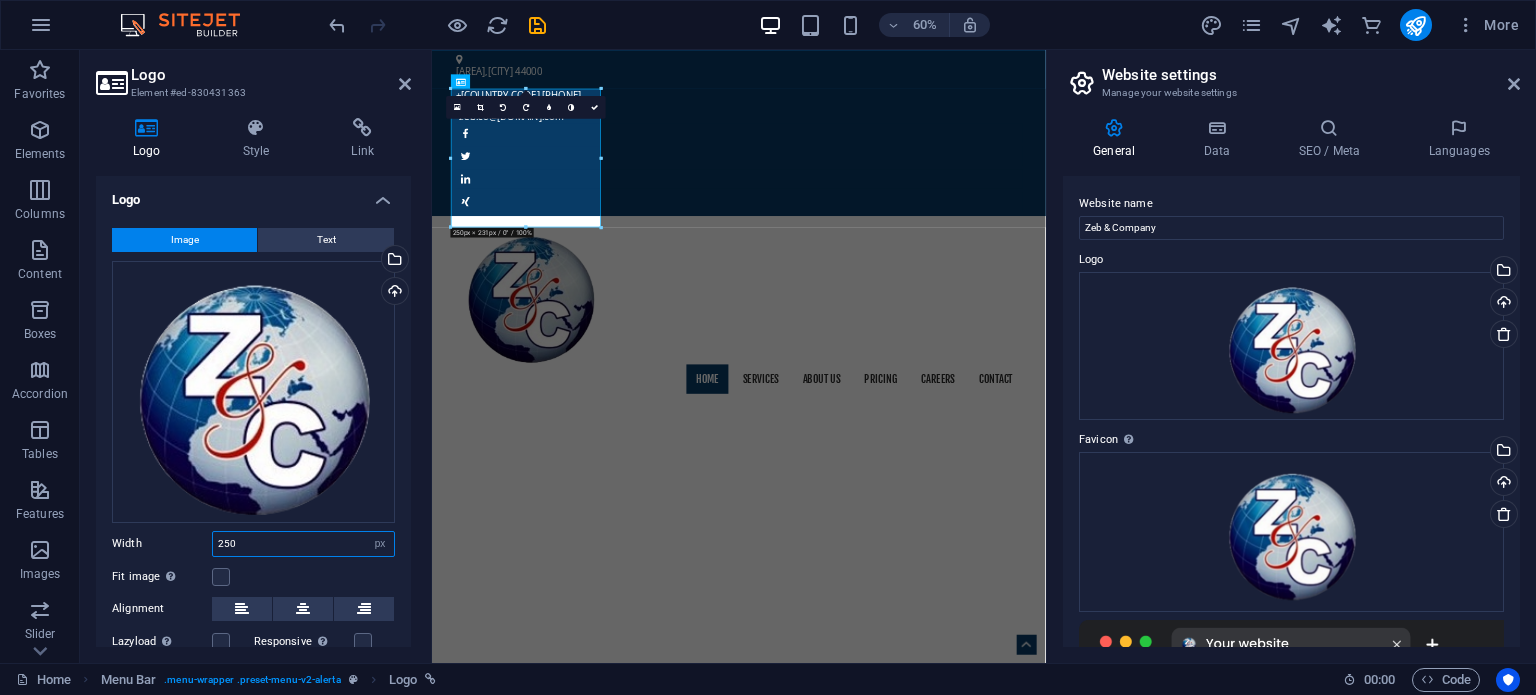 click on "250" at bounding box center (303, 544) 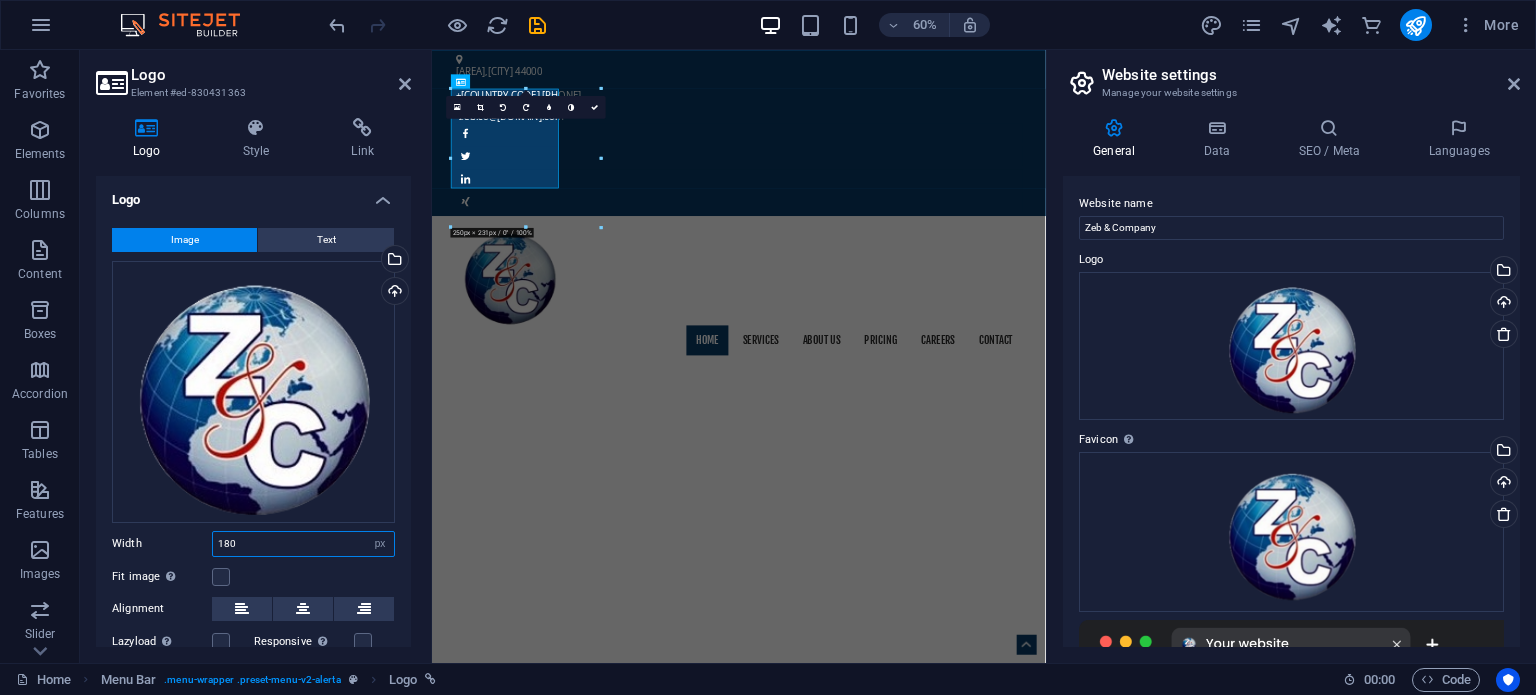 drag, startPoint x: 236, startPoint y: 539, endPoint x: 199, endPoint y: 540, distance: 37.01351 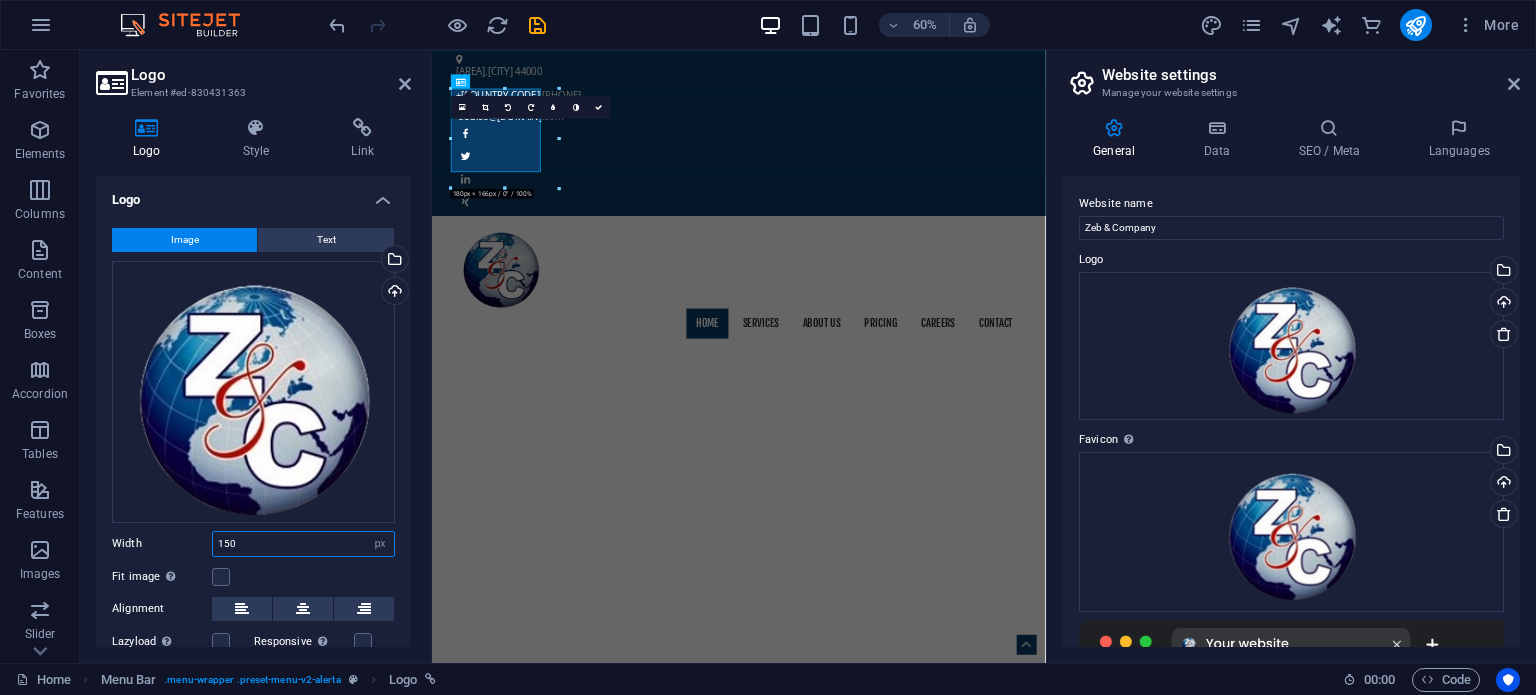 drag, startPoint x: 237, startPoint y: 534, endPoint x: 209, endPoint y: 542, distance: 29.12044 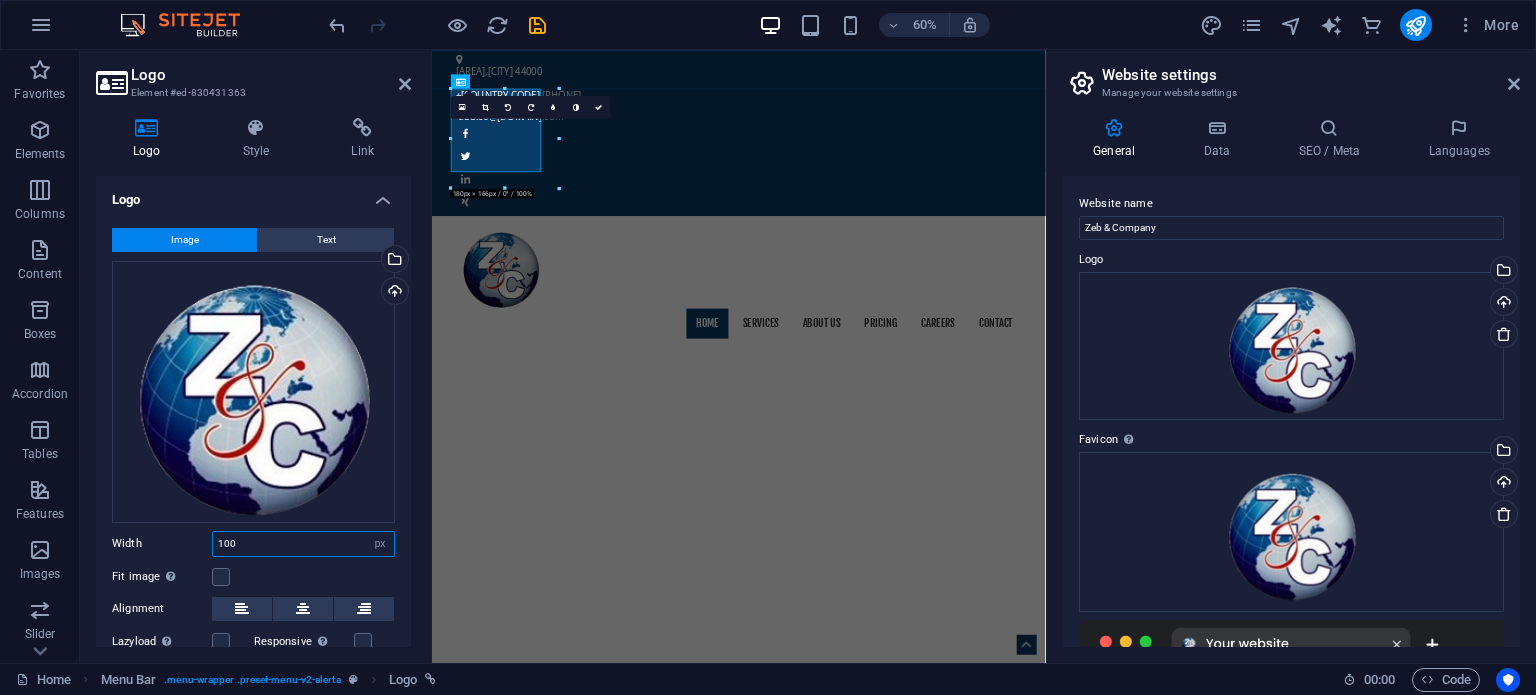 type on "100" 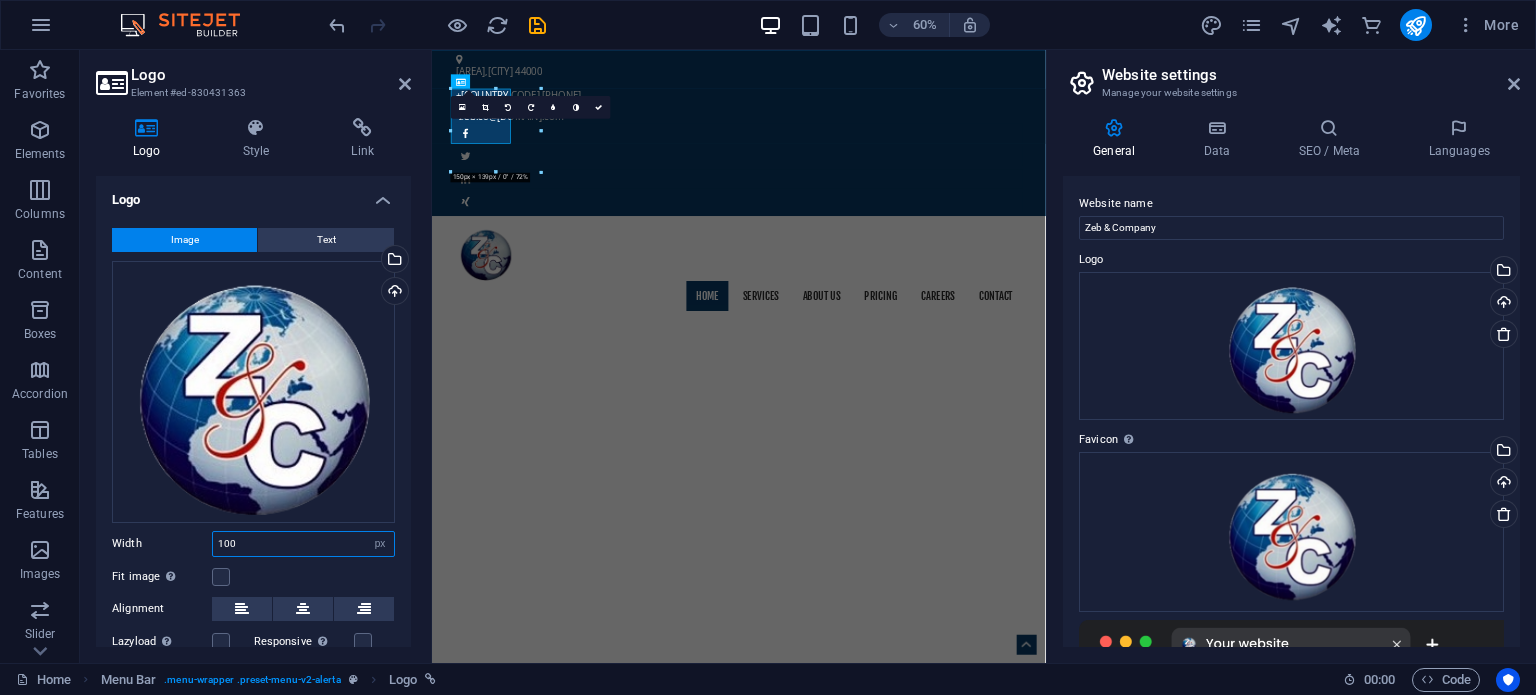 drag, startPoint x: 244, startPoint y: 538, endPoint x: 209, endPoint y: 542, distance: 35.22783 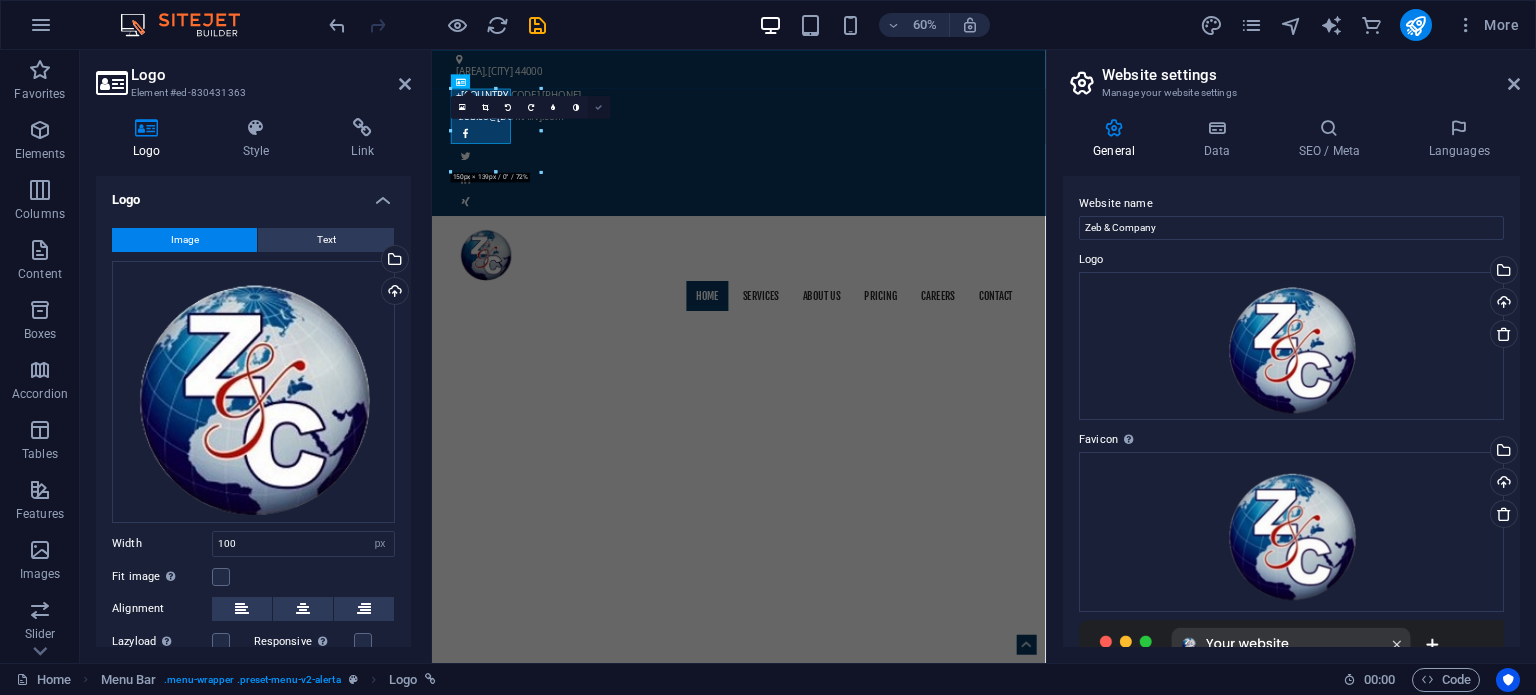 click at bounding box center (599, 107) 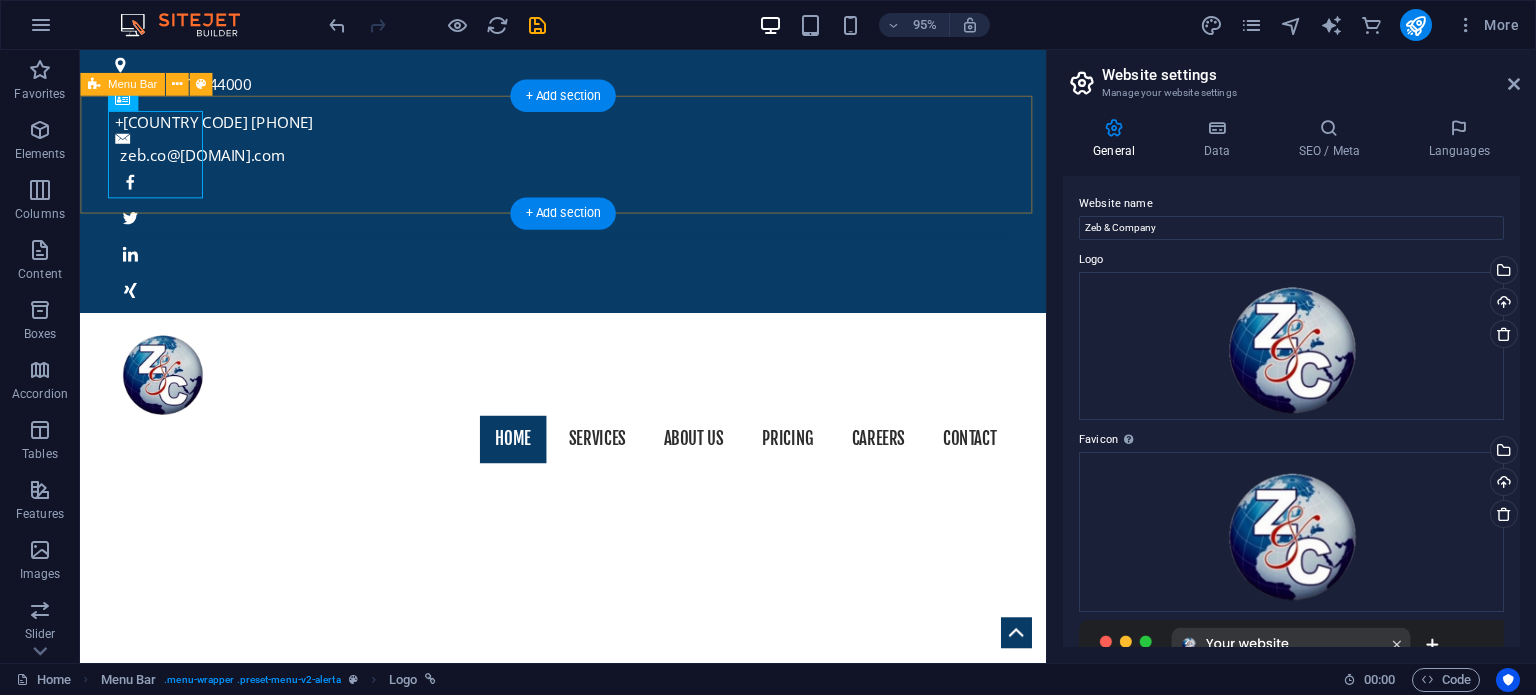 click on "Home Services About us Pricing Careers Contact" at bounding box center [588, 414] 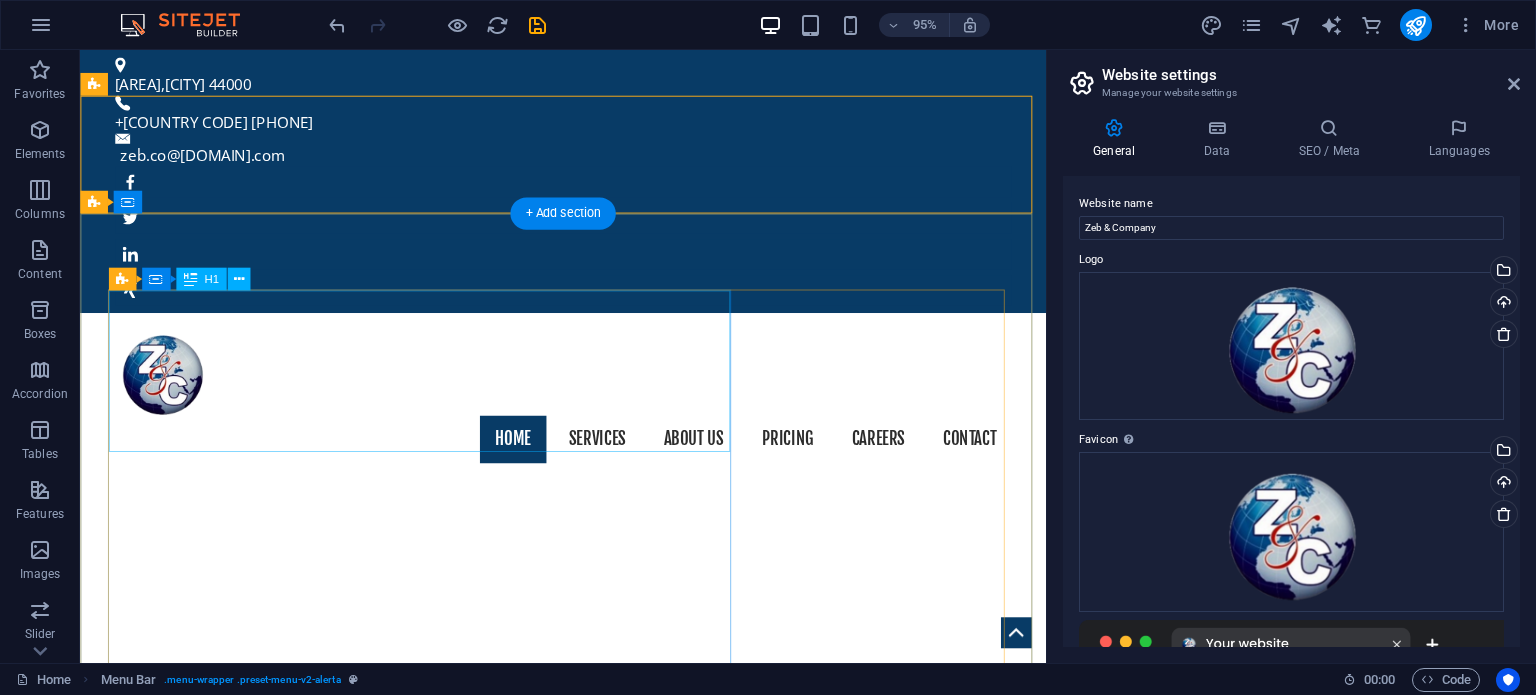 click on "Corporate & Private Investigations" at bounding box center (589, 1477) 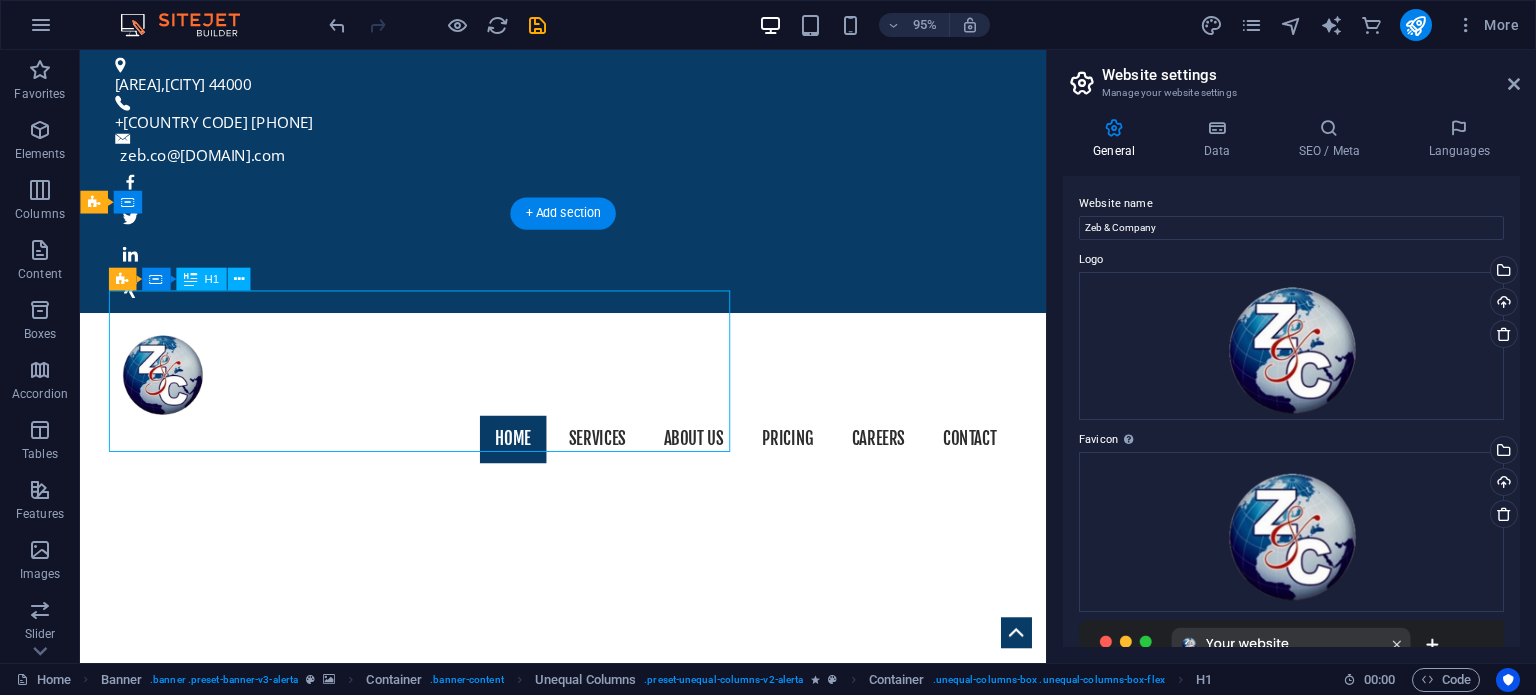 click on "Corporate & Private Investigations" at bounding box center [589, 1477] 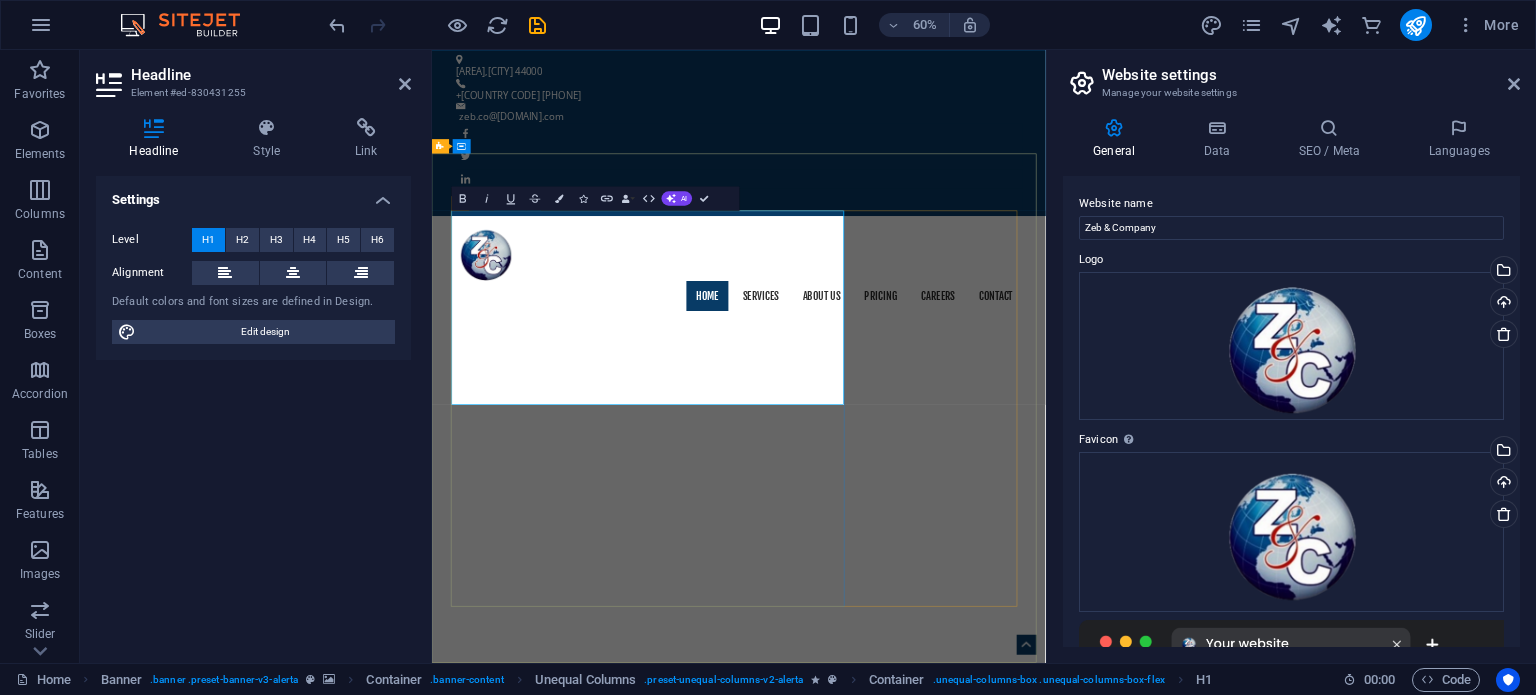 click on "GOVT. CONTRACTORS, MANUFACTURERS &GENERAL ORDER SUPPLIERS" at bounding box center (944, 1516) 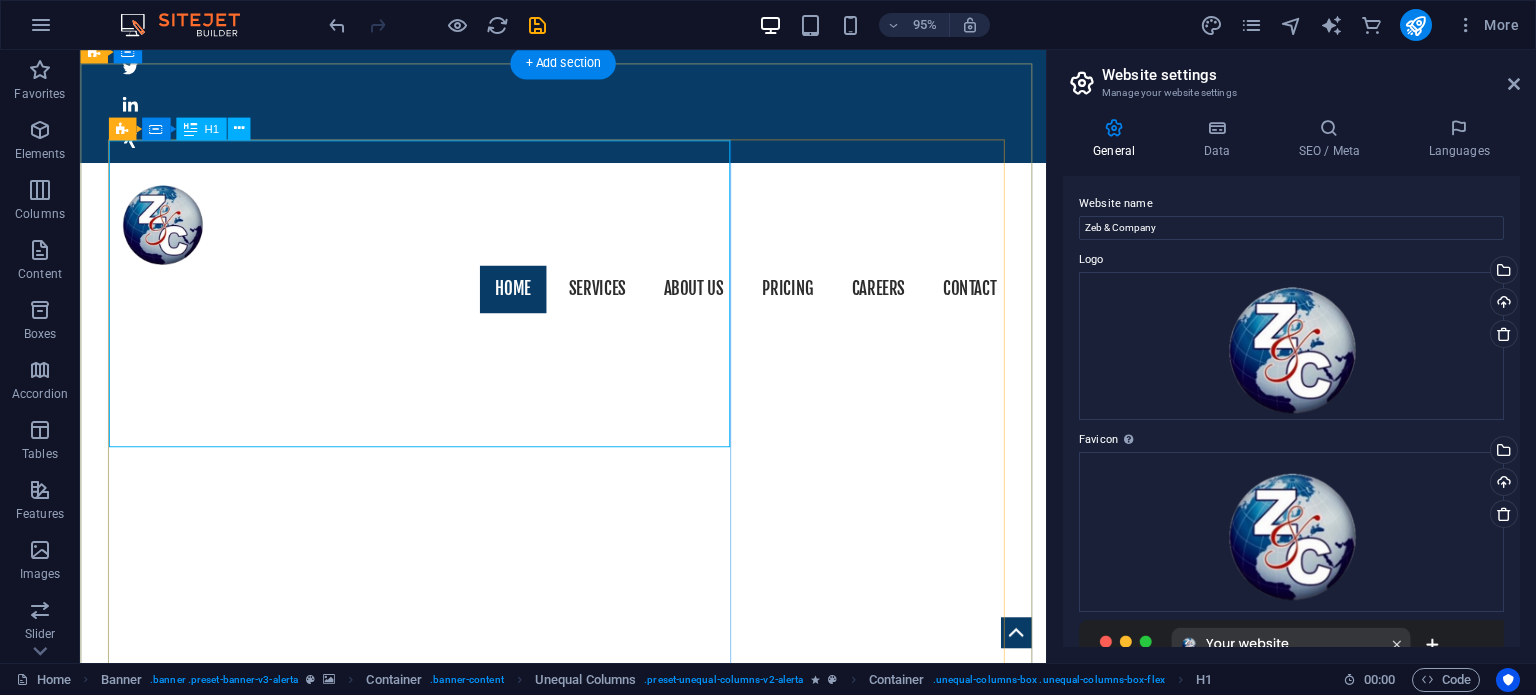 scroll, scrollTop: 284, scrollLeft: 0, axis: vertical 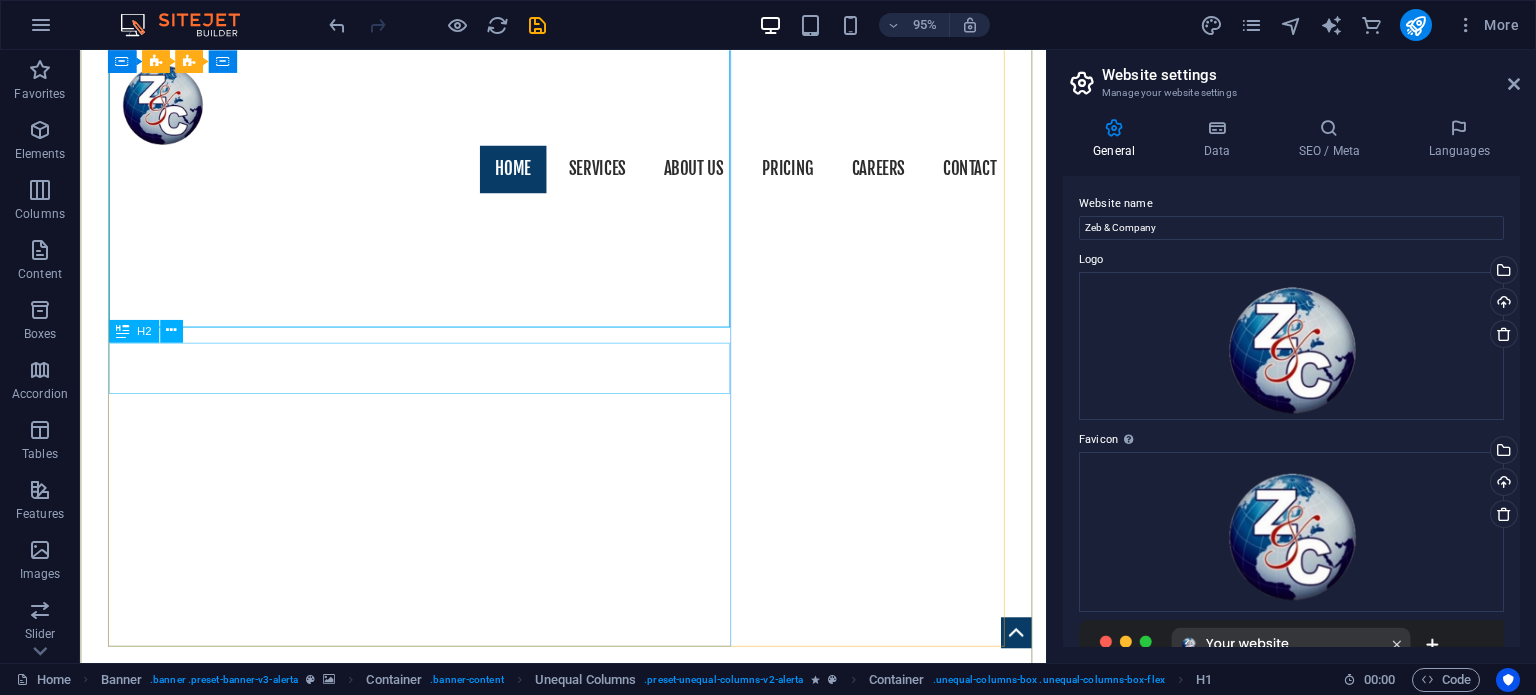 click on "in all 50 states and around the world." at bounding box center [589, 1330] 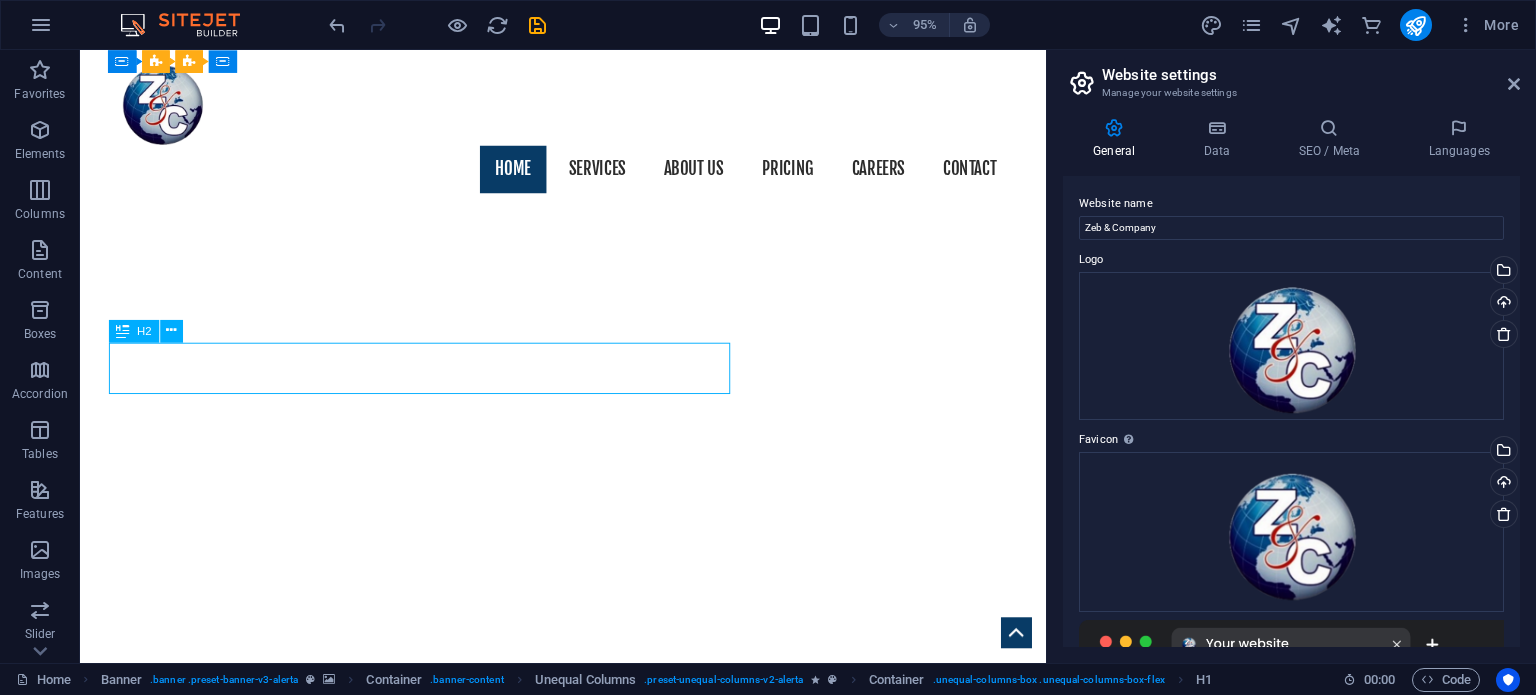 click on "in all 50 states and around the world." at bounding box center (589, 1330) 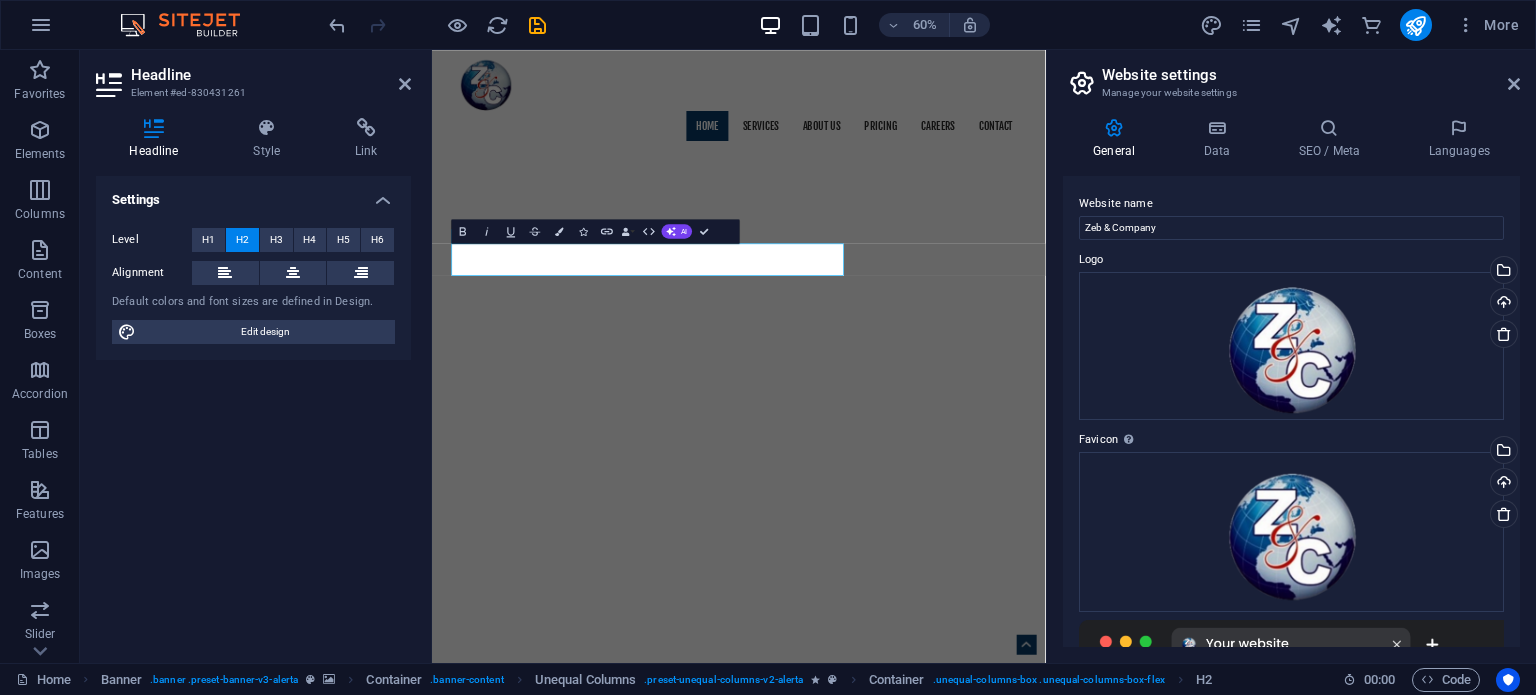 type 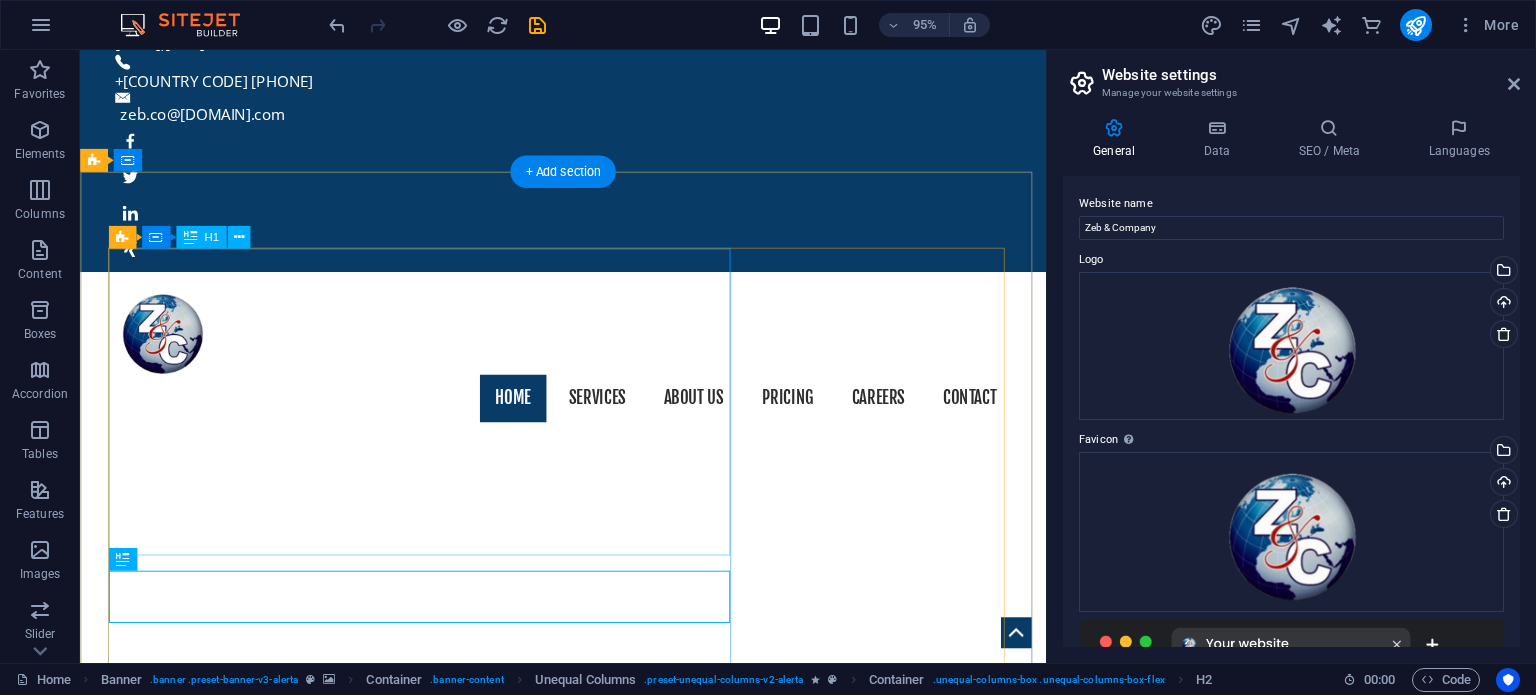 scroll, scrollTop: 42, scrollLeft: 0, axis: vertical 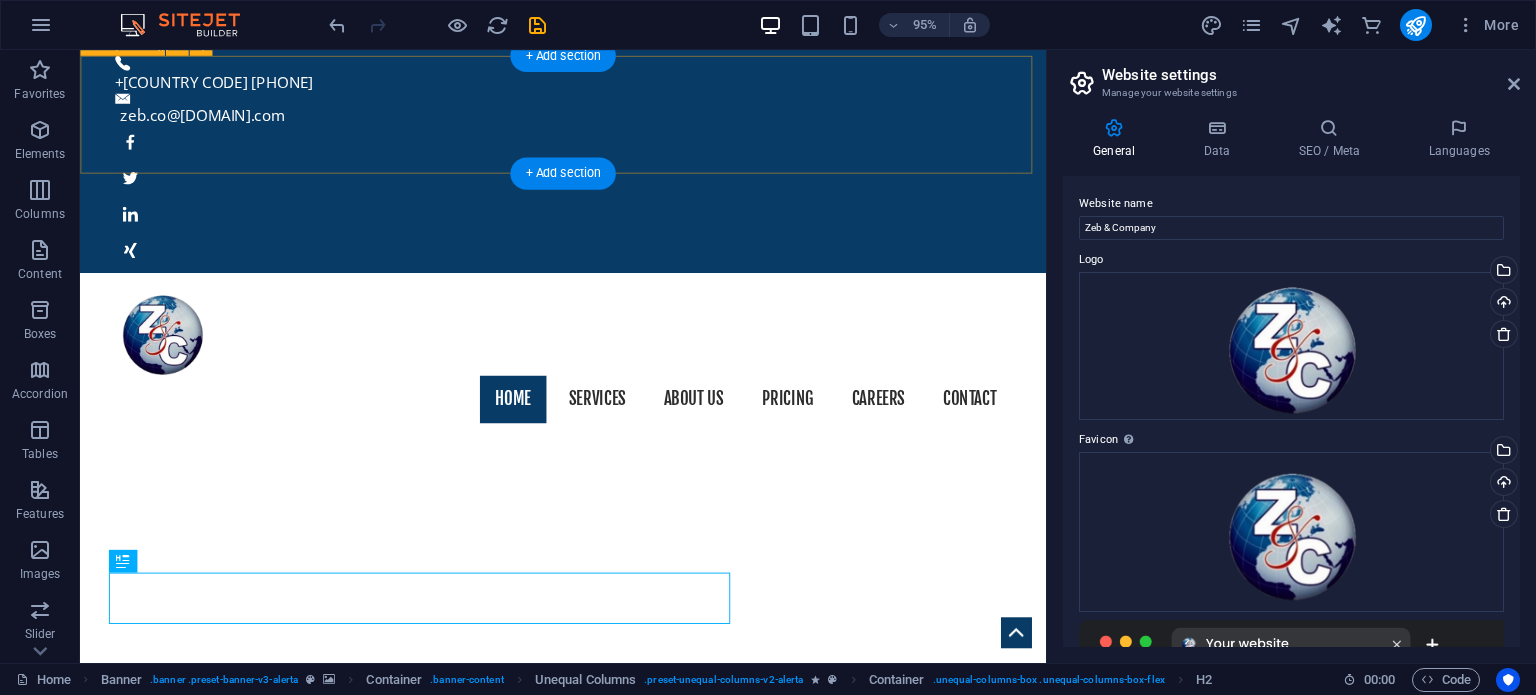 click on "Home Services About us Pricing Careers Contact" at bounding box center (588, 372) 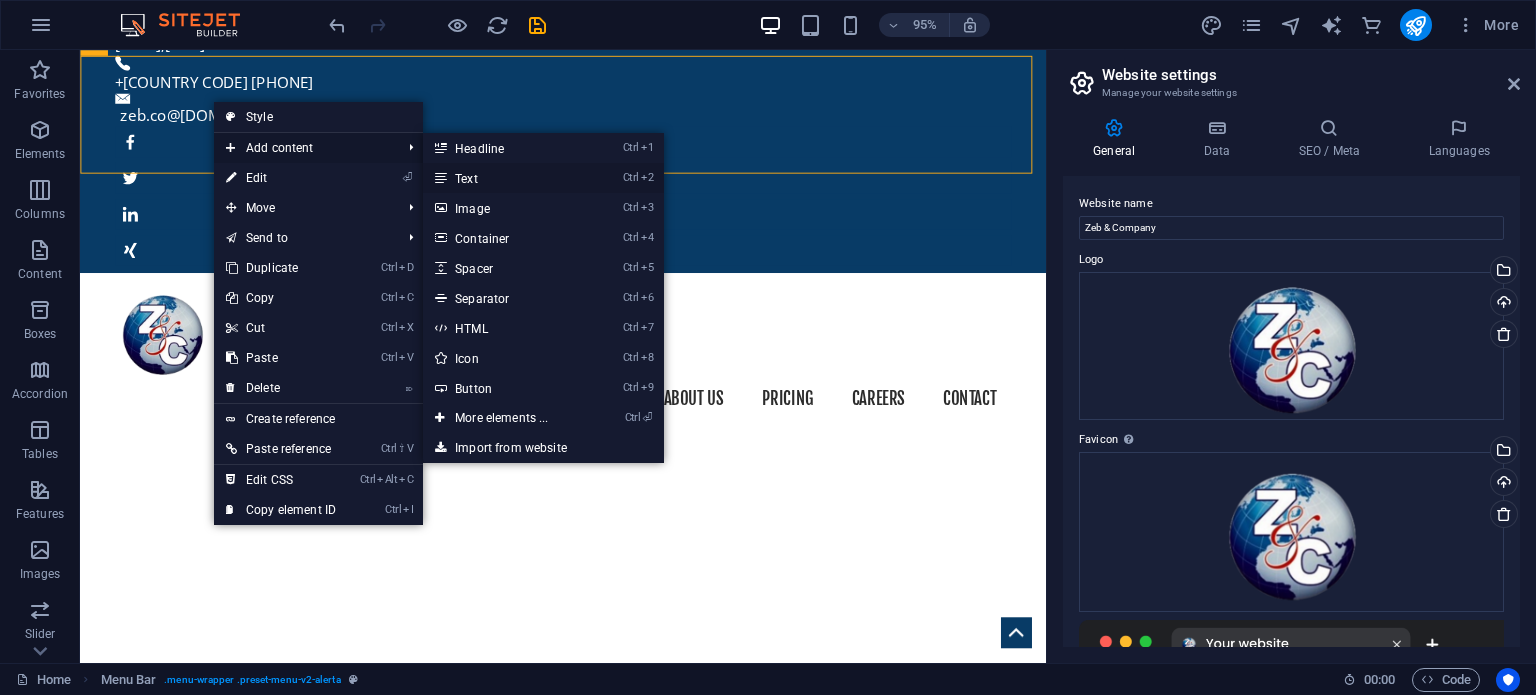 click on "Ctrl 2  Text" at bounding box center (505, 178) 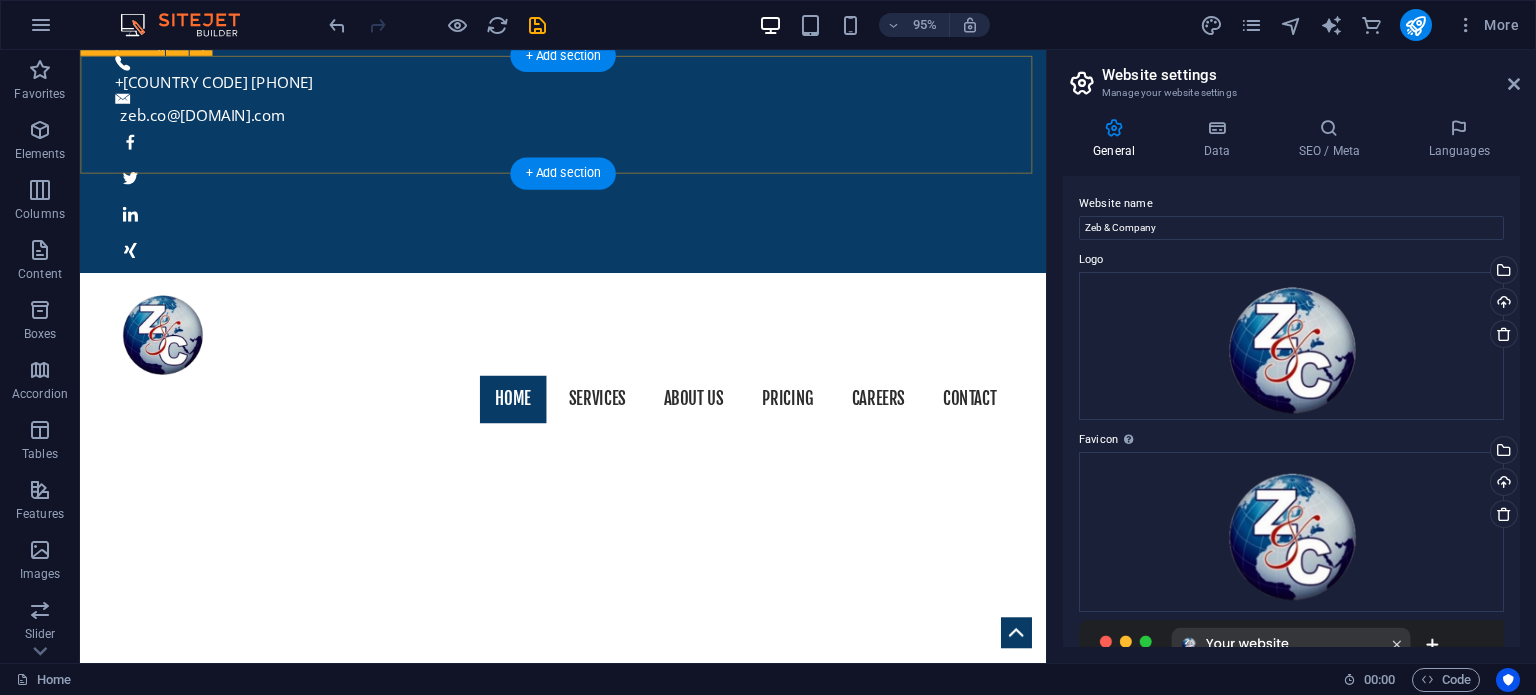 click on "Home Services About us Pricing Careers Contact" at bounding box center [588, 372] 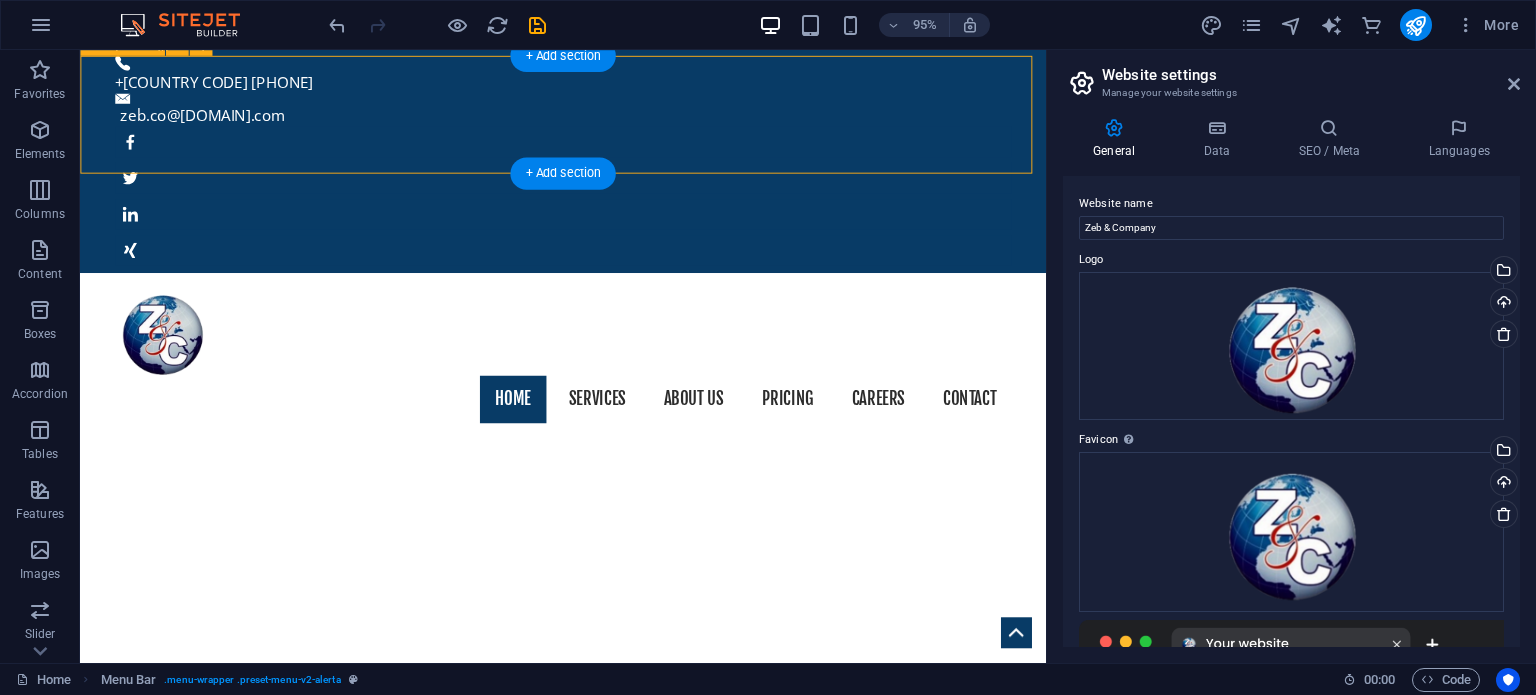 click on "Home Services About us Pricing Careers Contact" at bounding box center [588, 372] 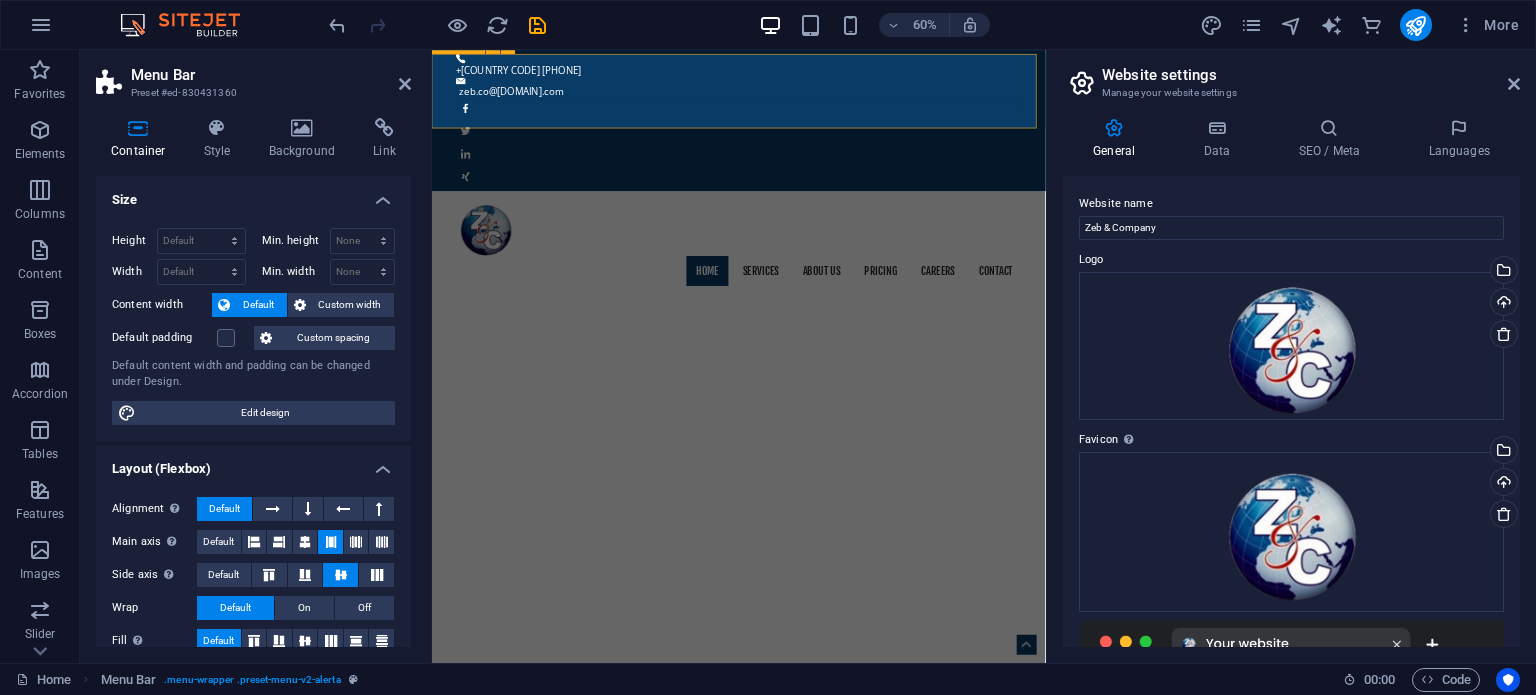 click on "Home Services About us Pricing Careers Contact" at bounding box center (943, 372) 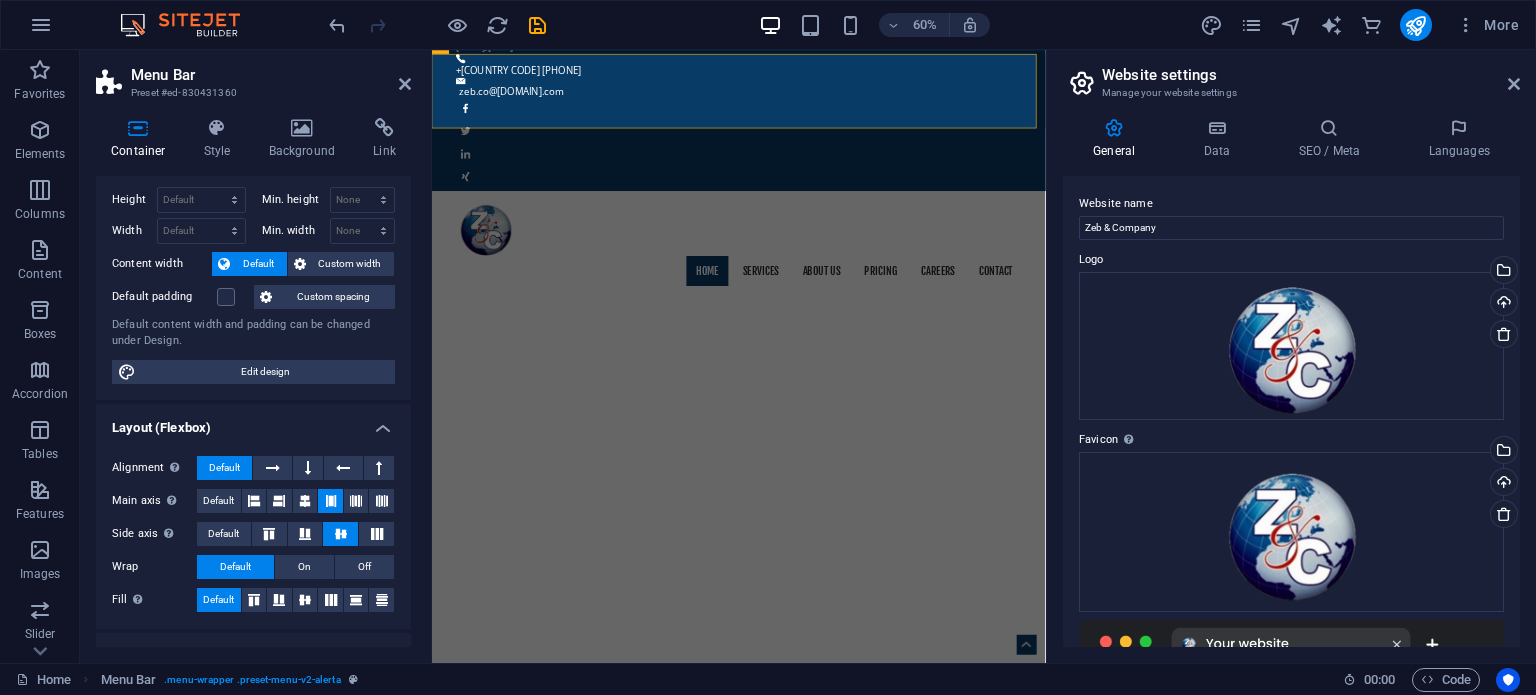 scroll, scrollTop: 0, scrollLeft: 0, axis: both 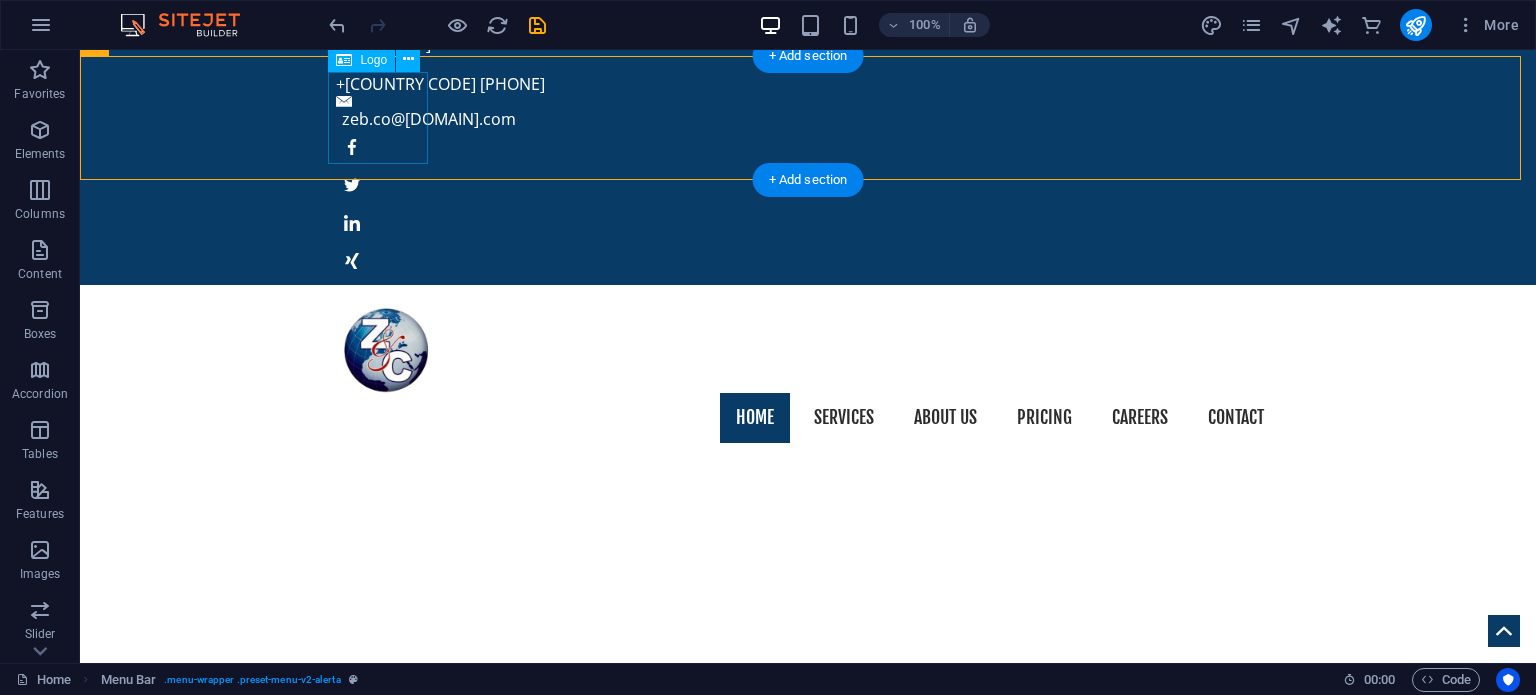 click at bounding box center (808, 347) 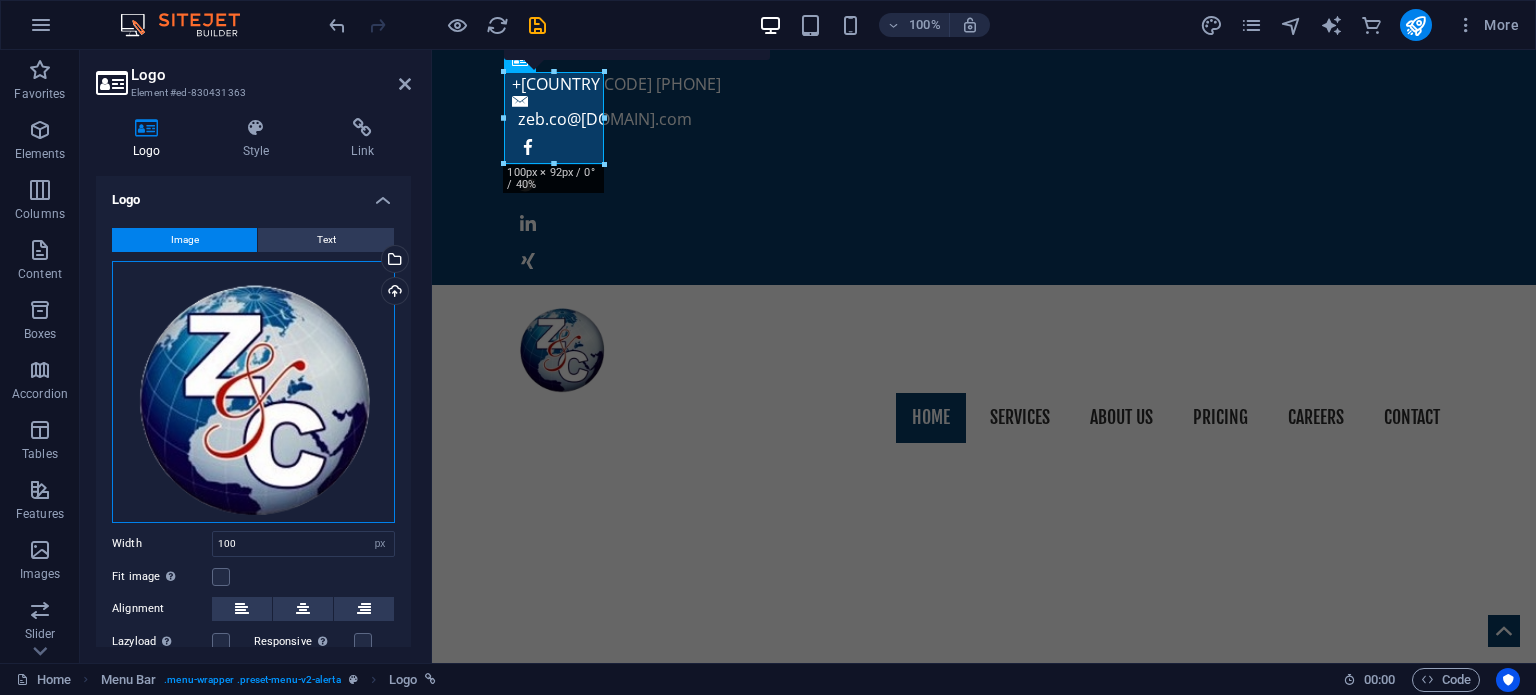 click on "Drag files here, click to choose files or select files from Files or our free stock photos & videos" at bounding box center (253, 392) 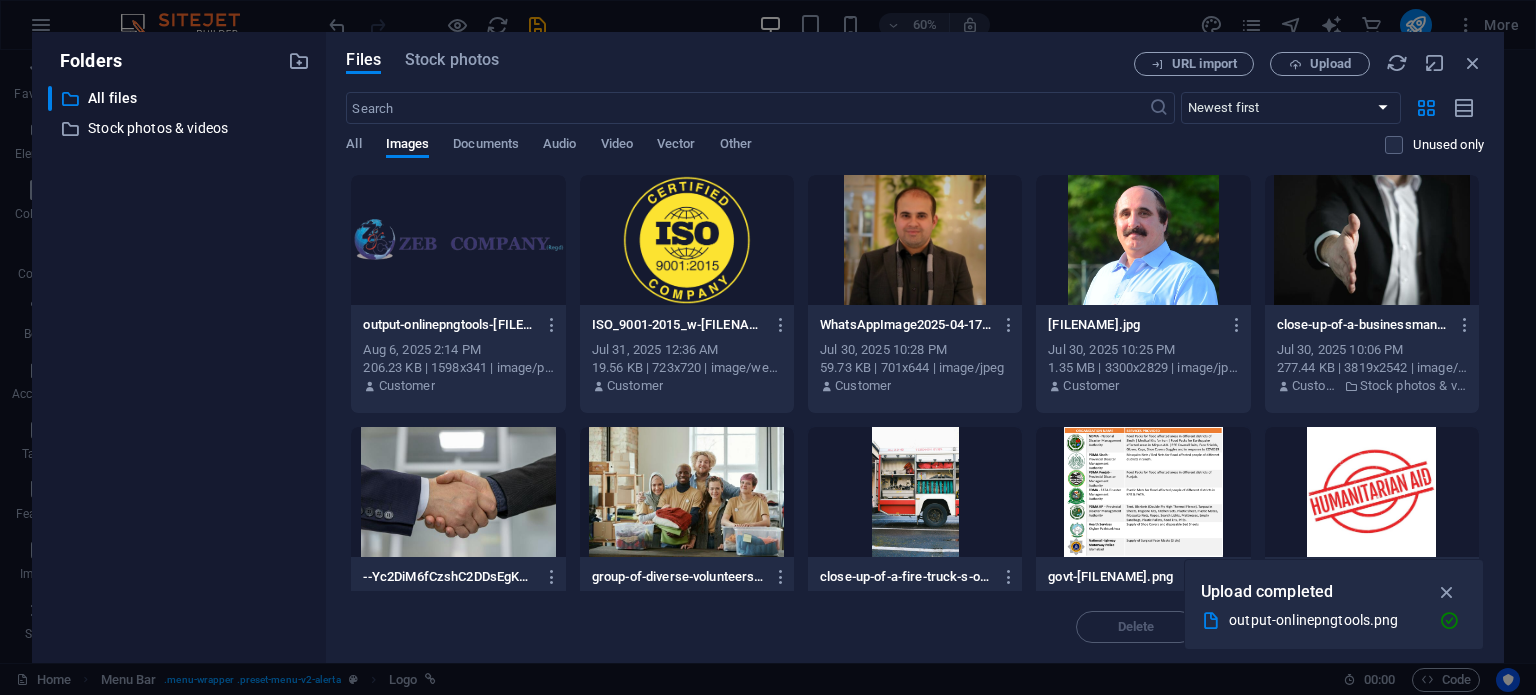 click at bounding box center (458, 240) 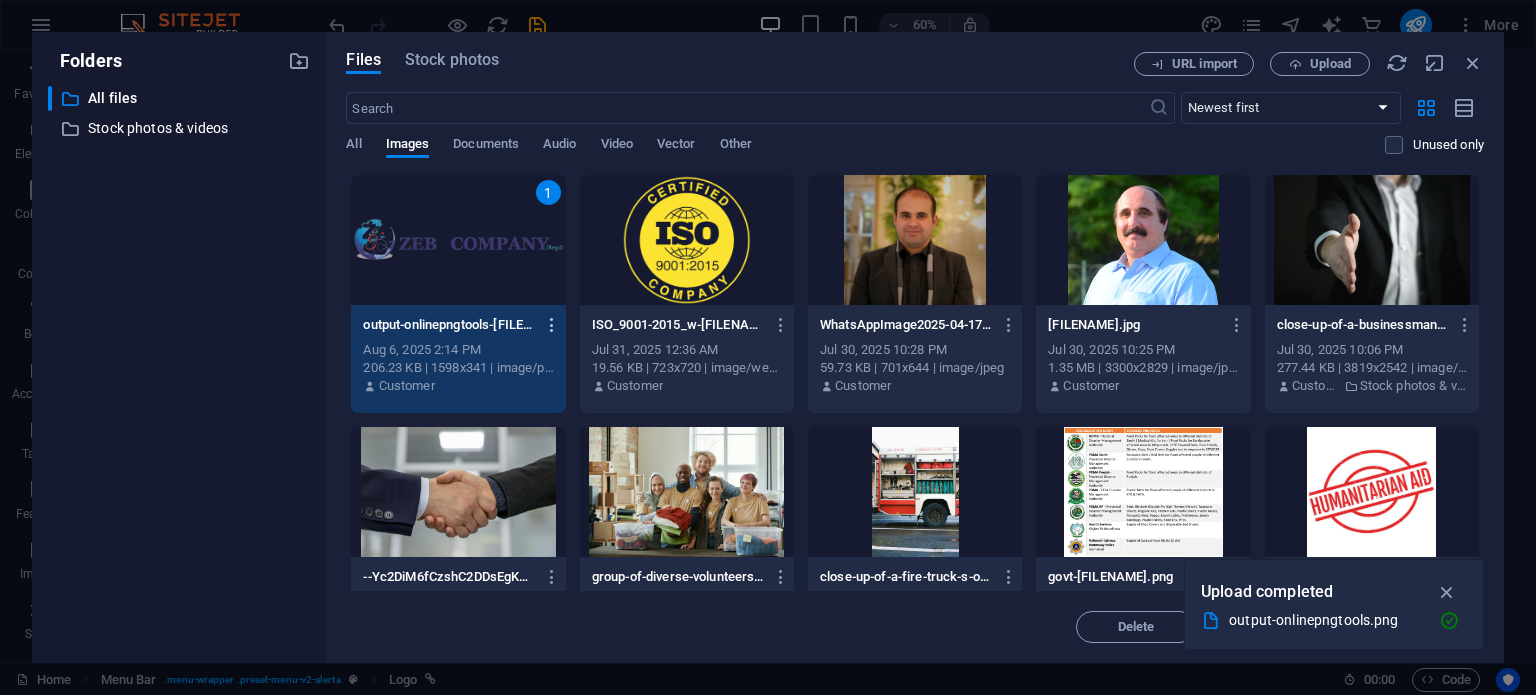 click at bounding box center [552, 325] 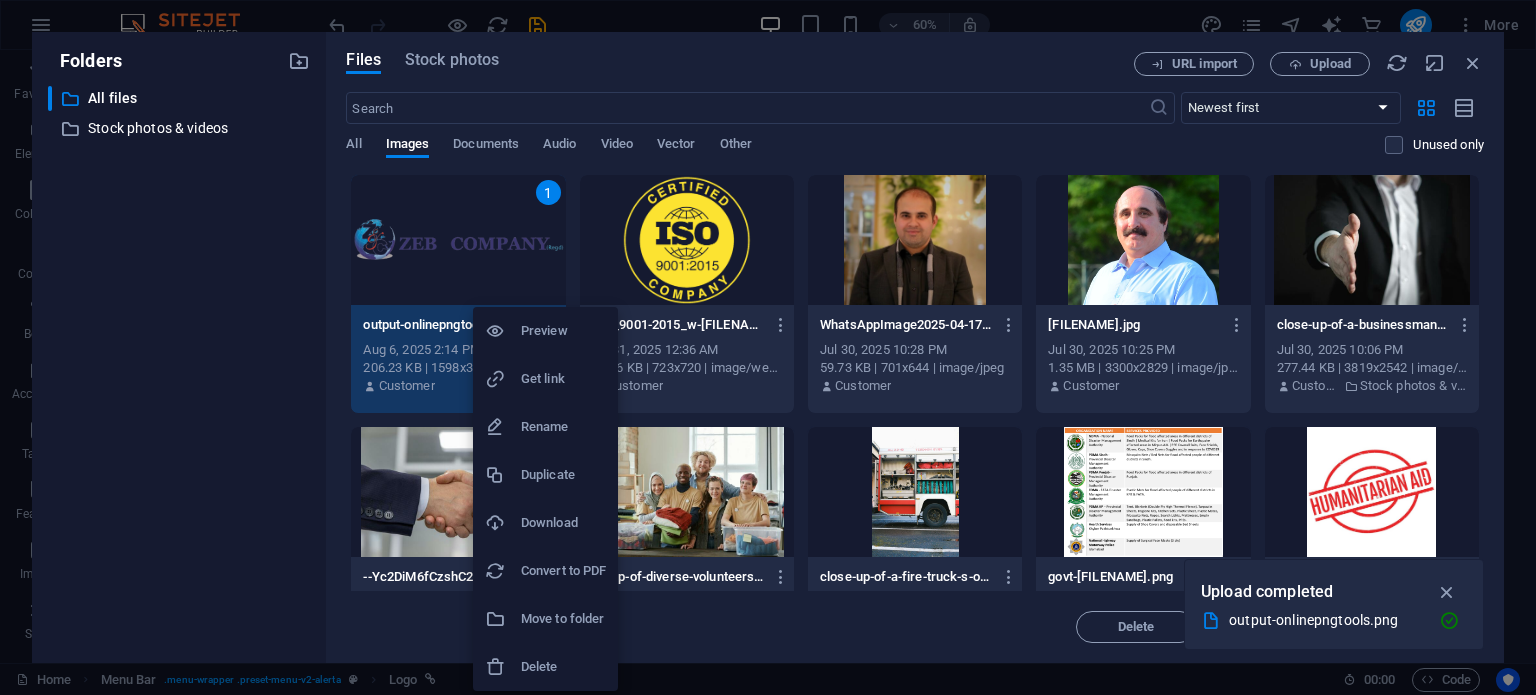 click on "Download" at bounding box center [563, 523] 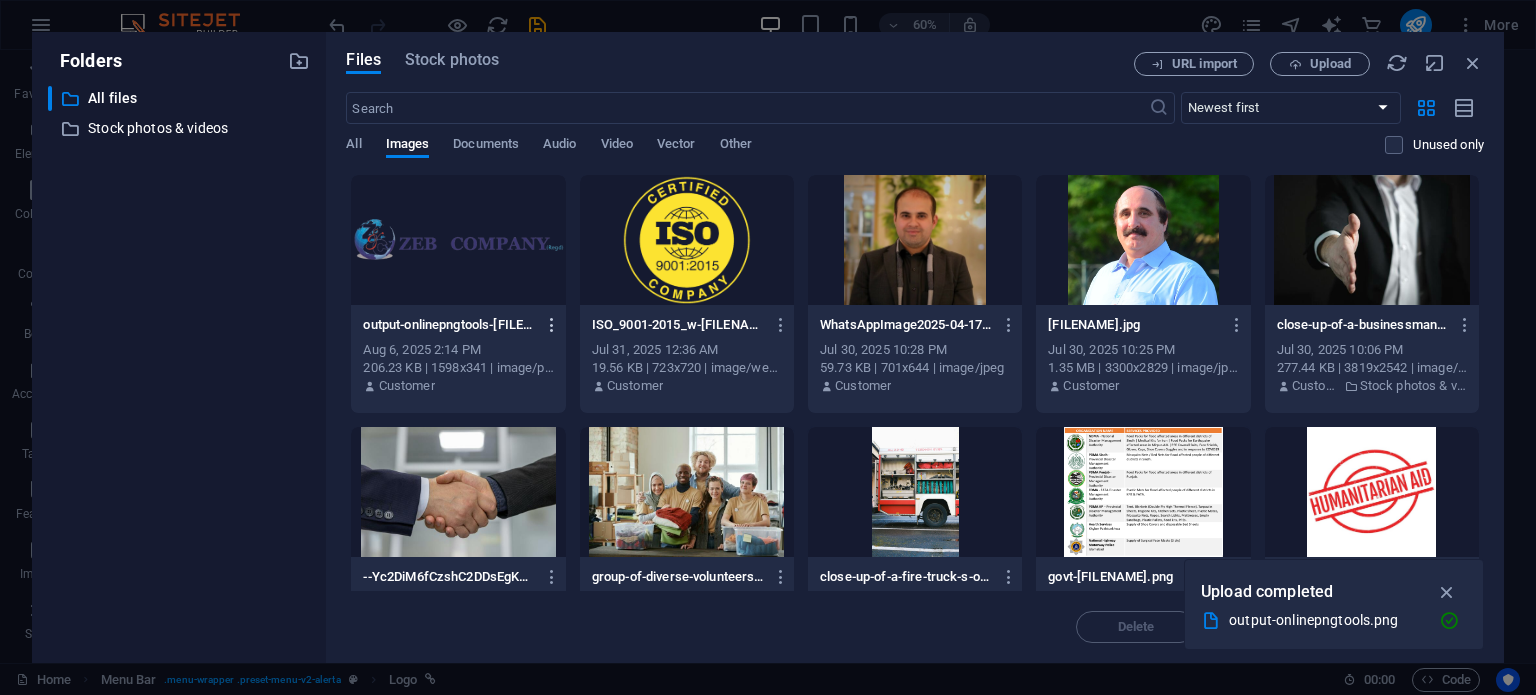 click at bounding box center [552, 325] 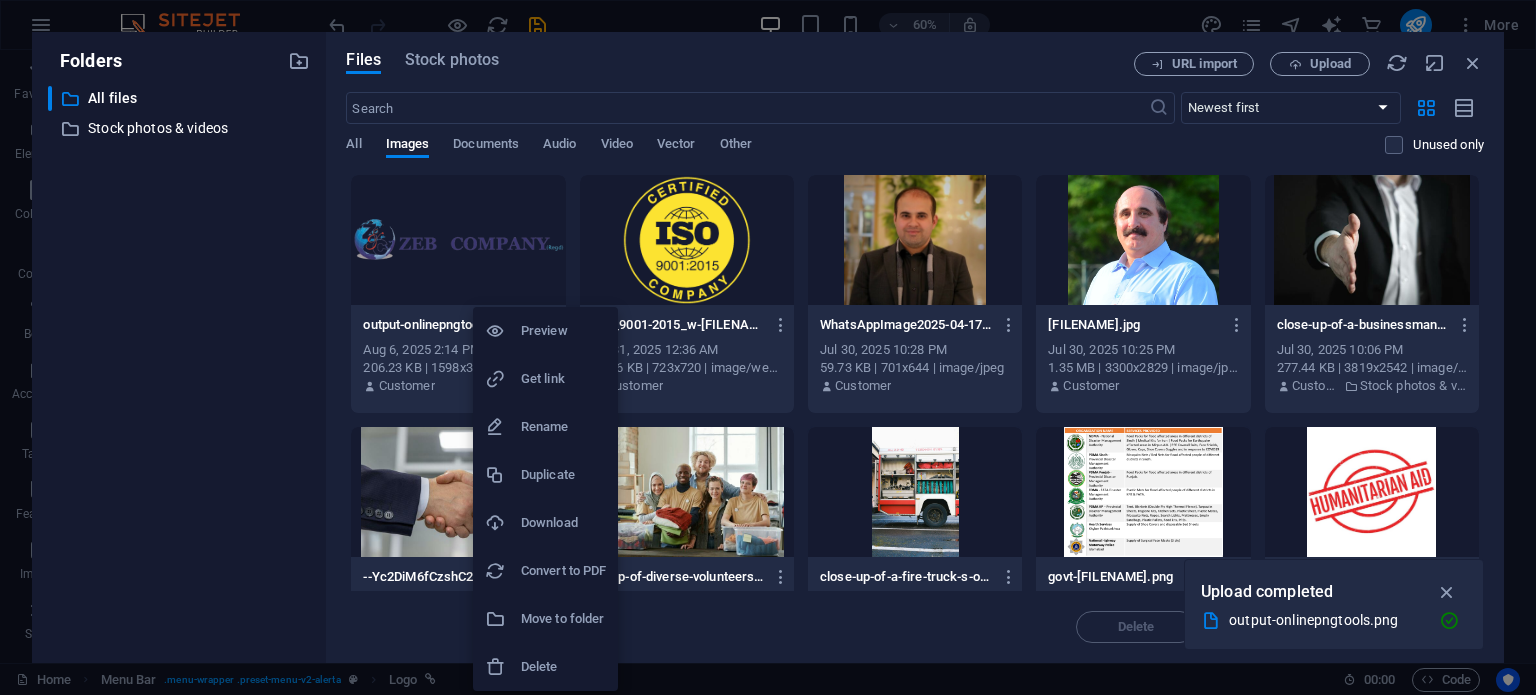 click on "Delete" at bounding box center [563, 667] 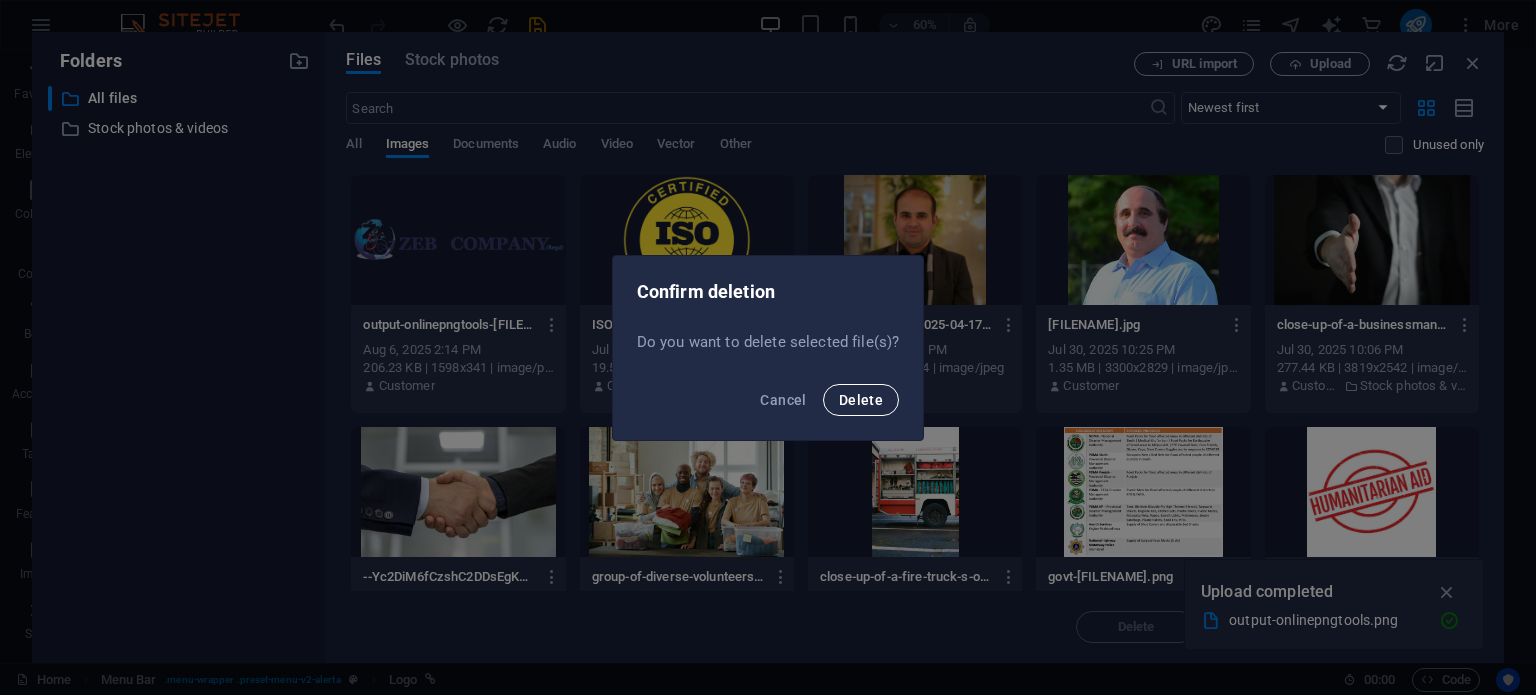 click on "Delete" at bounding box center (861, 400) 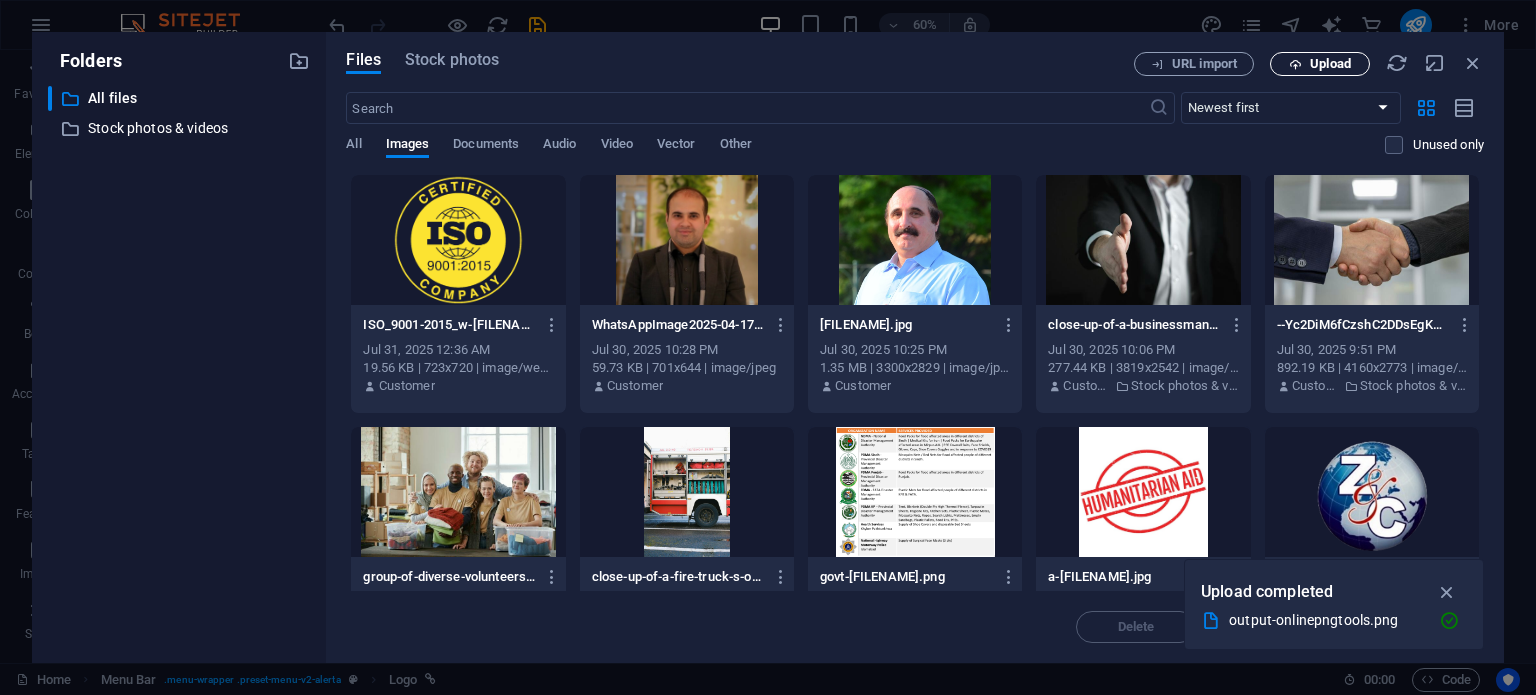 click on "Upload" at bounding box center (1320, 64) 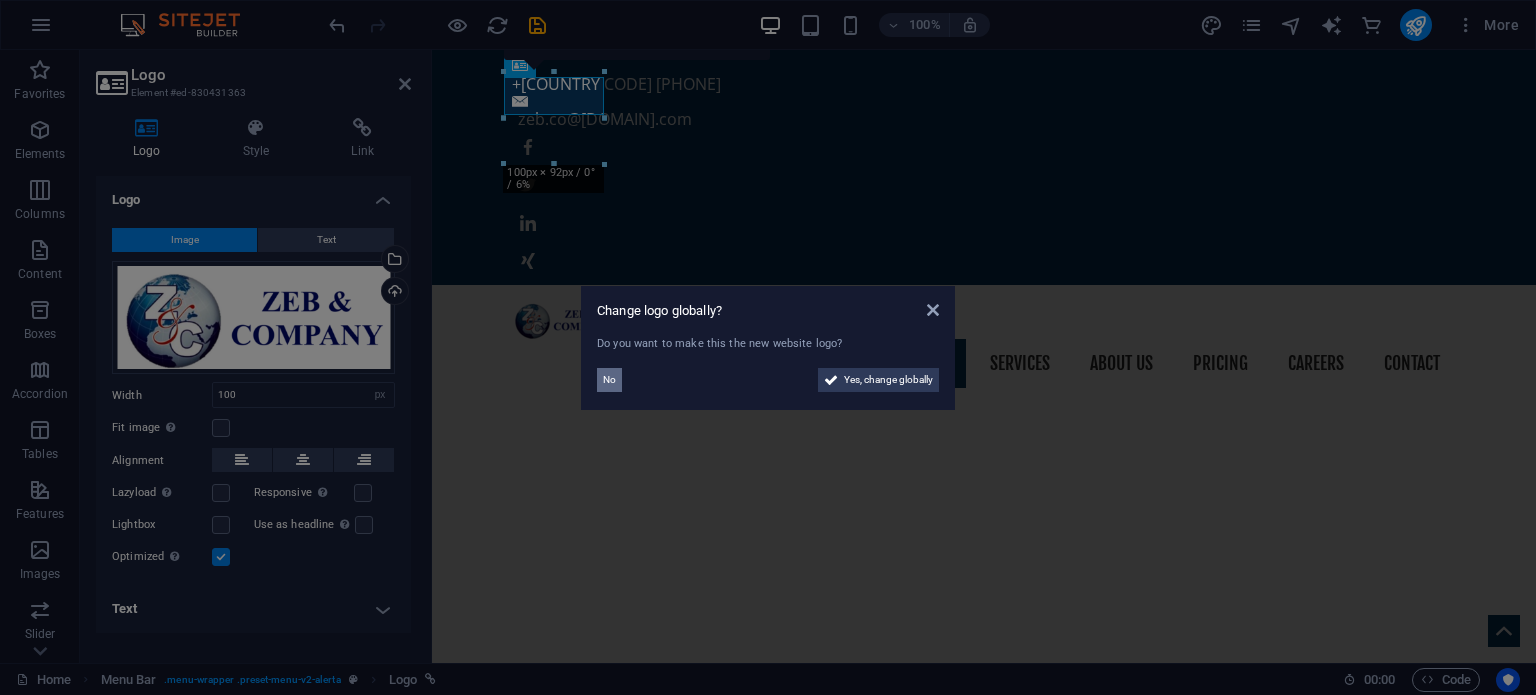 click on "No" at bounding box center (609, 380) 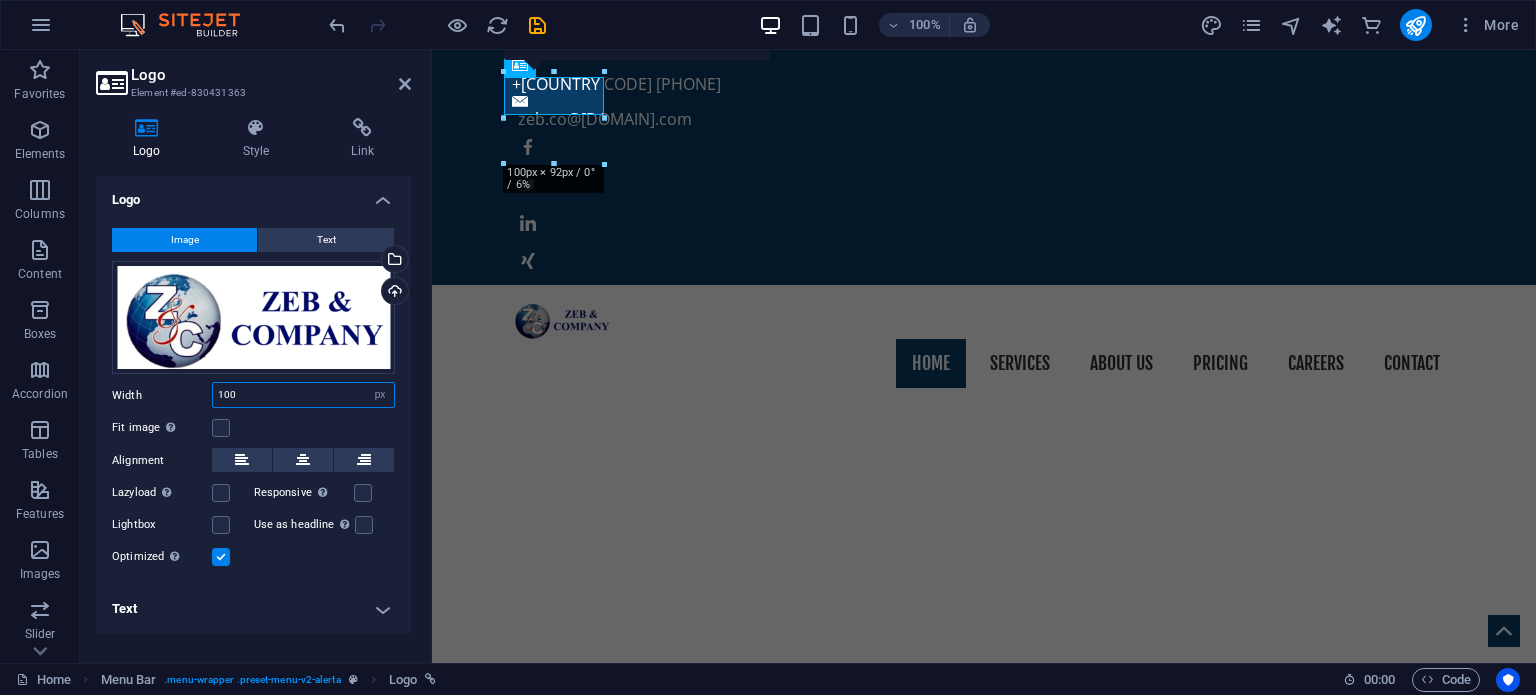 drag, startPoint x: 246, startPoint y: 392, endPoint x: 197, endPoint y: 394, distance: 49.0408 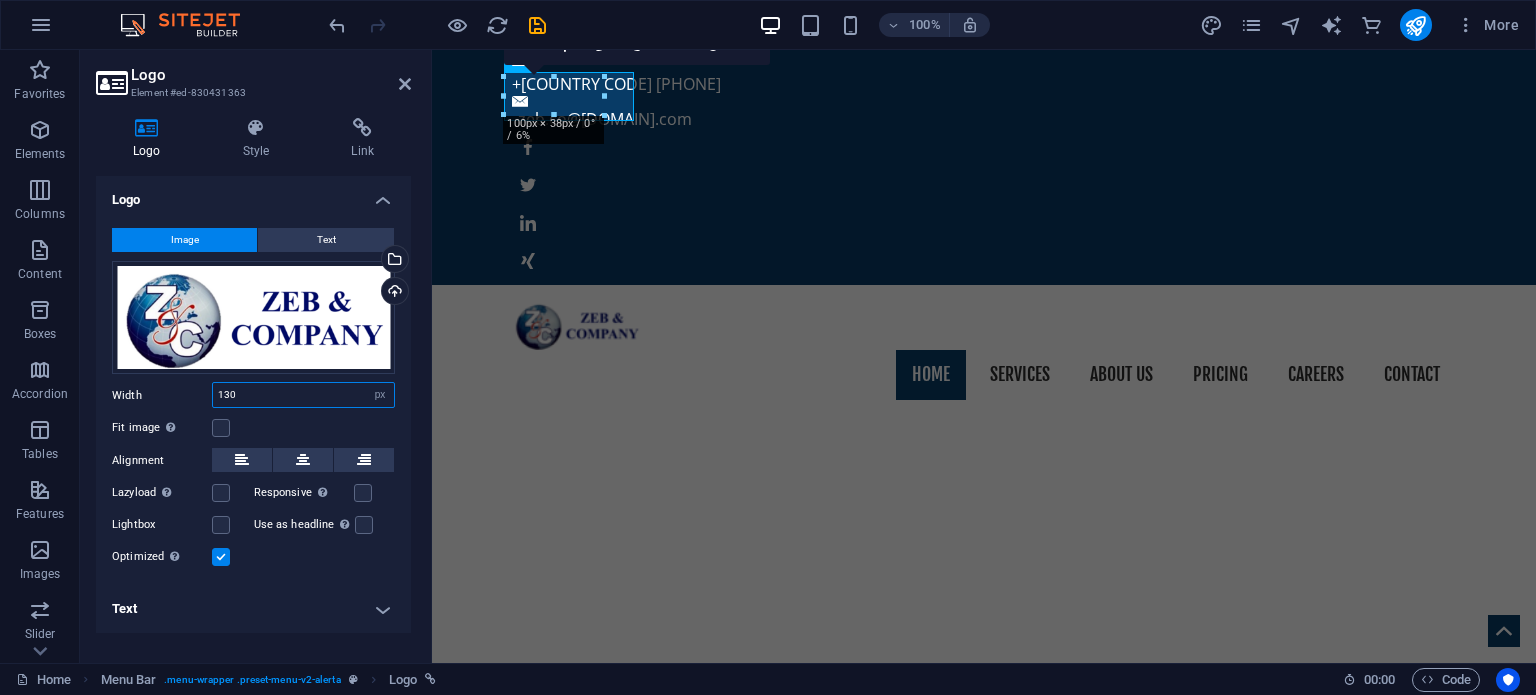 drag, startPoint x: 260, startPoint y: 398, endPoint x: 198, endPoint y: 395, distance: 62.072536 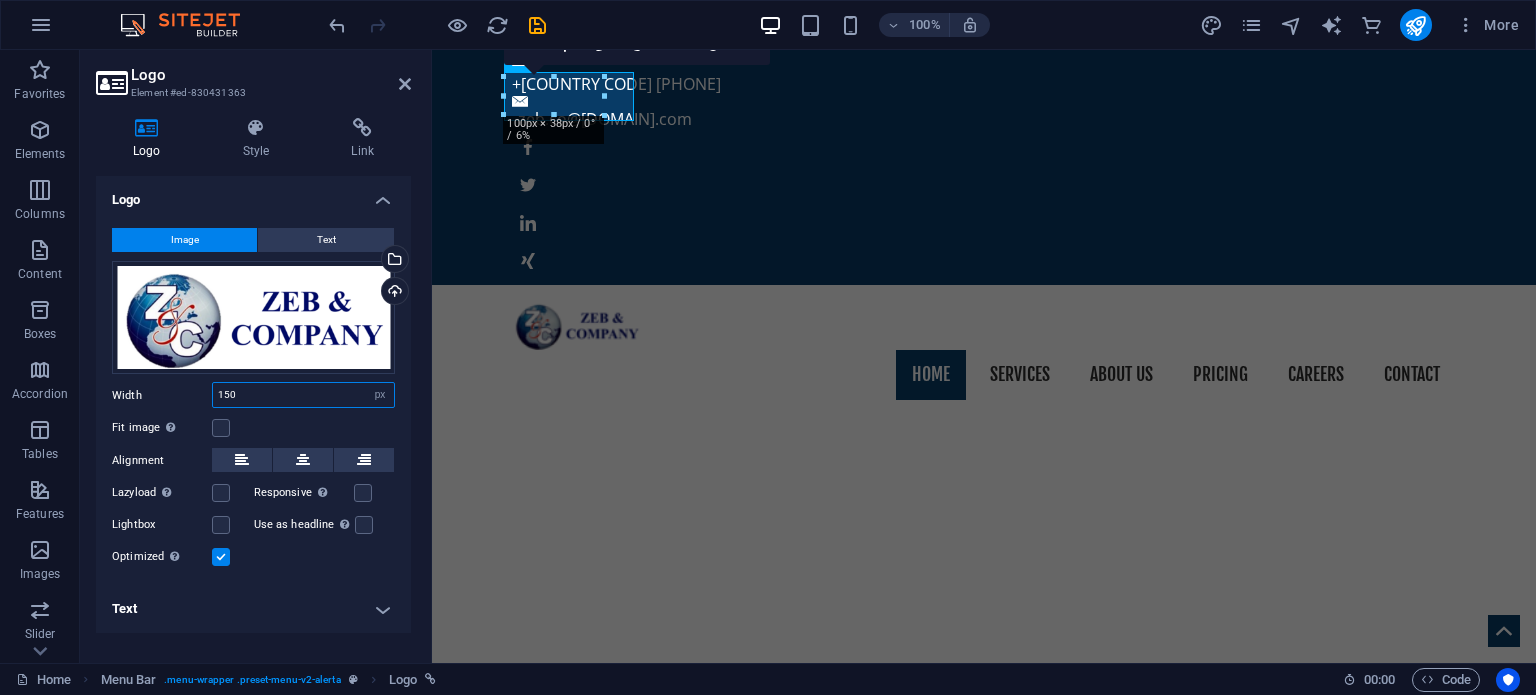 type on "150" 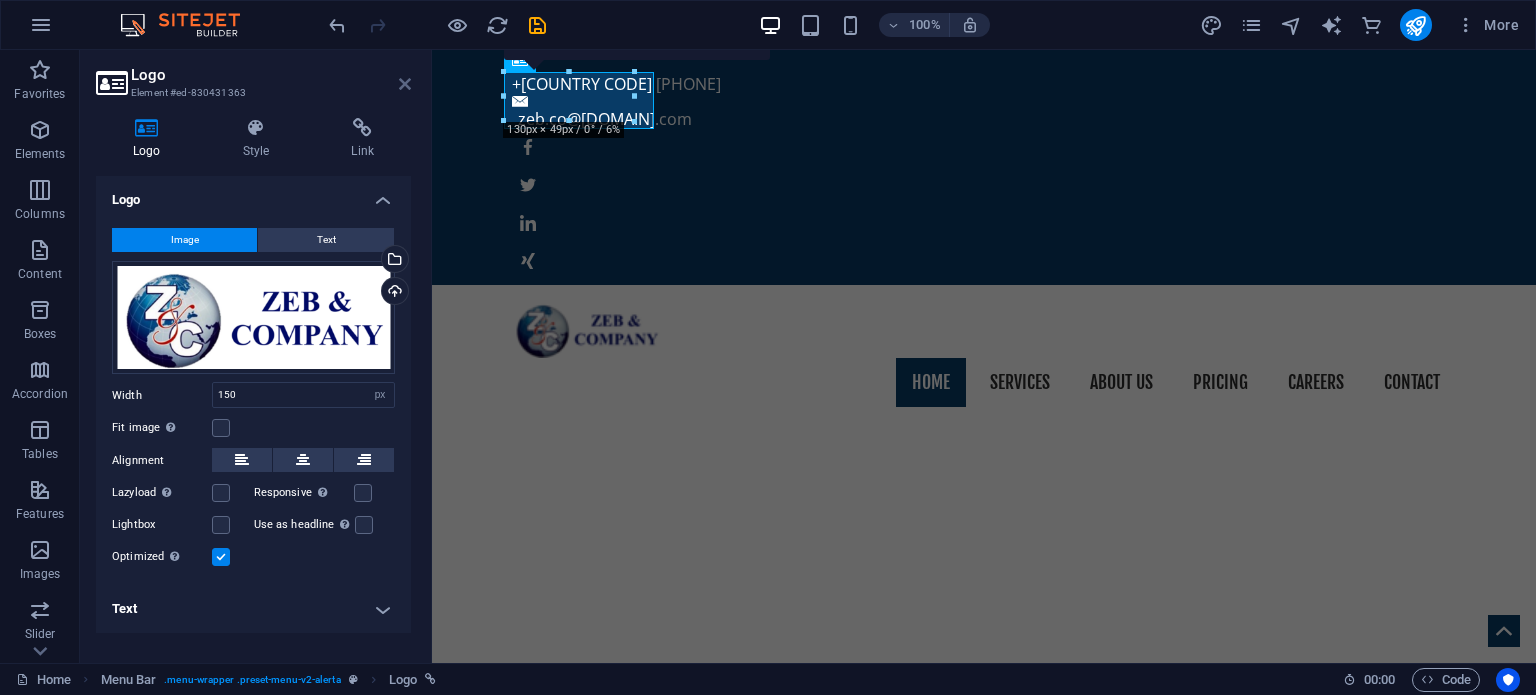 click at bounding box center (405, 84) 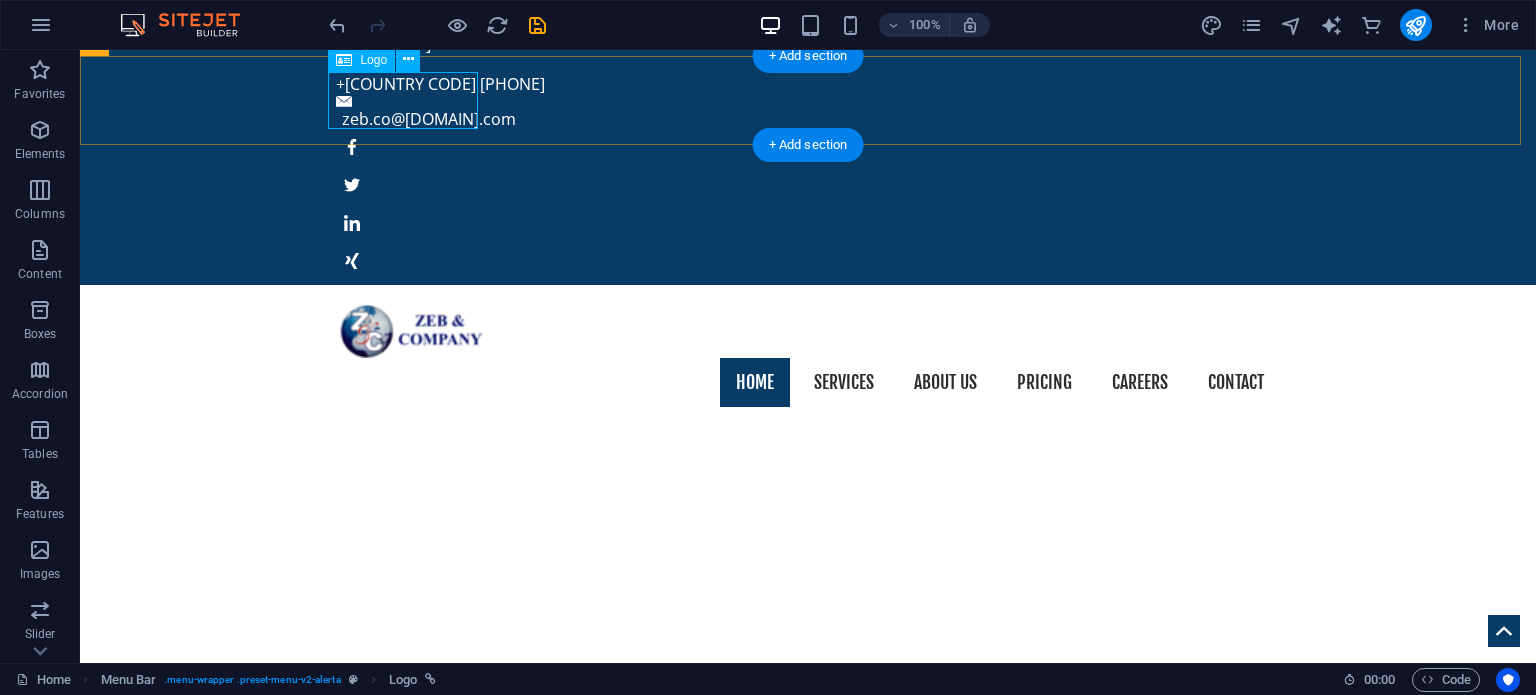 click at bounding box center (808, 329) 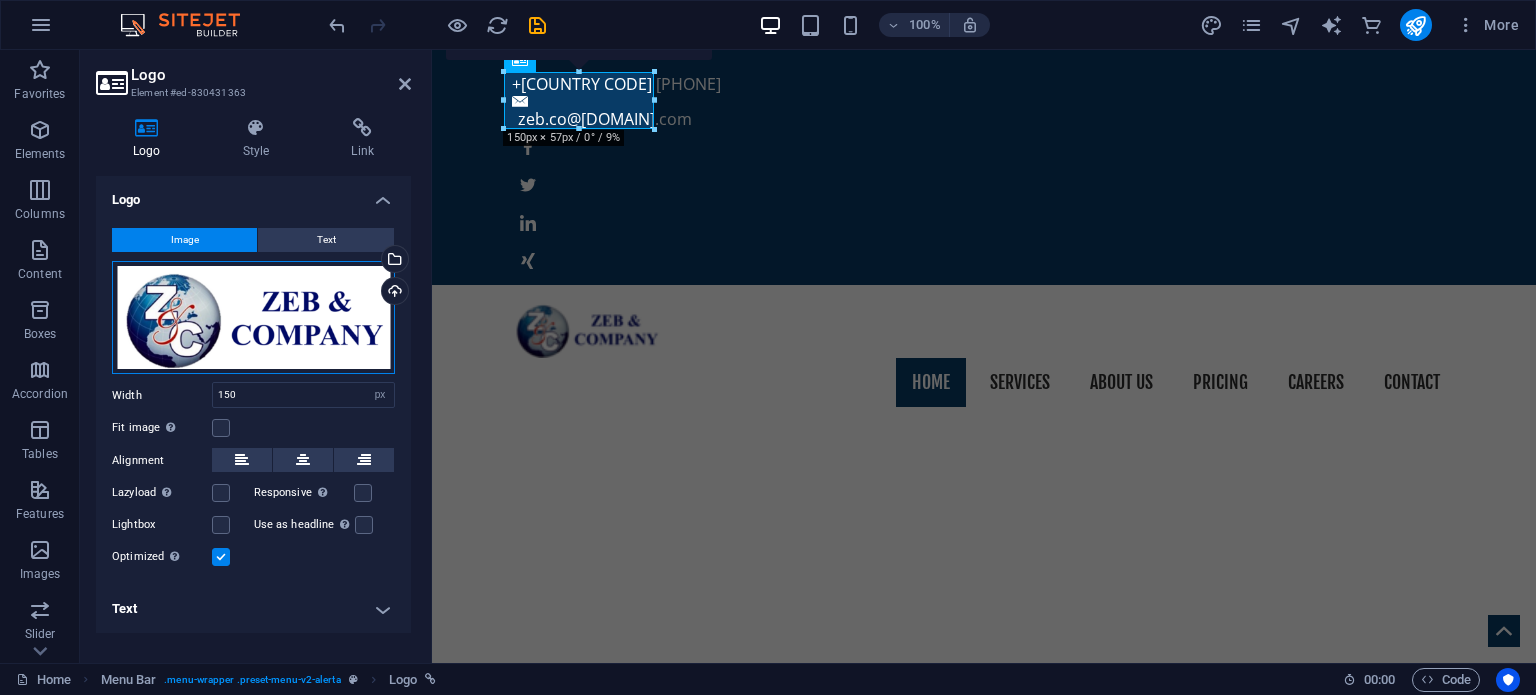 click on "Drag files here, click to choose files or select files from Files or our free stock photos & videos" at bounding box center (253, 318) 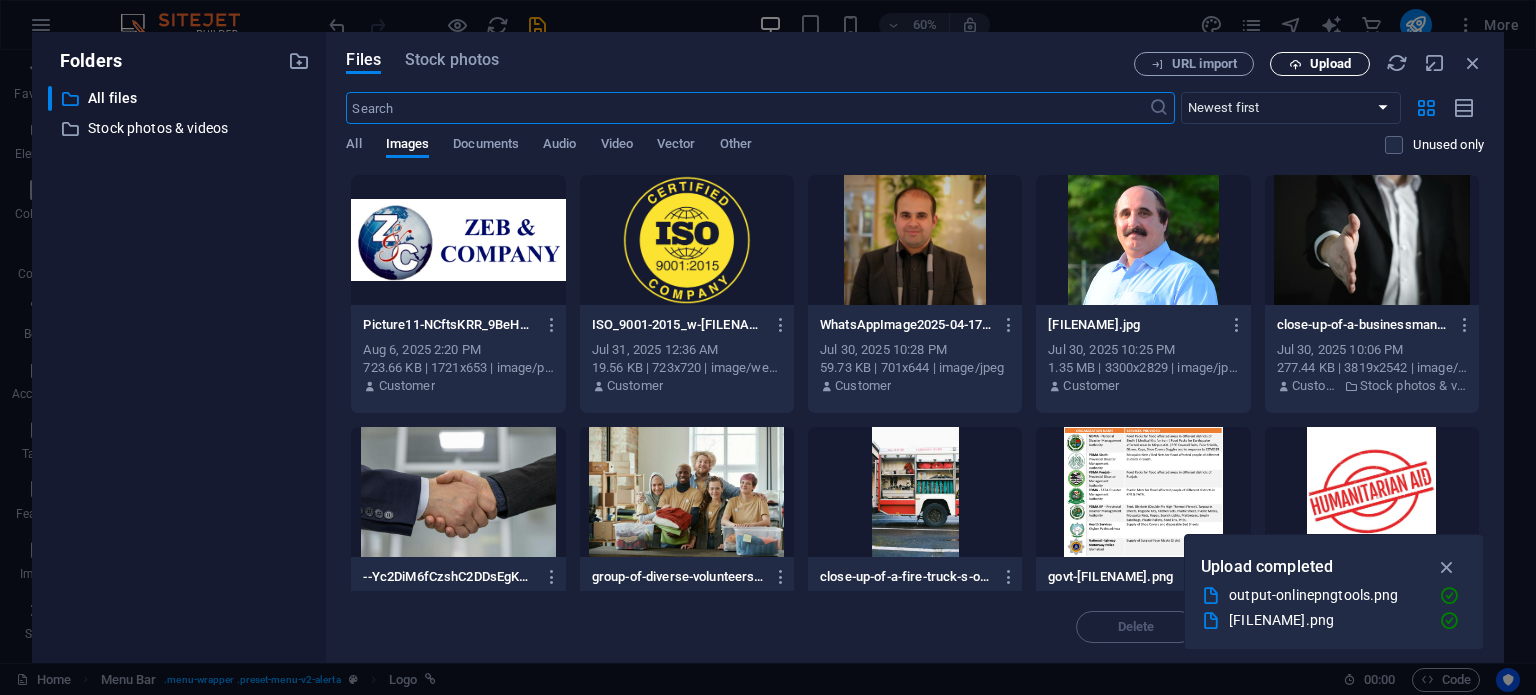 click on "Upload" at bounding box center (1330, 64) 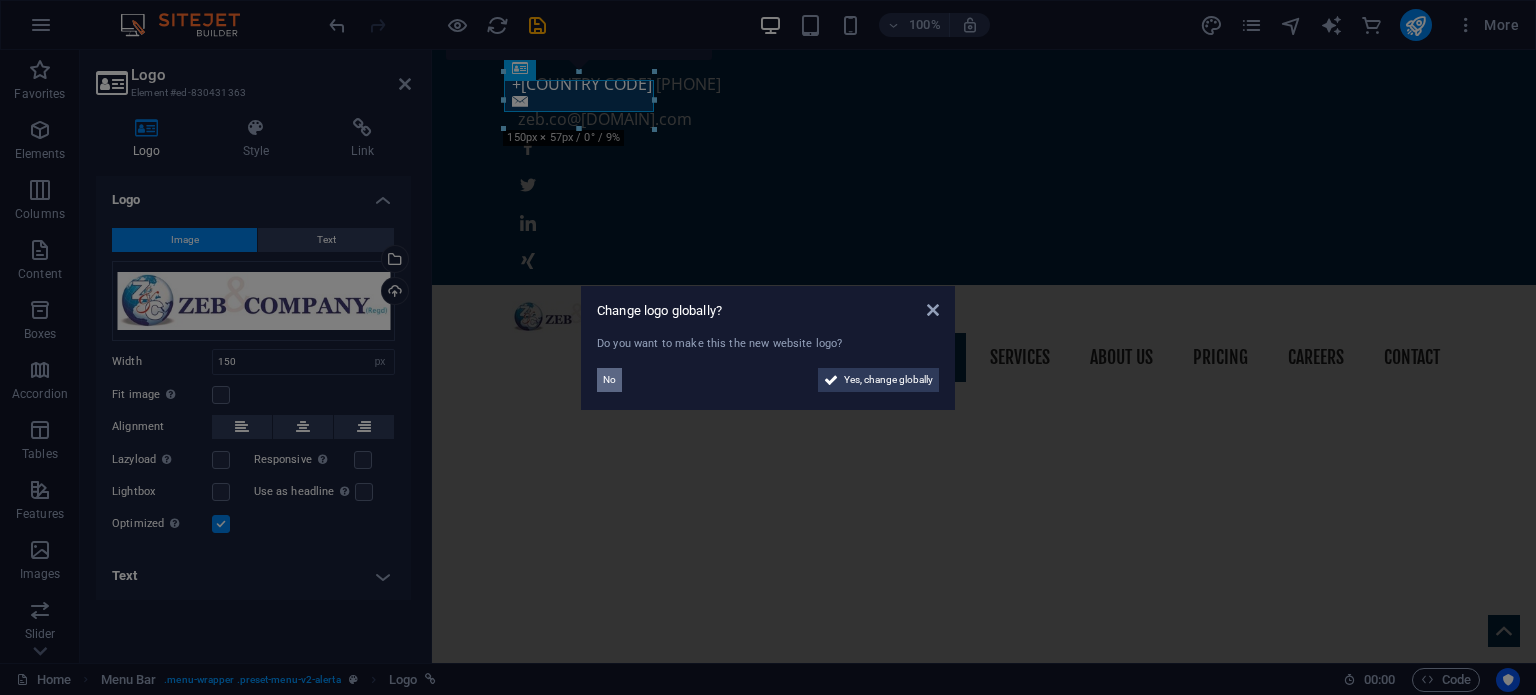 click on "No" at bounding box center (609, 380) 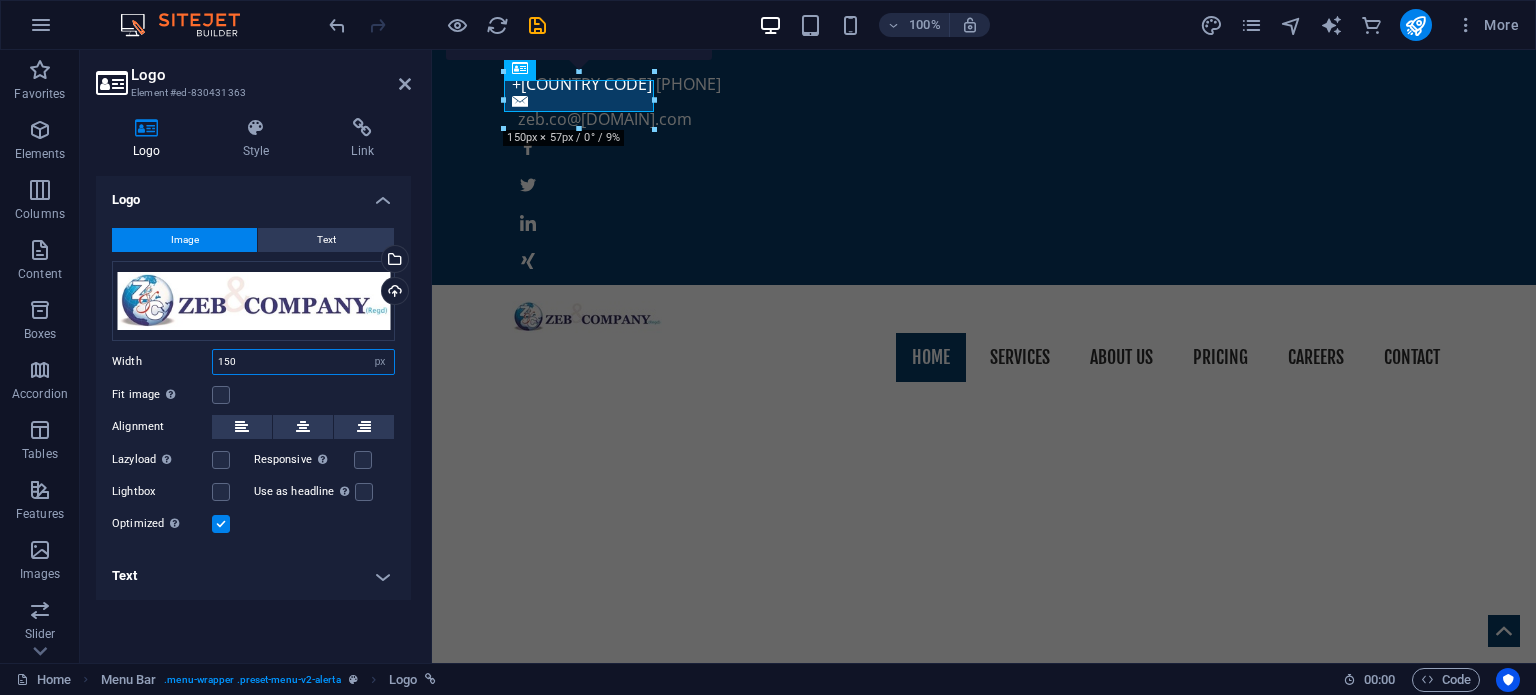 drag, startPoint x: 245, startPoint y: 359, endPoint x: 193, endPoint y: 366, distance: 52.46904 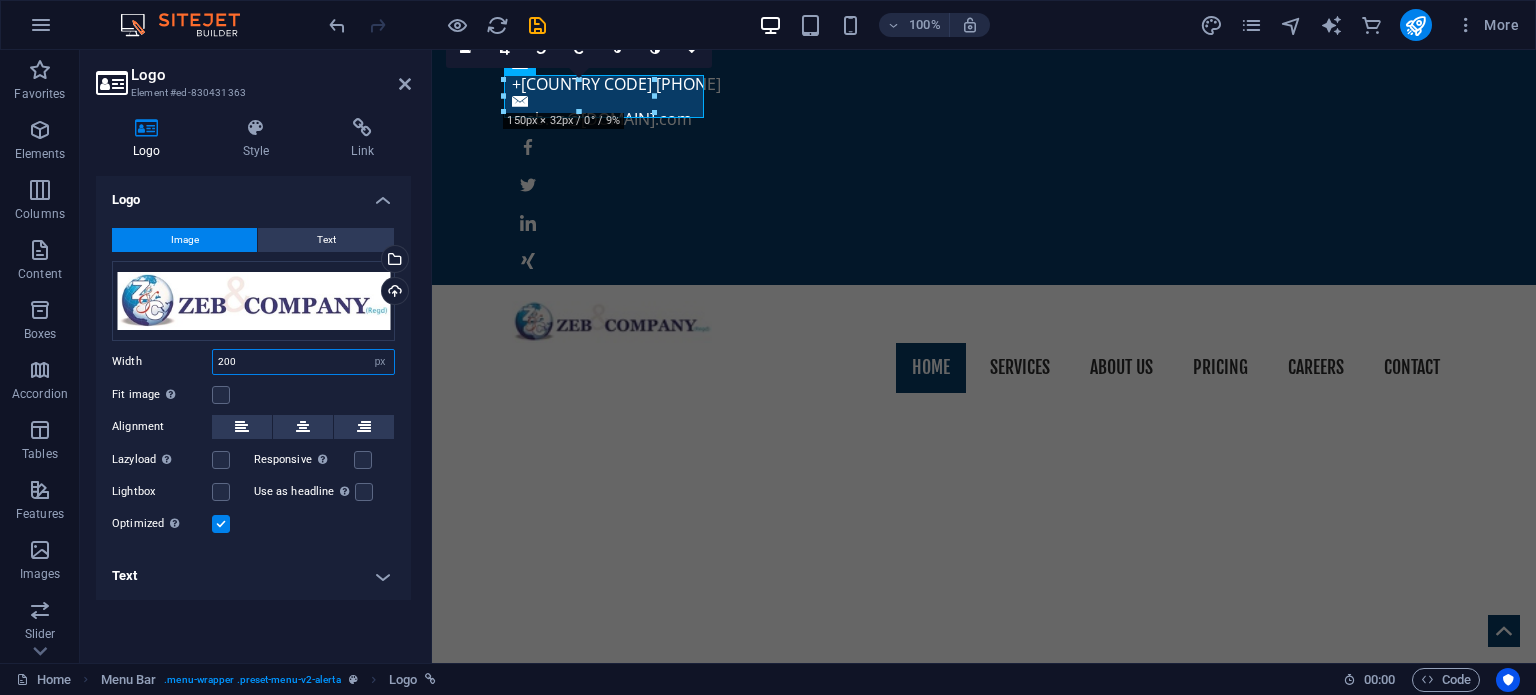 drag, startPoint x: 272, startPoint y: 351, endPoint x: 200, endPoint y: 367, distance: 73.756355 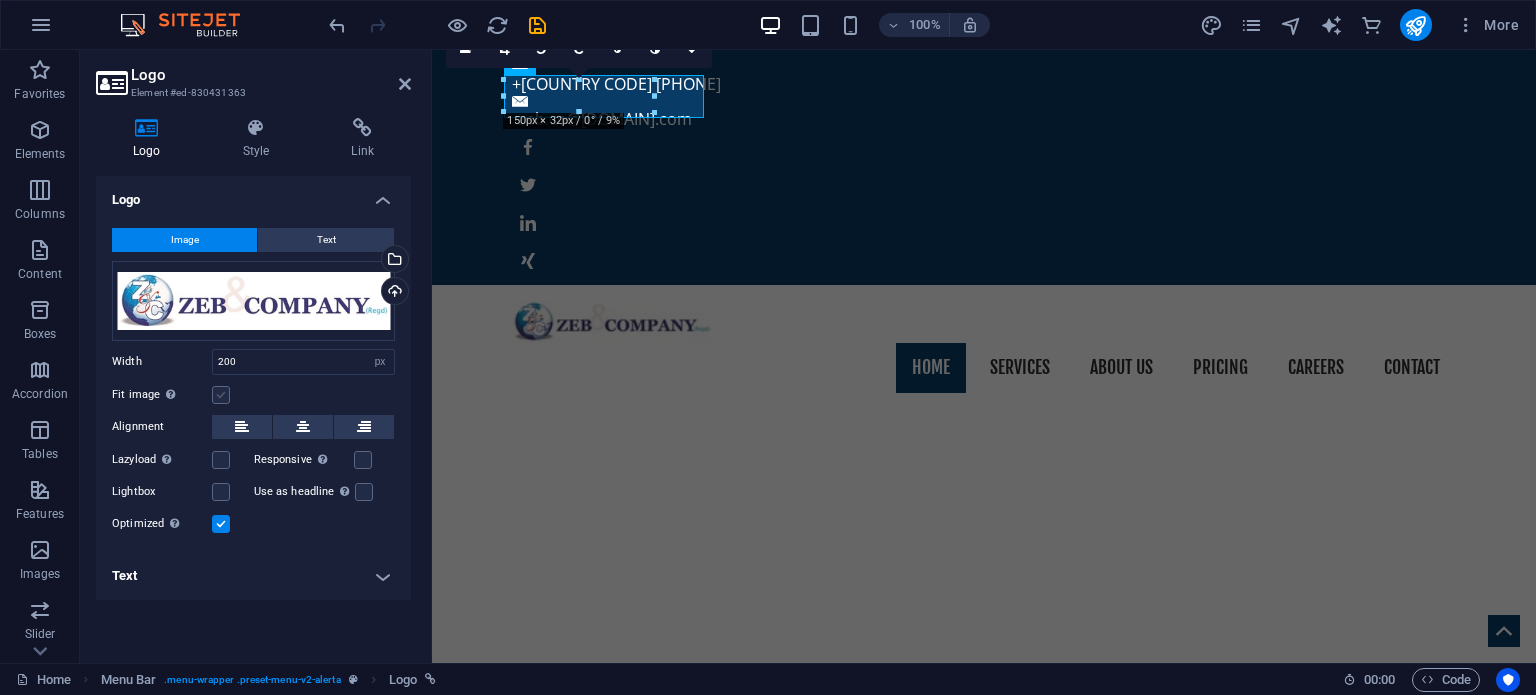 click at bounding box center (221, 395) 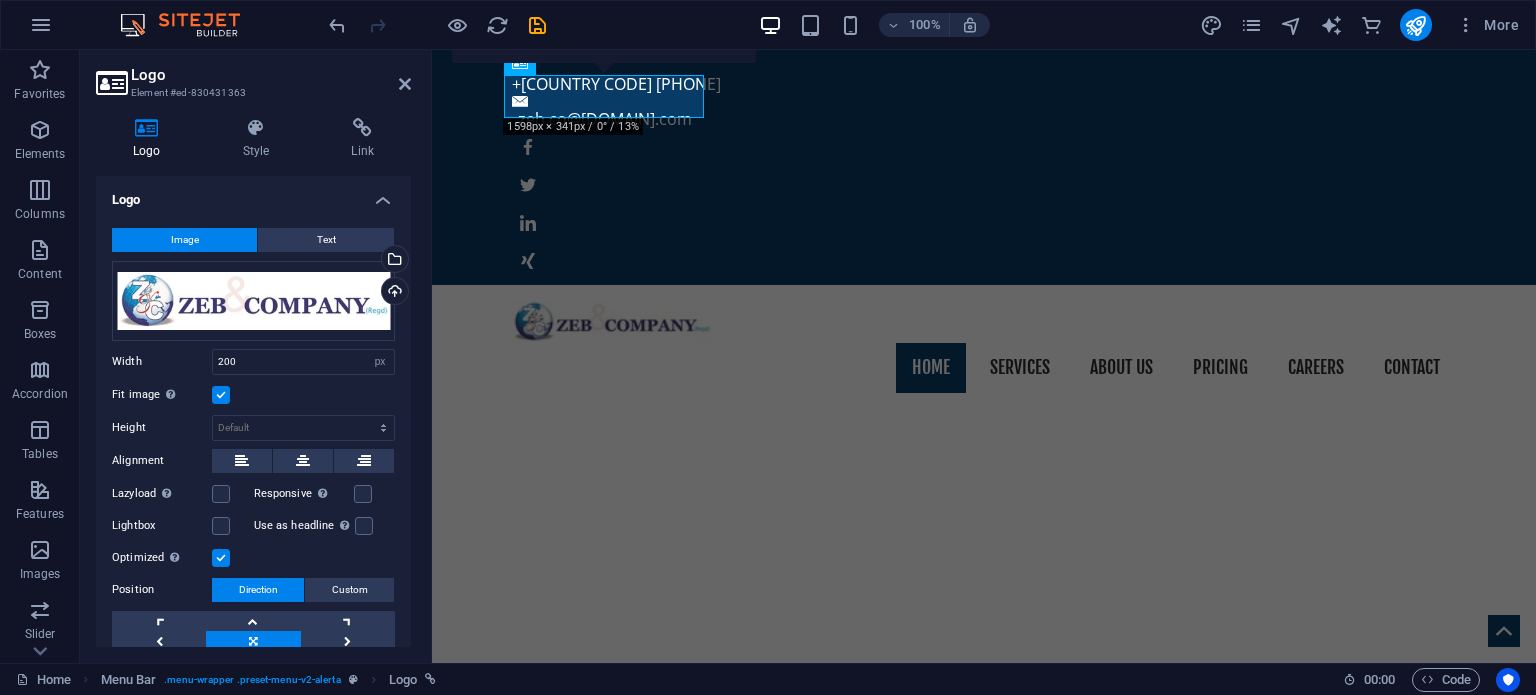 click at bounding box center (221, 395) 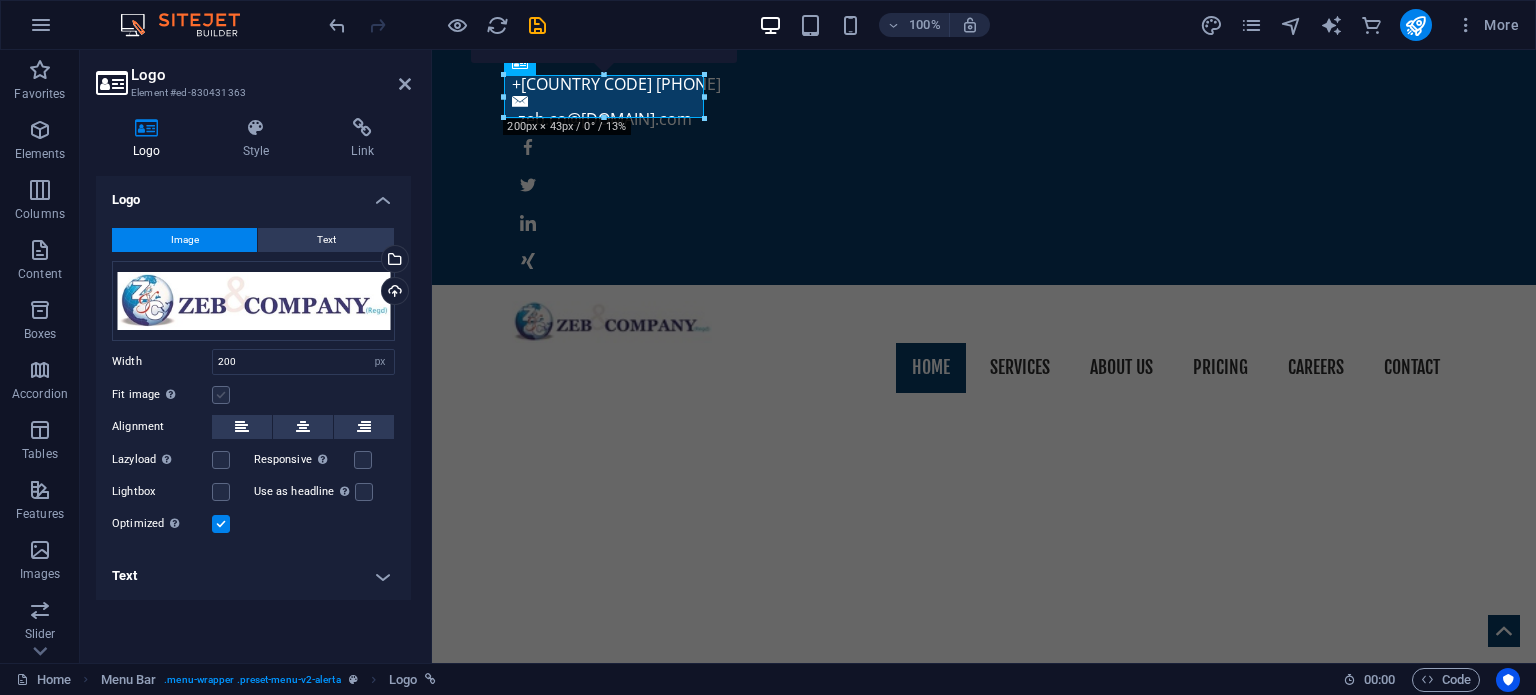 click at bounding box center (221, 395) 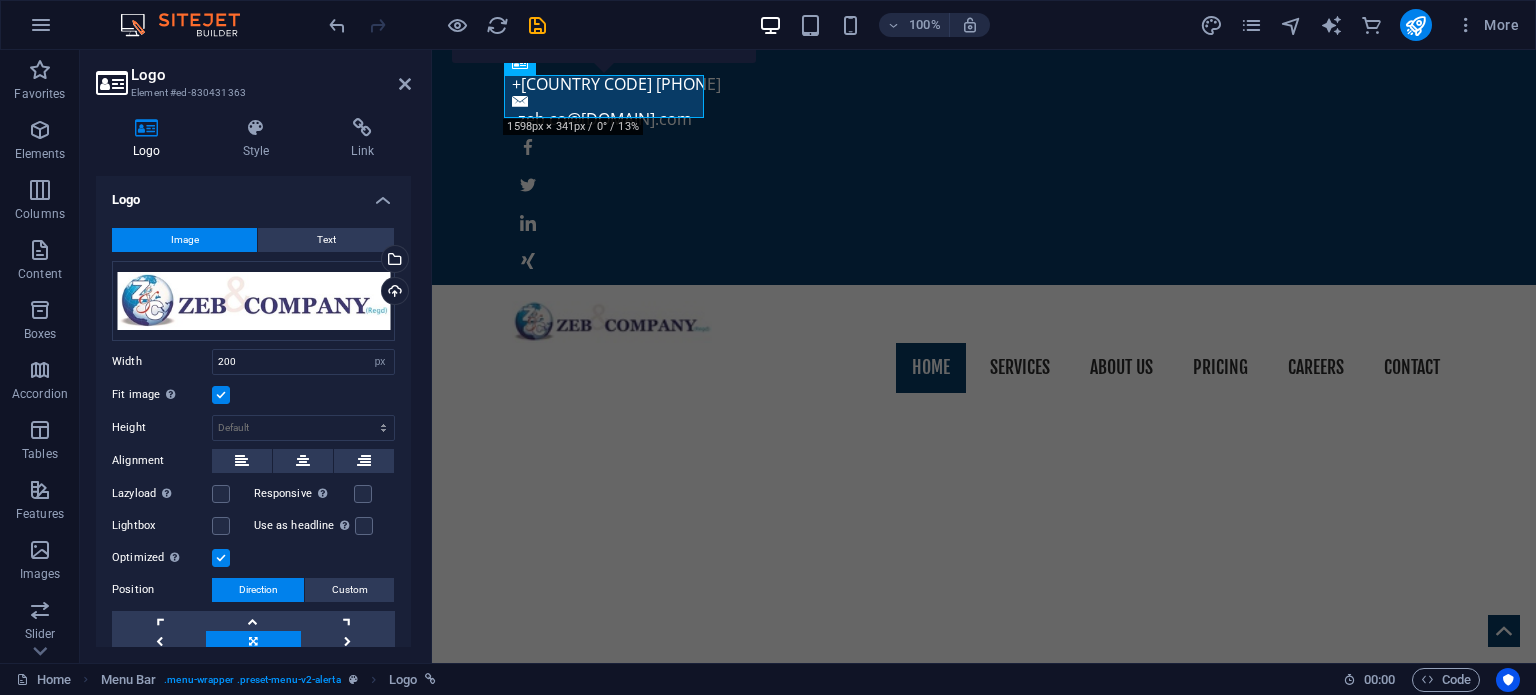 click at bounding box center (221, 395) 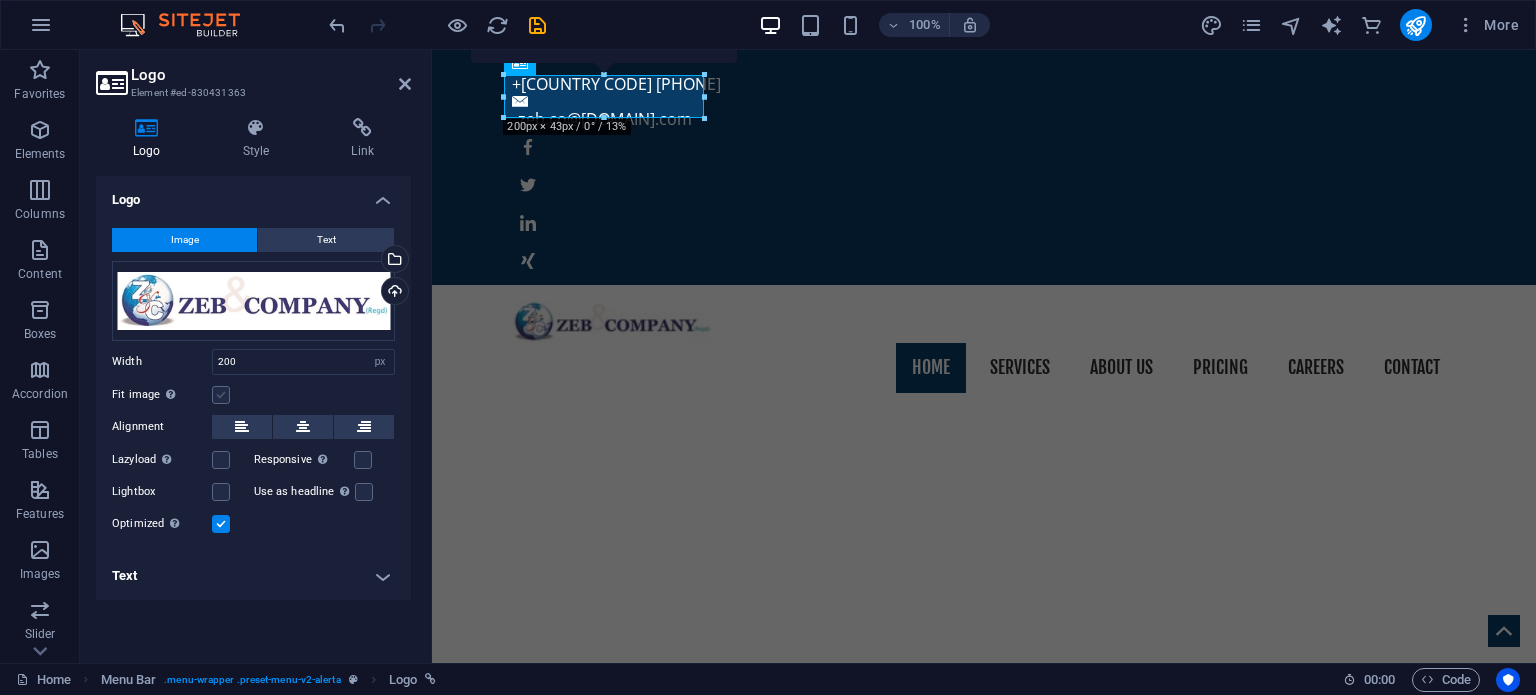 click at bounding box center [221, 395] 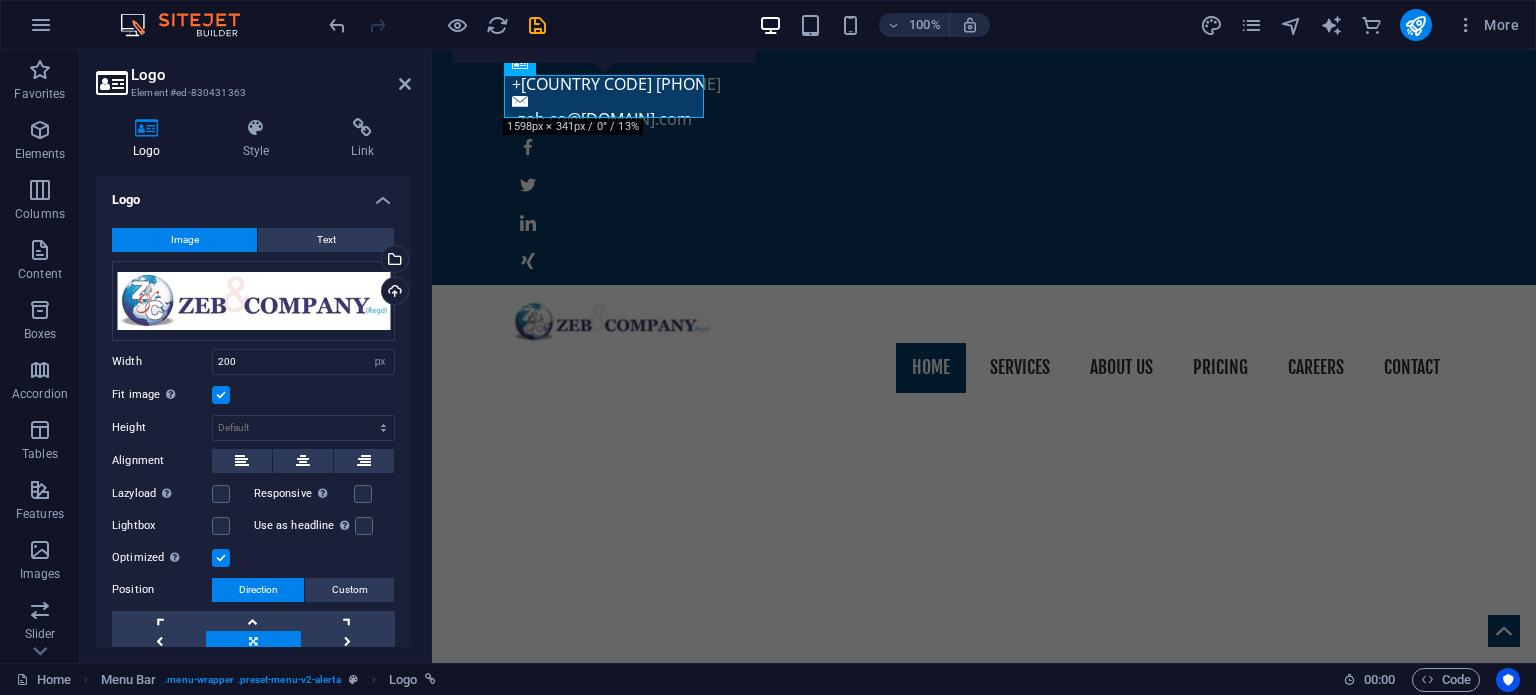 click at bounding box center (221, 395) 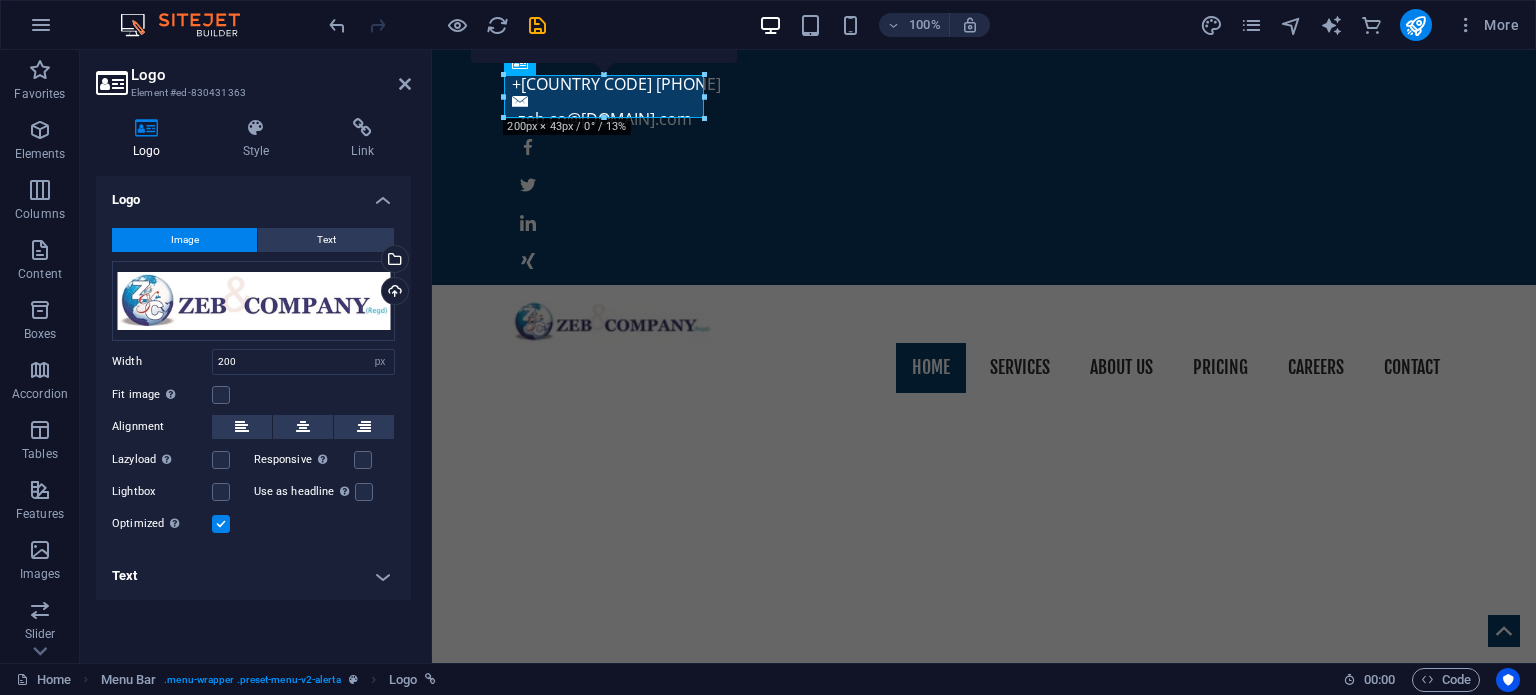 click at bounding box center (221, 524) 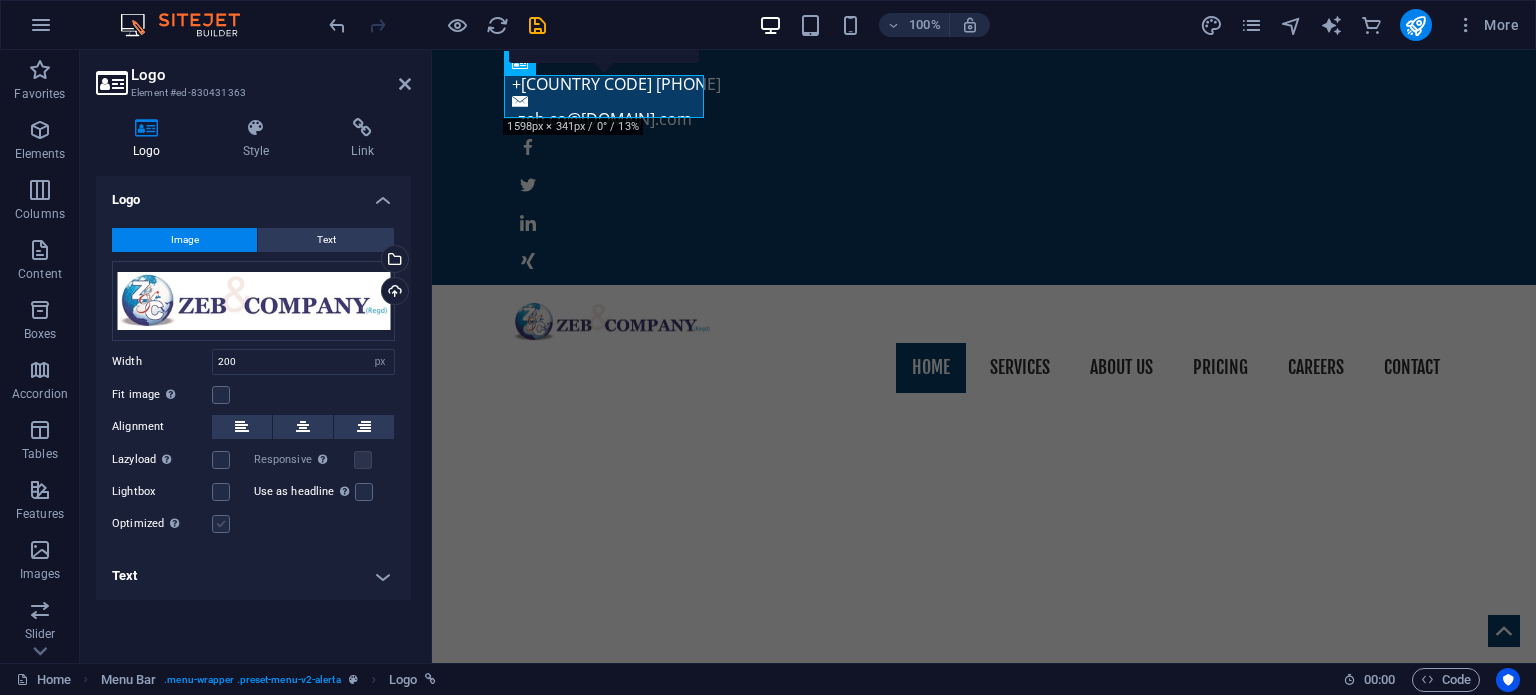 click at bounding box center [221, 524] 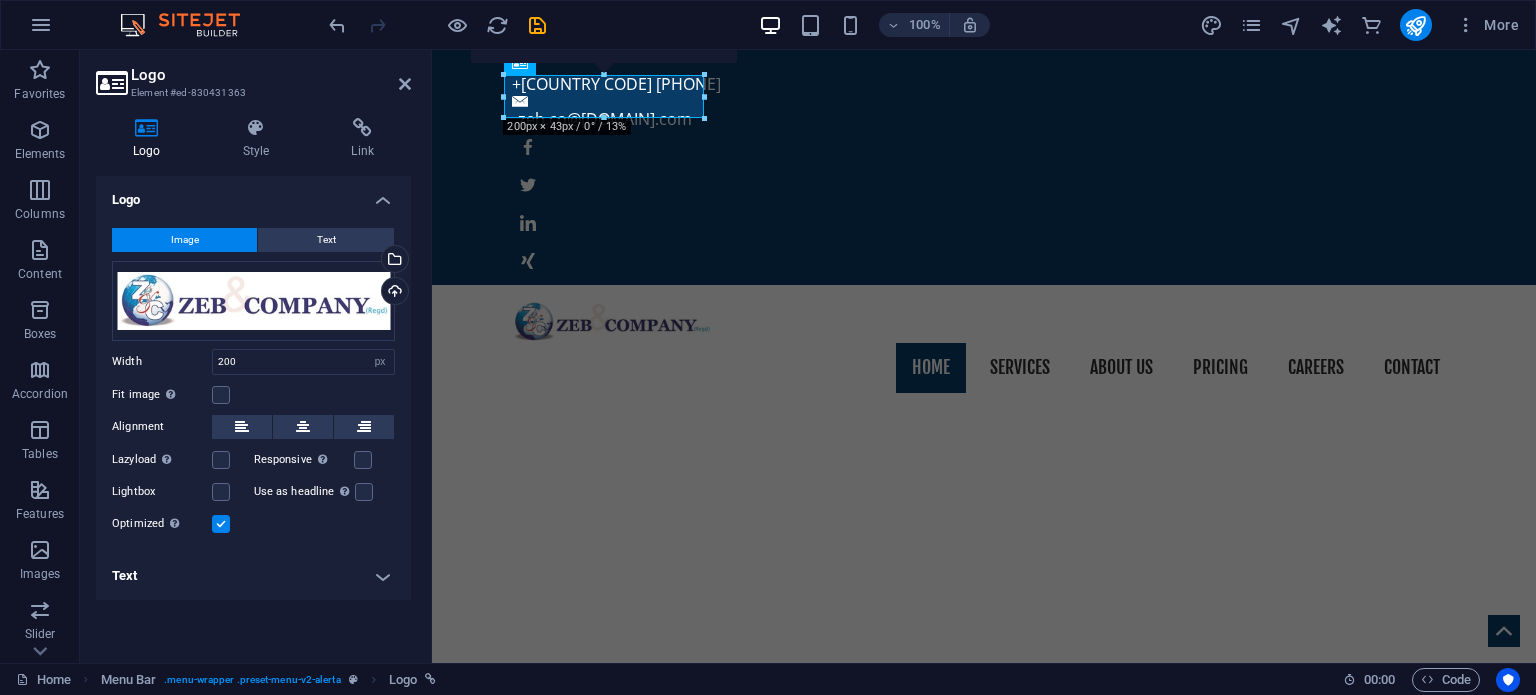 click at bounding box center (221, 524) 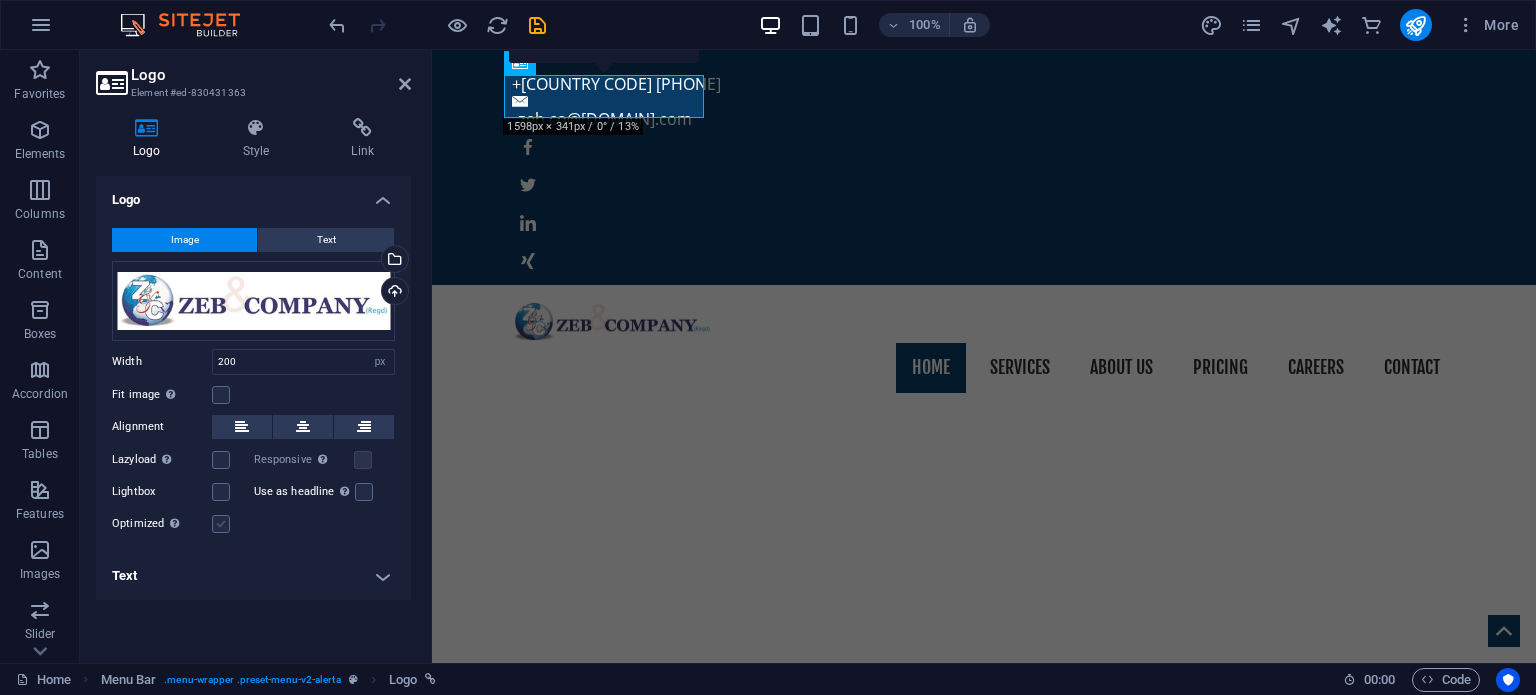 click at bounding box center [221, 524] 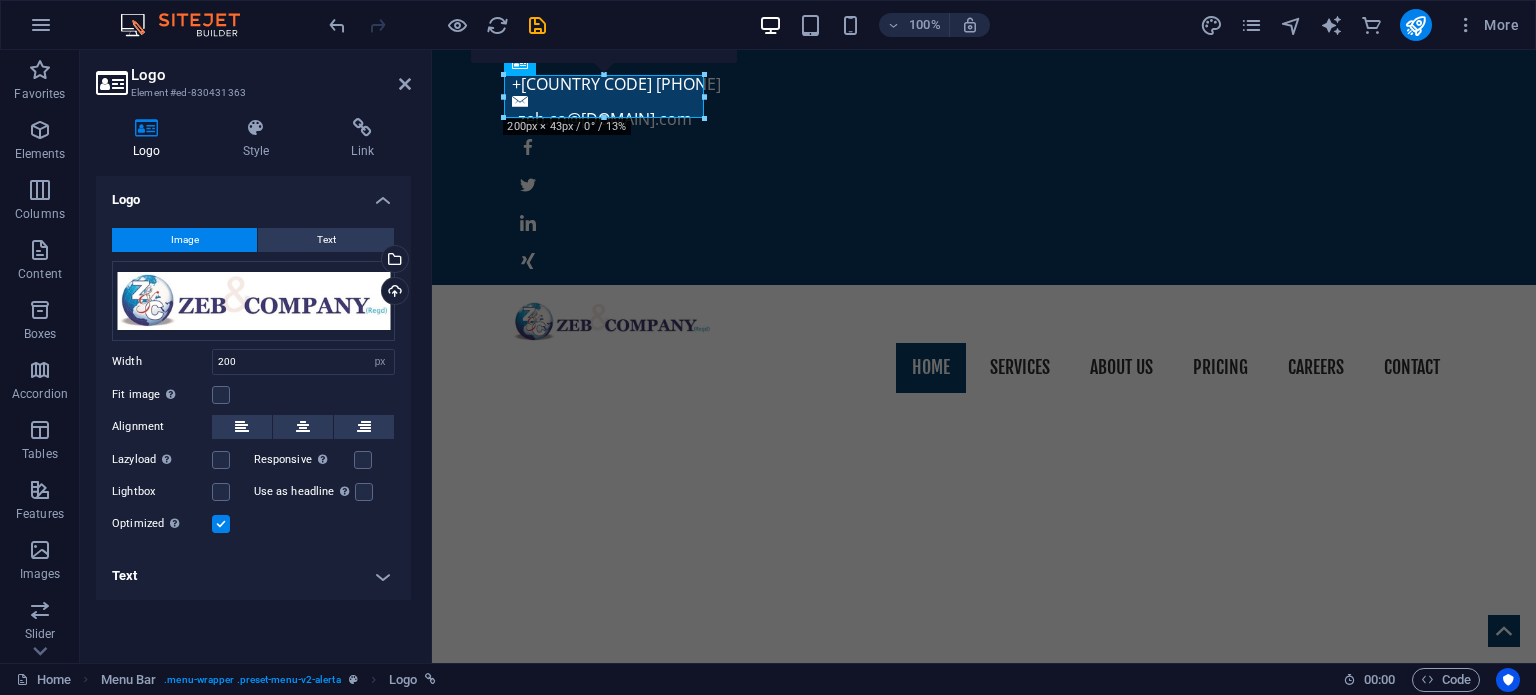 click at bounding box center [221, 524] 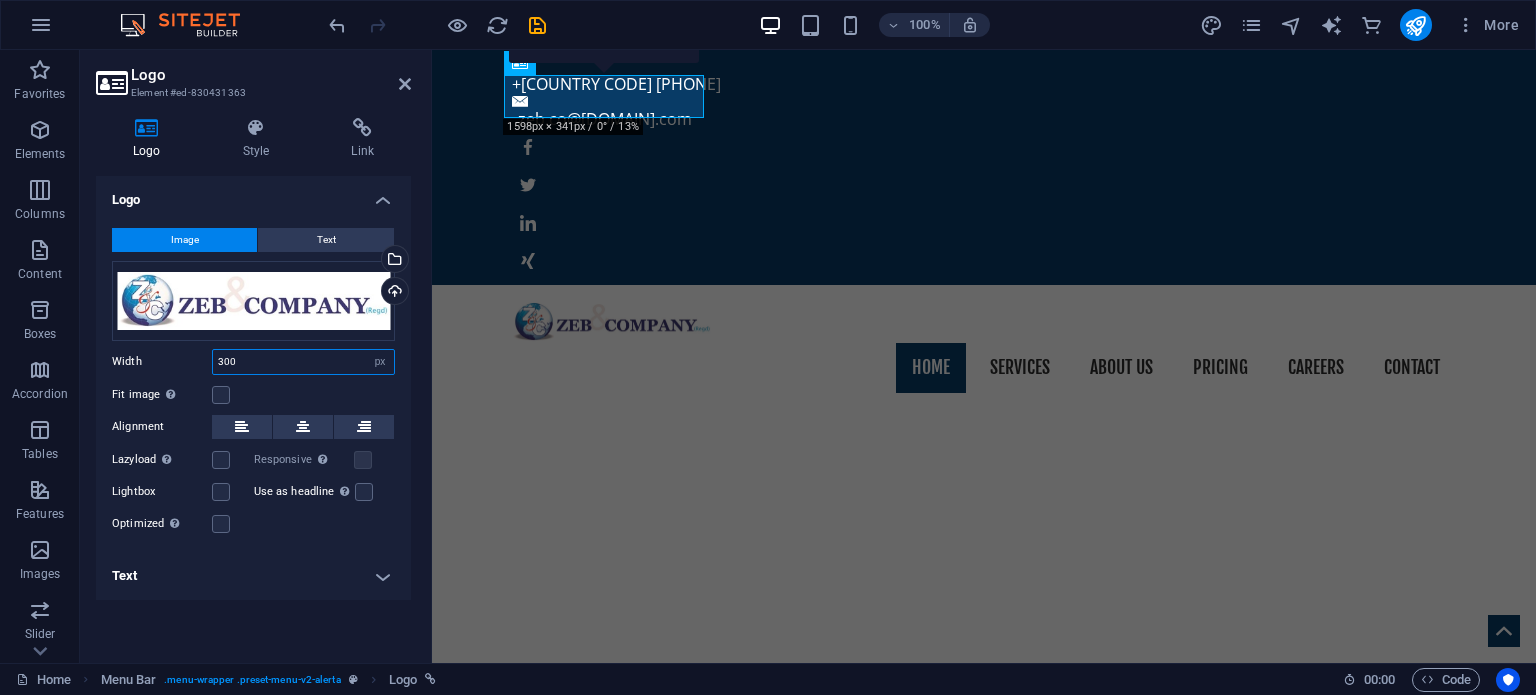 type on "300" 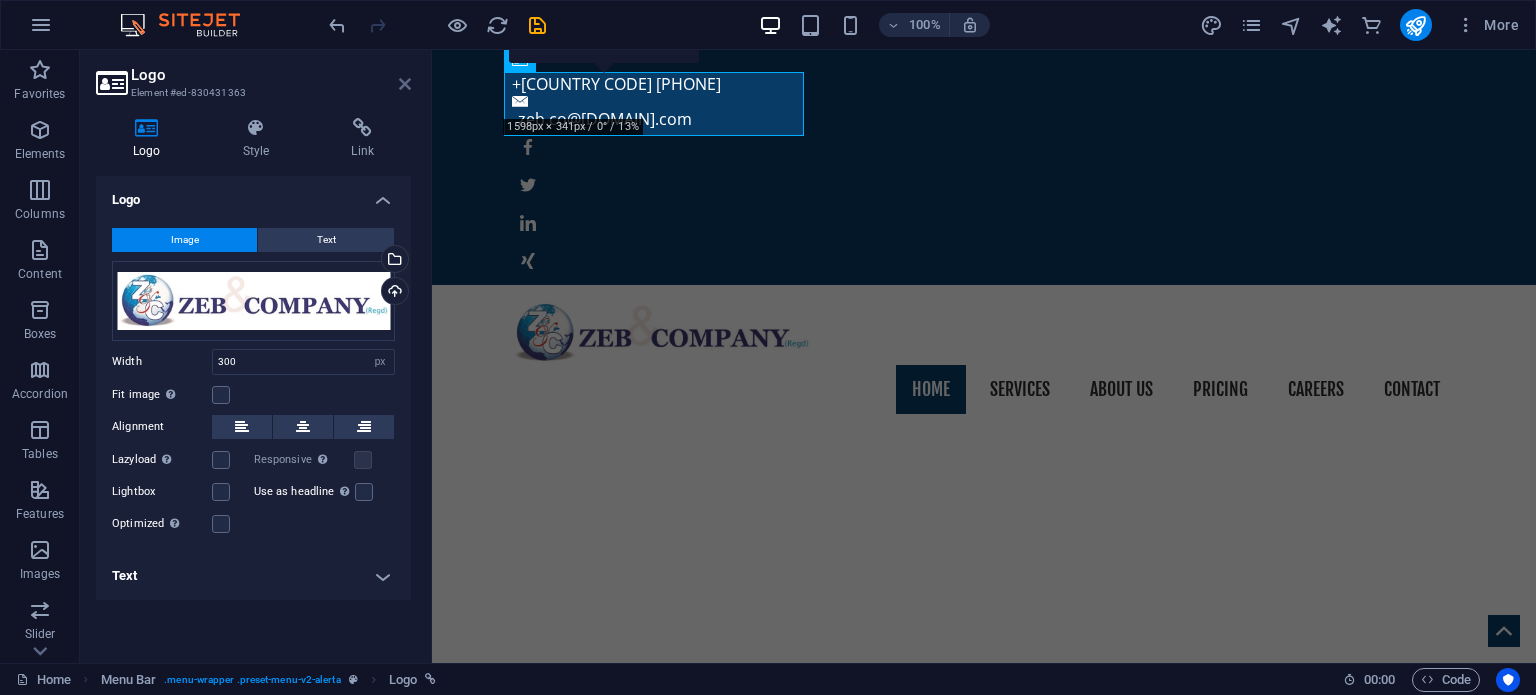click at bounding box center [405, 84] 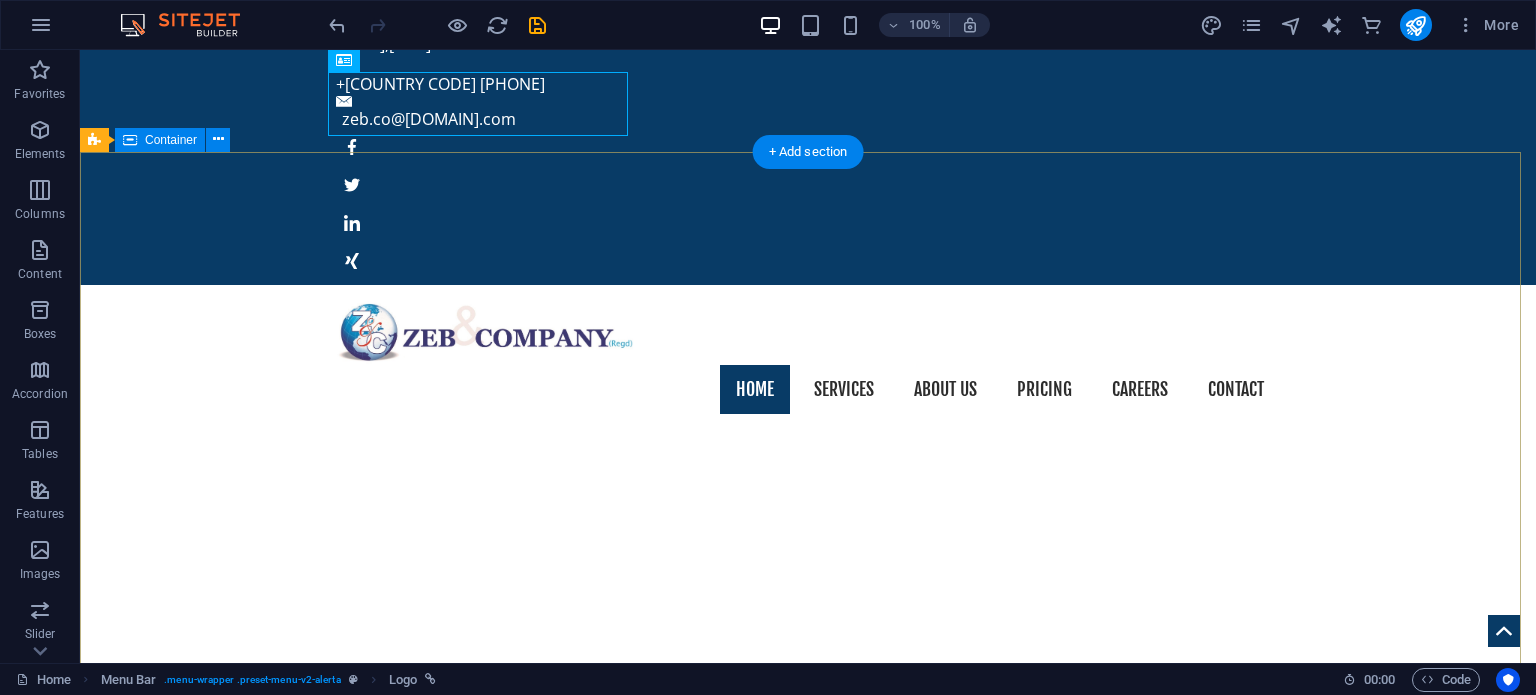 scroll, scrollTop: 0, scrollLeft: 0, axis: both 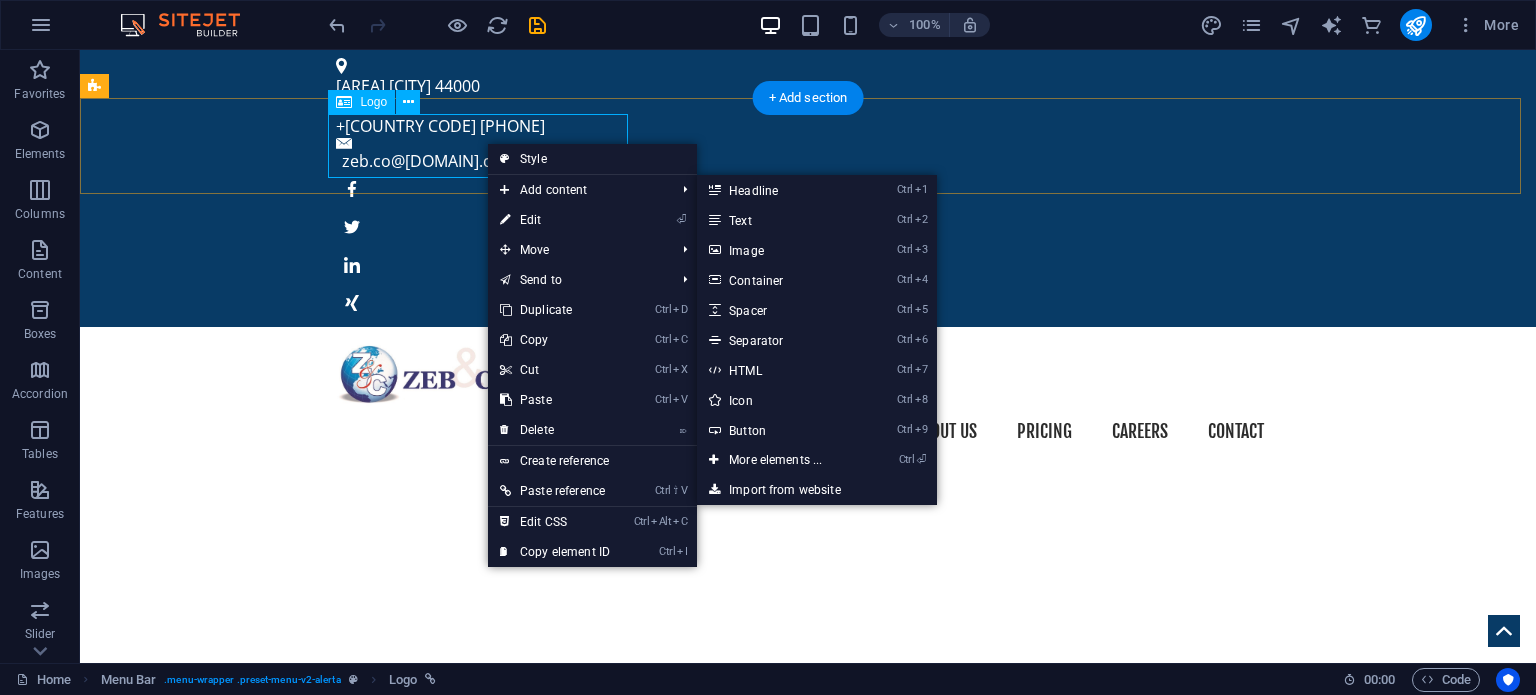 click at bounding box center (808, 375) 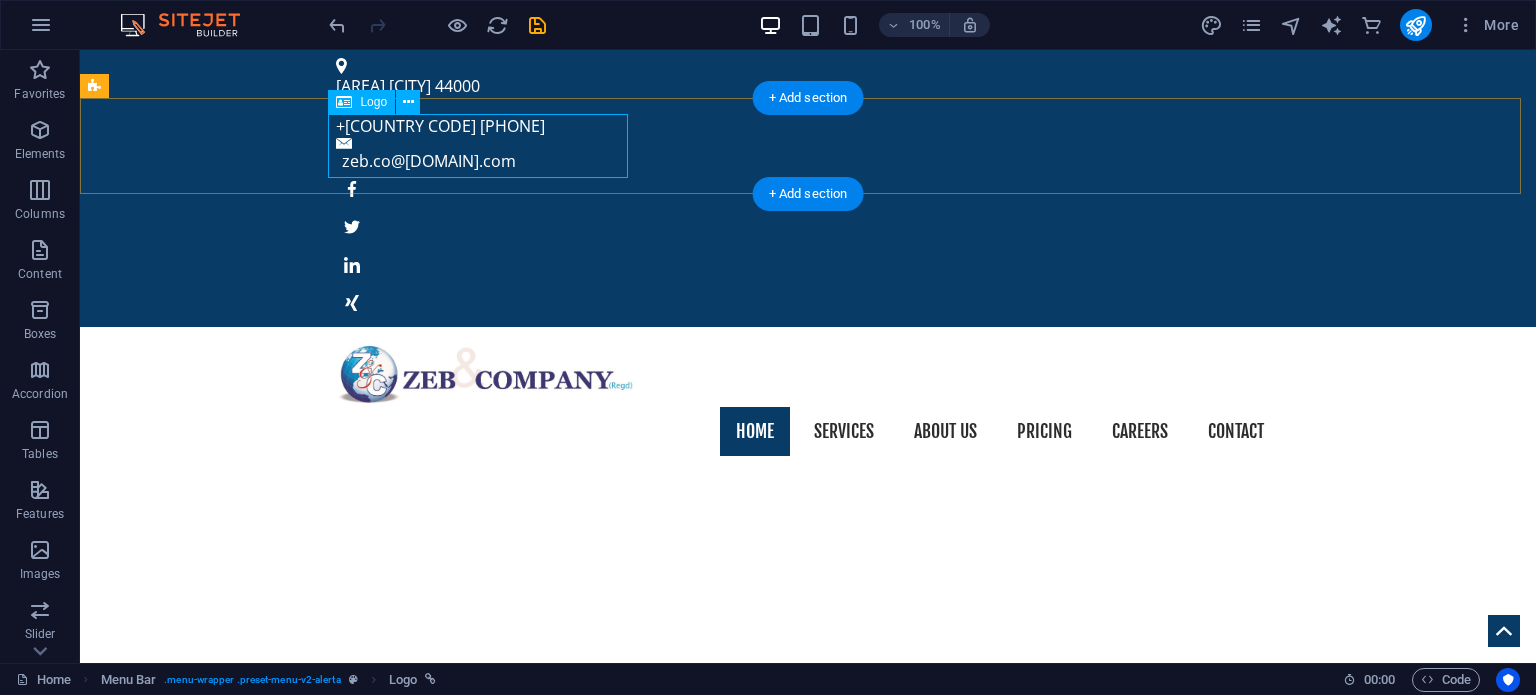 click at bounding box center [808, 375] 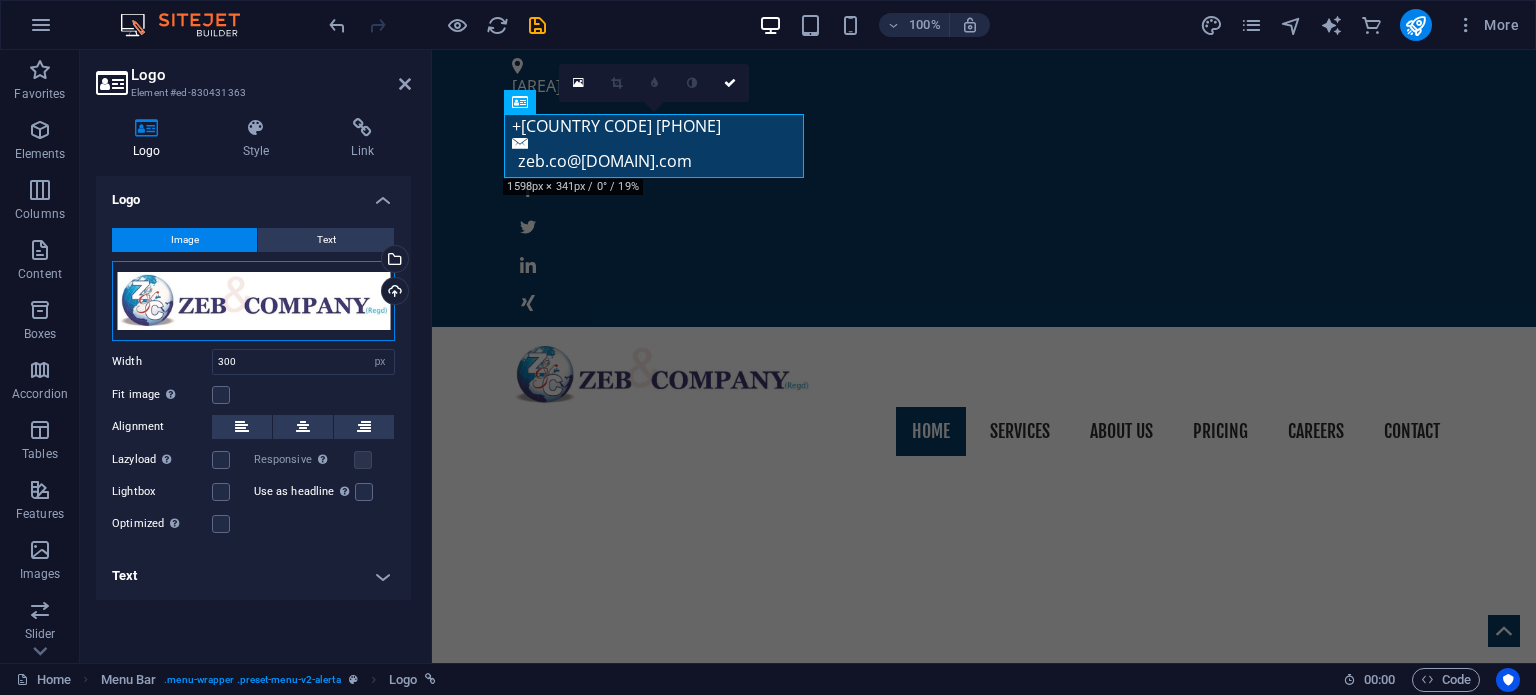 click on "Drag files here, click to choose files or select files from Files or our free stock photos & videos" at bounding box center [253, 301] 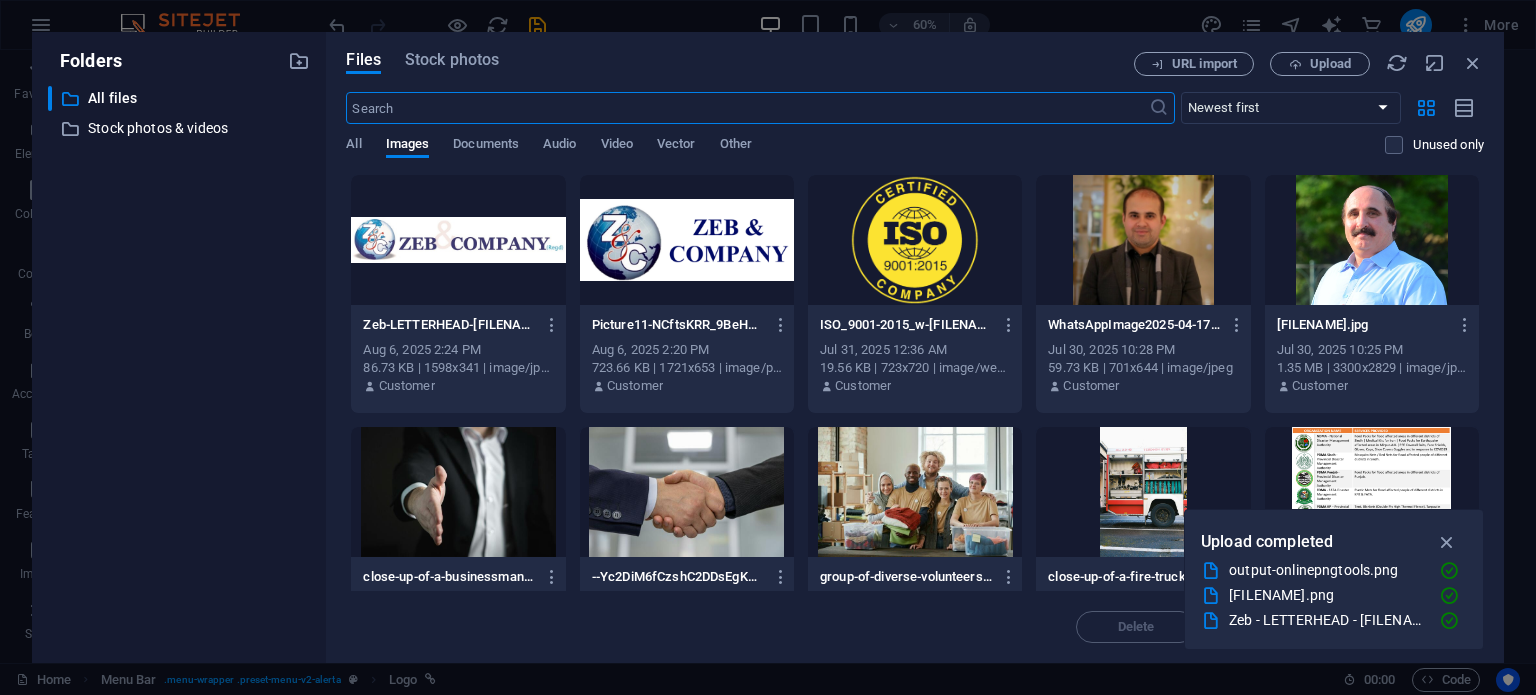 click at bounding box center [687, 240] 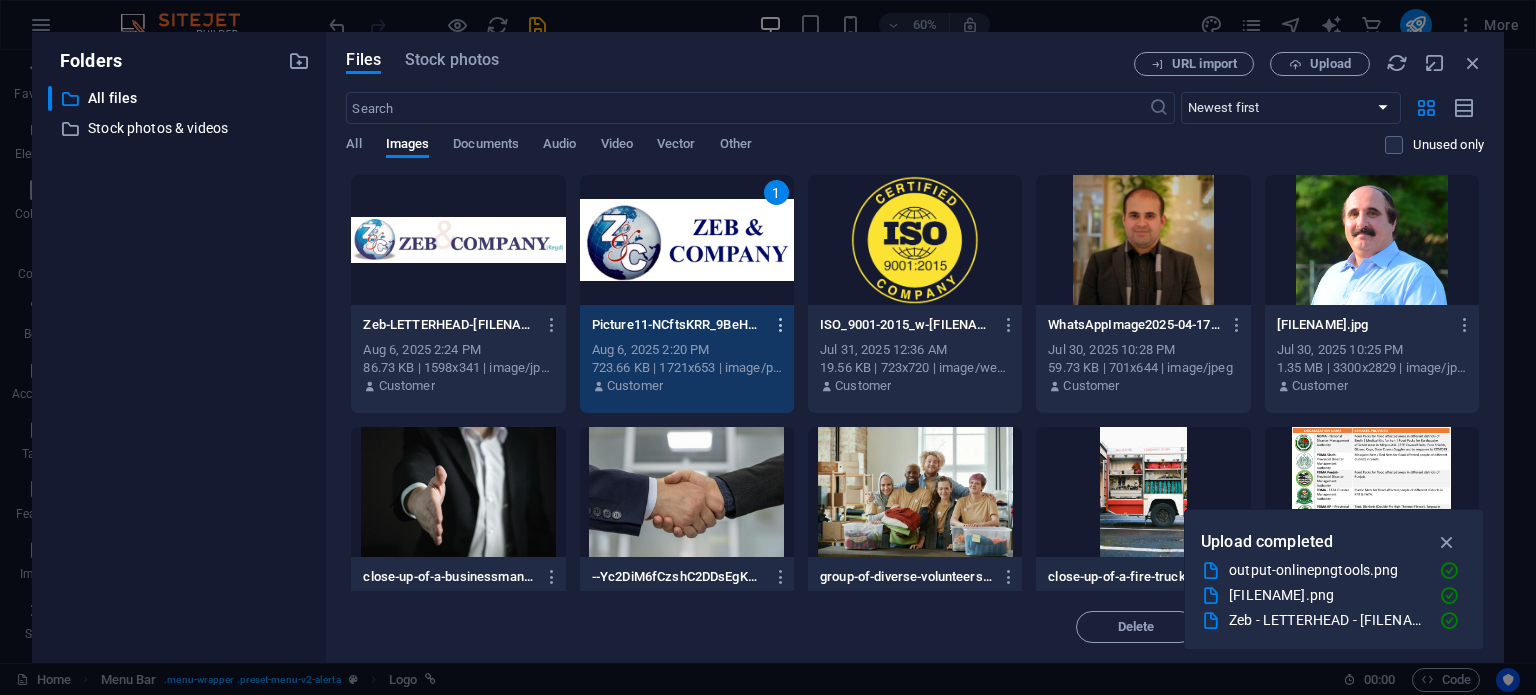 click at bounding box center (781, 325) 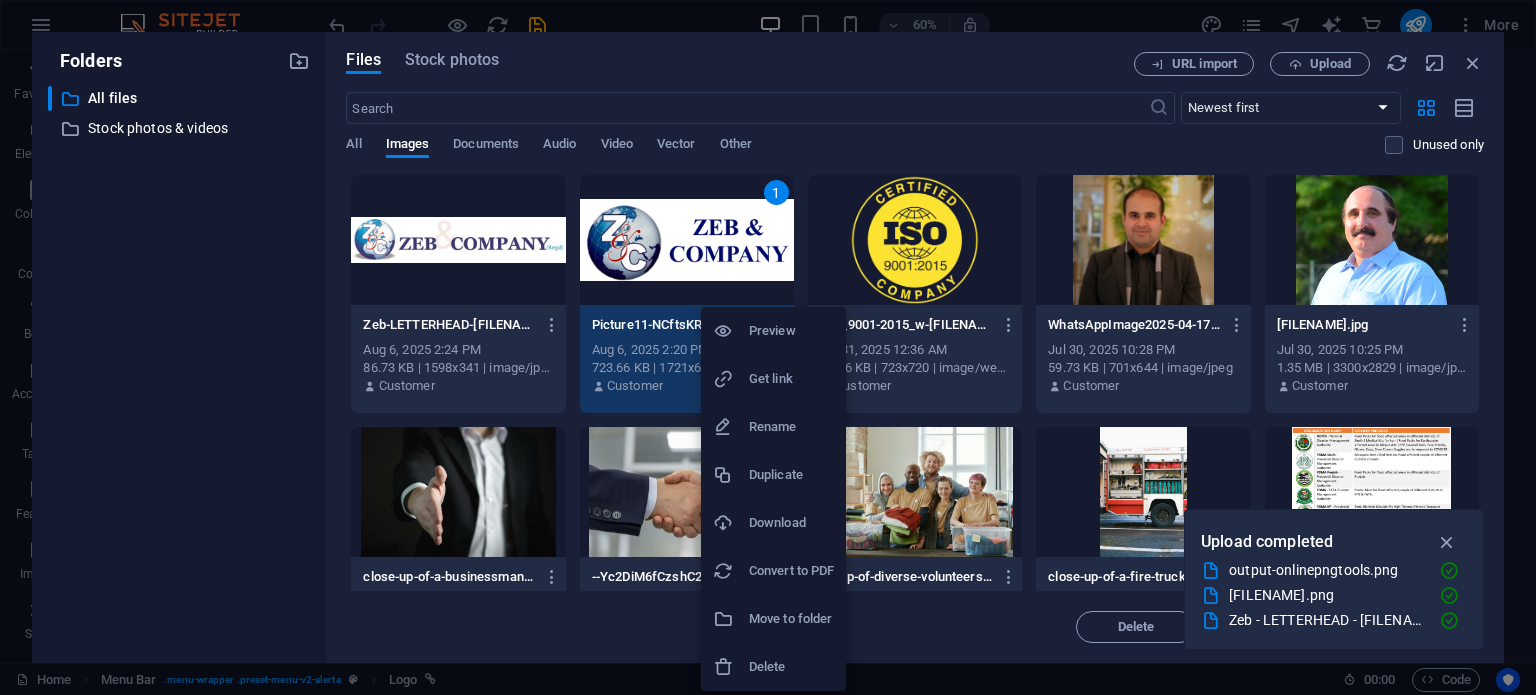 click on "Delete" at bounding box center [791, 667] 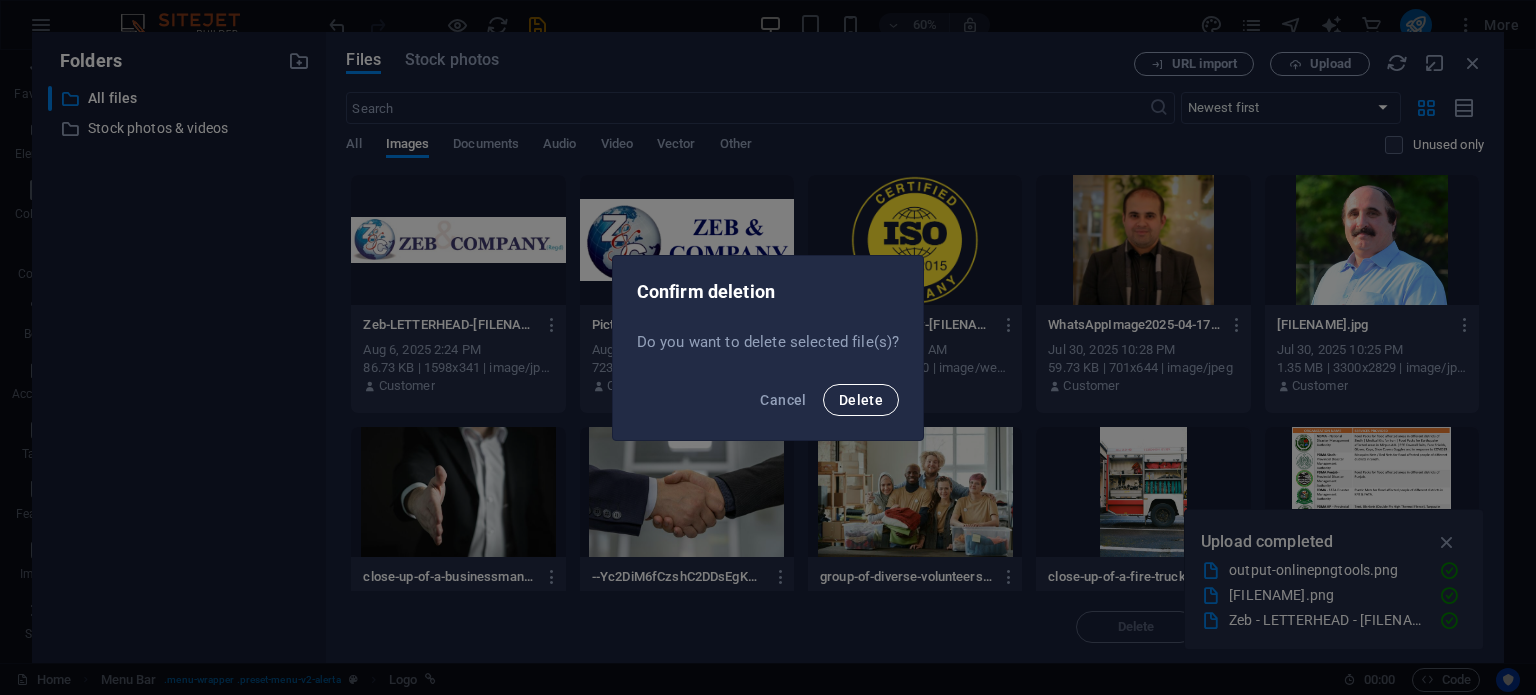 click on "Delete" at bounding box center [861, 400] 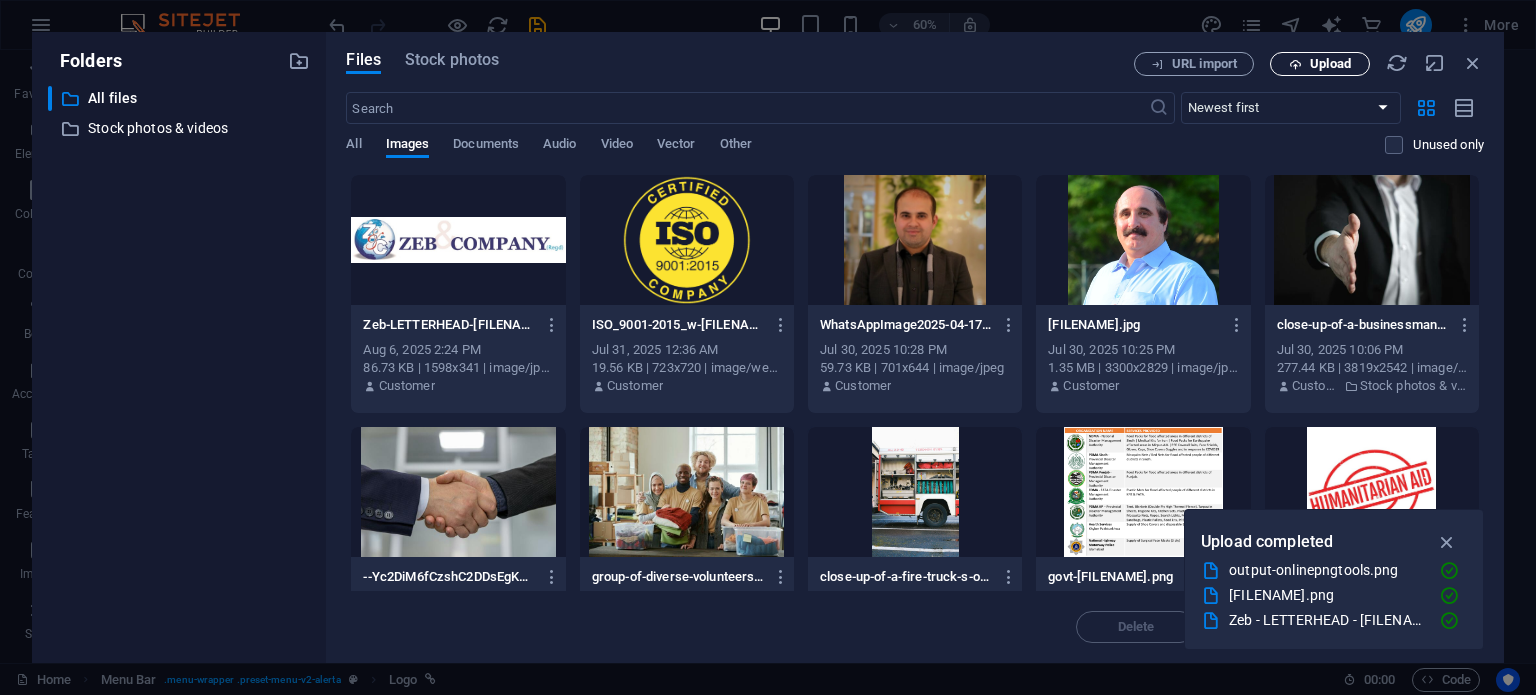 click on "Upload" at bounding box center (1330, 64) 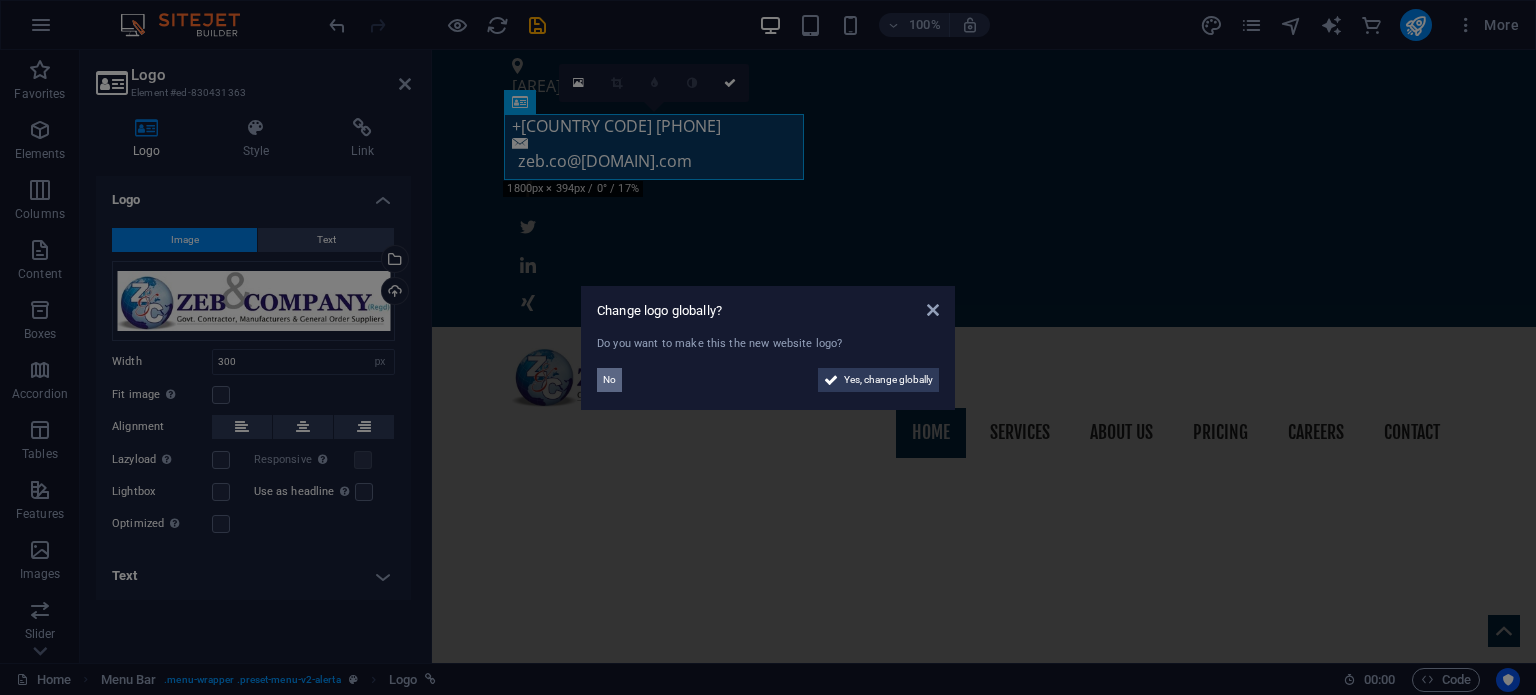 click on "No" at bounding box center (609, 380) 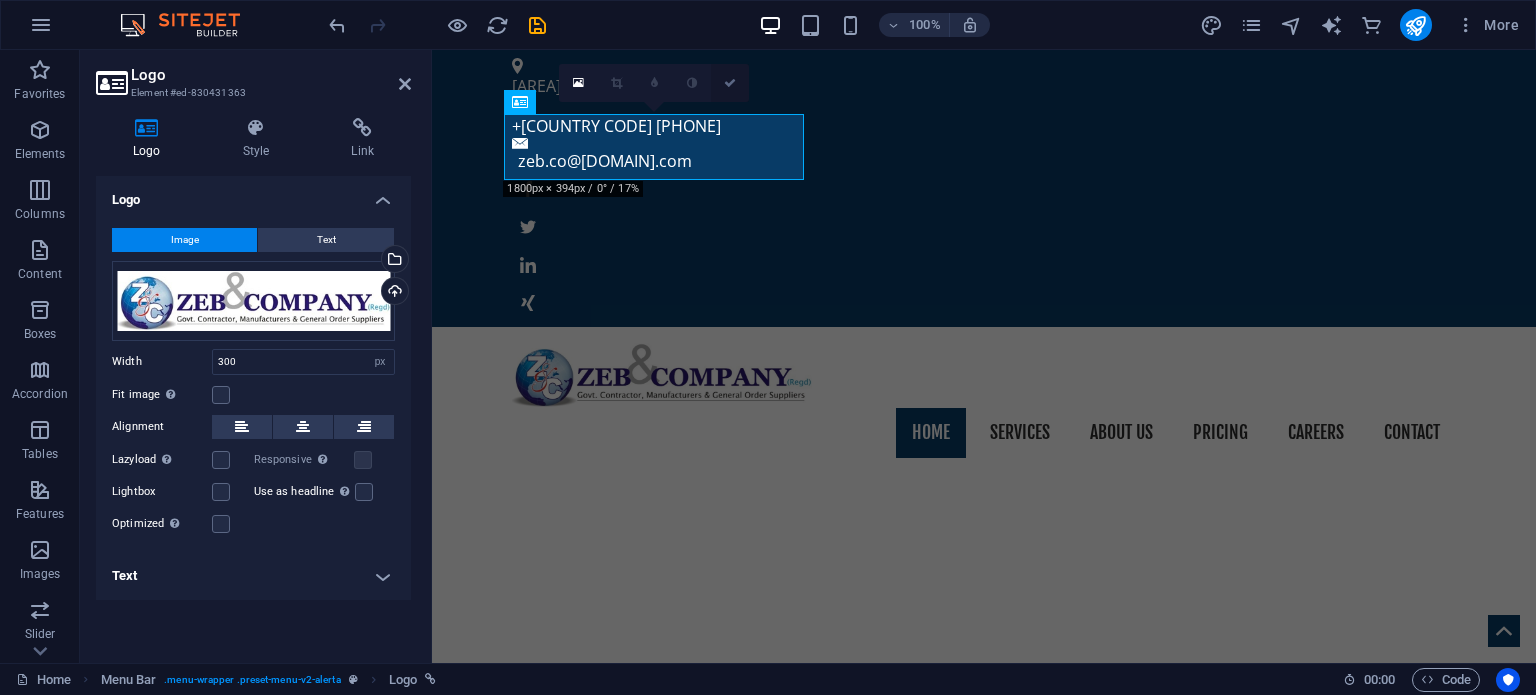 click at bounding box center (730, 83) 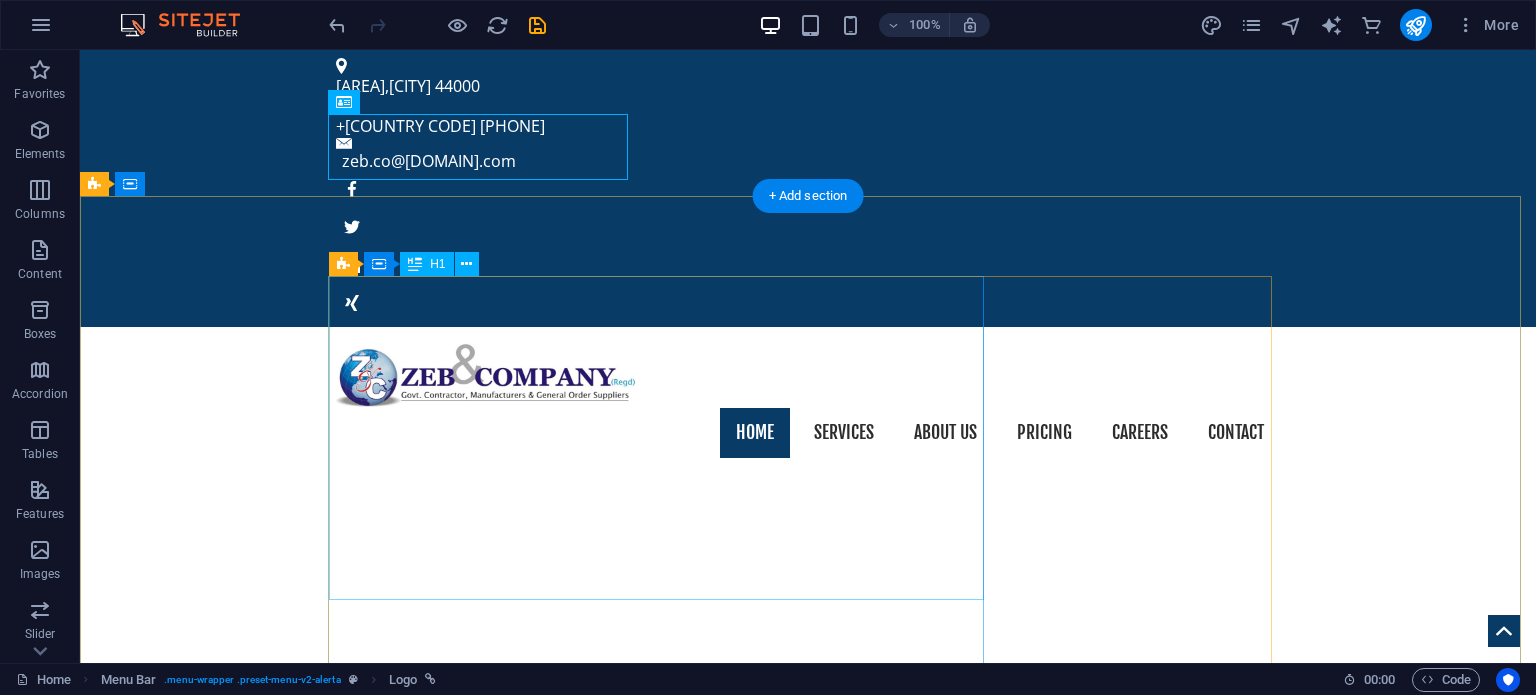click on "GOVT. CONTRACTORS, MANUFACTURERS & GENERAL ORDER SUPPLIERS" at bounding box center (808, 1460) 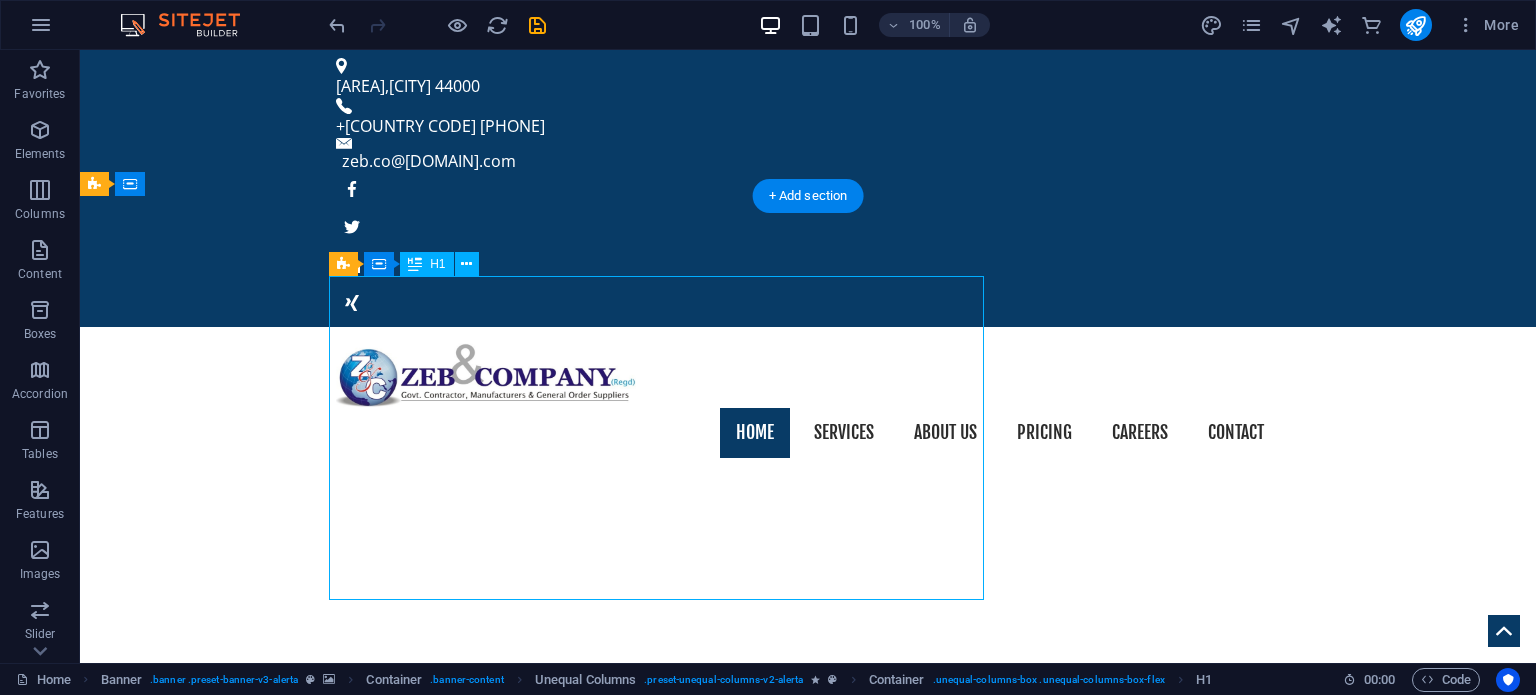 click on "GOVT. CONTRACTORS, MANUFACTURERS & GENERAL ORDER SUPPLIERS" at bounding box center [808, 1460] 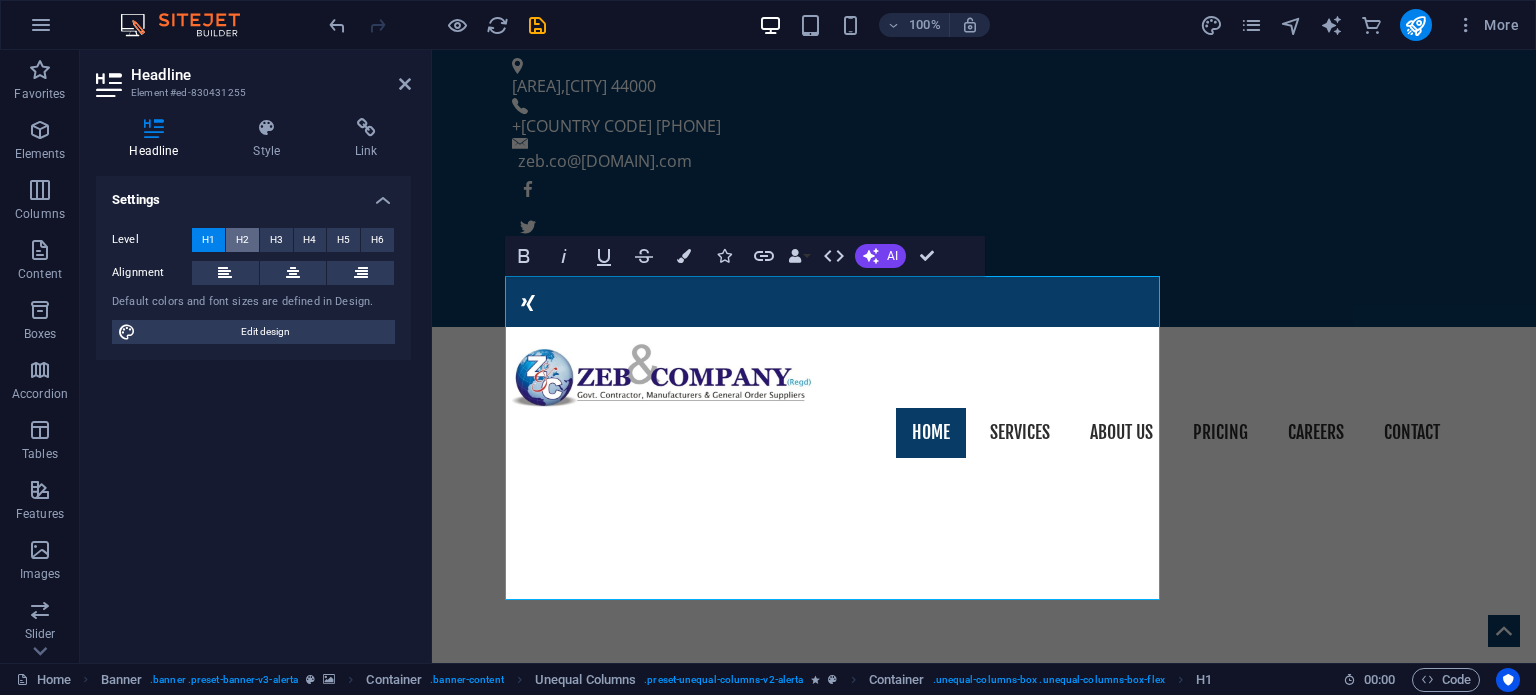click on "H2" at bounding box center [242, 240] 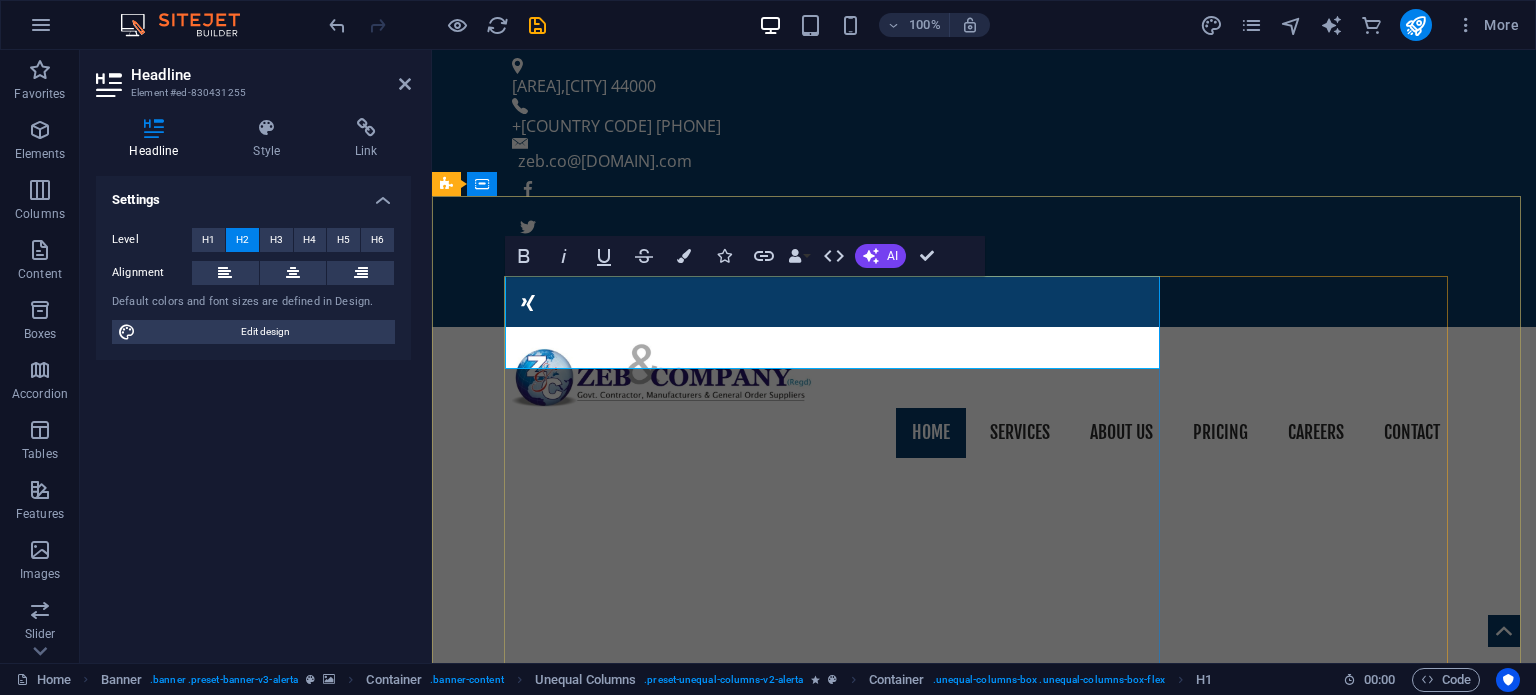 click on "GOVT. CONTRACTORS, MANUFACTURERS & GENERAL ORDER SUPPLIERS" at bounding box center [933, 1402] 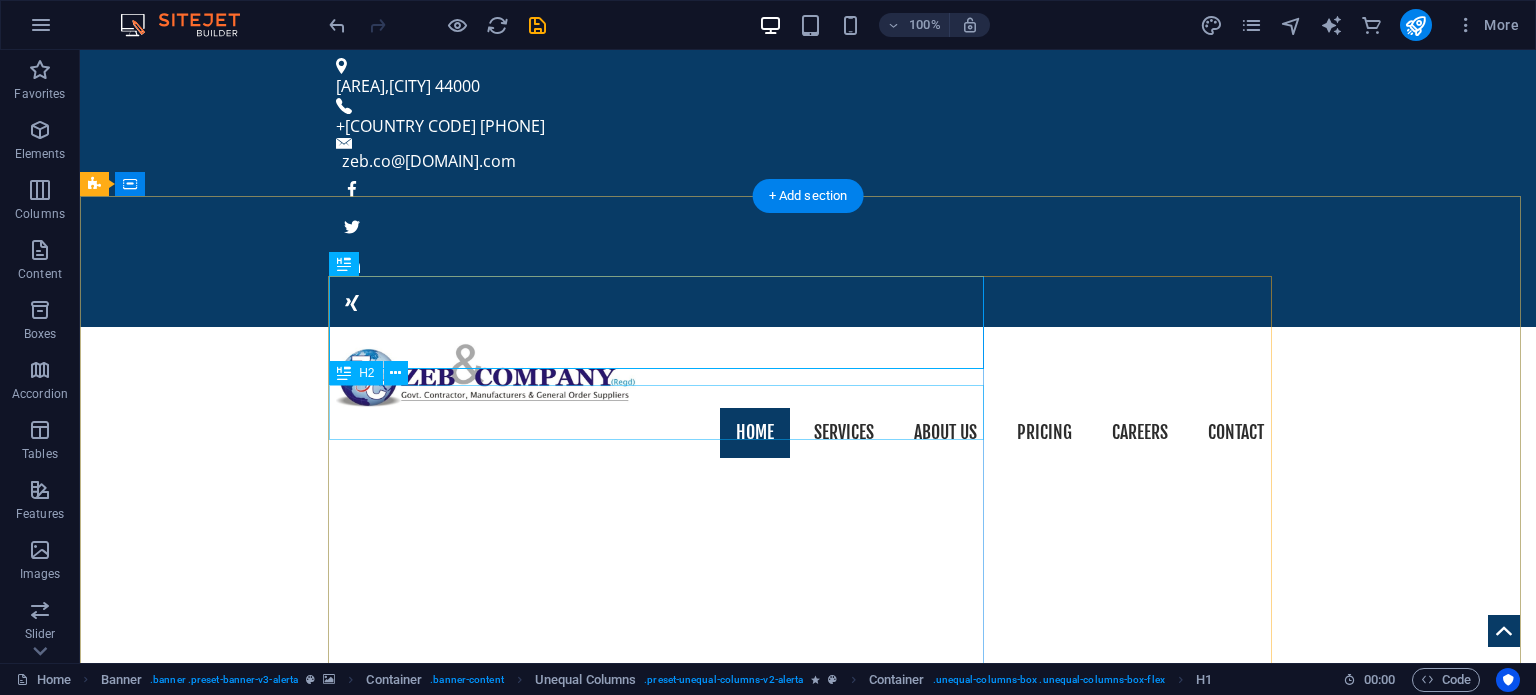 click on "in all 04 provinces and around the country." at bounding box center (808, 1472) 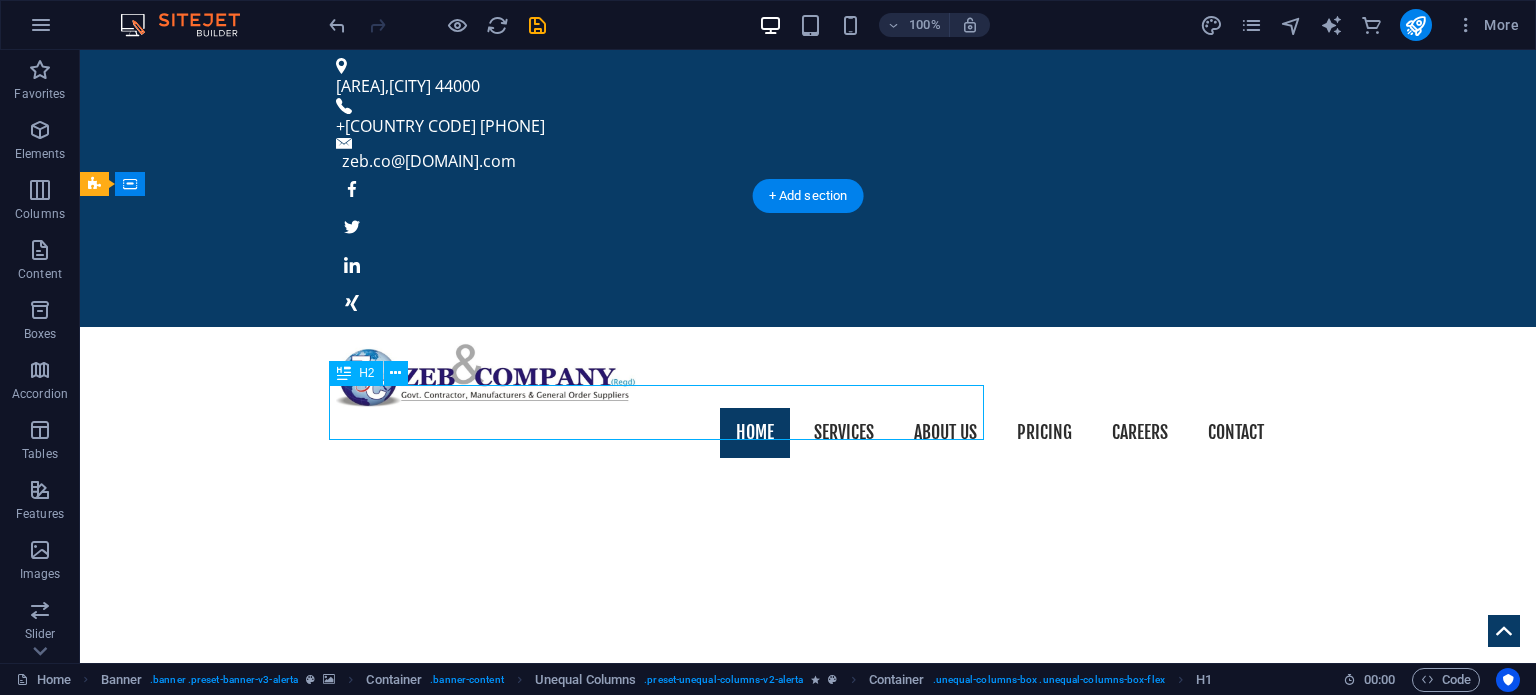 click on "in all 04 provinces and around the country." at bounding box center (808, 1472) 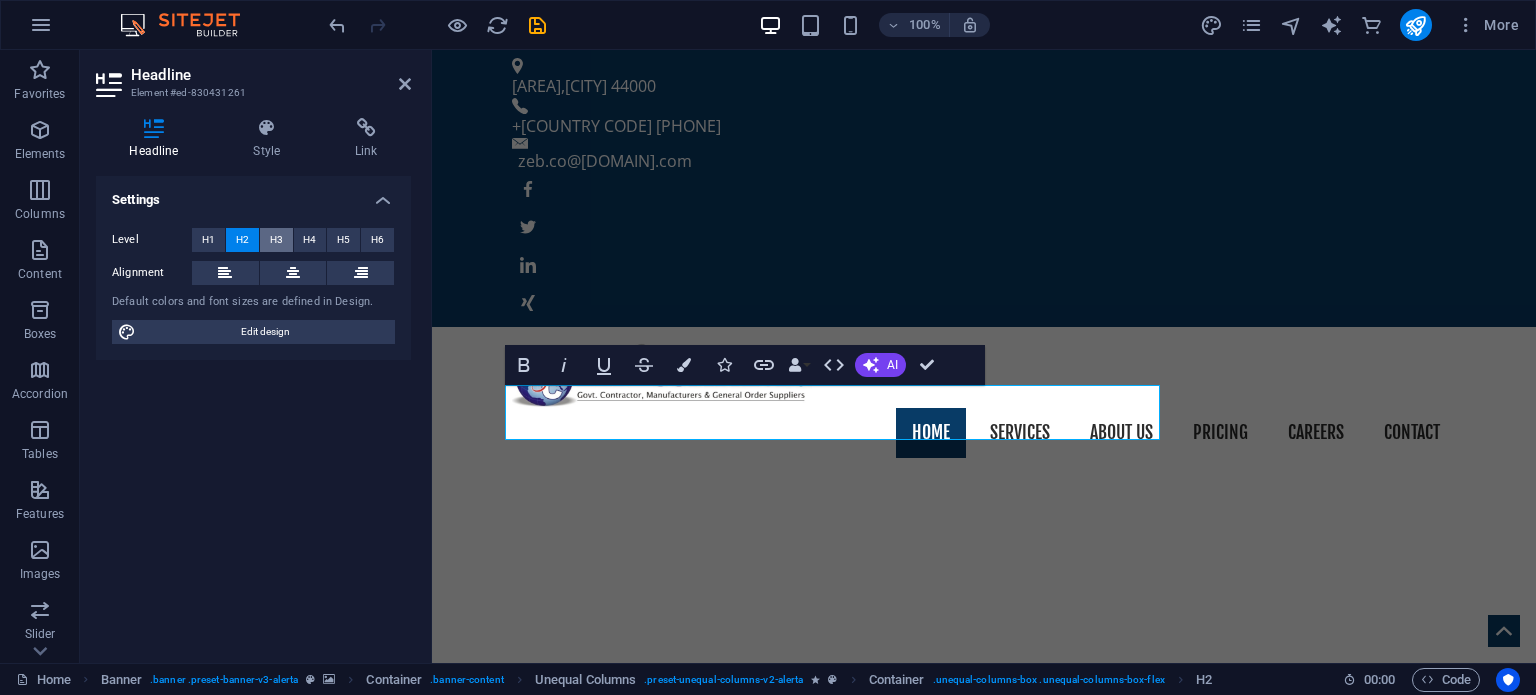 click on "H3" at bounding box center [276, 240] 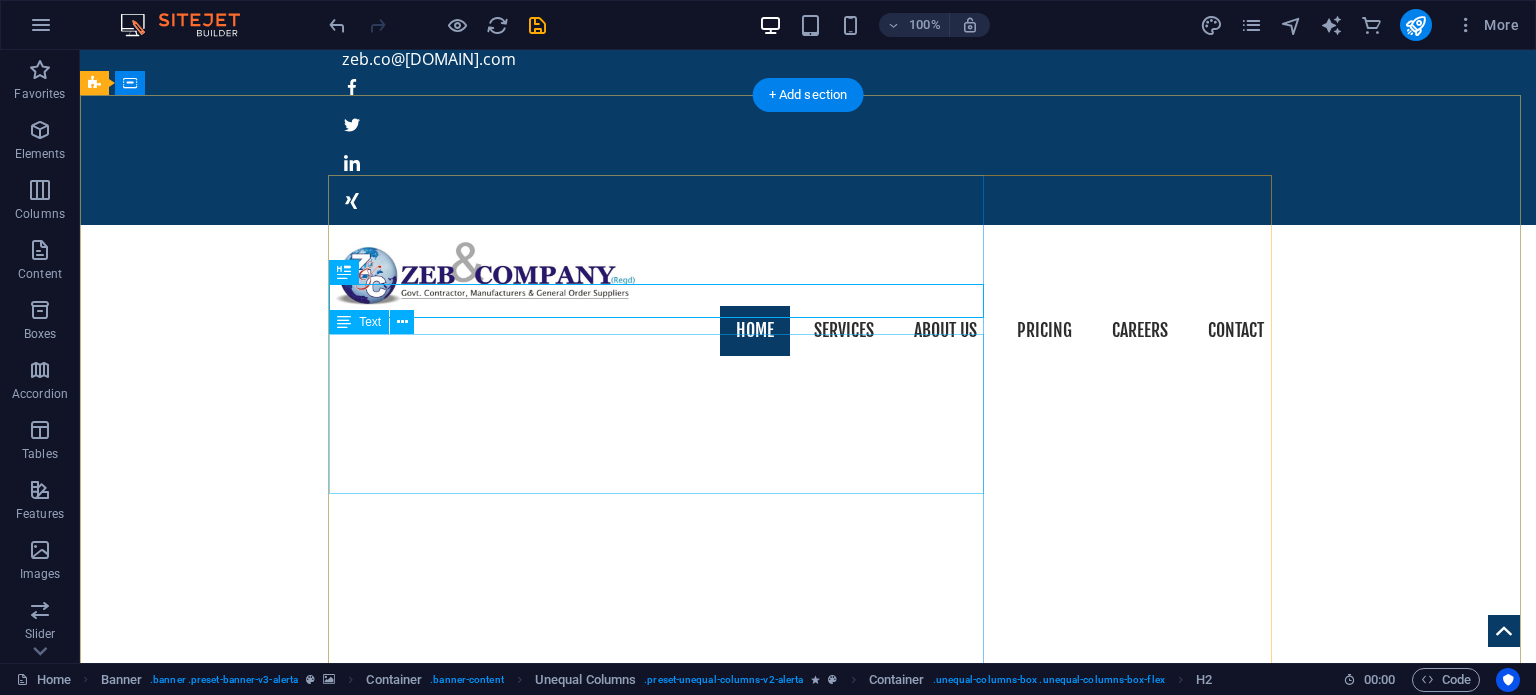 scroll, scrollTop: 100, scrollLeft: 0, axis: vertical 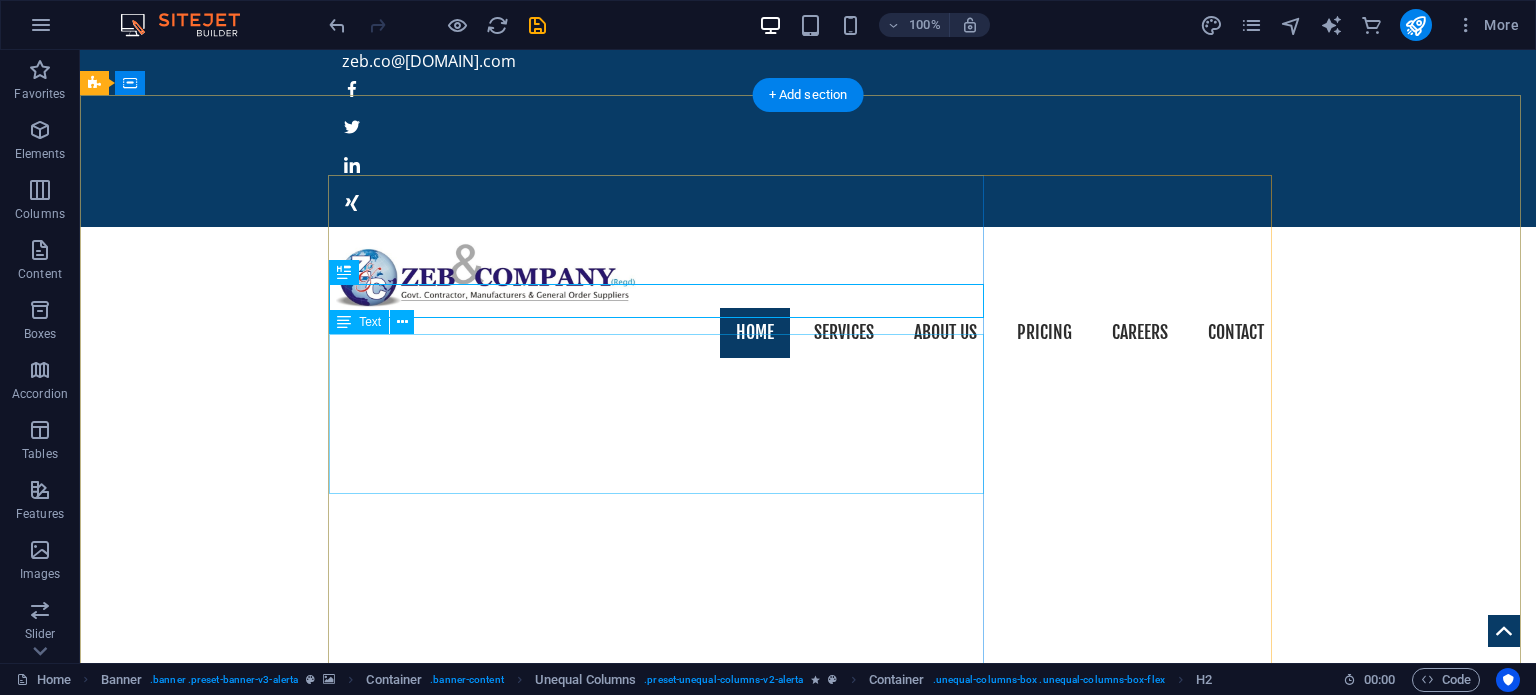 click on "Lorem ipsum dolor sit amet, consetetur sadipscing elitr, sed diam nonumy eirmod tempor invidunt ut labore et dolore magna aliquyam erat, sed diam voluptua. At vero eos et accusam et justo duo dolores et ea rebum. Stet clita kasd gubergren, no sea takimata sanctus est Lorem ipsum dolor sit amet.Lorem ipsum dolor sit amet, consetetur sadipscing elitr, sed diam nonumy eirmod tempor invidunt ut labore et dolore magna aliquyam erat, sed diam voluptua." at bounding box center (808, 1451) 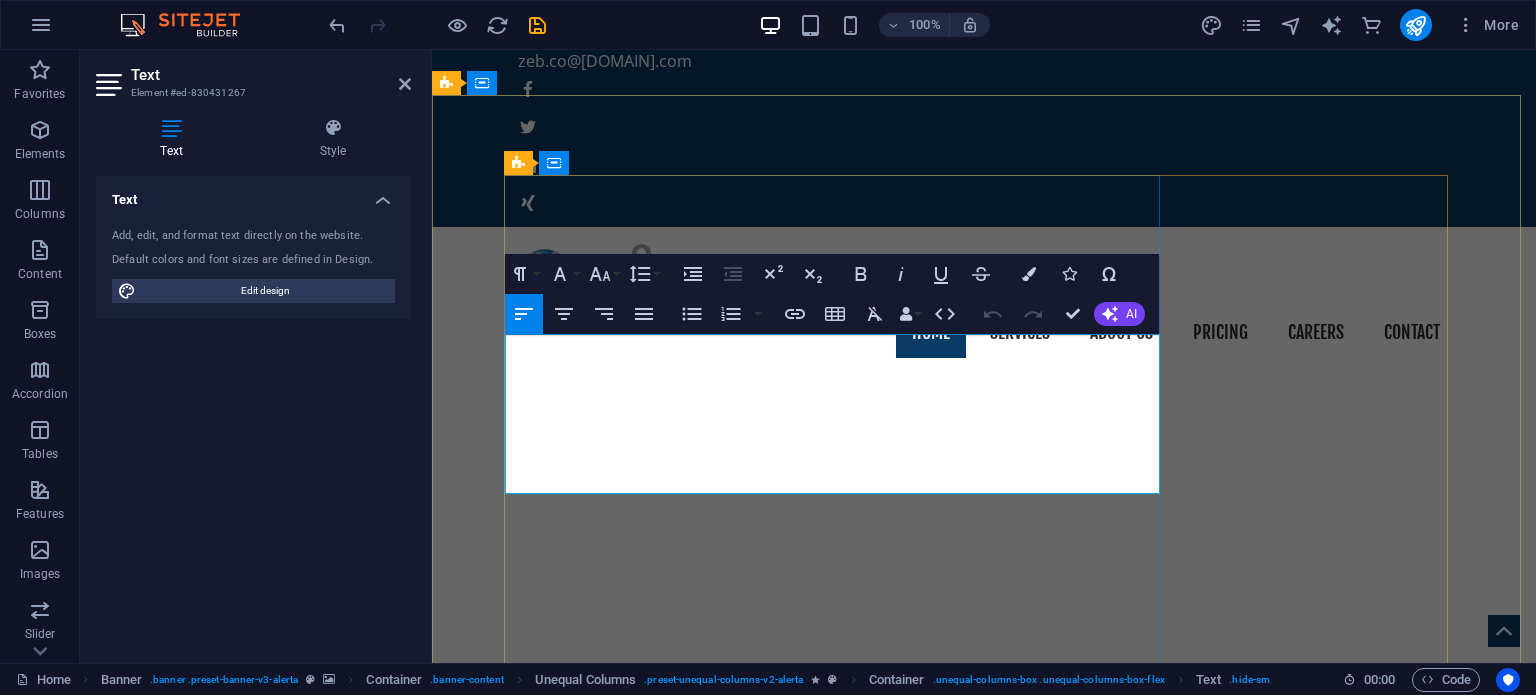 click on "Lorem ipsum dolor sit amet, consetetur sadipscing elitr, sed diam nonumy eirmod tempor invidunt ut labore et dolore magna aliquyam erat, sed diam voluptua. At vero eos et accusam et justo duo dolores et ea rebum. Stet clita kasd gubergren, no sea takimata sanctus est Lorem ipsum dolor sit amet.Lorem ipsum dolor sit amet, consetetur sadipscing elitr, sed diam nonumy eirmod tempor invidunt ut labore et dolore magna aliquyam erat, sed diam voluptua." at bounding box center [984, 1451] 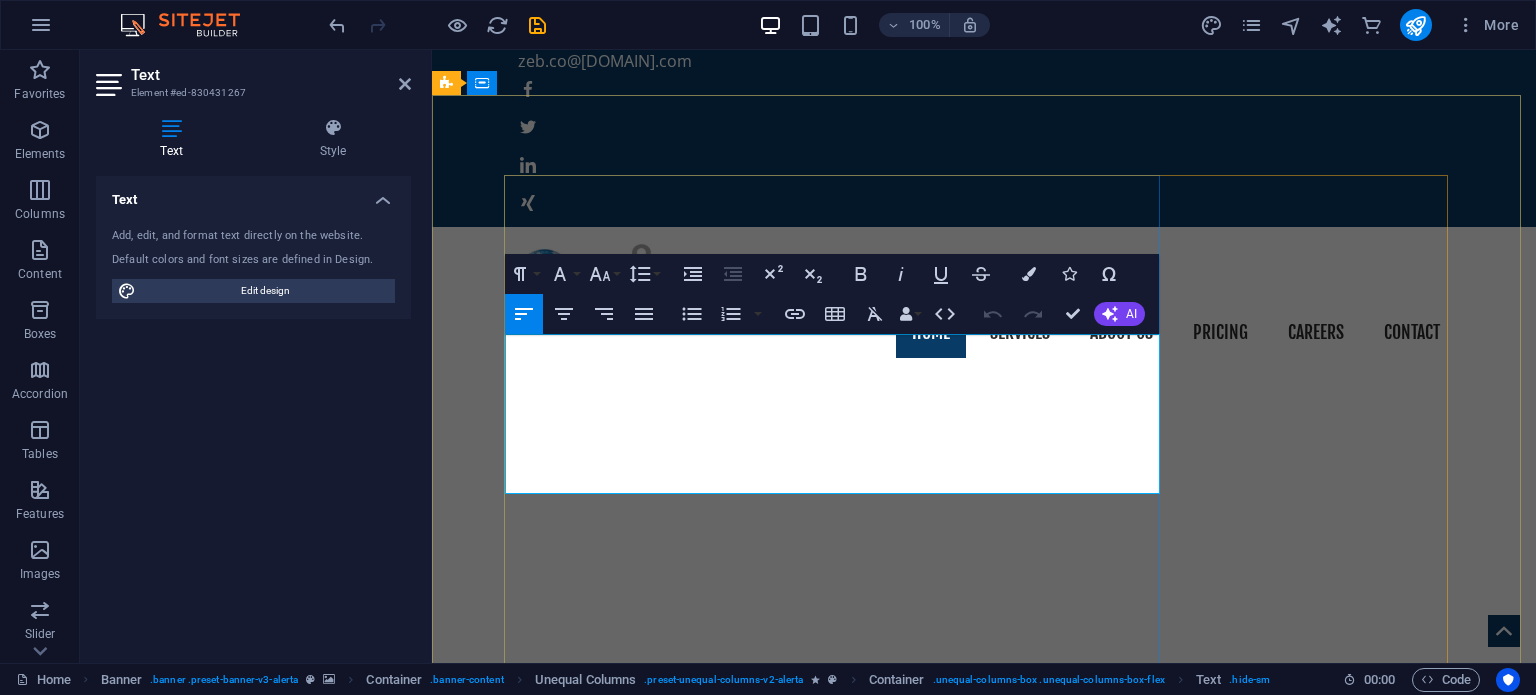 drag, startPoint x: 889, startPoint y: 477, endPoint x: 514, endPoint y: 359, distance: 393.1272 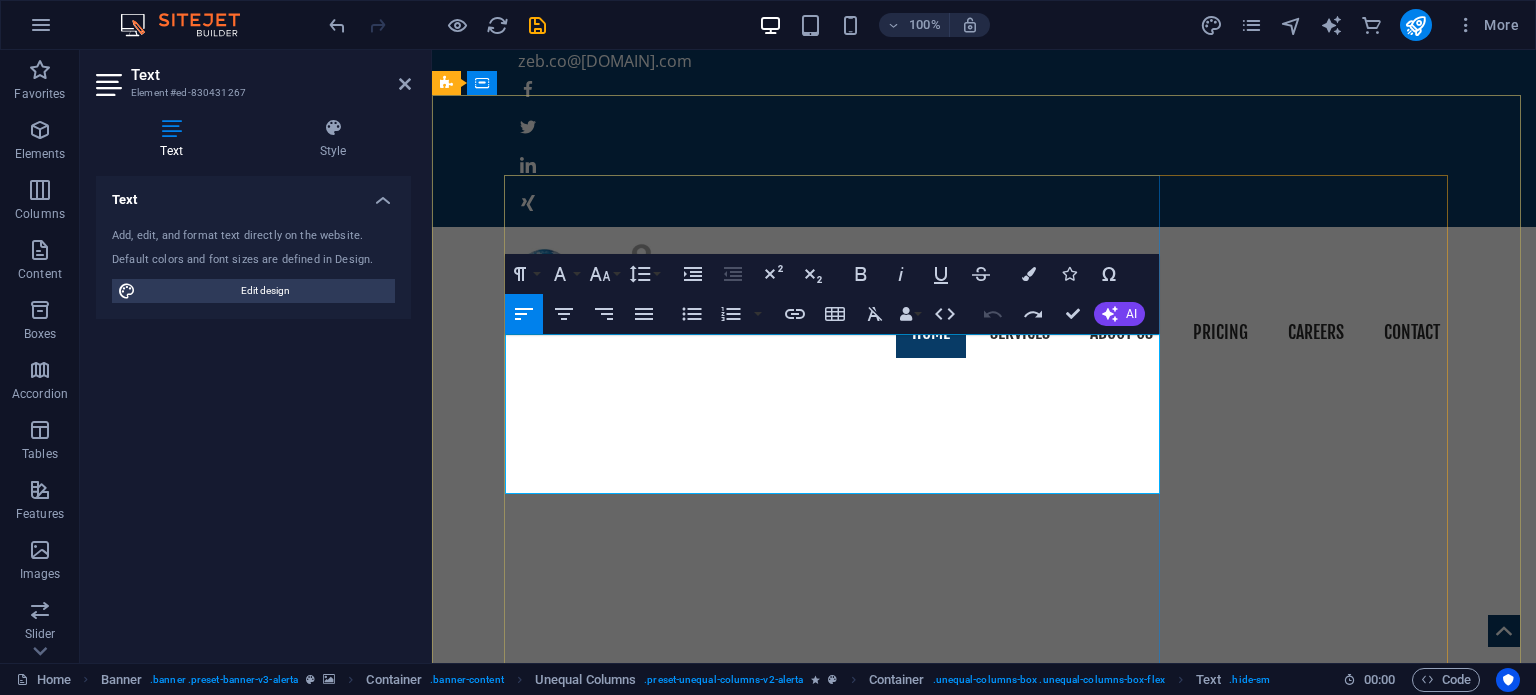 click on "Lorem ipsum dolor sit amet, consetetur sadipscing elitr, sed diam nonumy eirmod tempor invidunt ut labore et dolore magna aliquyam erat, sed diam voluptua. At vero eos et accusam et justo duo dolores et ea rebum. Stet clita kasd gubergren, no sea takimata sanctus est Lorem ipsum dolor sit amet.Lorem ipsum dolor sit amet, consetetur sadipscing elitr, sed diam nonumy eirmod tempor invidunt ut labore et dolore magna aliquyam erat, sed diam voluptua." at bounding box center [984, 1451] 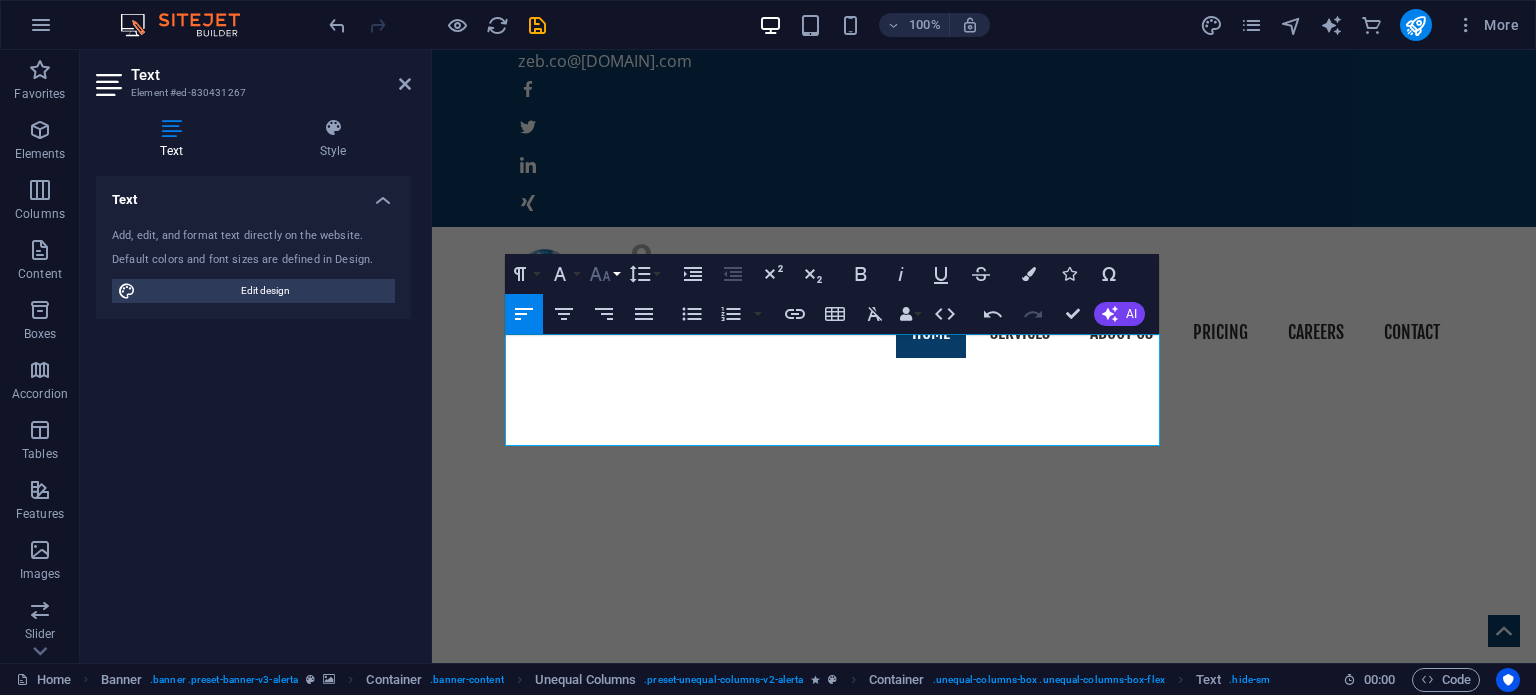 click 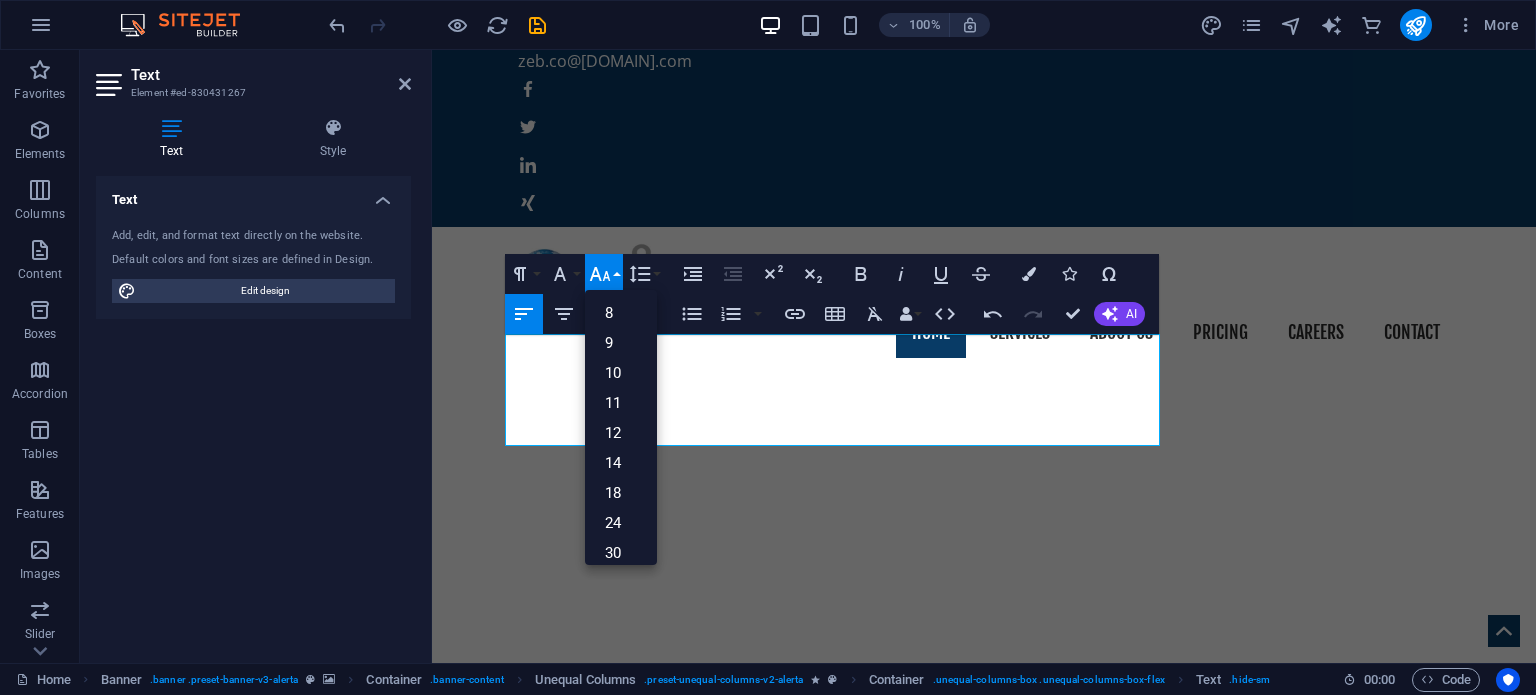 click 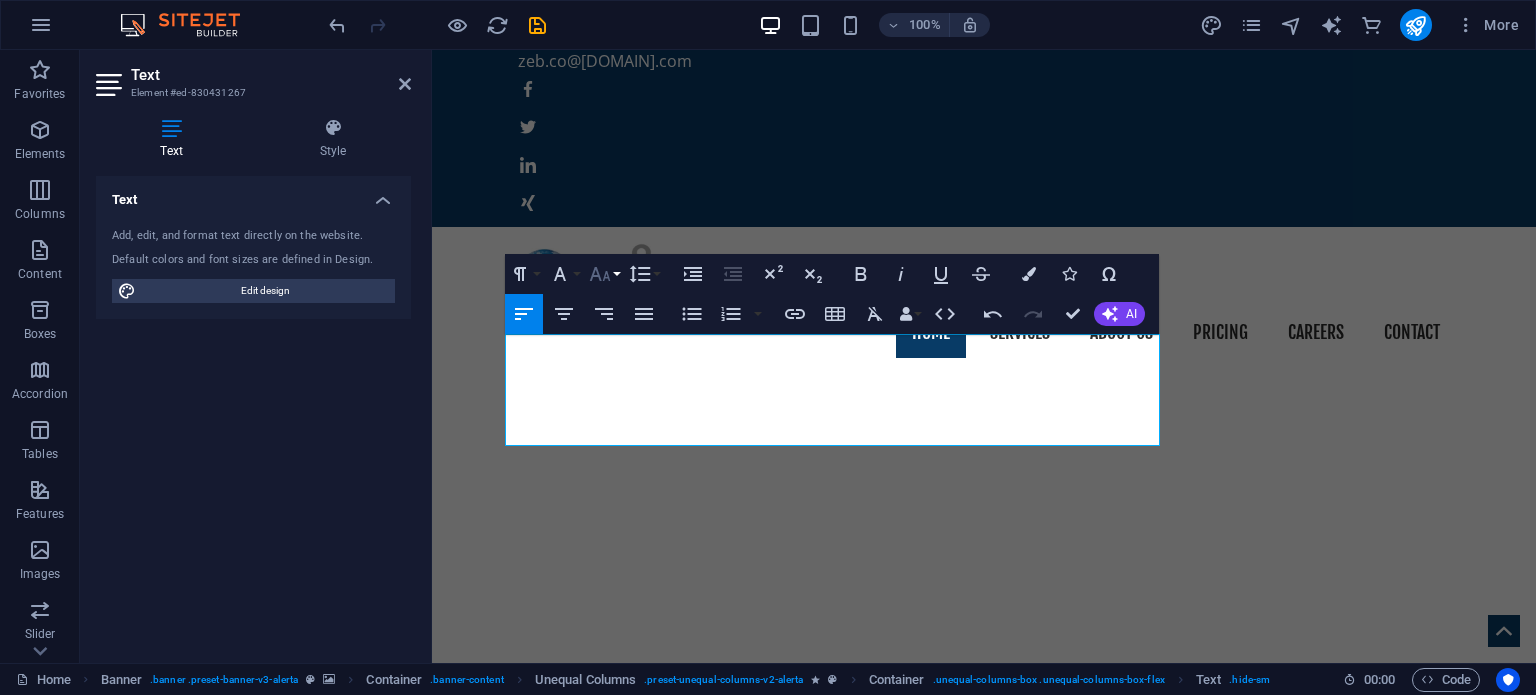 click 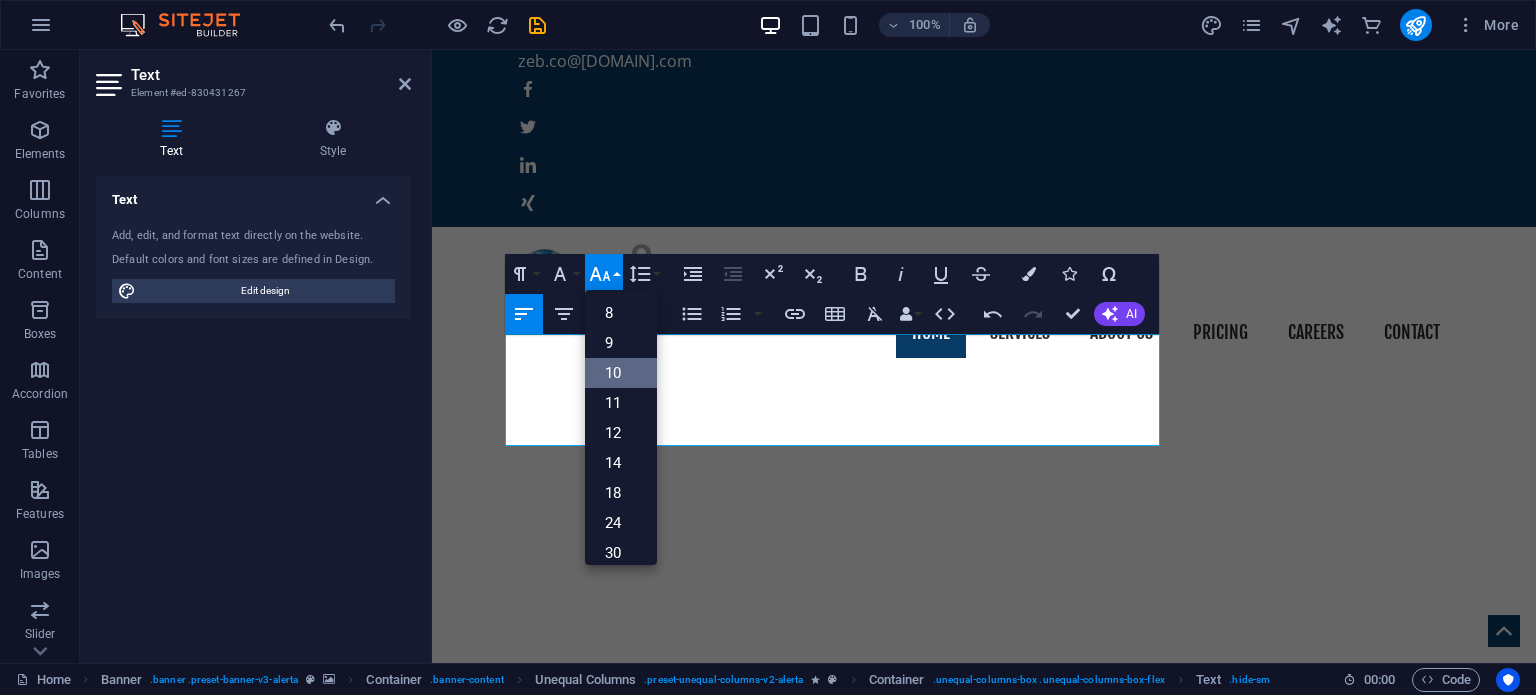 click on "10" at bounding box center (621, 373) 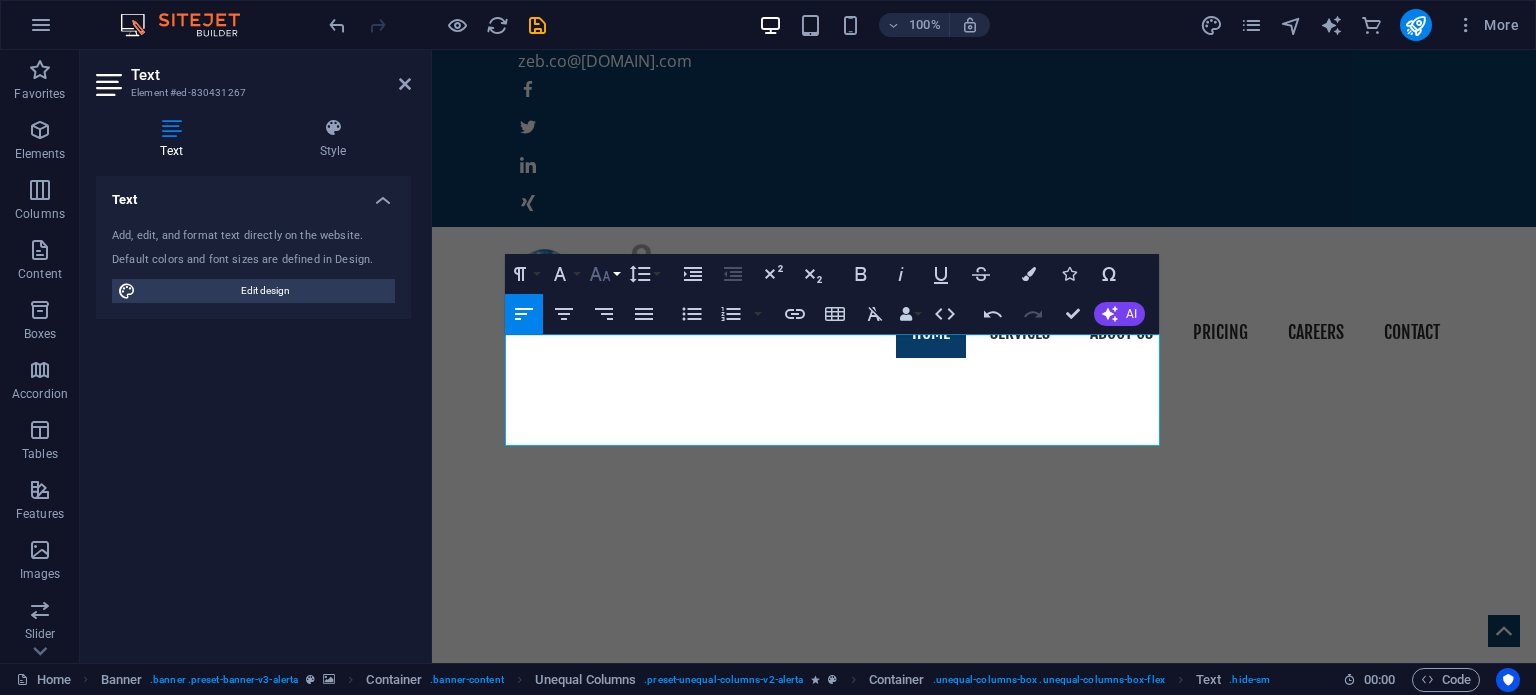 click 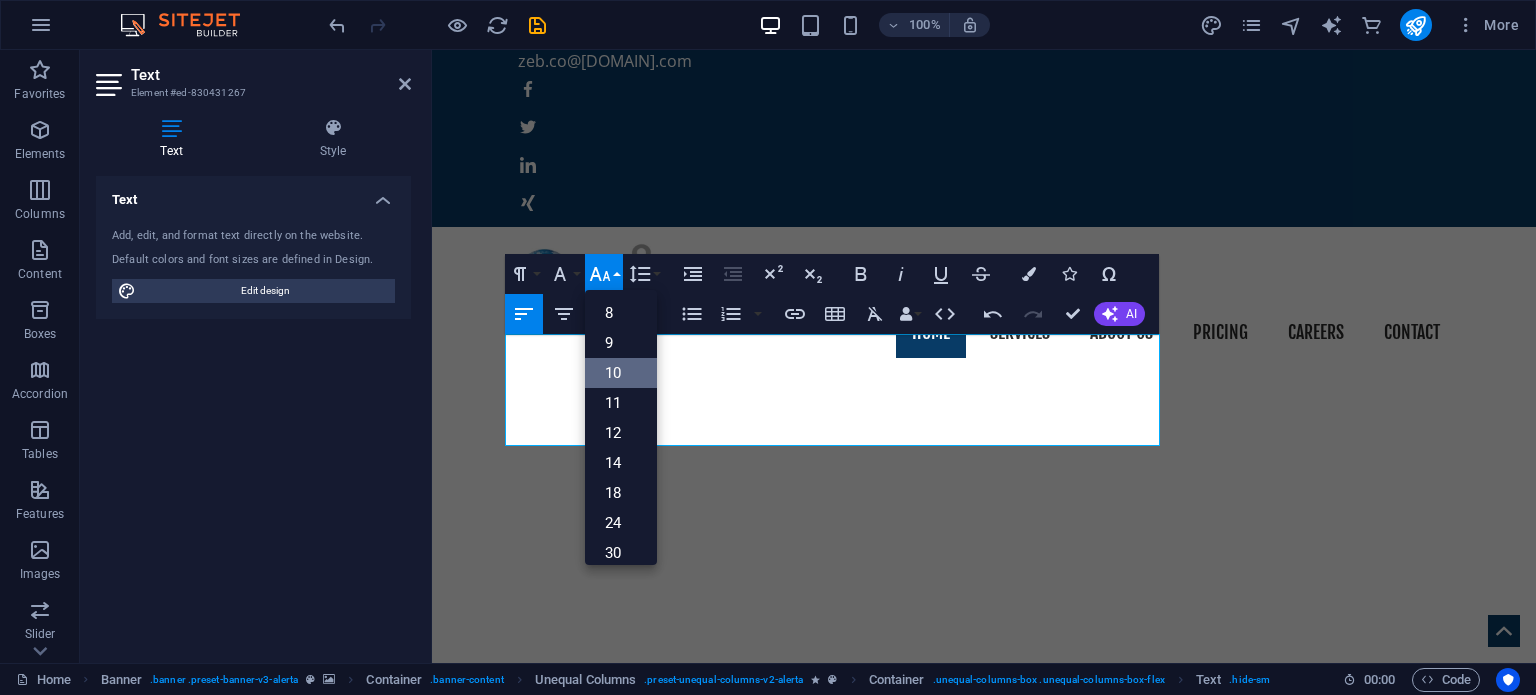 scroll, scrollTop: 83, scrollLeft: 0, axis: vertical 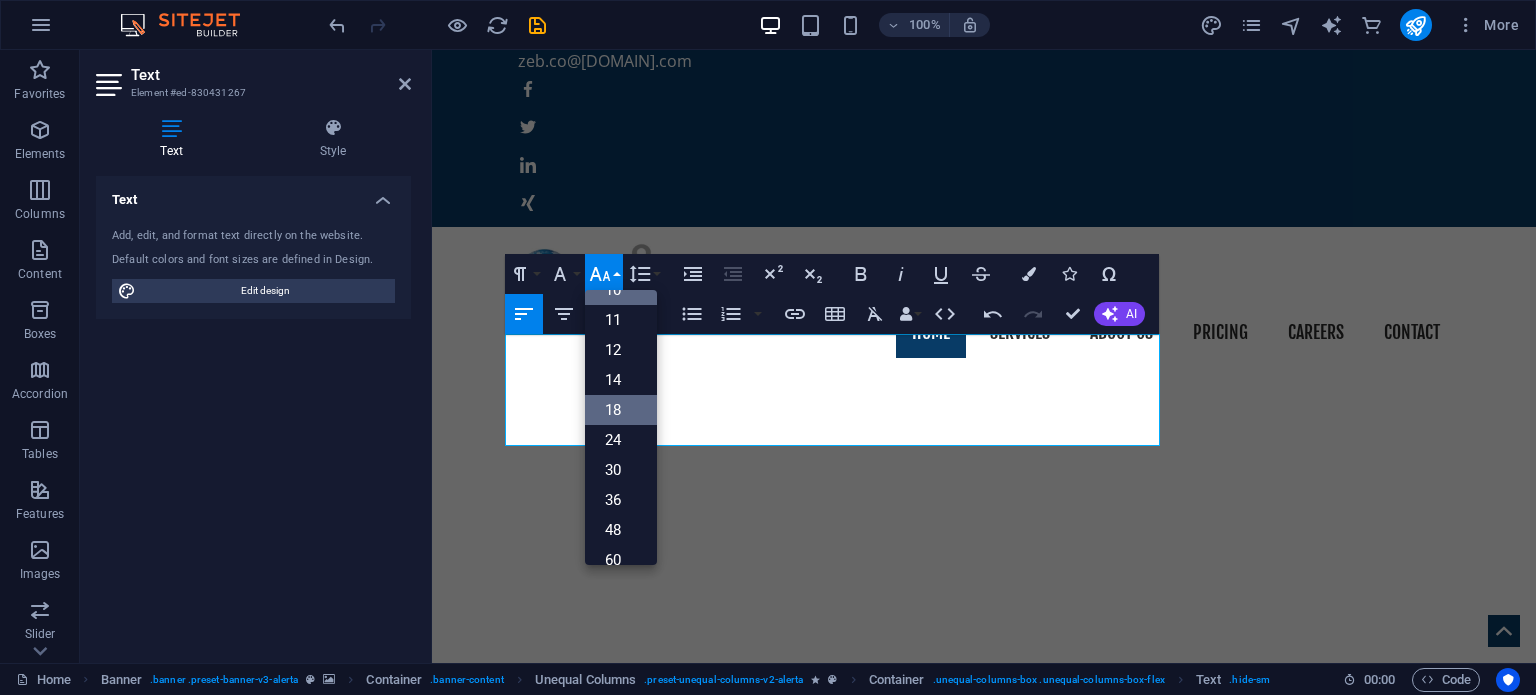 click on "18" at bounding box center (621, 410) 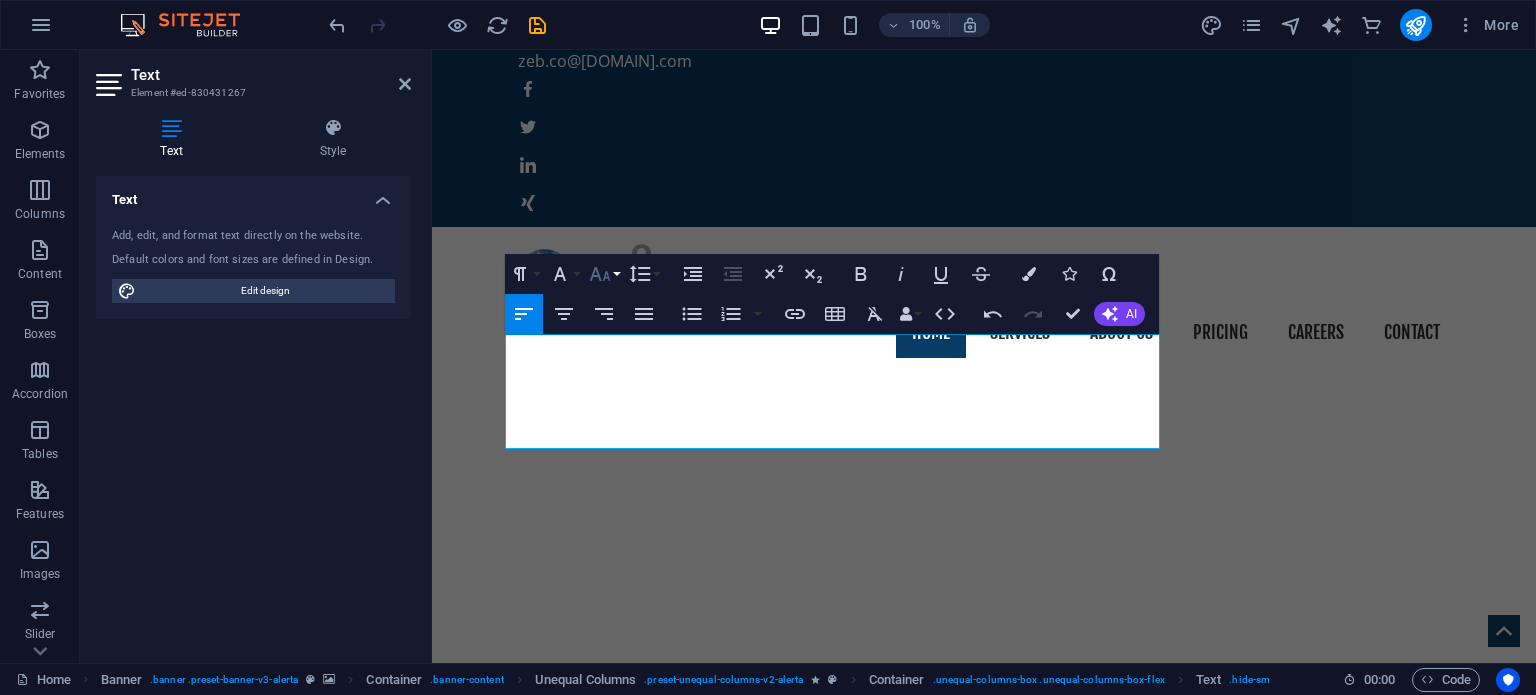 click 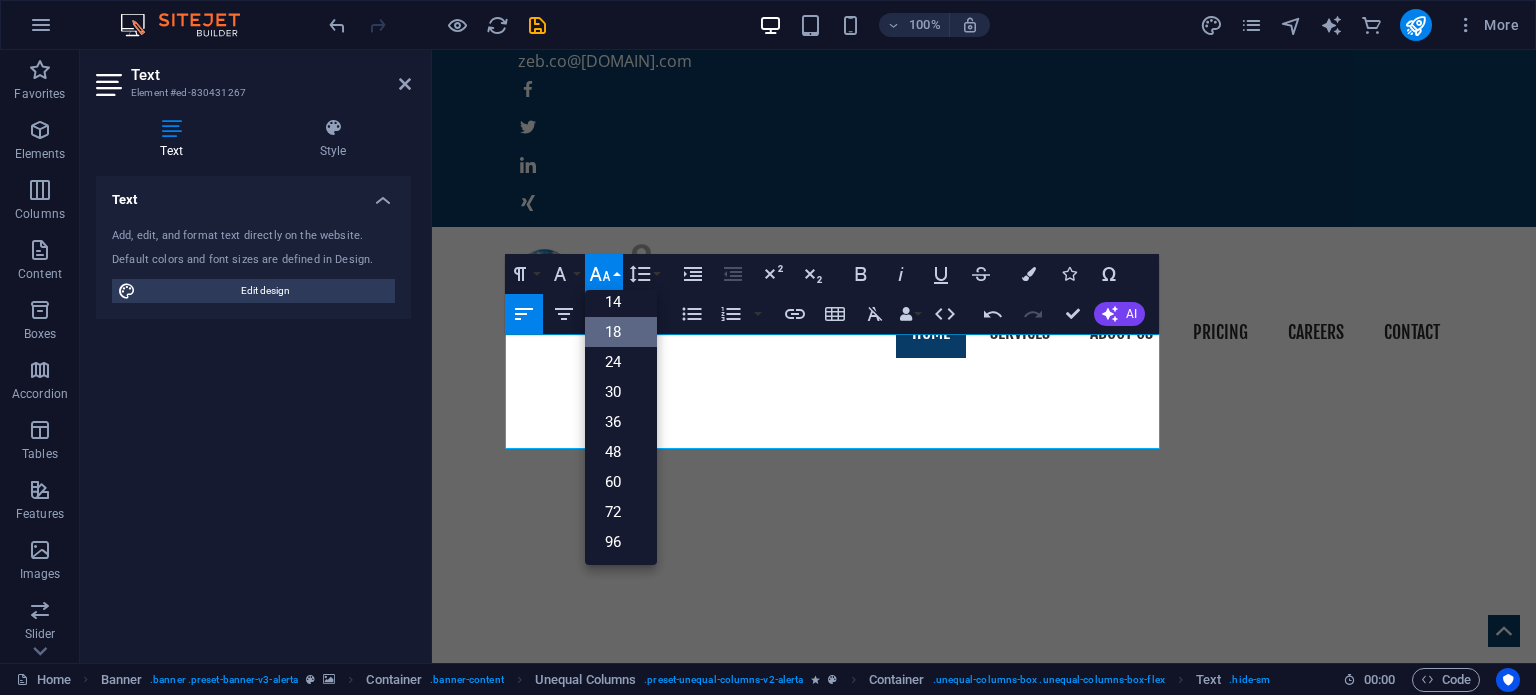 scroll, scrollTop: 160, scrollLeft: 0, axis: vertical 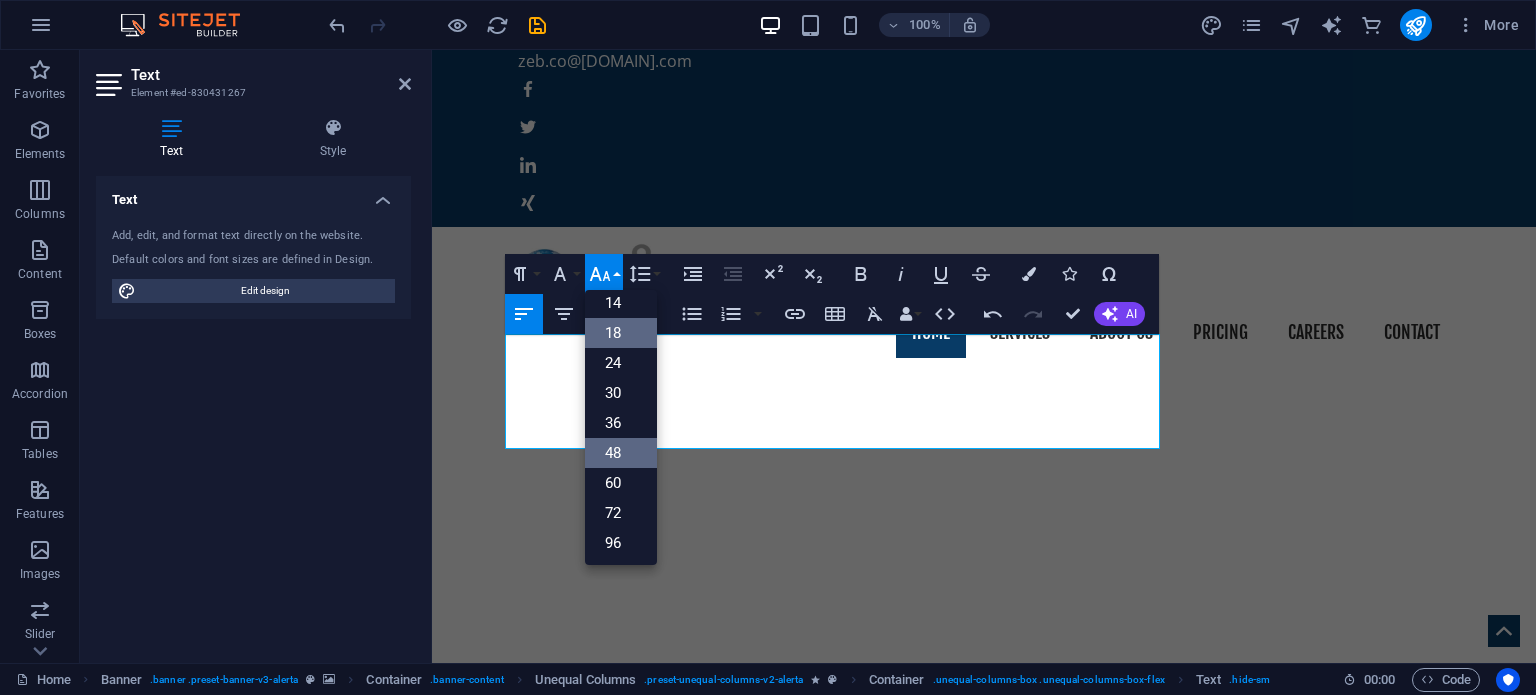 click on "48" at bounding box center [621, 453] 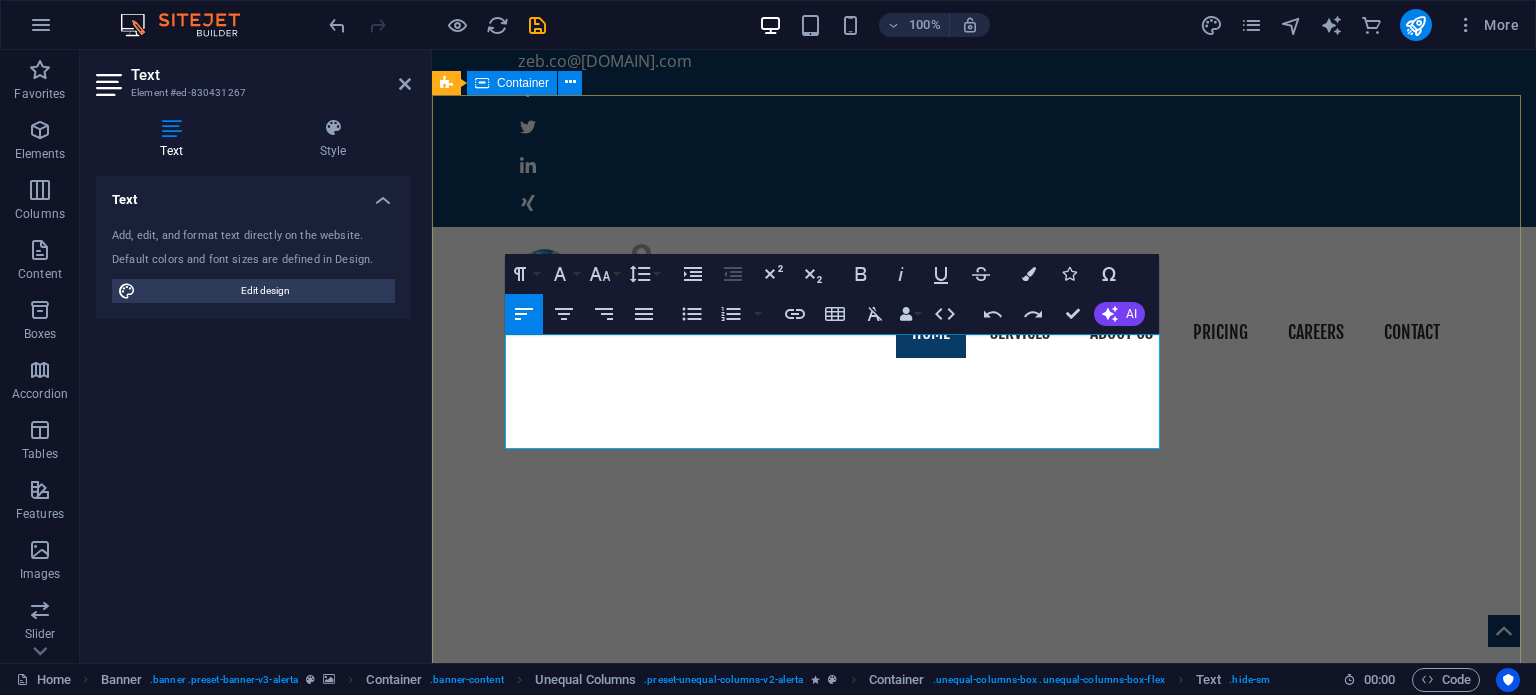 drag, startPoint x: 1076, startPoint y: 427, endPoint x: 498, endPoint y: 356, distance: 582.3444 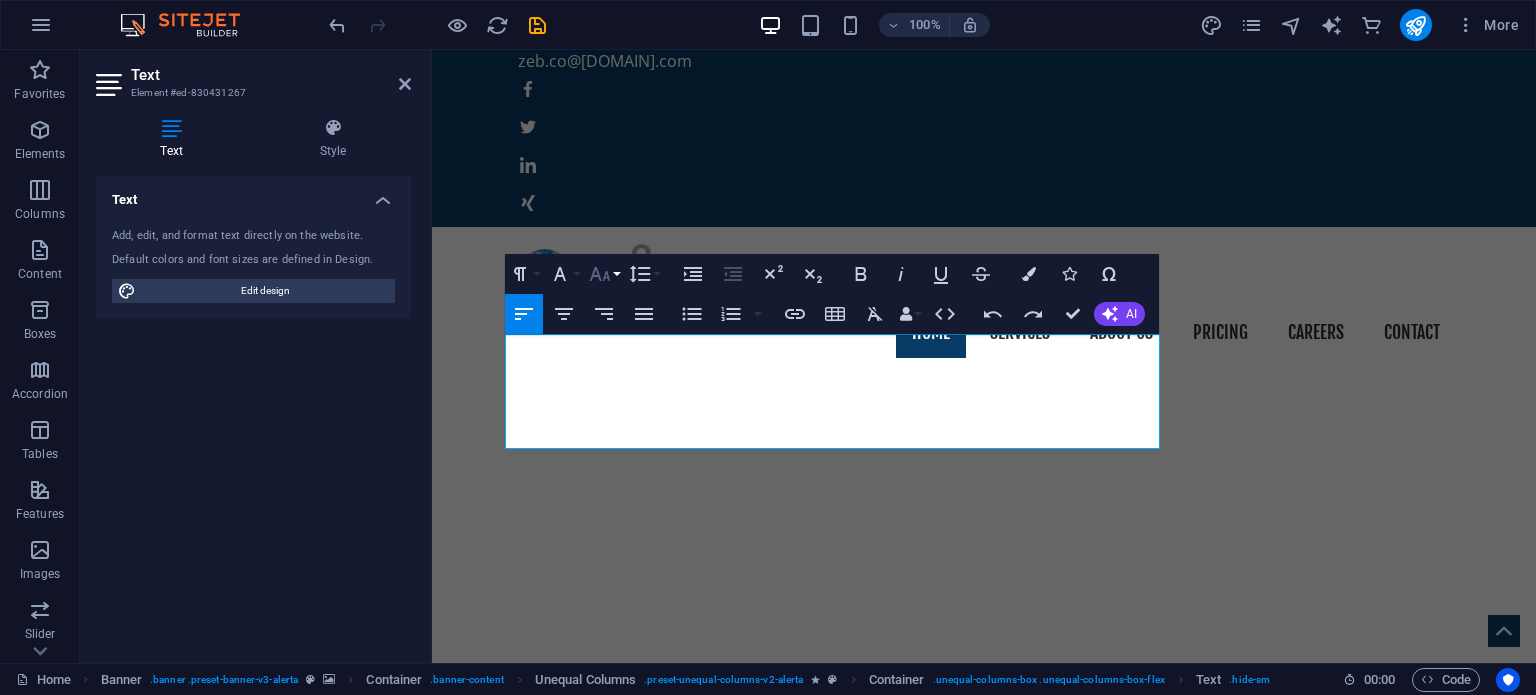 click 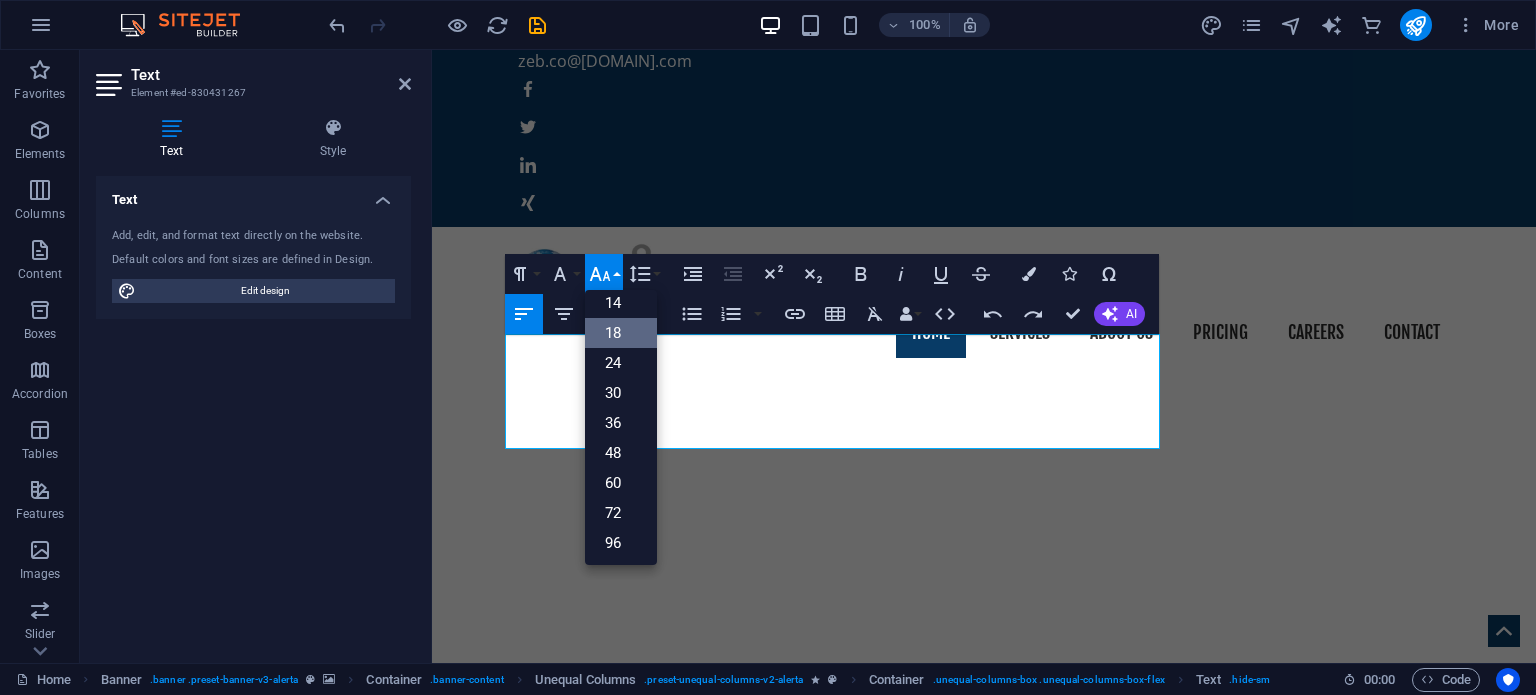 click on "18" at bounding box center [621, 333] 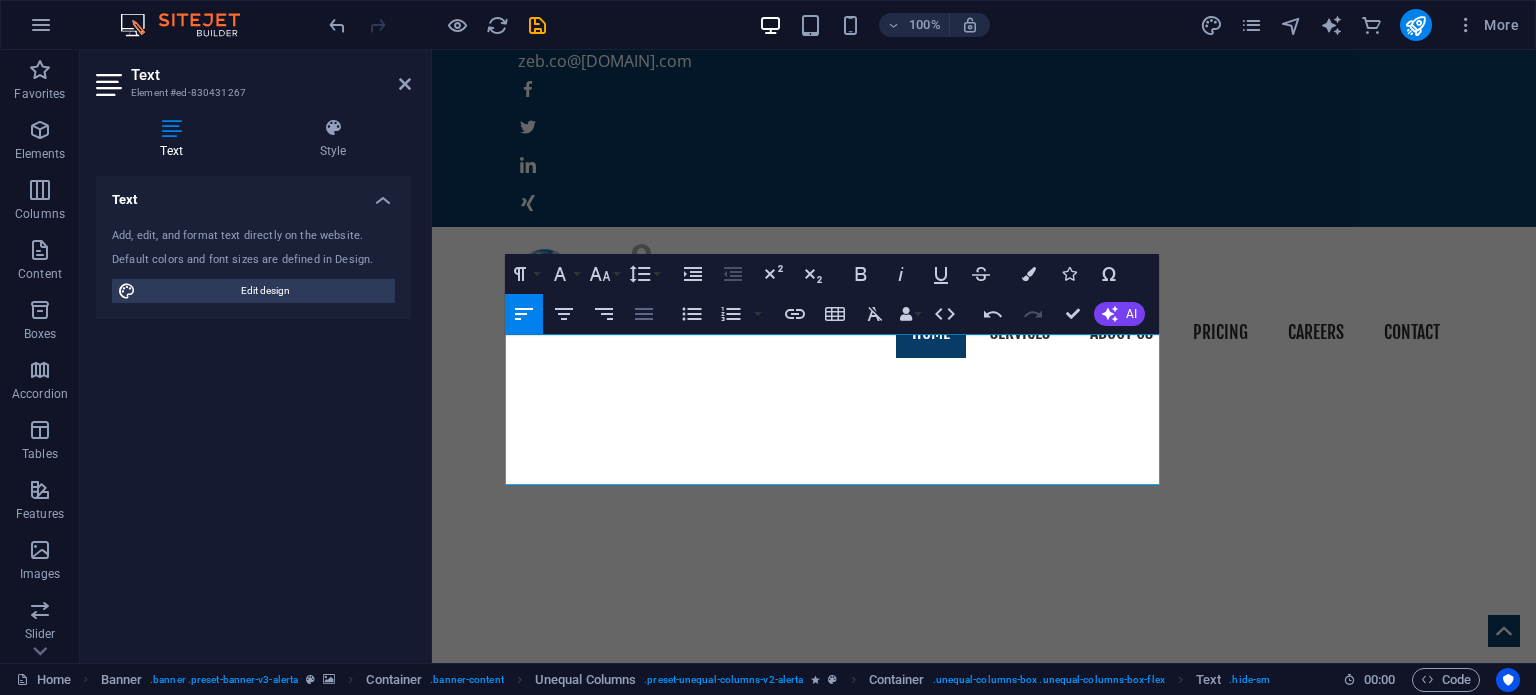 click 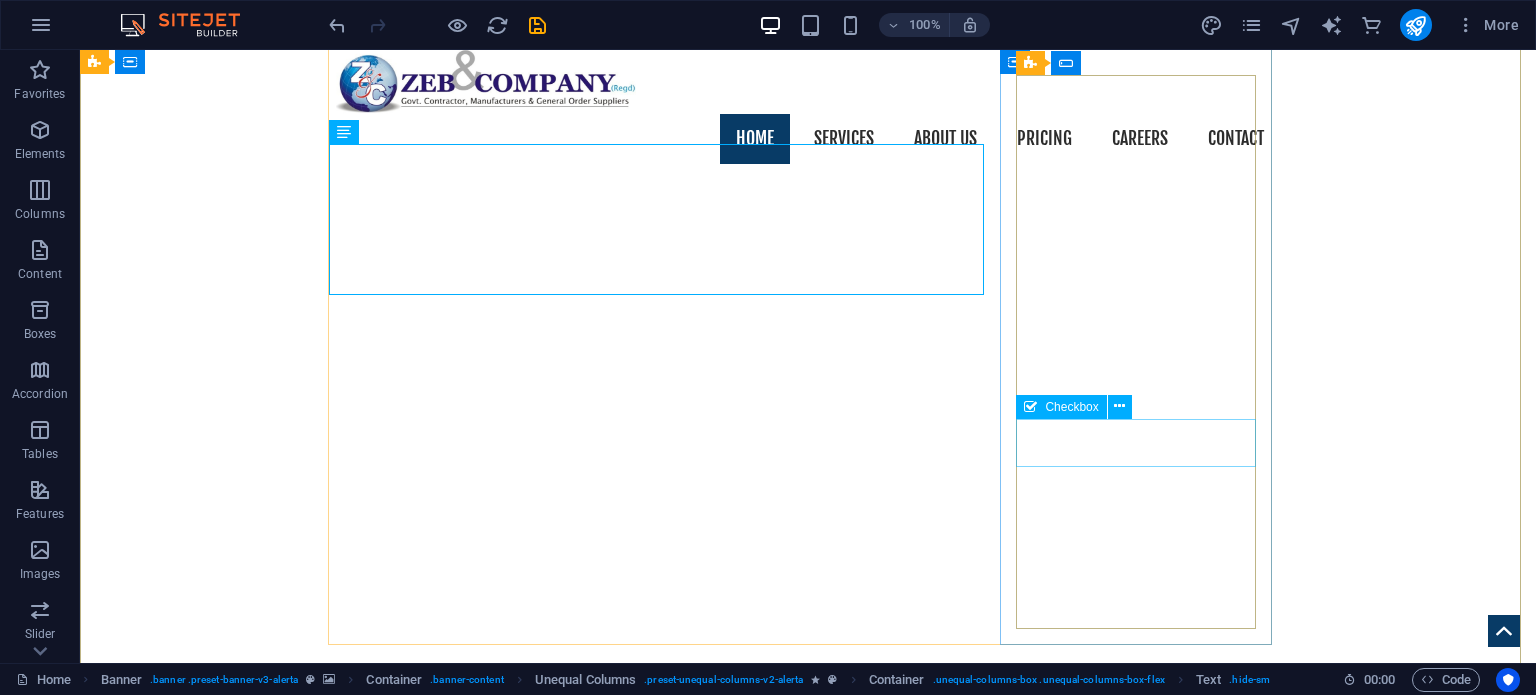 scroll, scrollTop: 292, scrollLeft: 0, axis: vertical 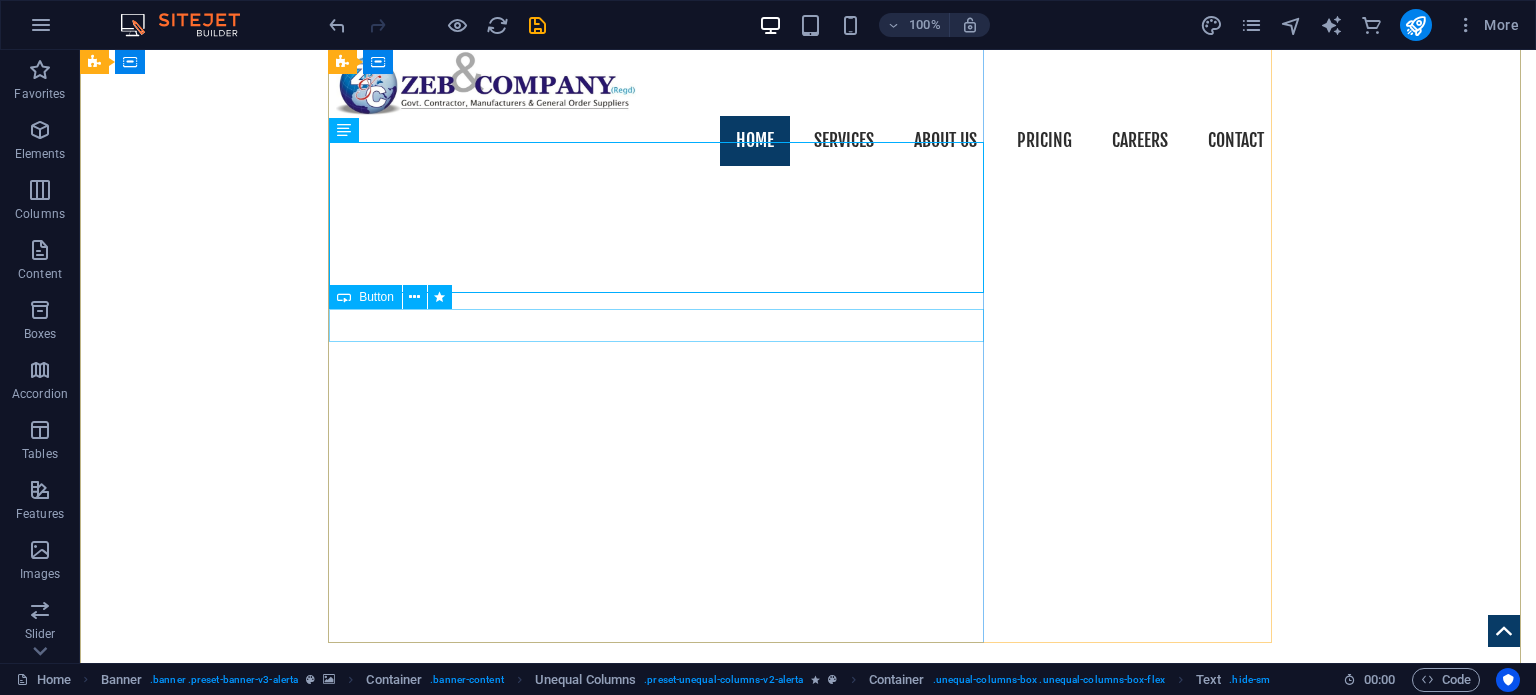 click on "Learn more" at bounding box center (808, 1332) 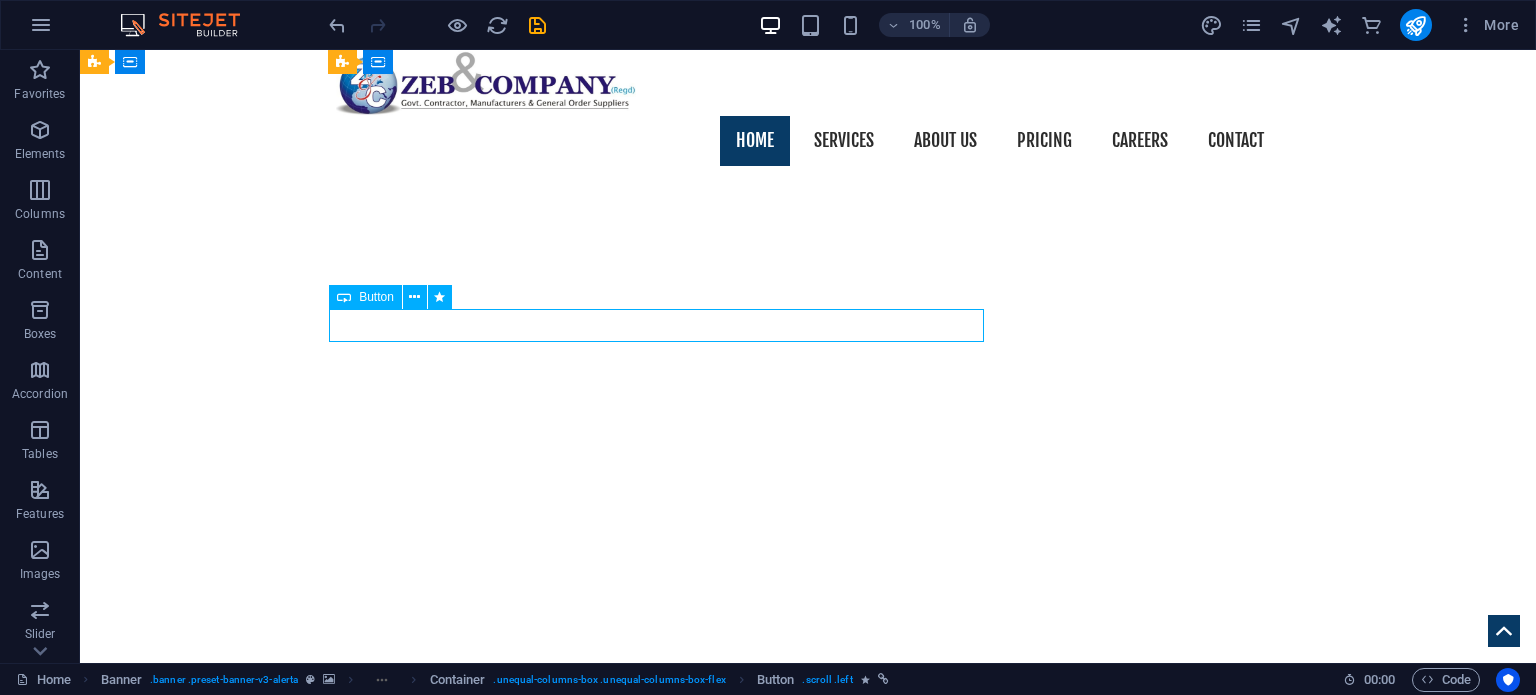click on "Learn more" at bounding box center (808, 1332) 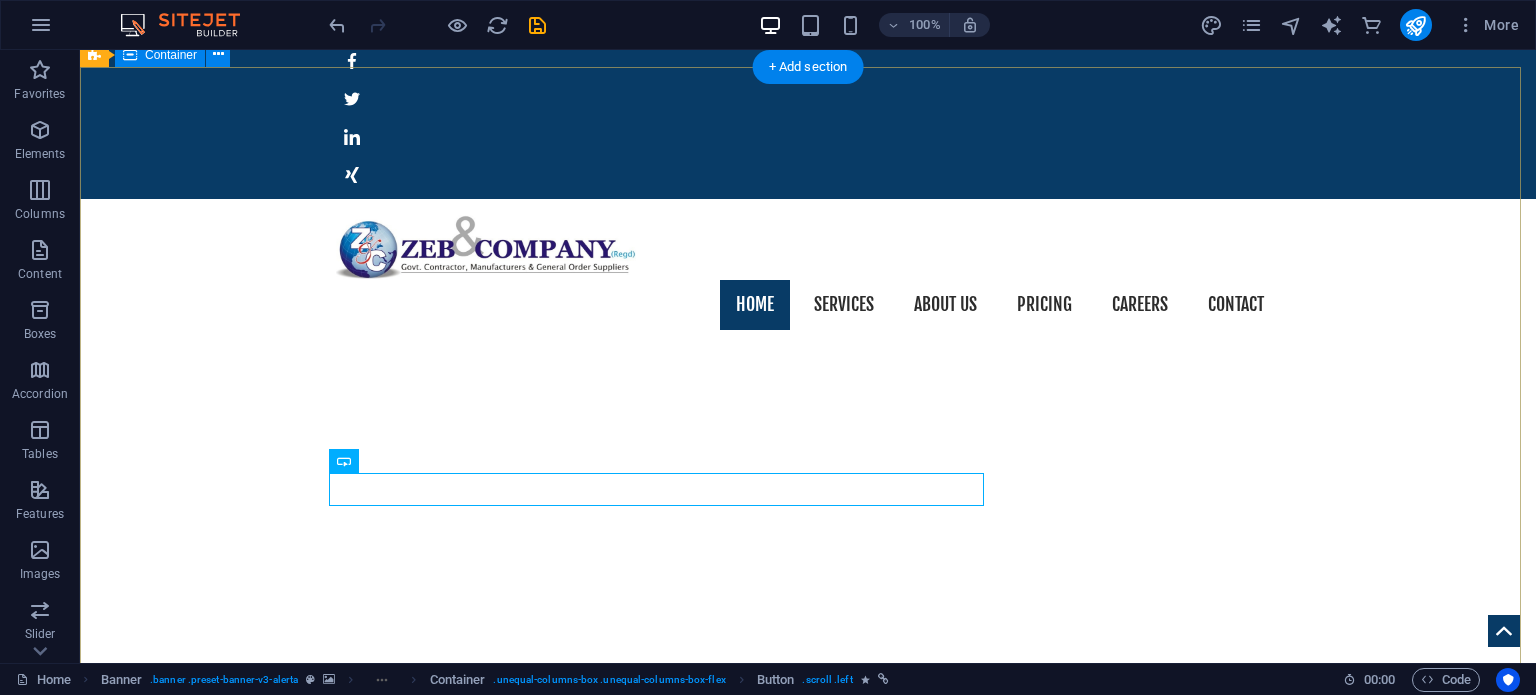 scroll, scrollTop: 132, scrollLeft: 0, axis: vertical 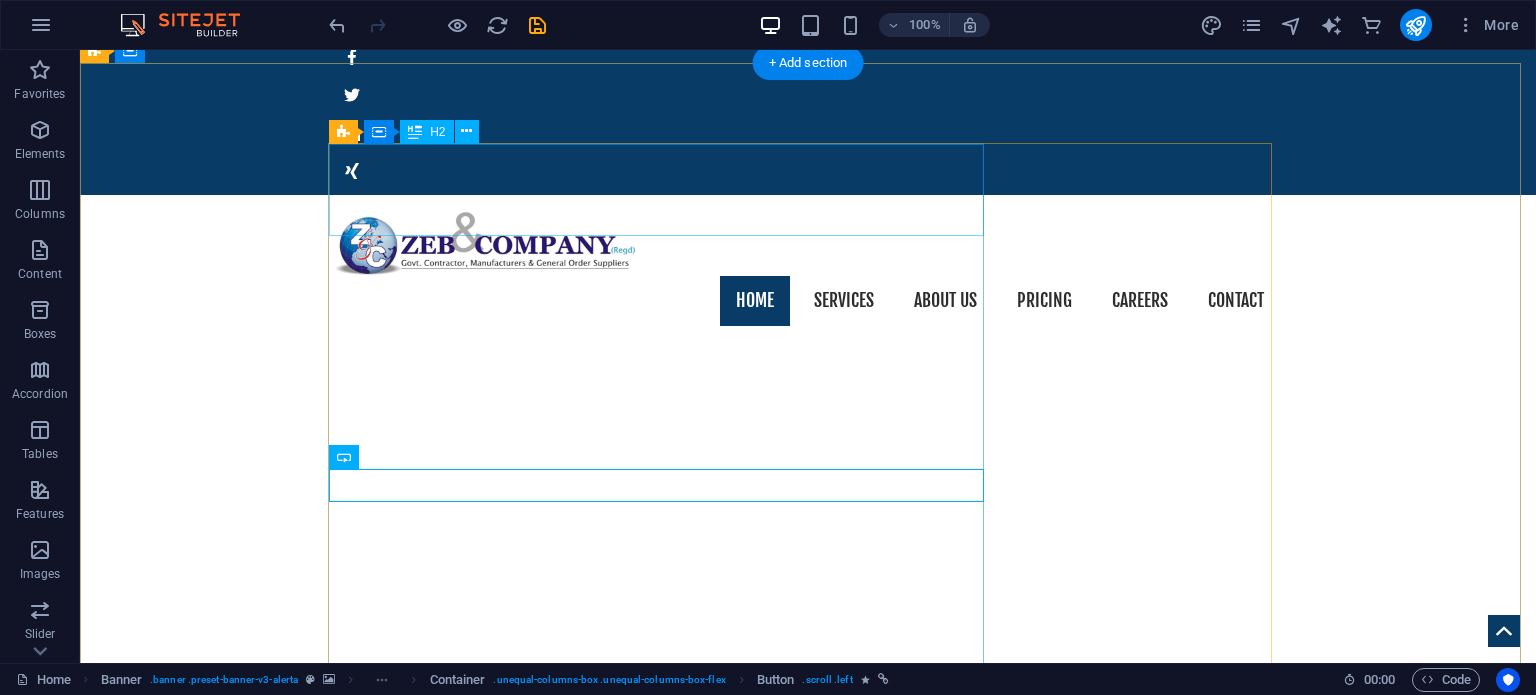 click on "GOVT. CONTRACTORS, MANUFACTURERS & GENERAL ORDER SUPPLIERS" at bounding box center (808, 1270) 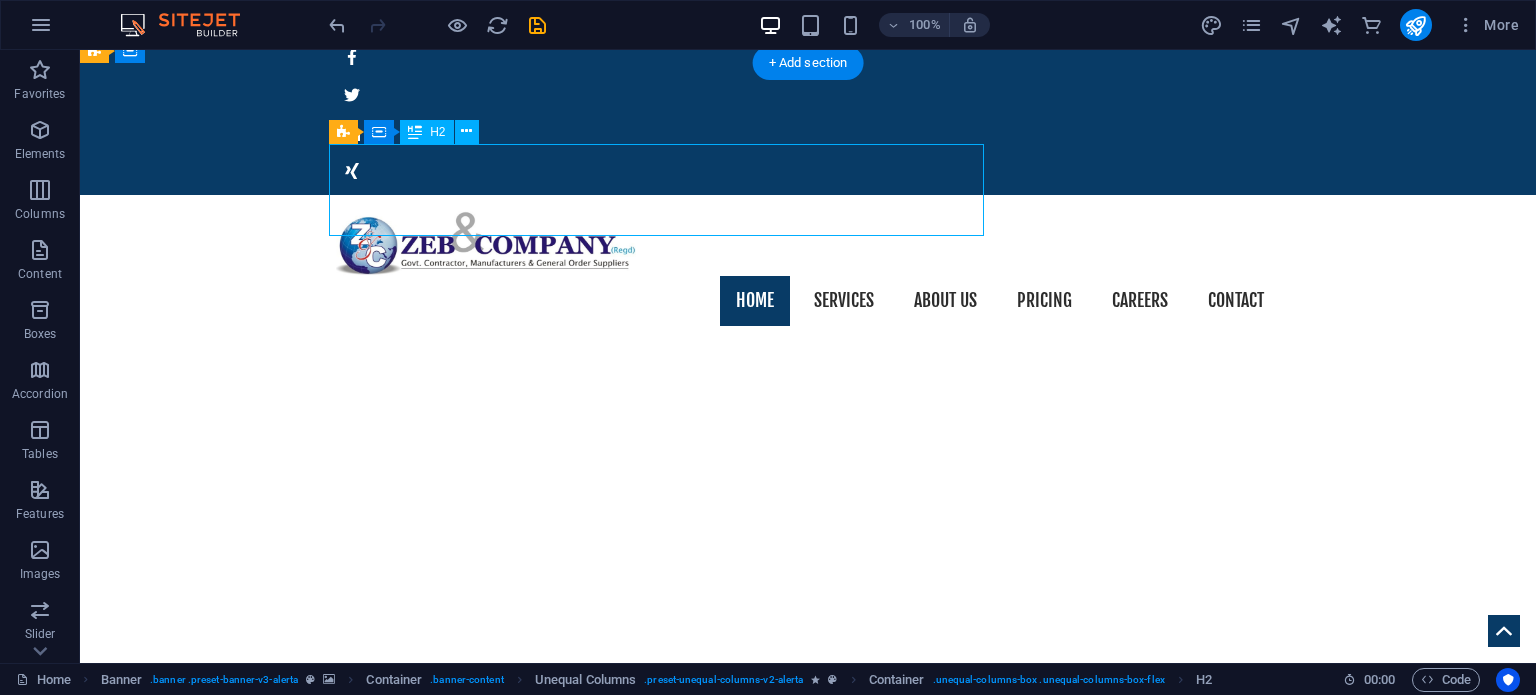 click on "GOVT. CONTRACTORS, MANUFACTURERS & GENERAL ORDER SUPPLIERS" at bounding box center (808, 1270) 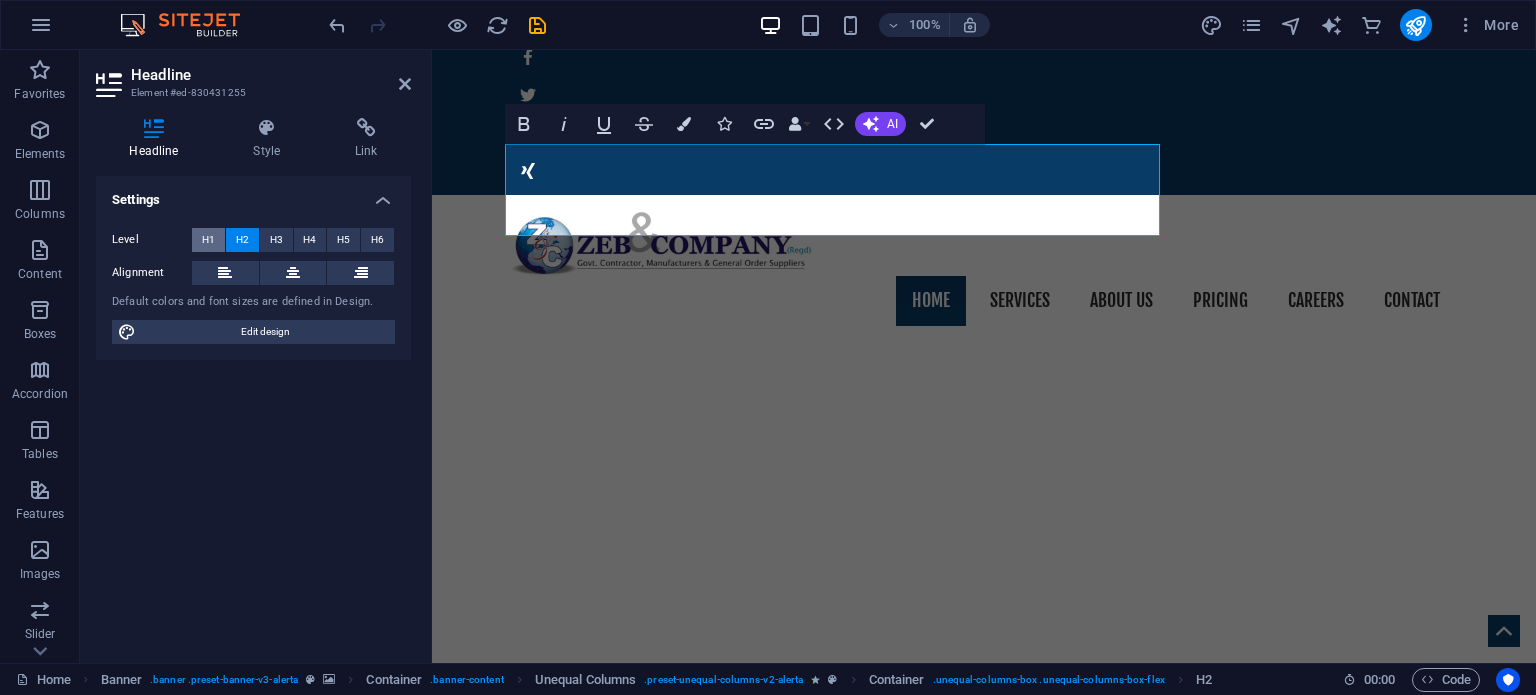 click on "H1" at bounding box center [208, 240] 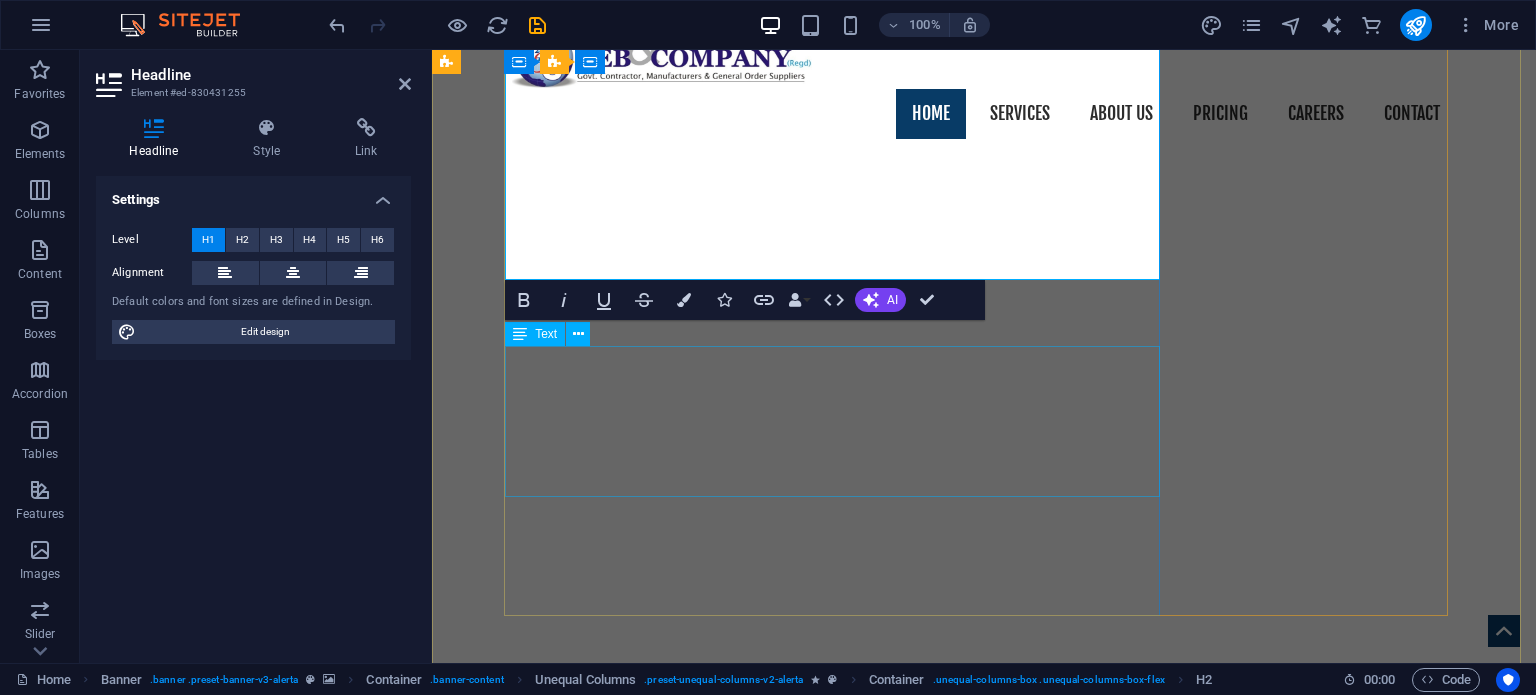 scroll, scrollTop: 282, scrollLeft: 0, axis: vertical 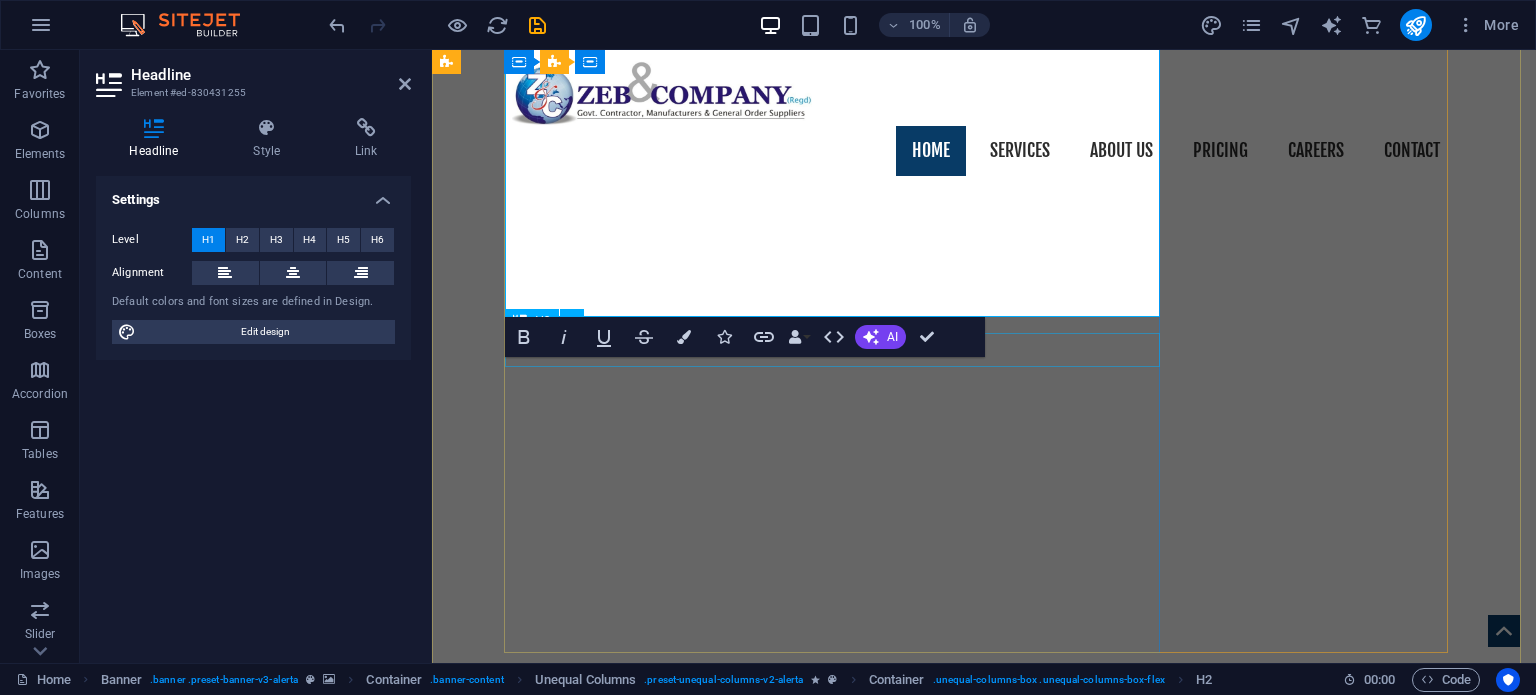 click on "in all 04 provinces and around the country." at bounding box center [984, 1296] 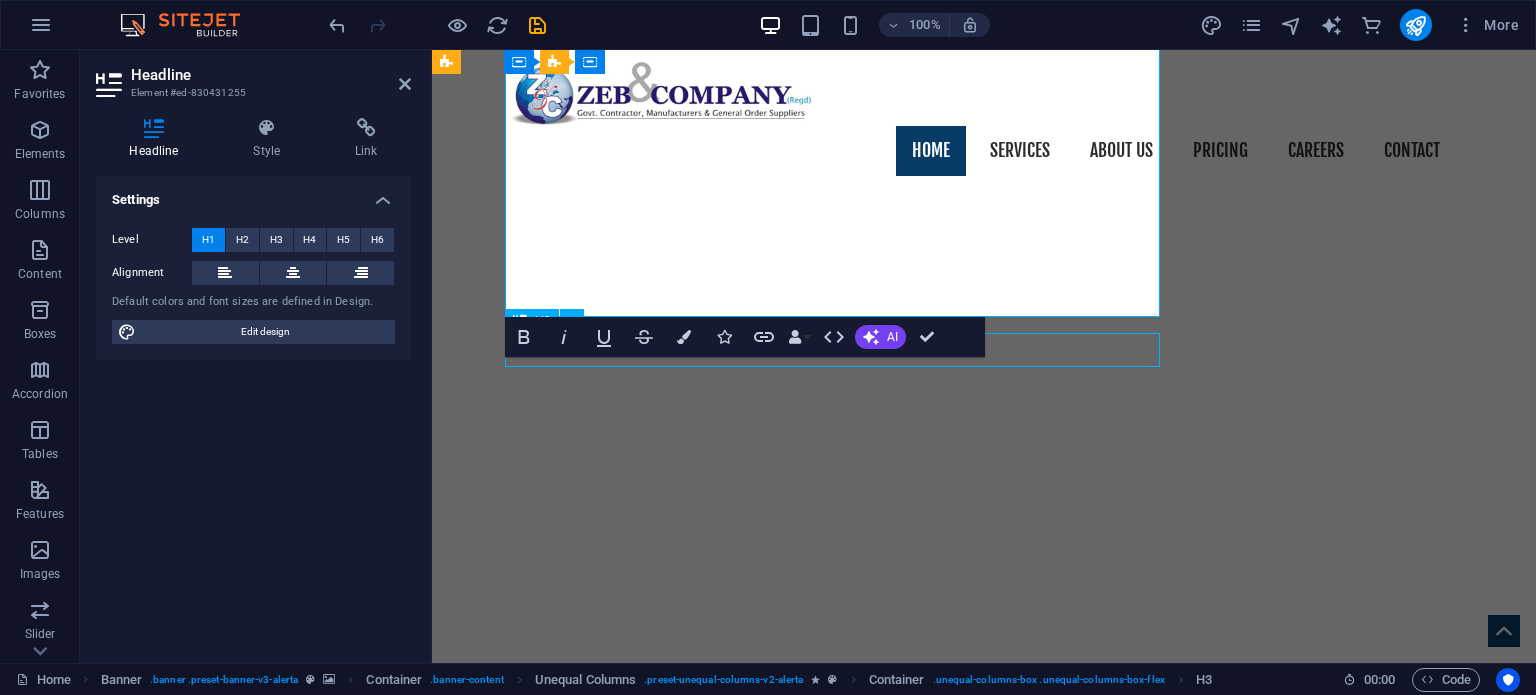 click on "in all 04 provinces and around the country." at bounding box center [984, 1296] 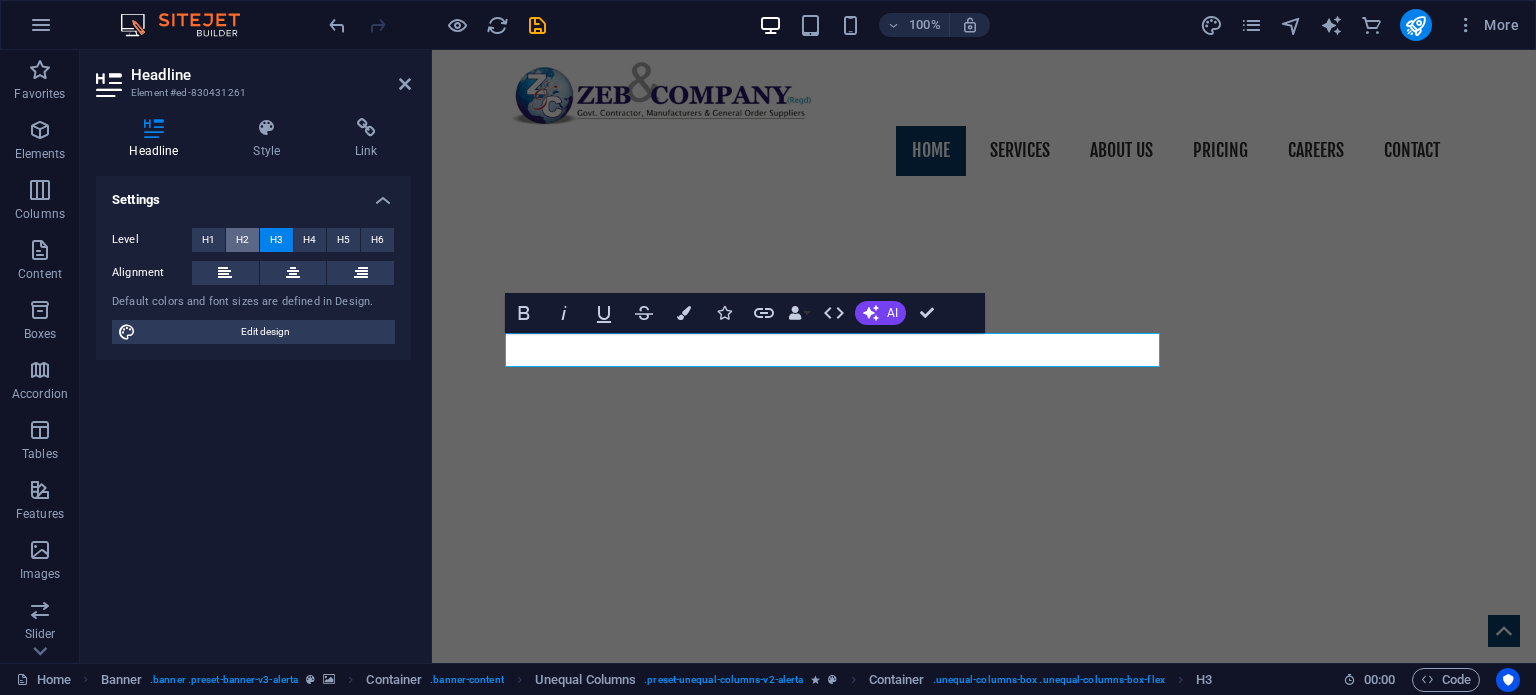 click on "H2" at bounding box center [242, 240] 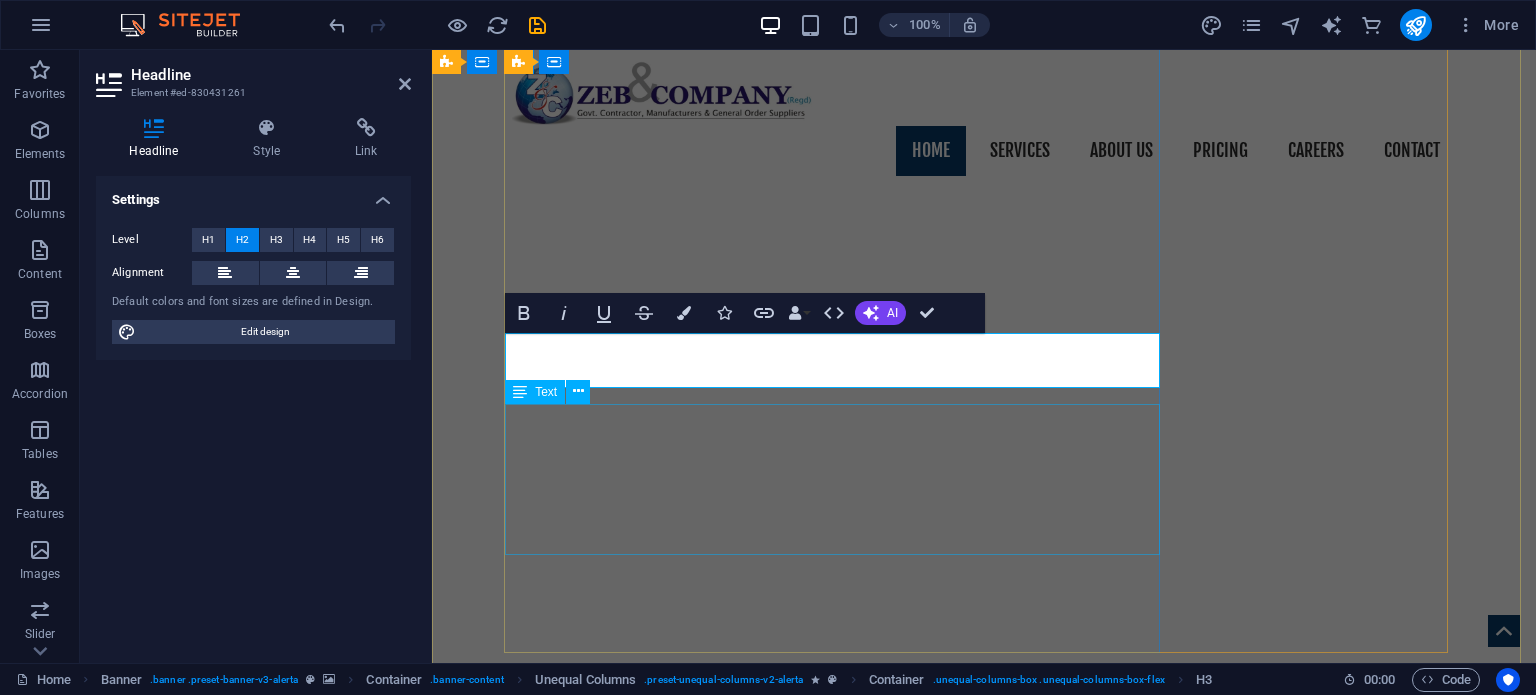 click on "Zeb & Co. specializes in producing and supplying various relief goods across the country, from tents and blankets to all kinds of food and non food items. We collaborate with national organizations and multinational companies, prioritizing quality and timely delivery, ensuring a reliable partnership while upholding ethical business practices and competitive pricing" at bounding box center [984, 1397] 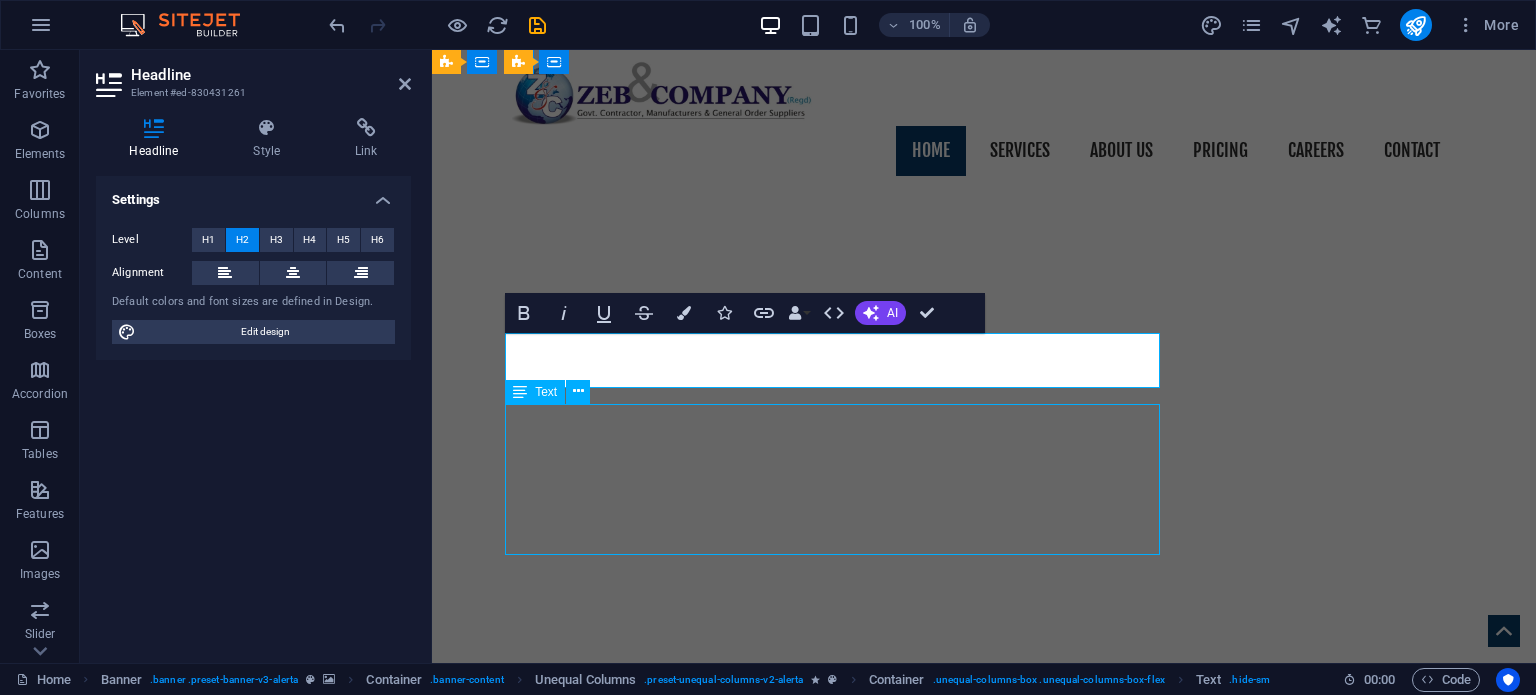 click on "Zeb & Co. specializes in producing and supplying various relief goods across the country, from tents and blankets to all kinds of food and non food items. We collaborate with national organizations and multinational companies, prioritizing quality and timely delivery, ensuring a reliable partnership while upholding ethical business practices and competitive pricing" at bounding box center (984, 1397) 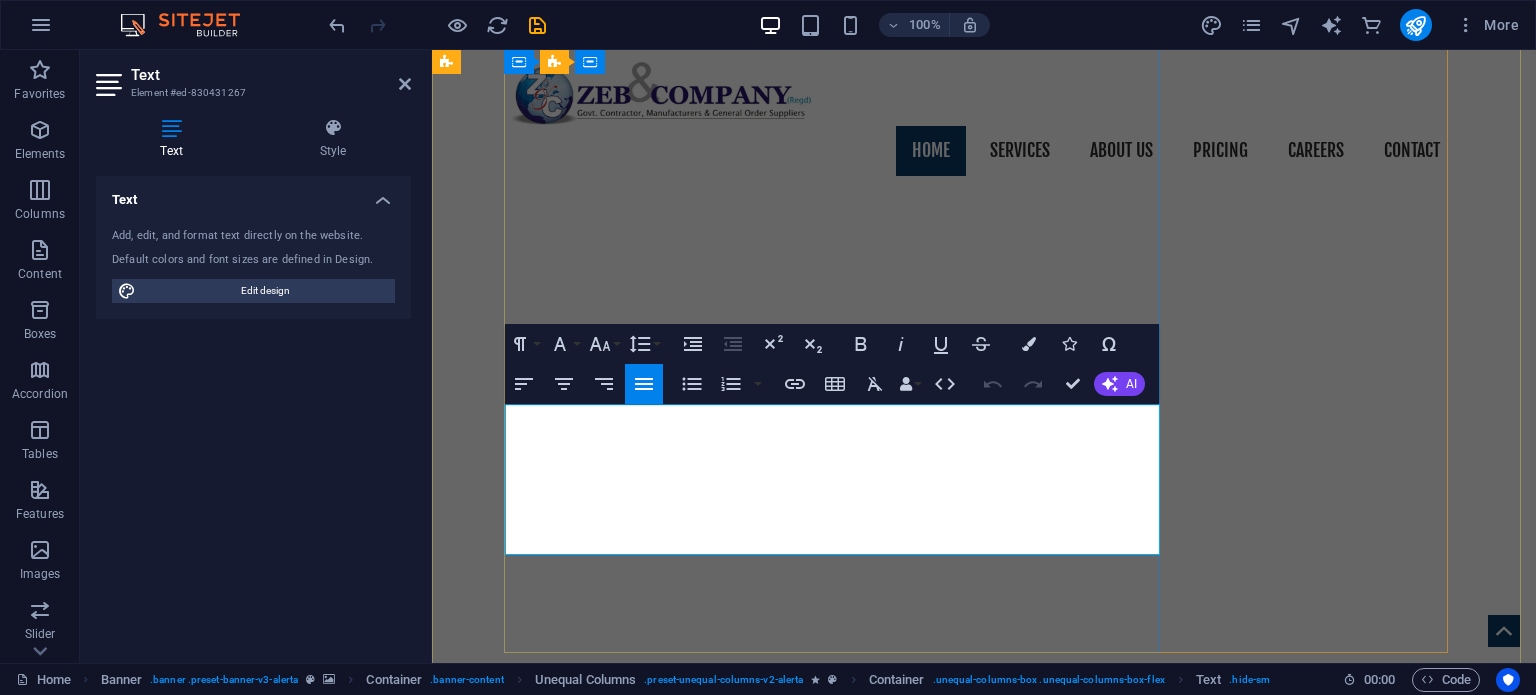 drag, startPoint x: 706, startPoint y: 535, endPoint x: 514, endPoint y: 425, distance: 221.2781 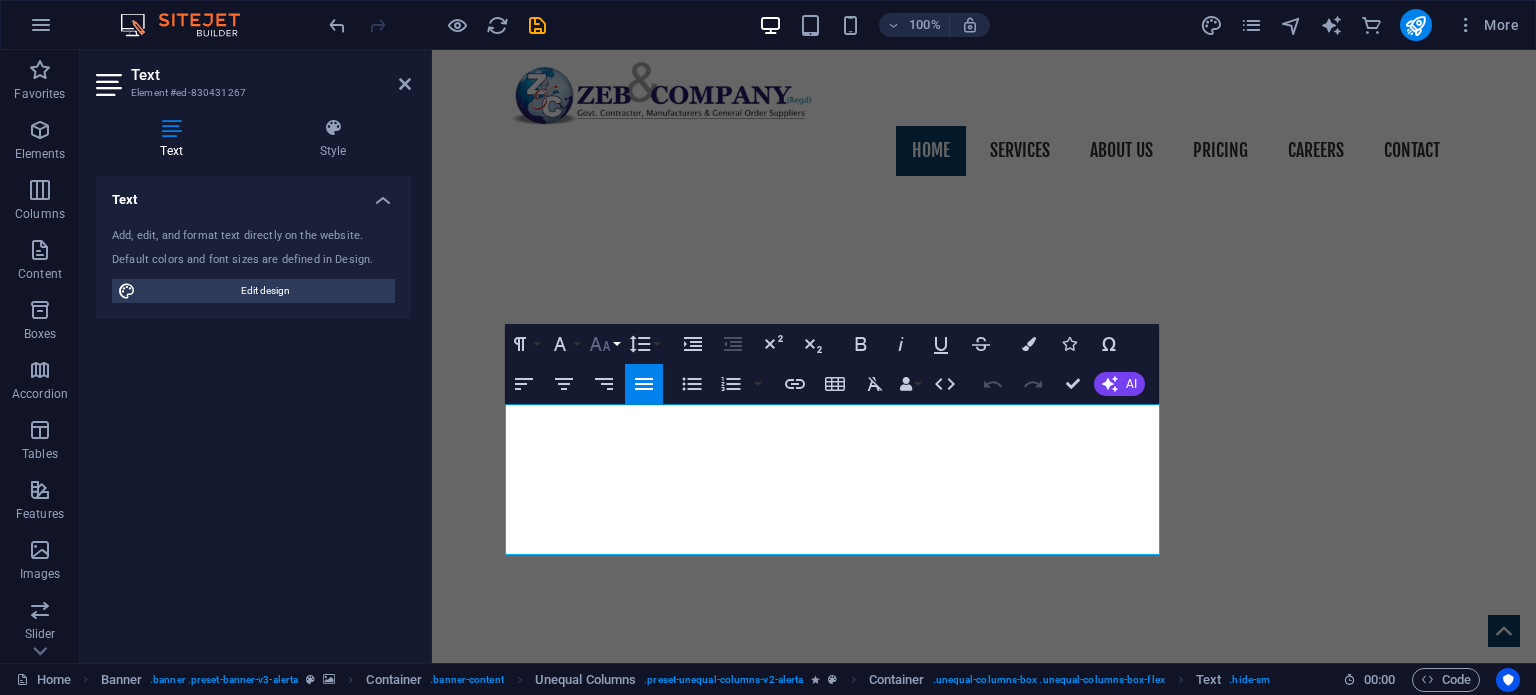 click 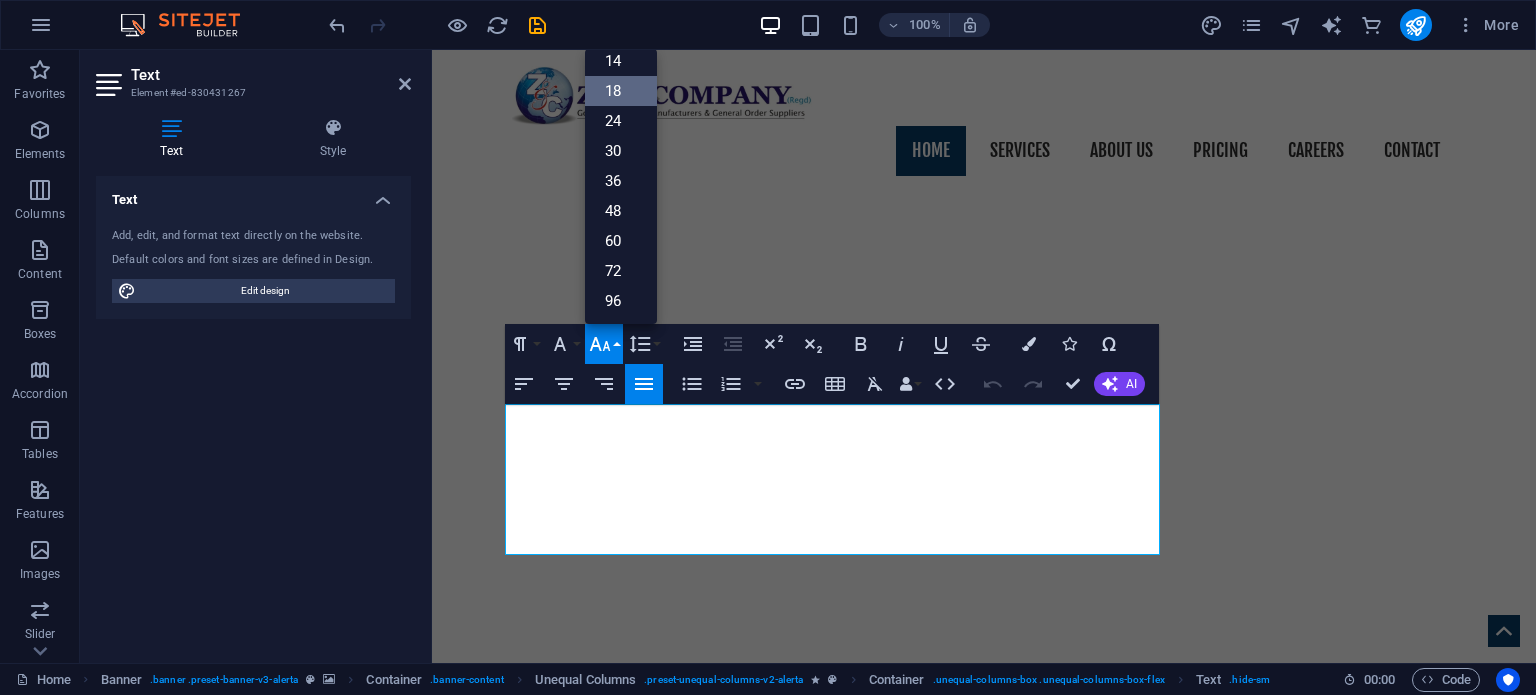 scroll, scrollTop: 160, scrollLeft: 0, axis: vertical 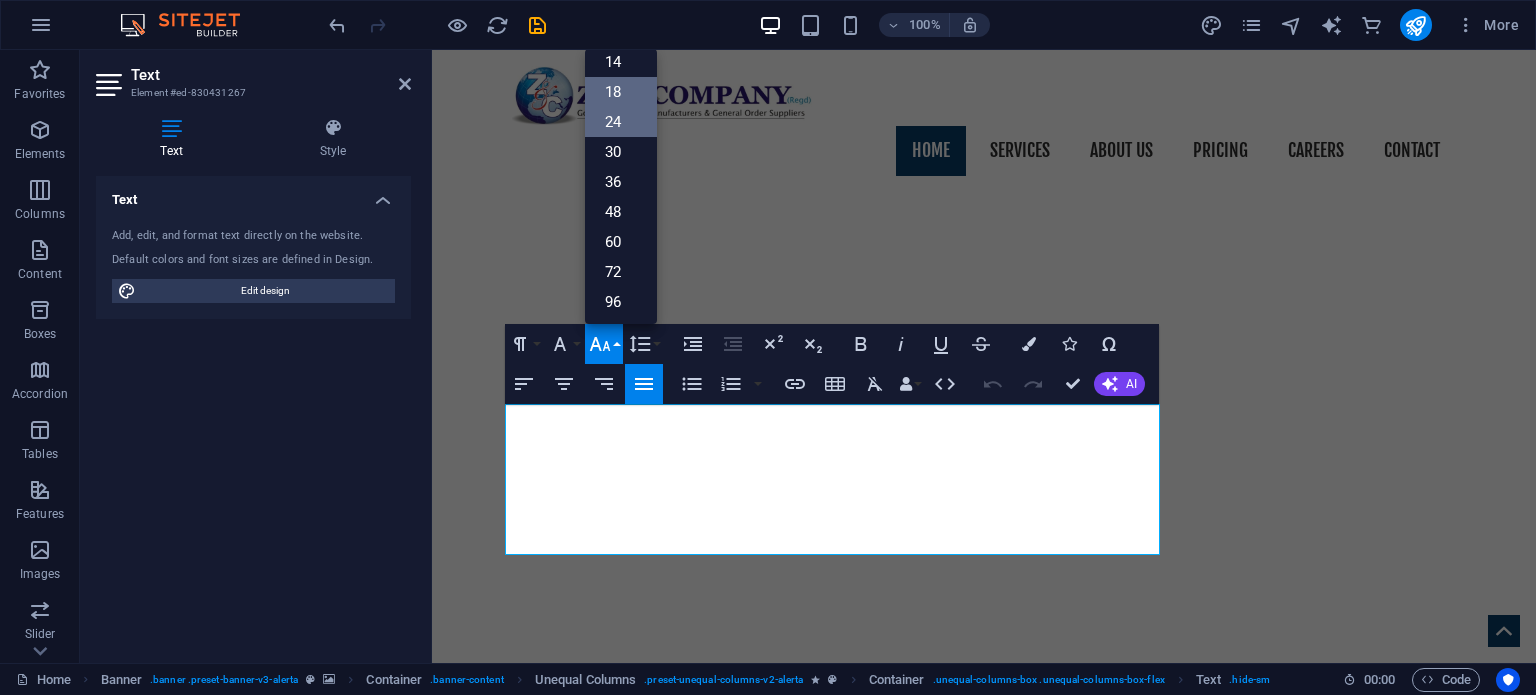click on "24" at bounding box center [621, 122] 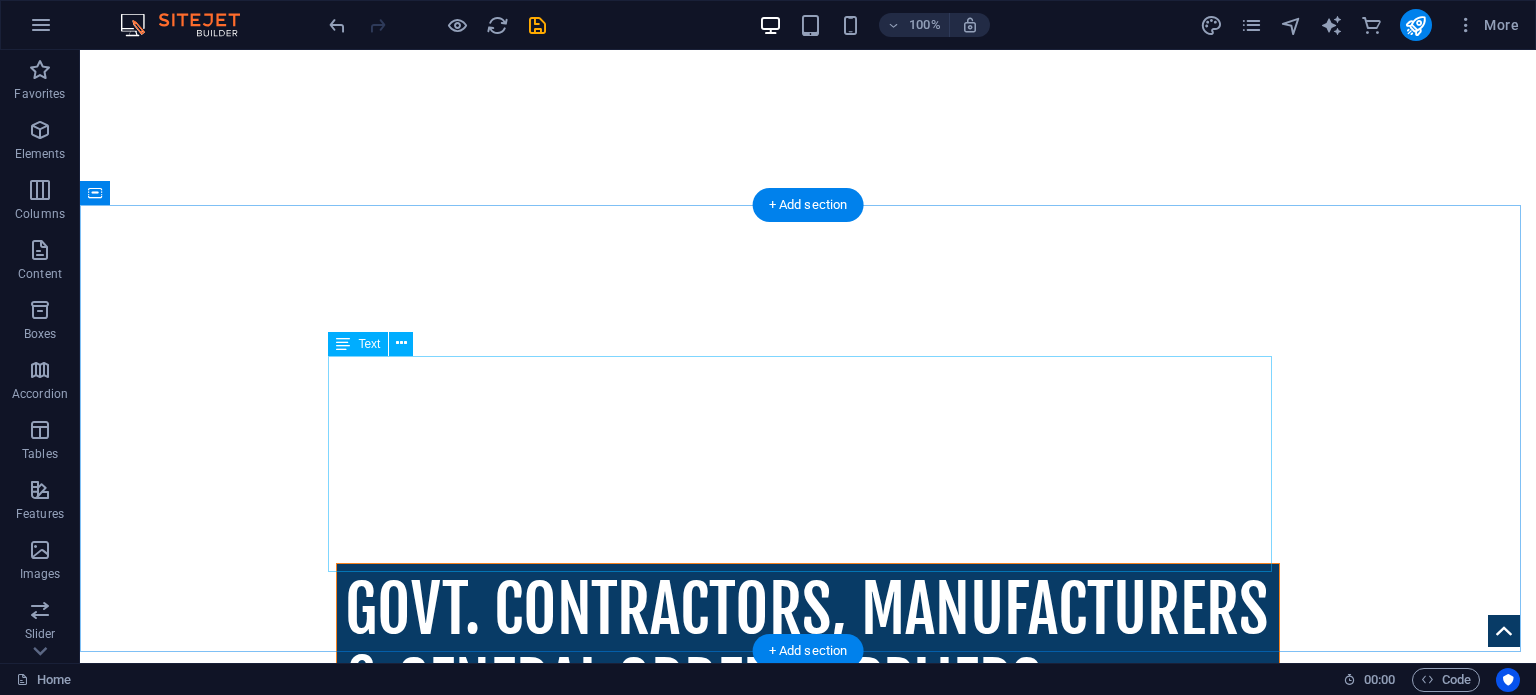 scroll, scrollTop: 842, scrollLeft: 0, axis: vertical 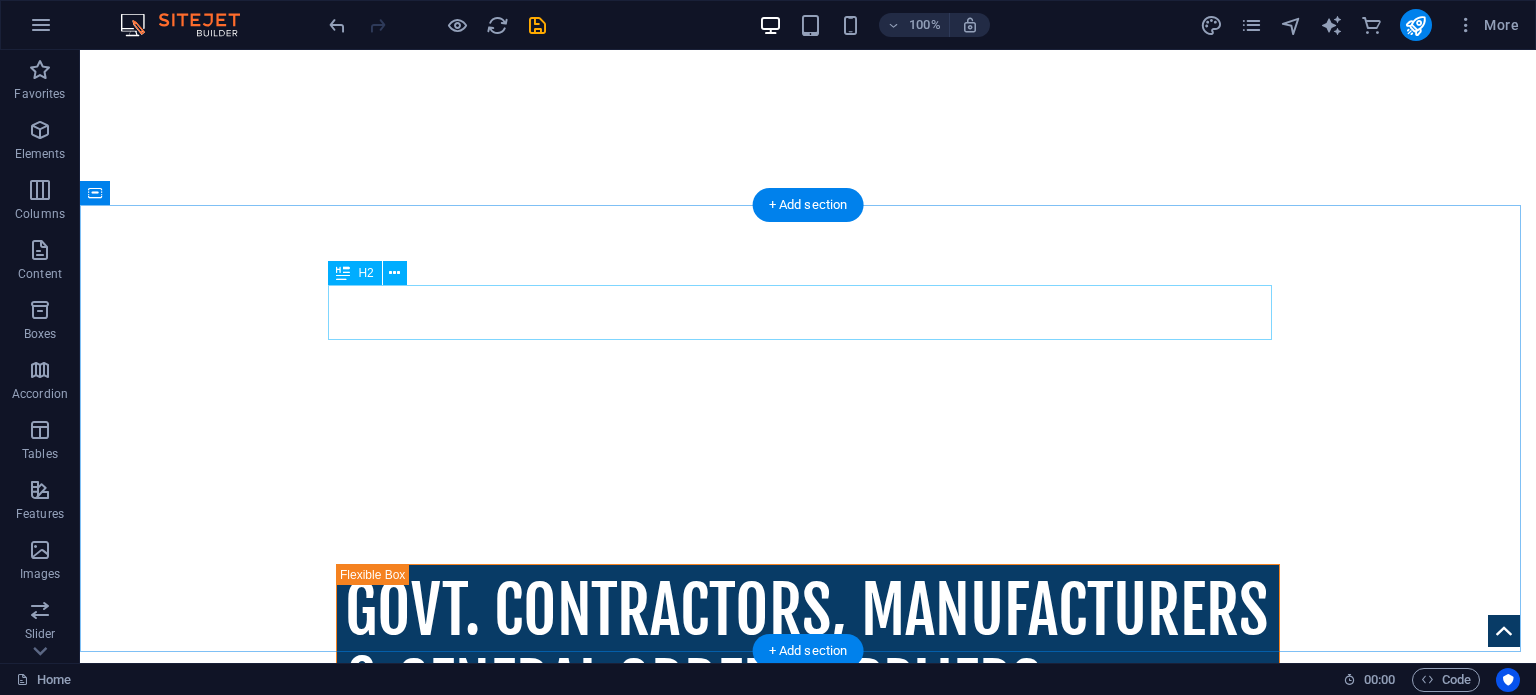 click on "Investigative Agency From [CITY]" at bounding box center [808, 1828] 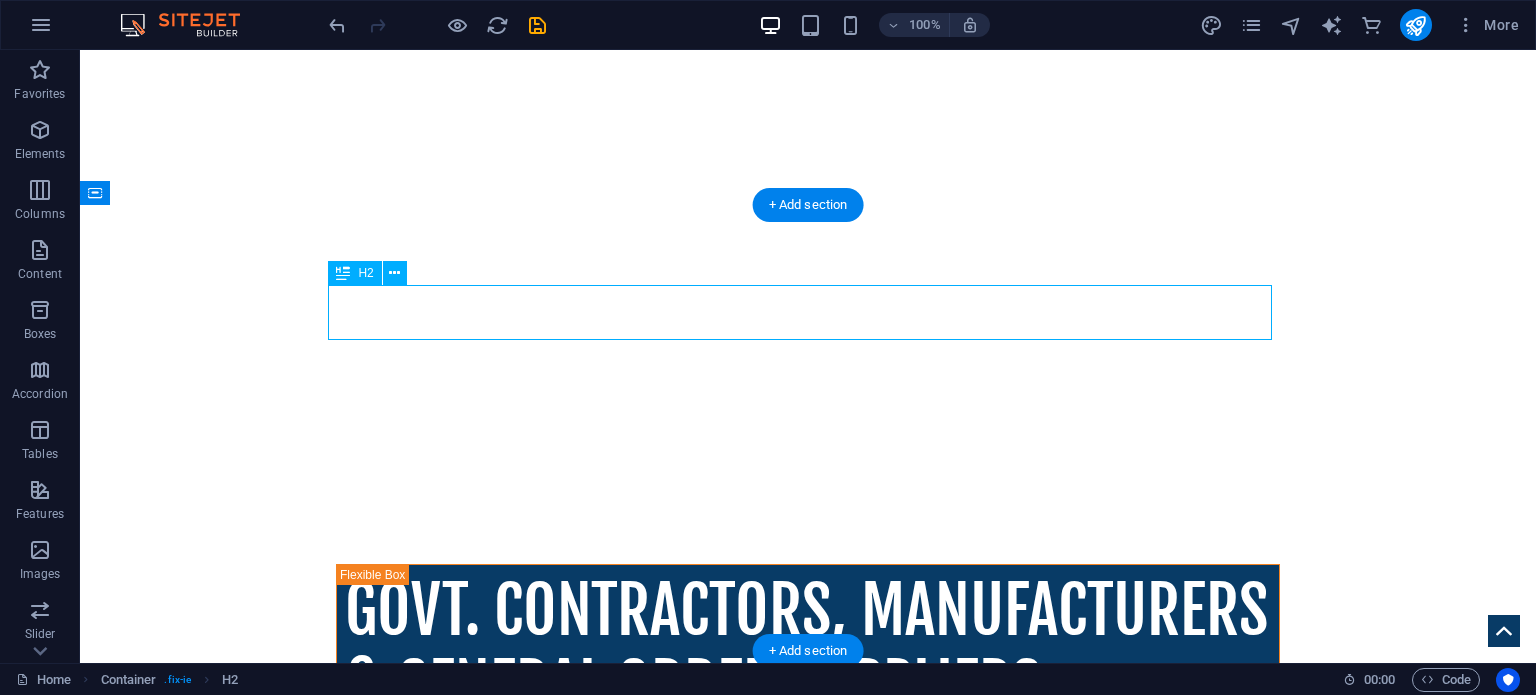 click on "Investigative Agency From [CITY]" at bounding box center [808, 1828] 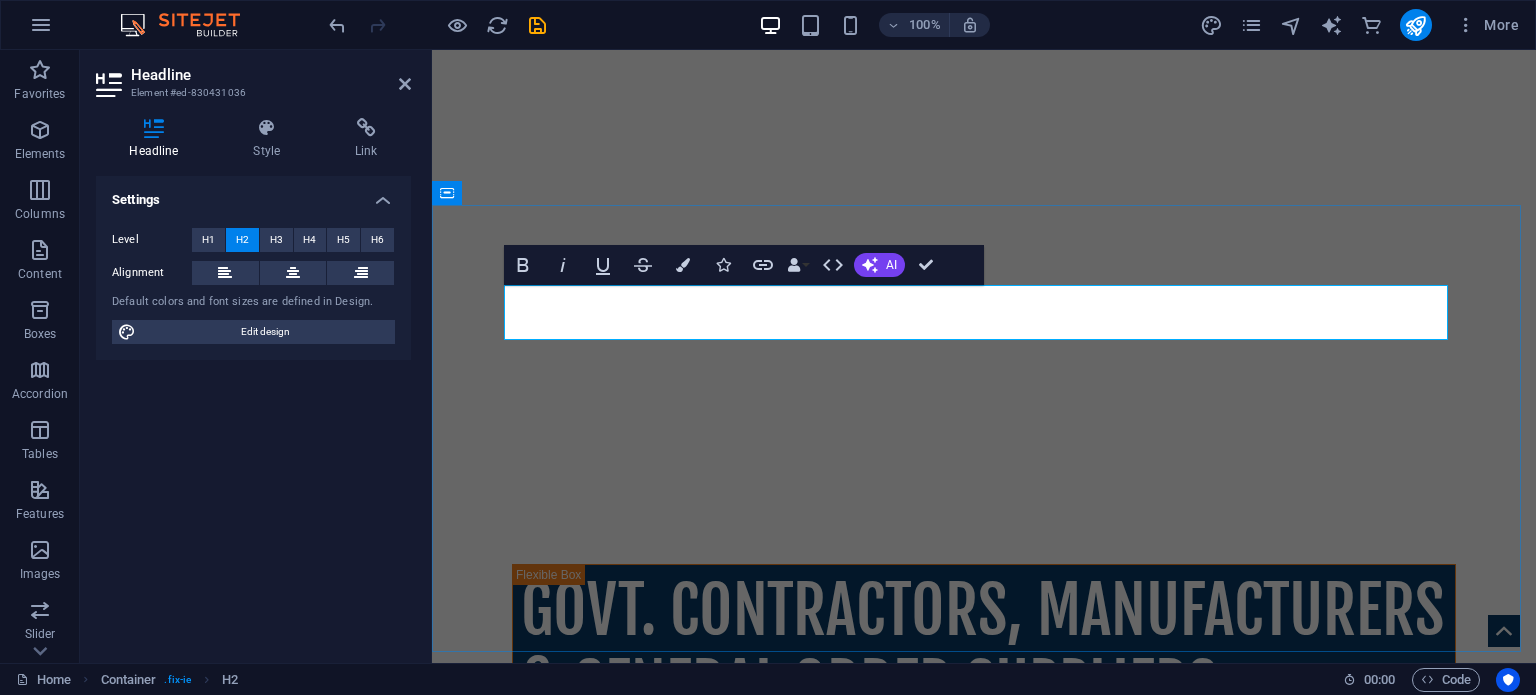 click on "Investigative Agency From [CITY]" at bounding box center [728, 1828] 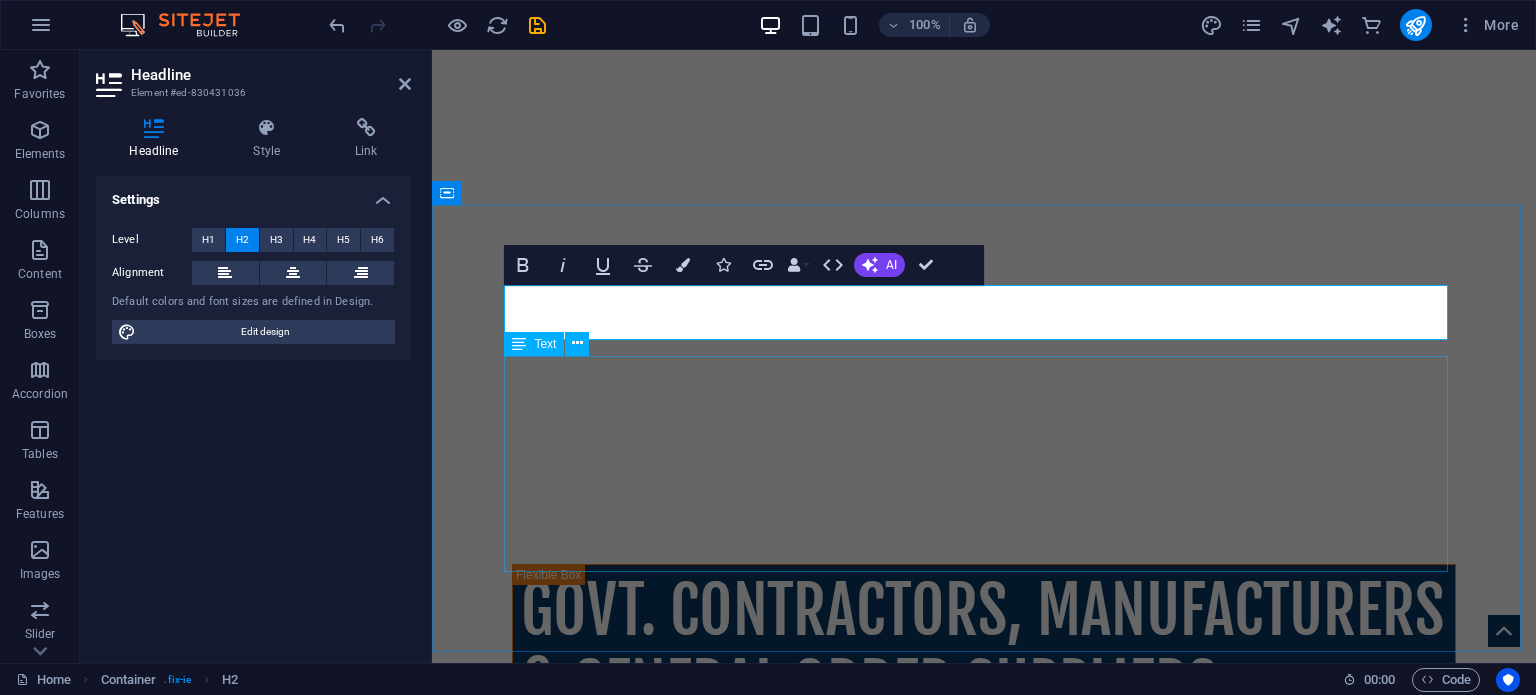 click on "Lorem ipsum dolor sit amet, consetetur sadipscing elitr, sed diam nonumy eirmod tempor invidunt ut labore et dolore magna aliquyam erat, sed diam voluptua. At vero eos et accusam et justo duo dolores et ea rebum. Stet clita kasd gubergren, no sea takimata sanctus est Lorem ipsum dolor sit amet.Lorem ipsum dolor sit amet, consetetur sadipscing elitr, sed diam nonumy eirmod tempor invidunt ut labore et dolore magna aliquyam erat, sed diam voluptua. At vero eos et accusam et justo duo dolores et ea rebum. Stet clita kasd gubergren, no sea takimata sanctus est Lorem ipsum dolor sit amet. At vero eos et accusam et justo duo dolores et ea rebum. Stet clita kasd gubergren, no sea takimata sanctus est Lorem ipsum dolor sit amet.Lorem ipsum dolor sit amet, consetetur sadipscing elitr, sed diam nonumy eirmod tempor invidunt ut labore et dolore magna aliquyam erat, sed diam voluptua." at bounding box center [984, 1979] 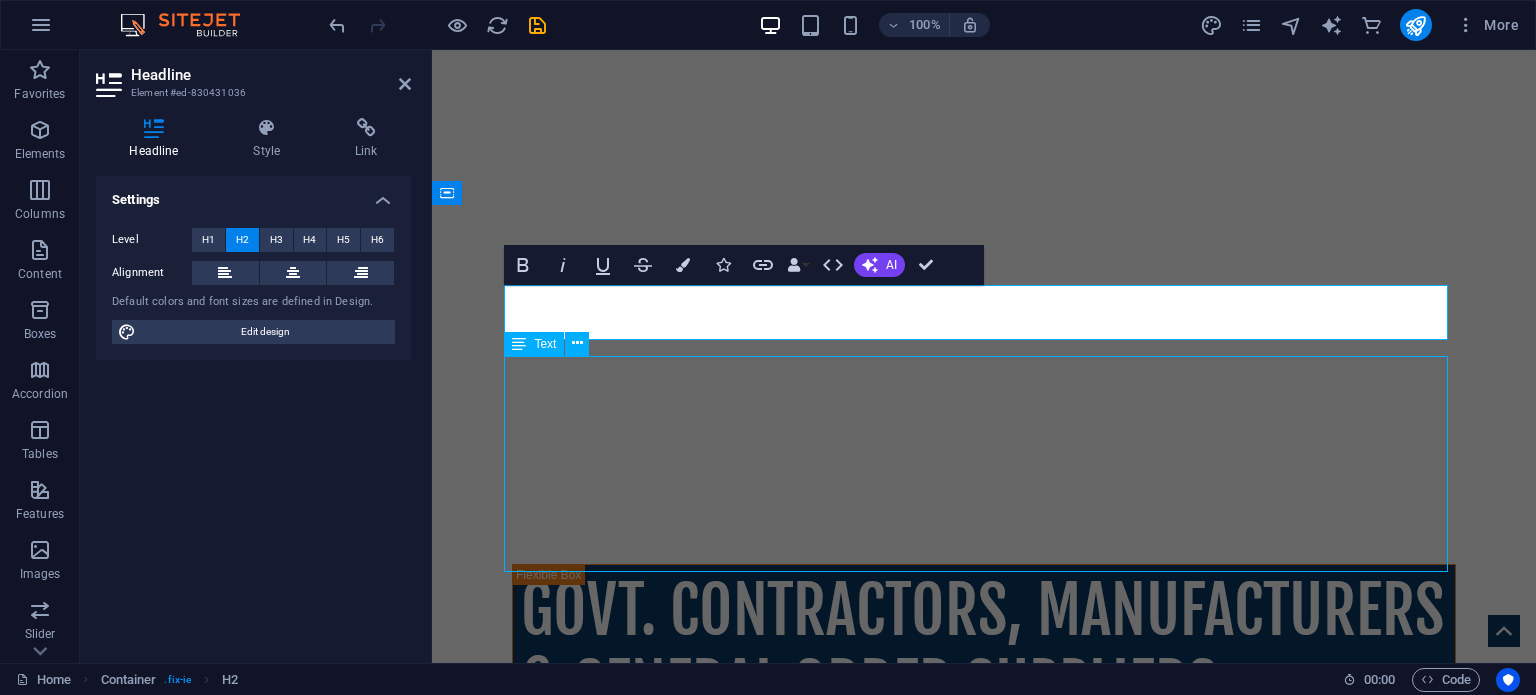 click on "Lorem ipsum dolor sit amet, consetetur sadipscing elitr, sed diam nonumy eirmod tempor invidunt ut labore et dolore magna aliquyam erat, sed diam voluptua. At vero eos et accusam et justo duo dolores et ea rebum. Stet clita kasd gubergren, no sea takimata sanctus est Lorem ipsum dolor sit amet.Lorem ipsum dolor sit amet, consetetur sadipscing elitr, sed diam nonumy eirmod tempor invidunt ut labore et dolore magna aliquyam erat, sed diam voluptua. At vero eos et accusam et justo duo dolores et ea rebum. Stet clita kasd gubergren, no sea takimata sanctus est Lorem ipsum dolor sit amet. At vero eos et accusam et justo duo dolores et ea rebum. Stet clita kasd gubergren, no sea takimata sanctus est Lorem ipsum dolor sit amet.Lorem ipsum dolor sit amet, consetetur sadipscing elitr, sed diam nonumy eirmod tempor invidunt ut labore et dolore magna aliquyam erat, sed diam voluptua." at bounding box center (984, 1979) 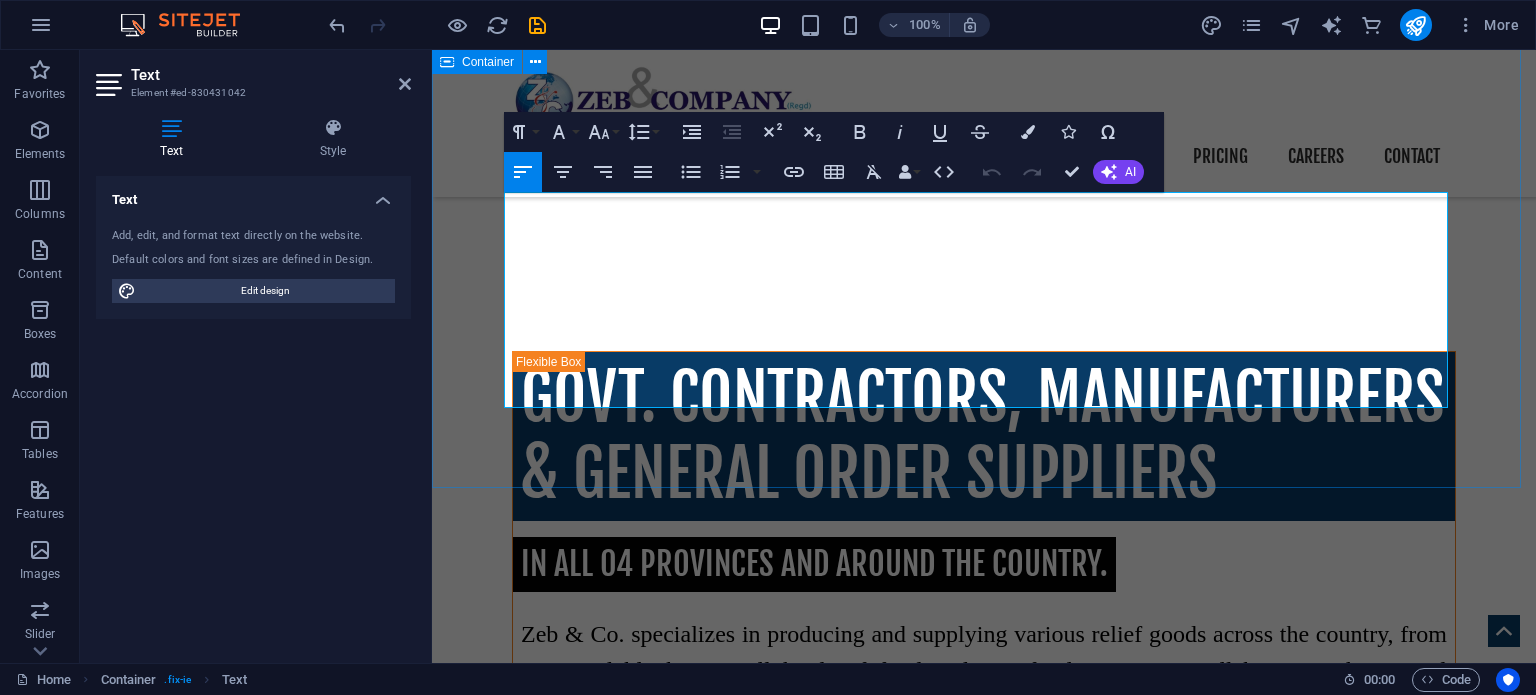 scroll, scrollTop: 1000, scrollLeft: 0, axis: vertical 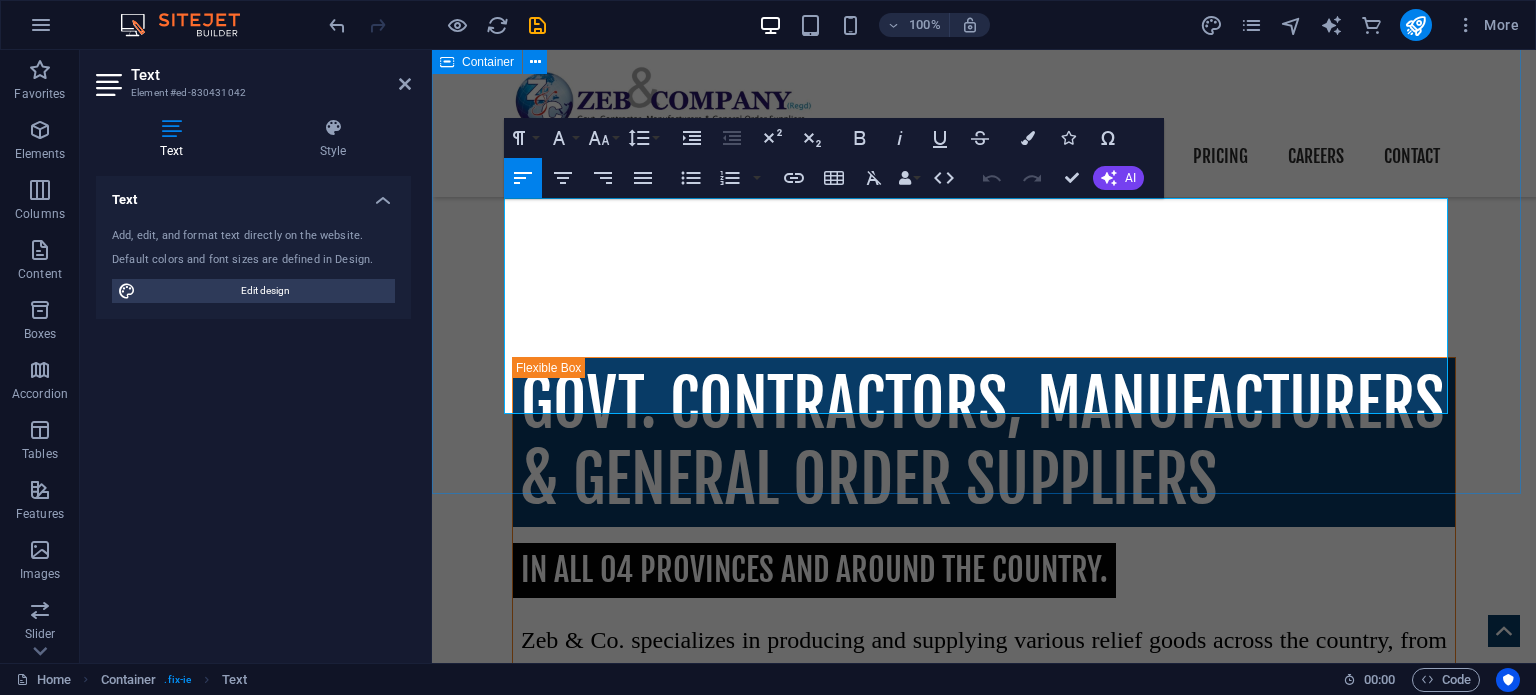 drag, startPoint x: 880, startPoint y: 407, endPoint x: 501, endPoint y: 203, distance: 430.41492 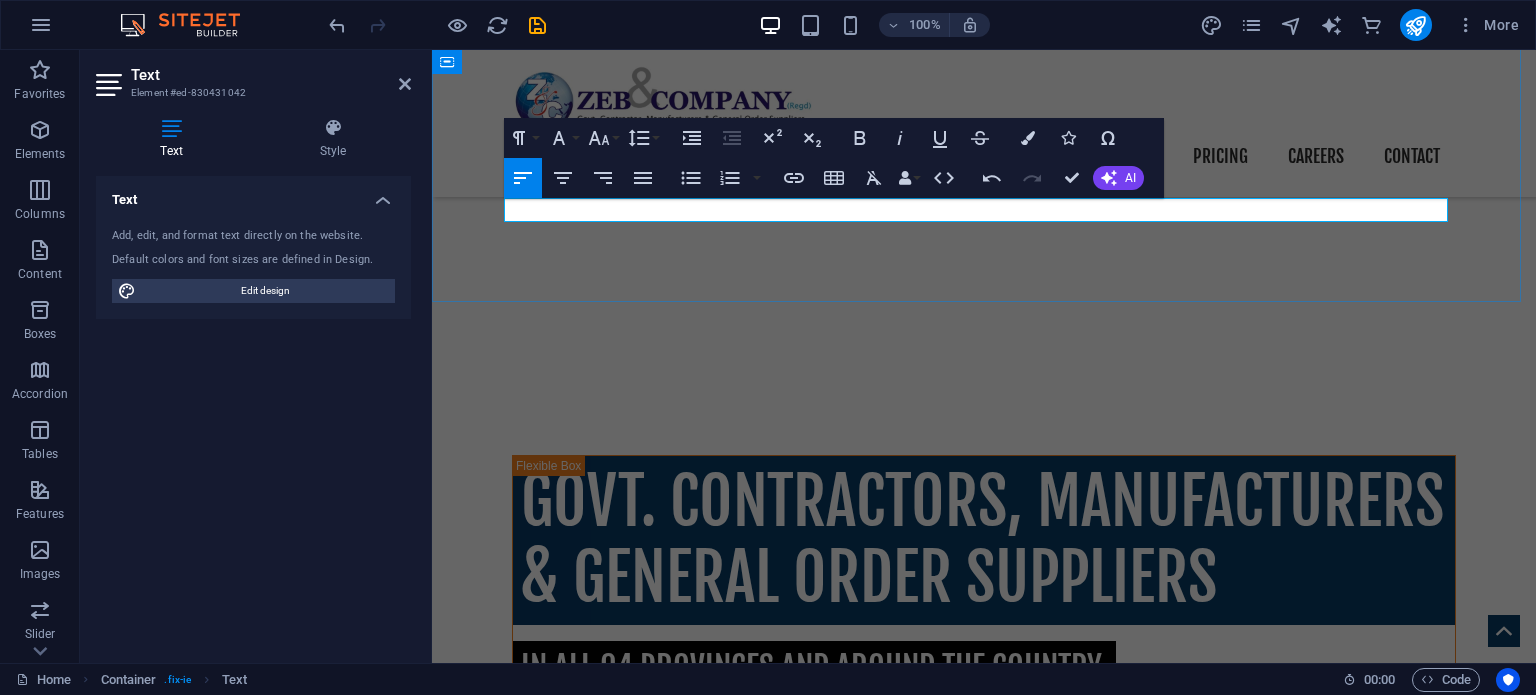 click at bounding box center (984, 1774) 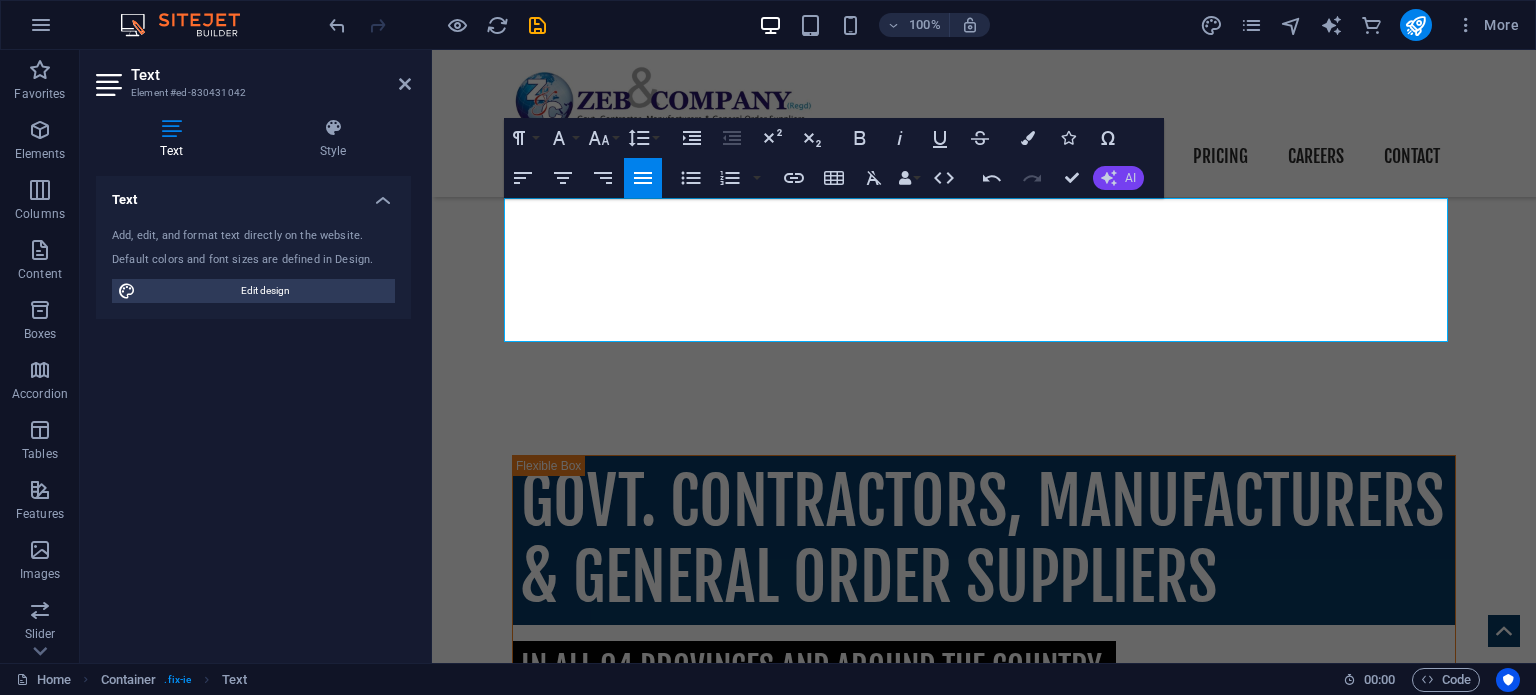 click 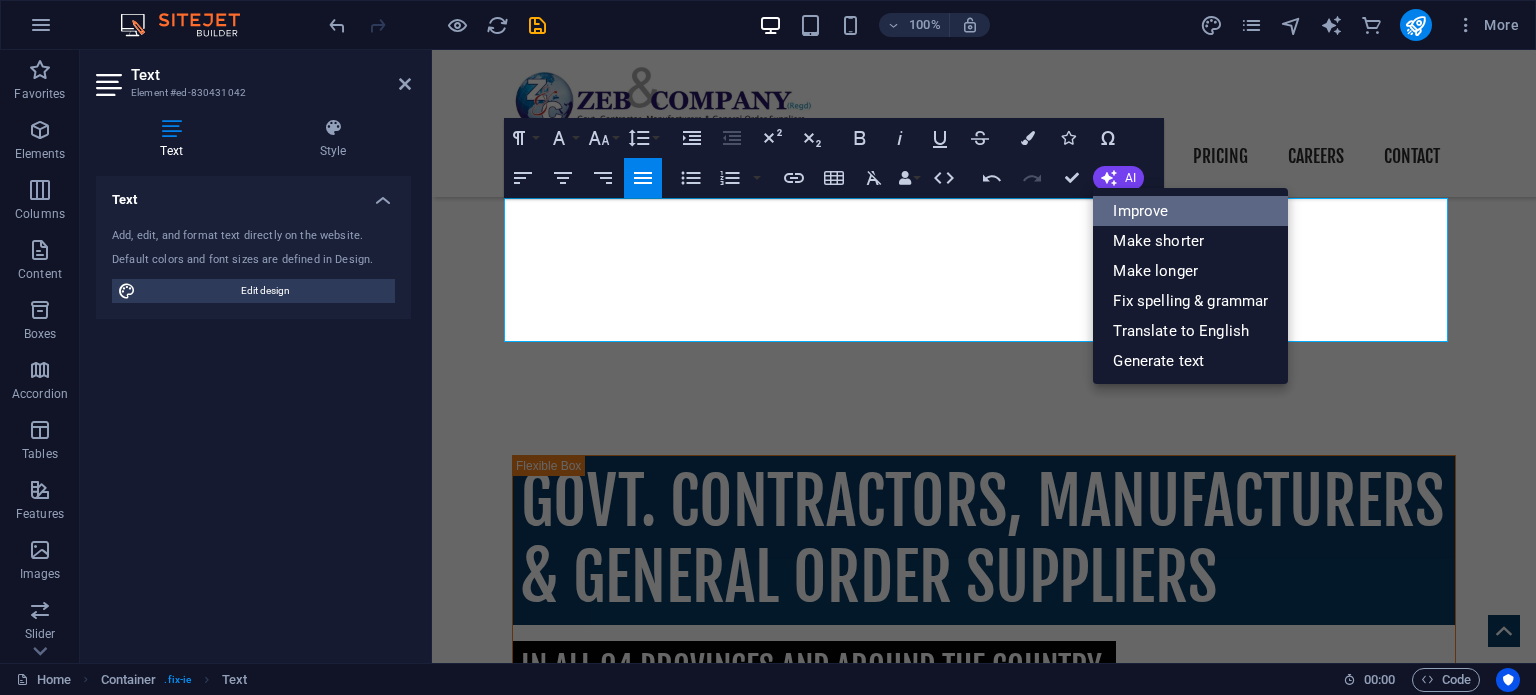 click on "Improve" at bounding box center (1190, 211) 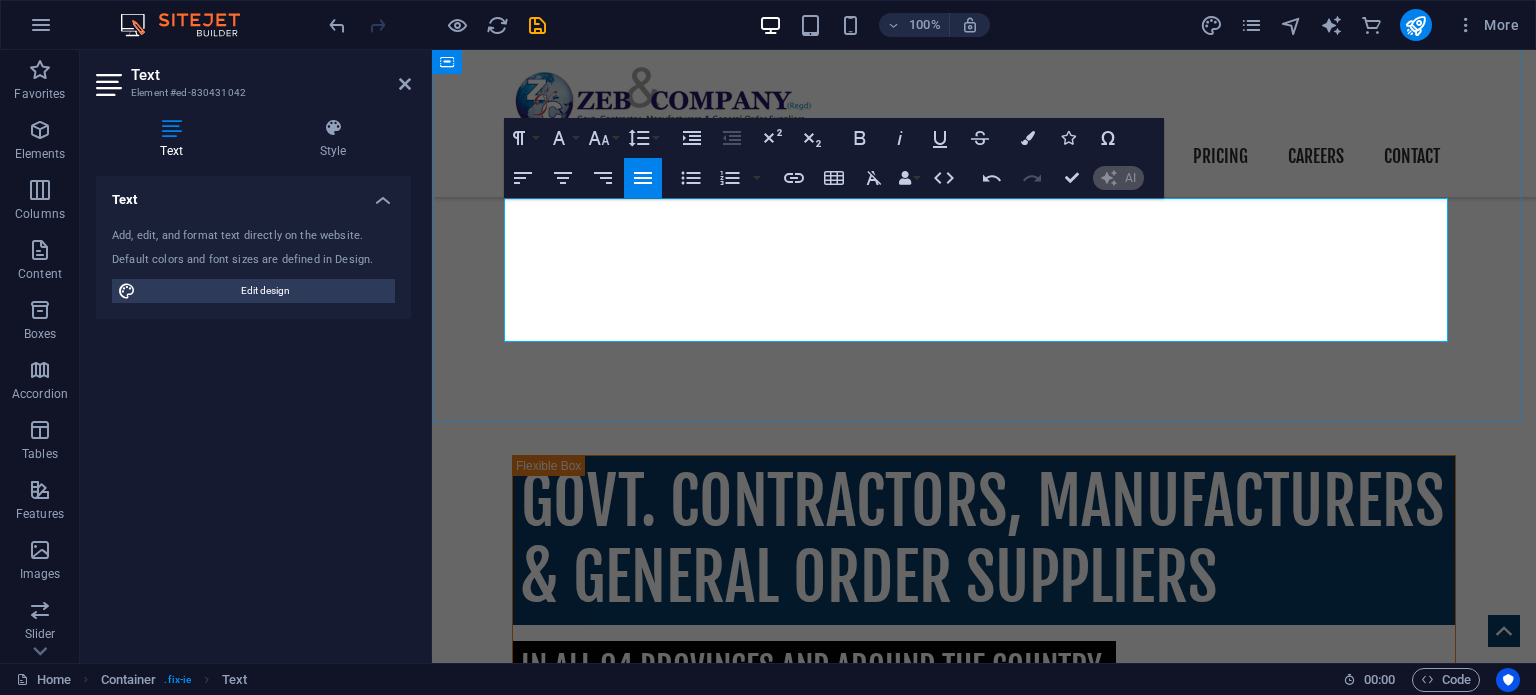 type 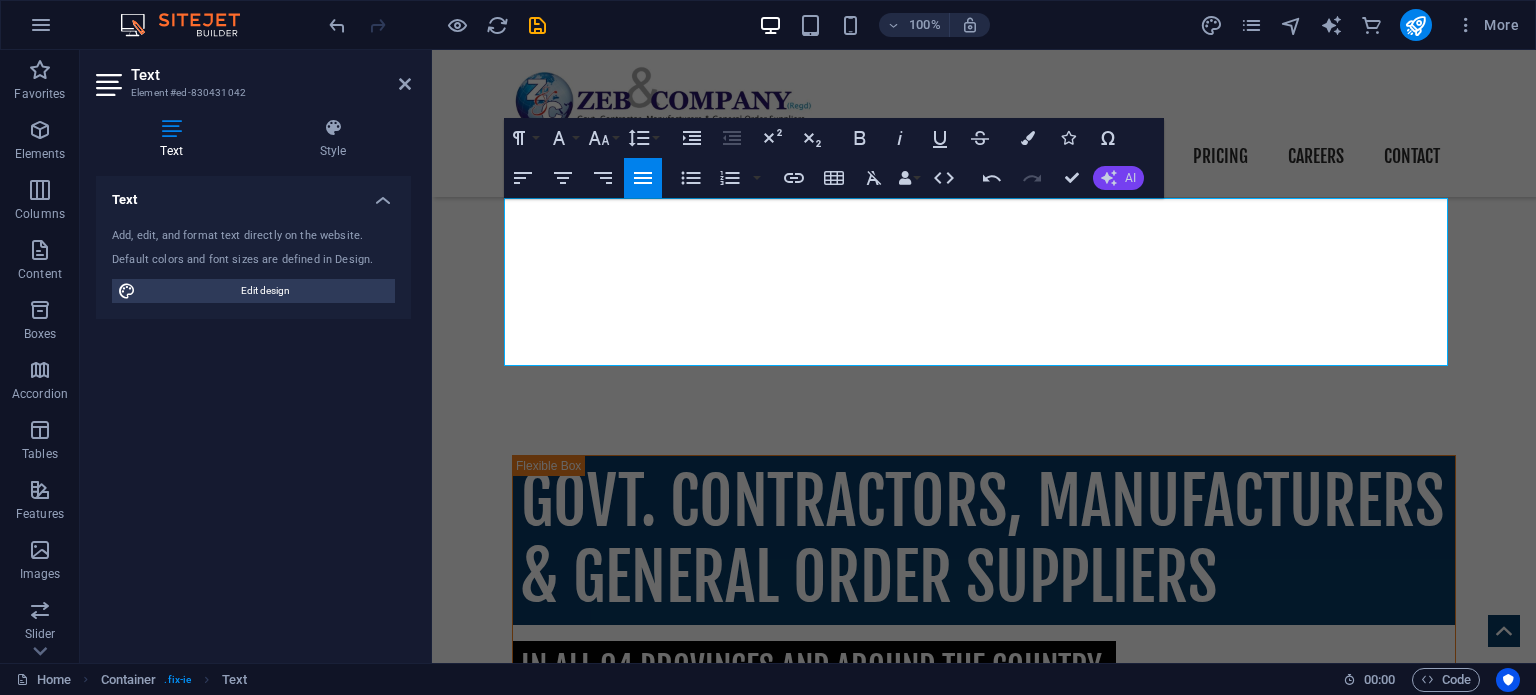 click 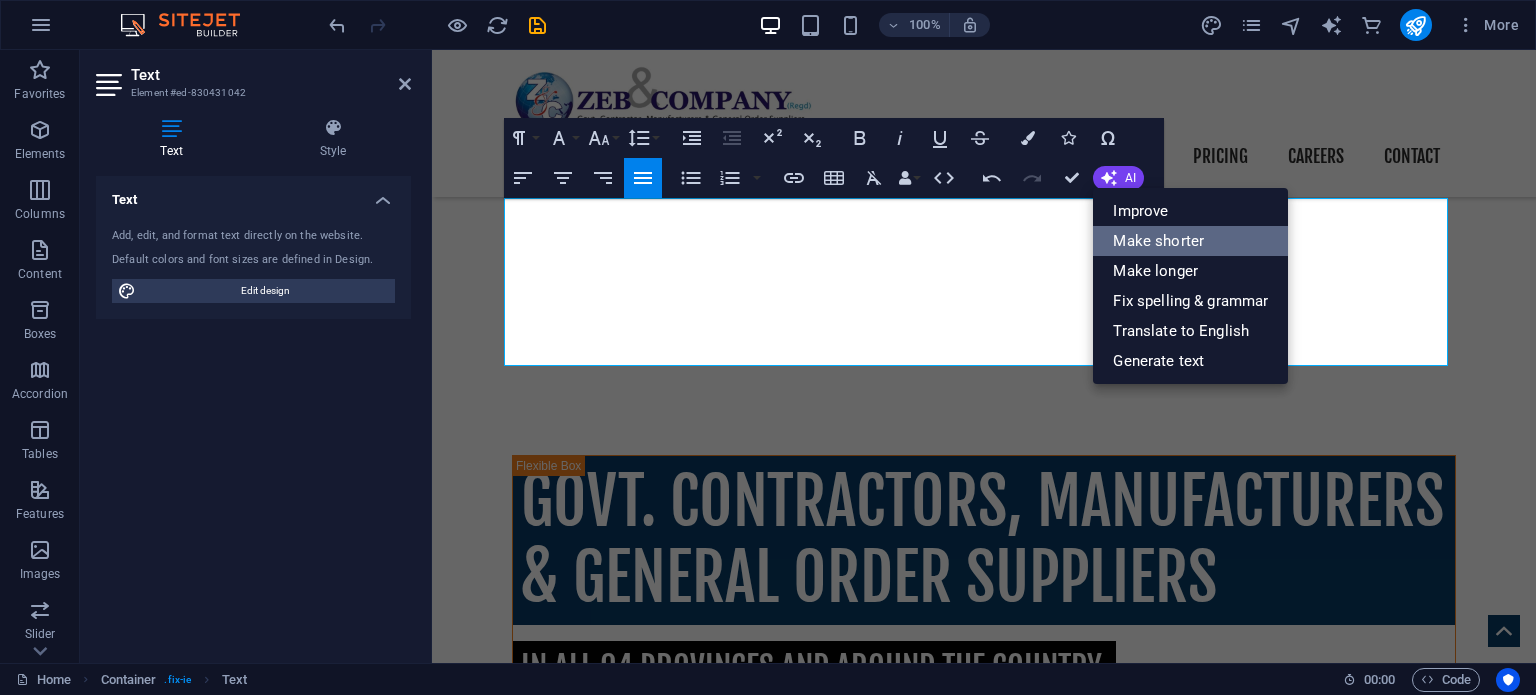 click on "Make shorter" at bounding box center (1190, 241) 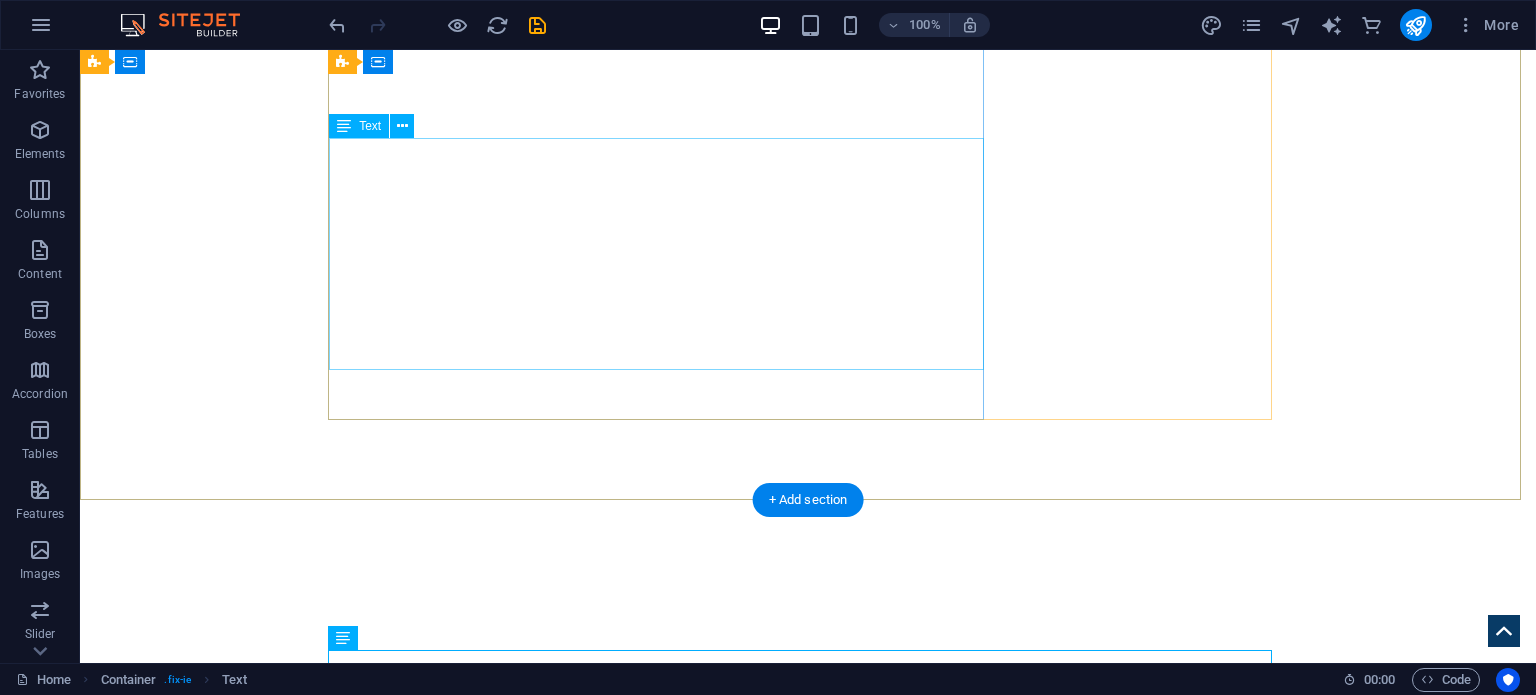scroll, scrollTop: 548, scrollLeft: 0, axis: vertical 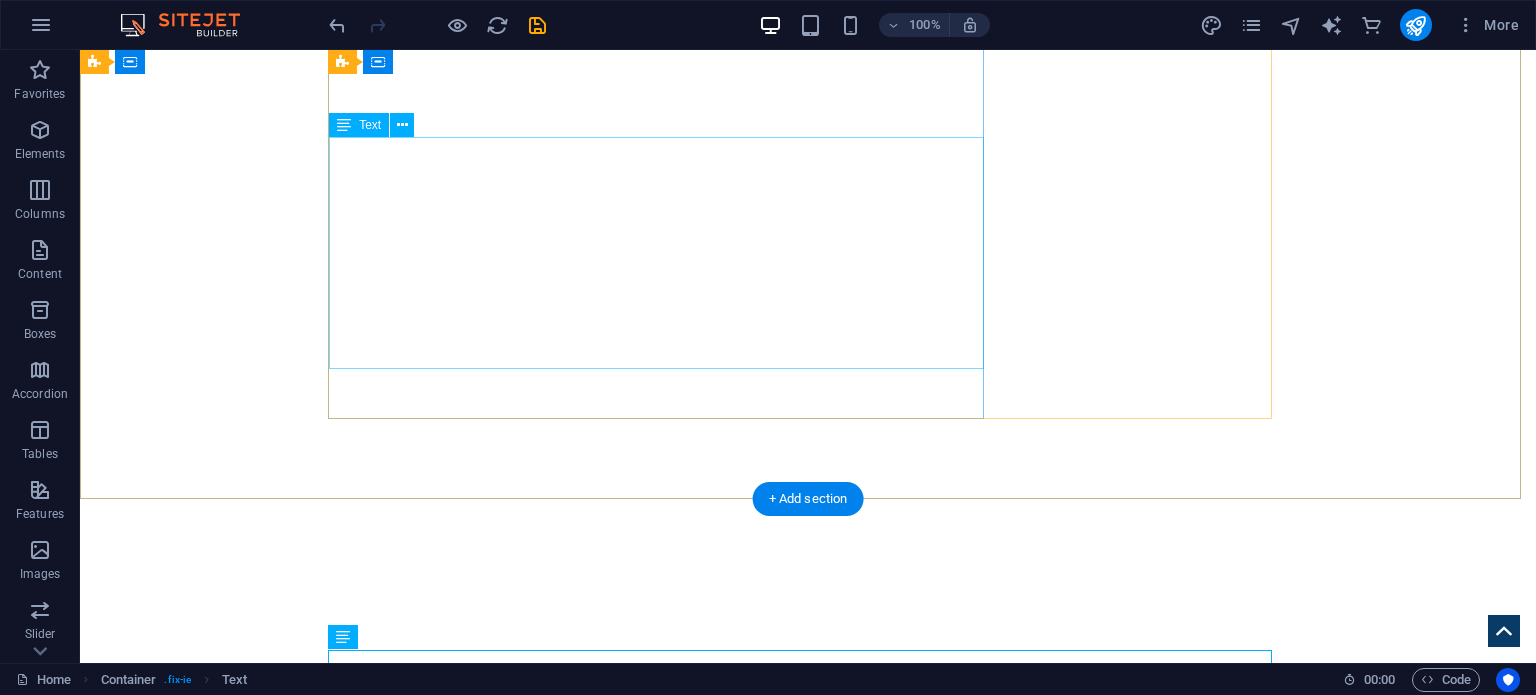 click on "Zeb & Co. specializes in producing and supplying various relief goods across the country, from tents and blankets to all kinds of food and non food items. We collaborate with national organizations and multinational companies, prioritizing quality and timely delivery, ensuring a reliable partnership while upholding ethical business practices and competitive pricing" at bounding box center (808, 1293) 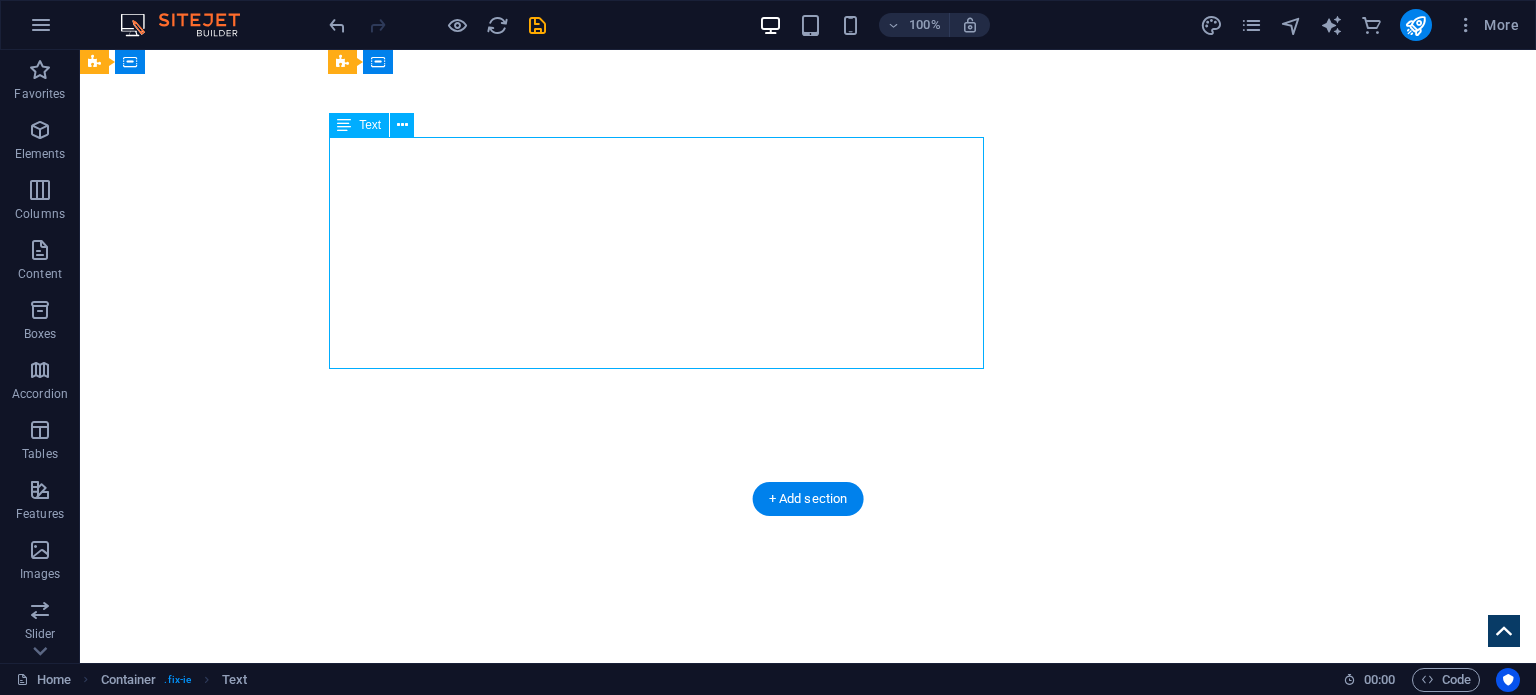 click on "Zeb & Co. specializes in producing and supplying various relief goods across the country, from tents and blankets to all kinds of food and non food items. We collaborate with national organizations and multinational companies, prioritizing quality and timely delivery, ensuring a reliable partnership while upholding ethical business practices and competitive pricing" at bounding box center [808, 1293] 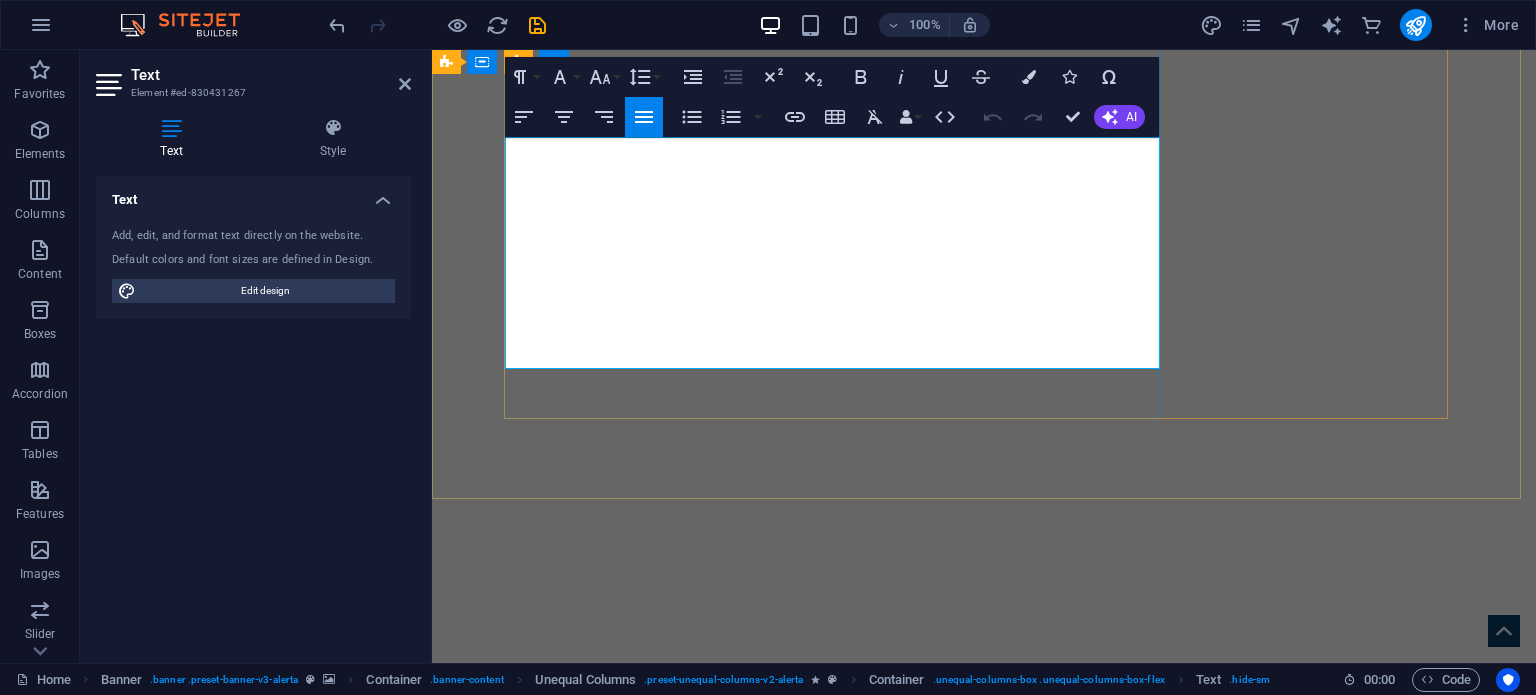 click on "Zeb & Co. specializes in producing and supplying various relief goods across the country, from tents and blankets to all kinds of food and non food items. We collaborate with national organizations and multinational companies, prioritizing quality and timely delivery, ensuring a reliable partnership while upholding ethical business practices and competitive pricing" at bounding box center (984, 1195) 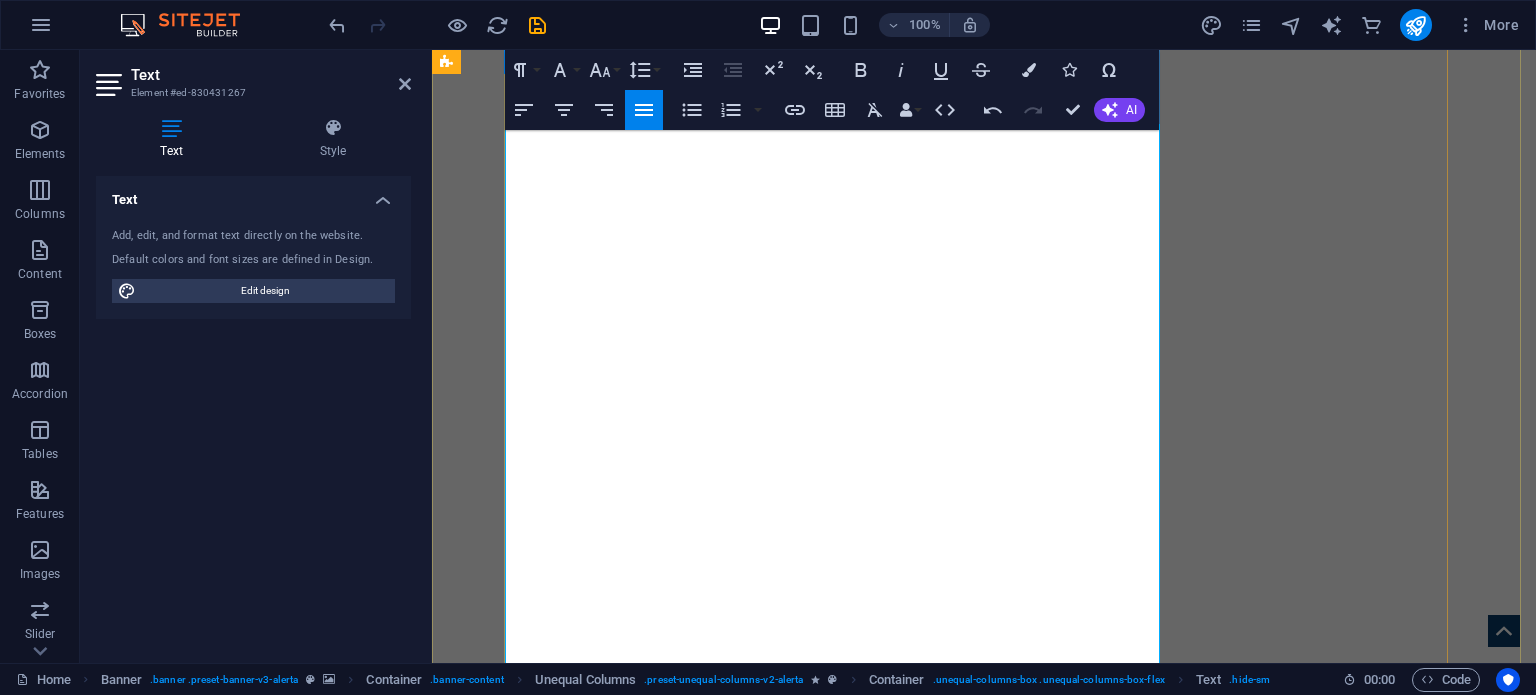 scroll, scrollTop: 580, scrollLeft: 0, axis: vertical 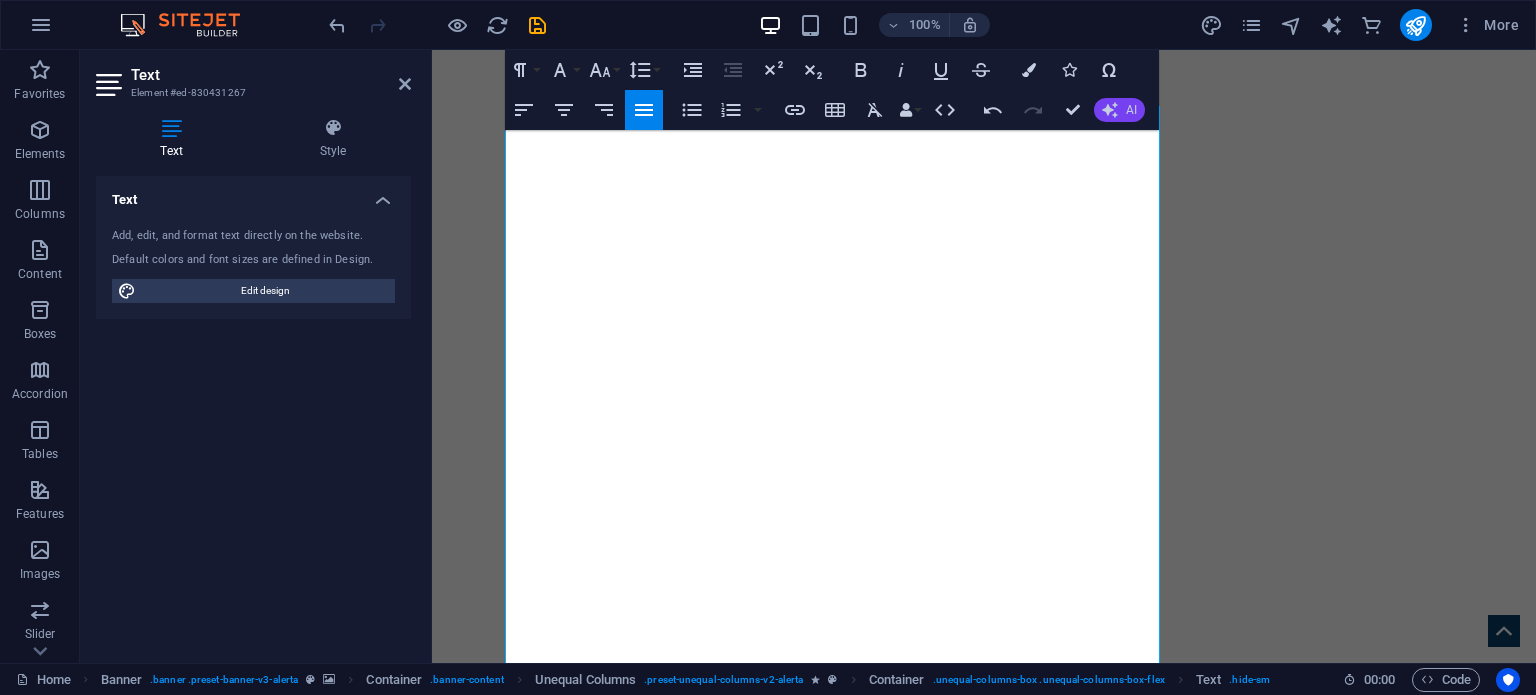 click on "AI" at bounding box center [1131, 110] 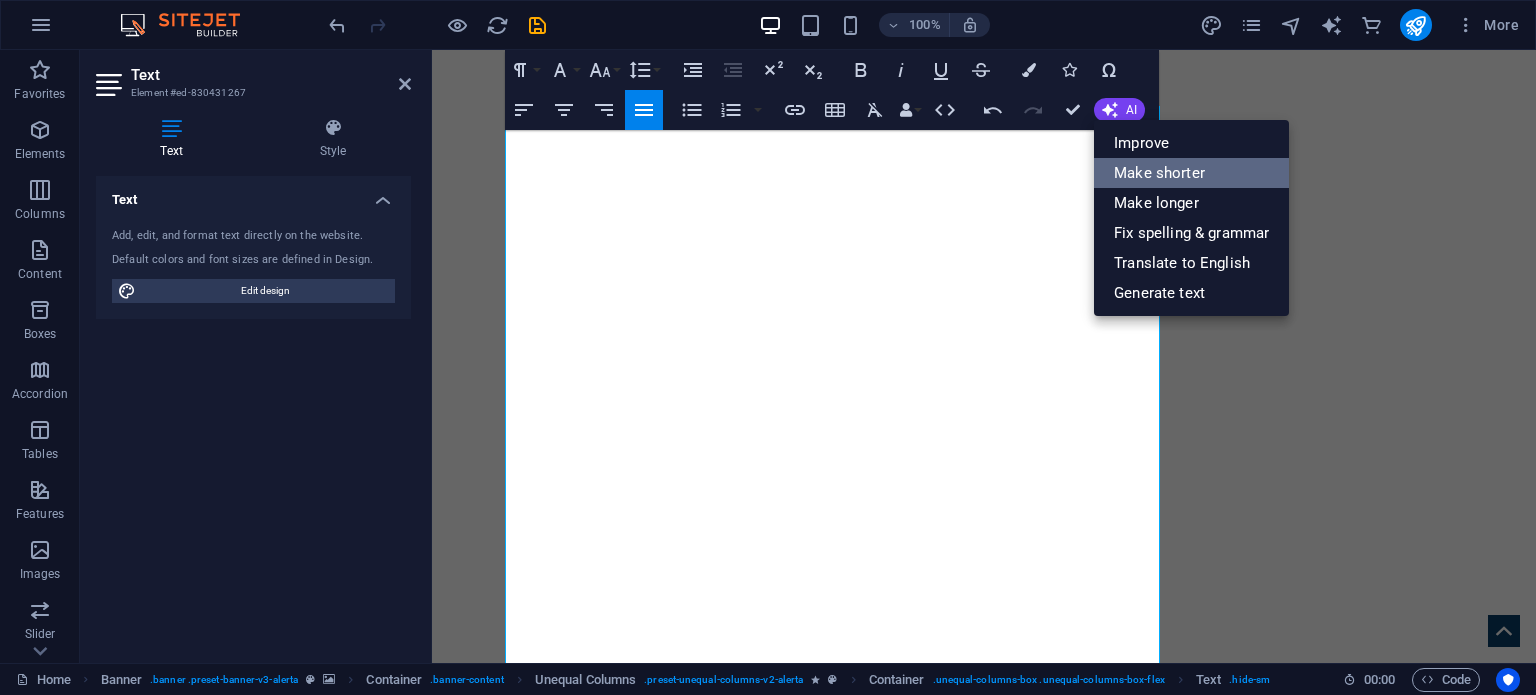 click on "Make shorter" at bounding box center [1191, 173] 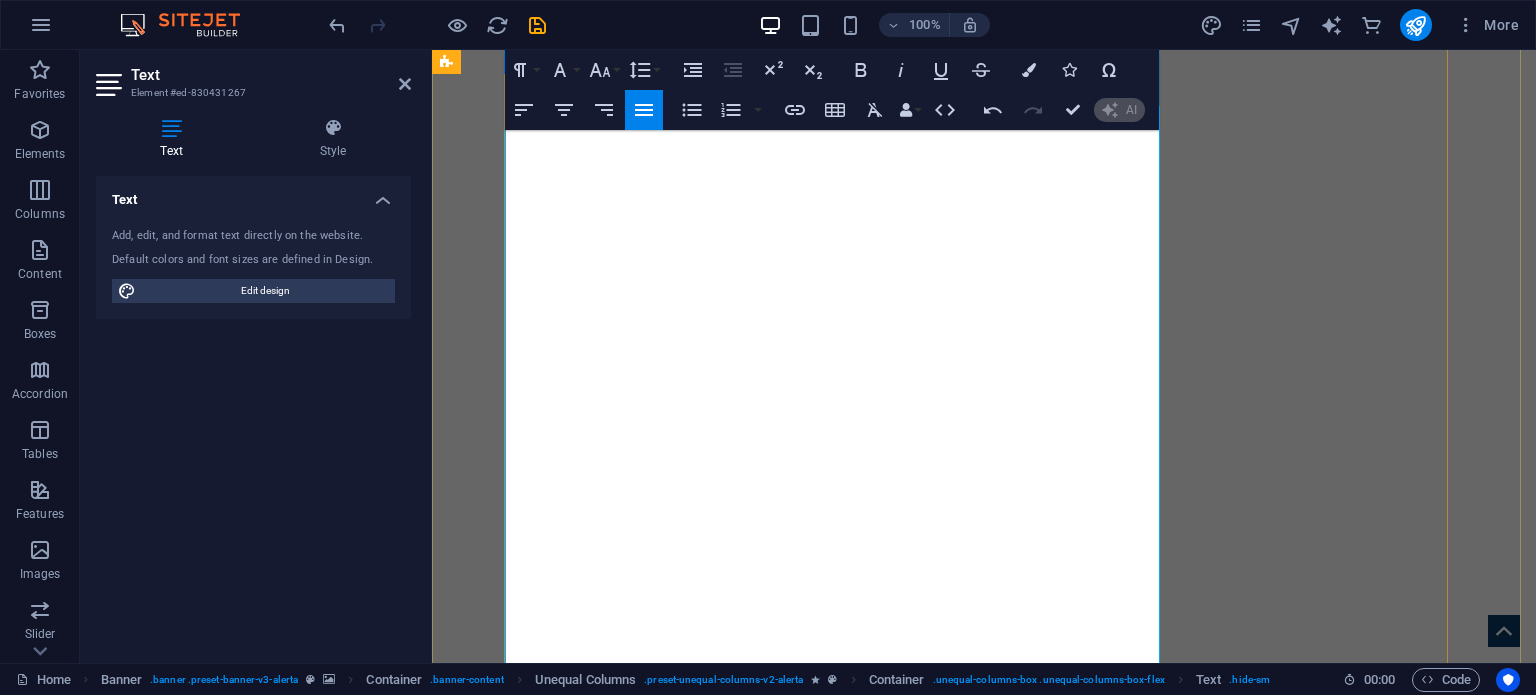type 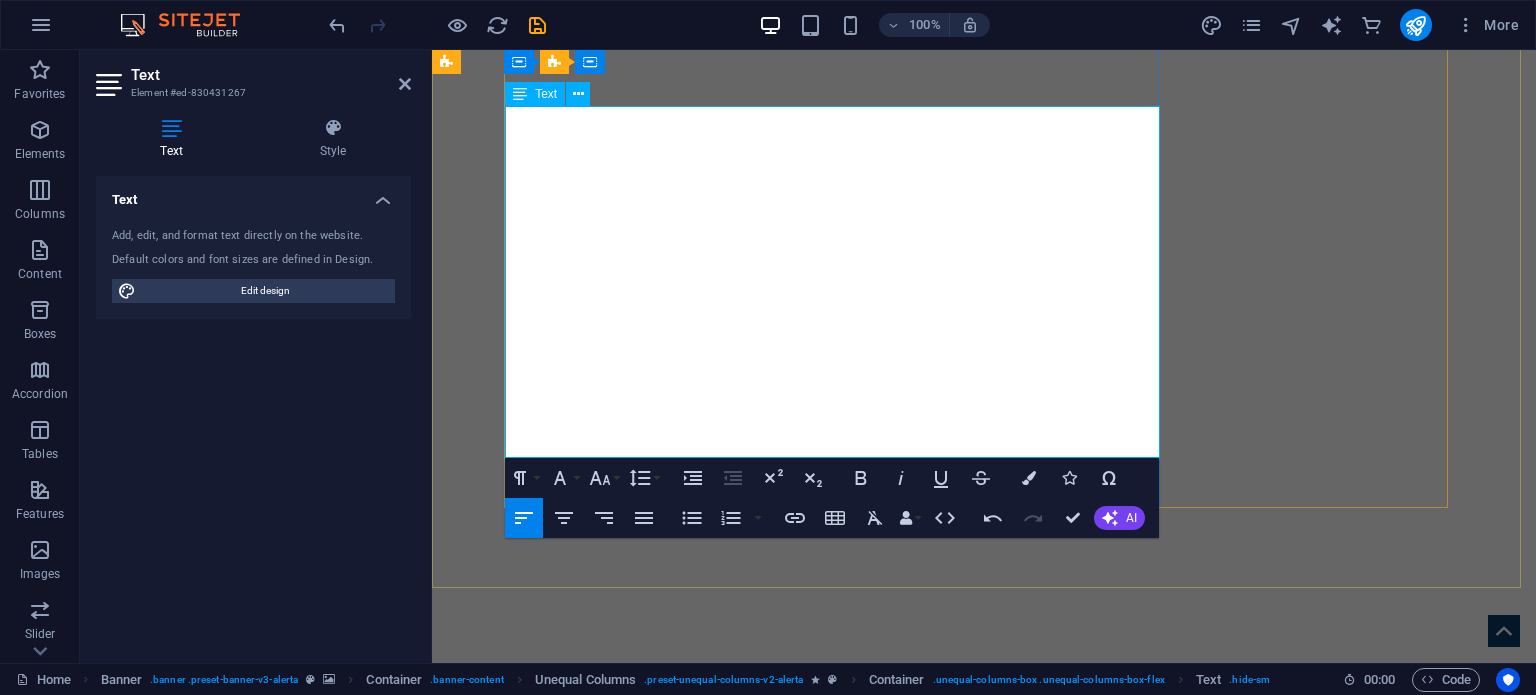 scroll, scrollTop: 491, scrollLeft: 0, axis: vertical 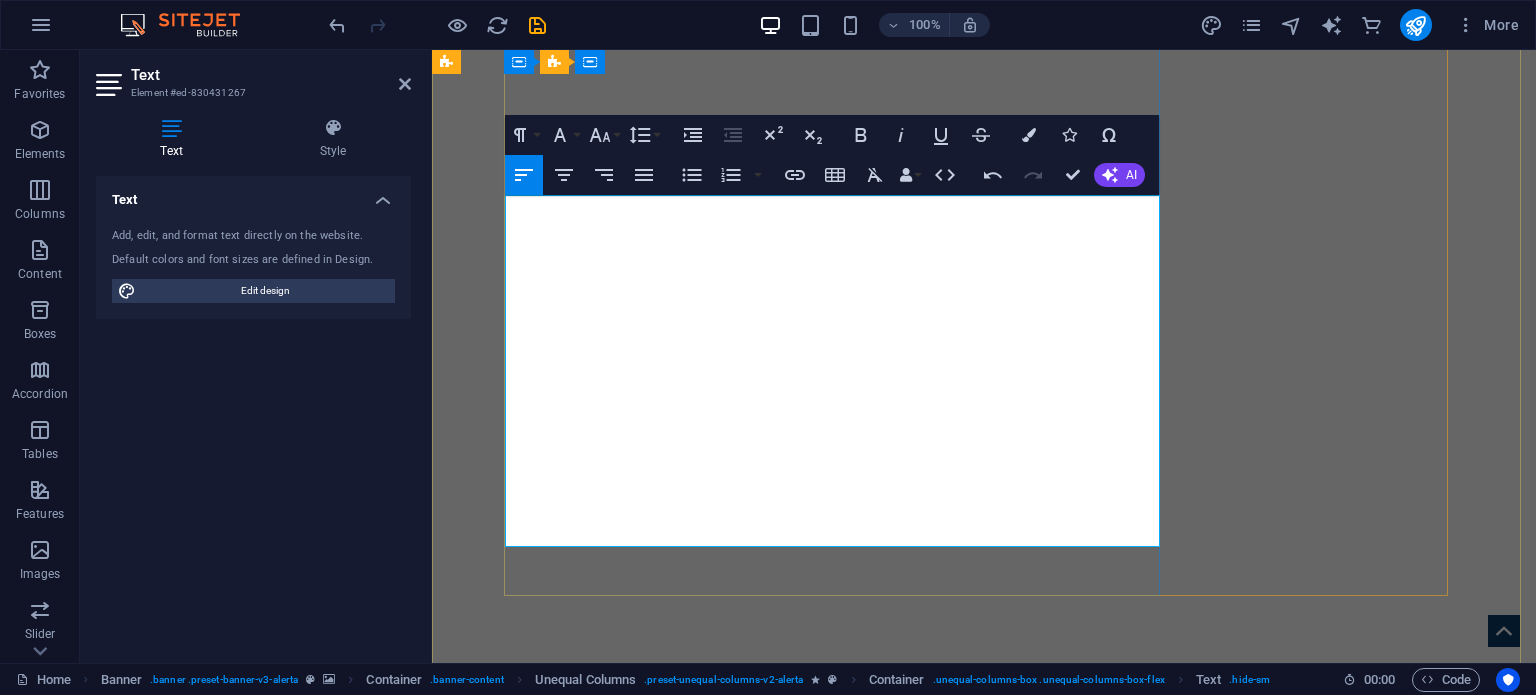 drag, startPoint x: 620, startPoint y: 239, endPoint x: 509, endPoint y: 215, distance: 113.56496 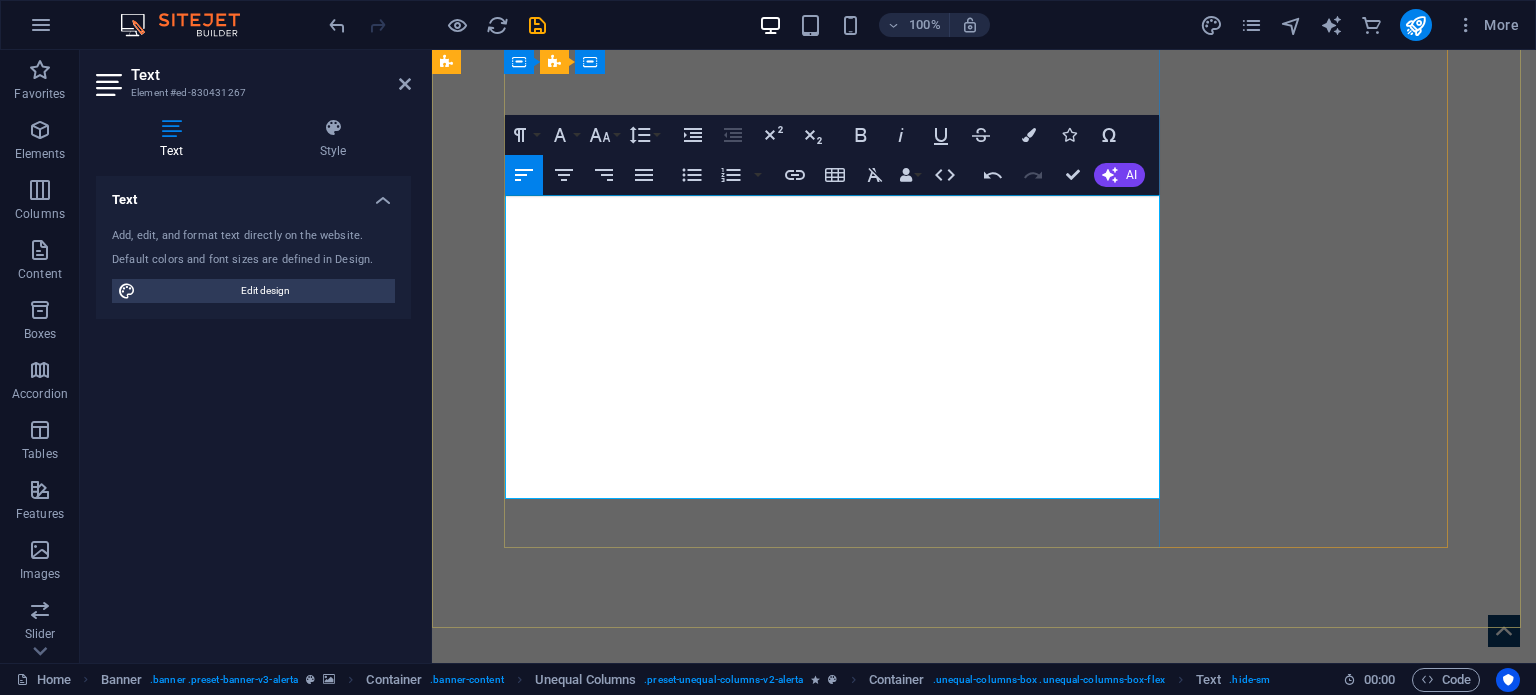 drag, startPoint x: 939, startPoint y: 287, endPoint x: 831, endPoint y: 243, distance: 116.61904 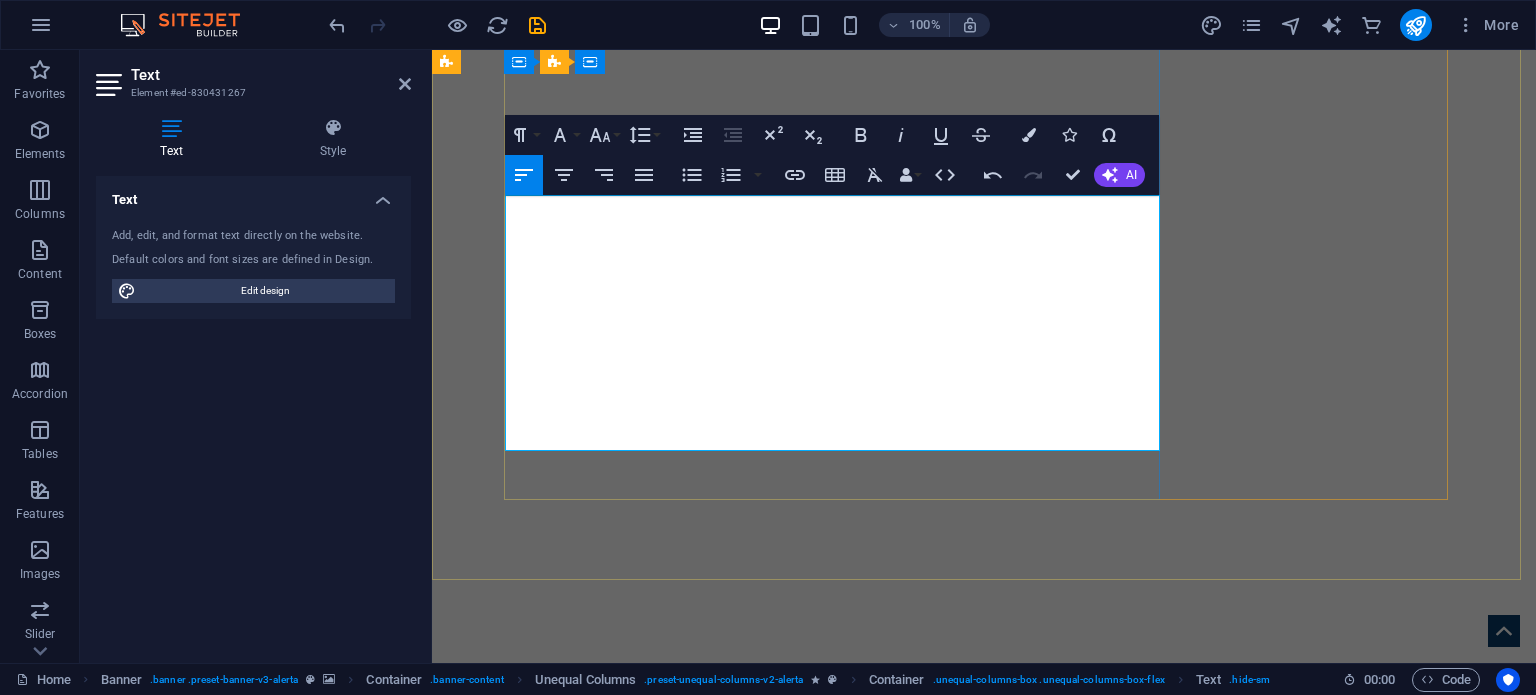 click on "Our skilled professionals work with national organizations and multinational companies, delivering high-quality goods and services. We collaborate with the Disaster Management Authority of [COUNTRY] and various NGOs like UNDP, UNICEF, and OXFAM, among others. We look forward to a successful partnership, ensuring competitive pricing, timely delivery, and a commitment to quality service." at bounding box center [984, 1312] 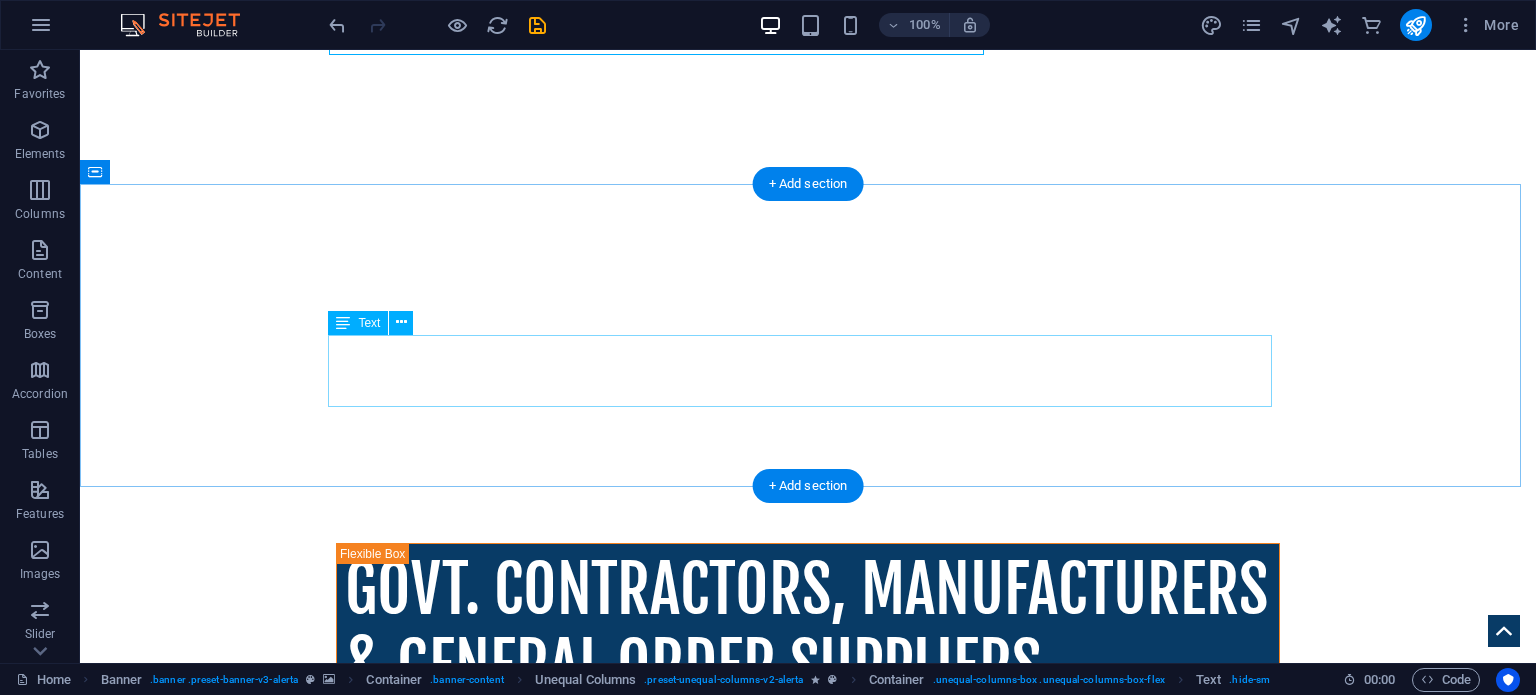 scroll, scrollTop: 888, scrollLeft: 0, axis: vertical 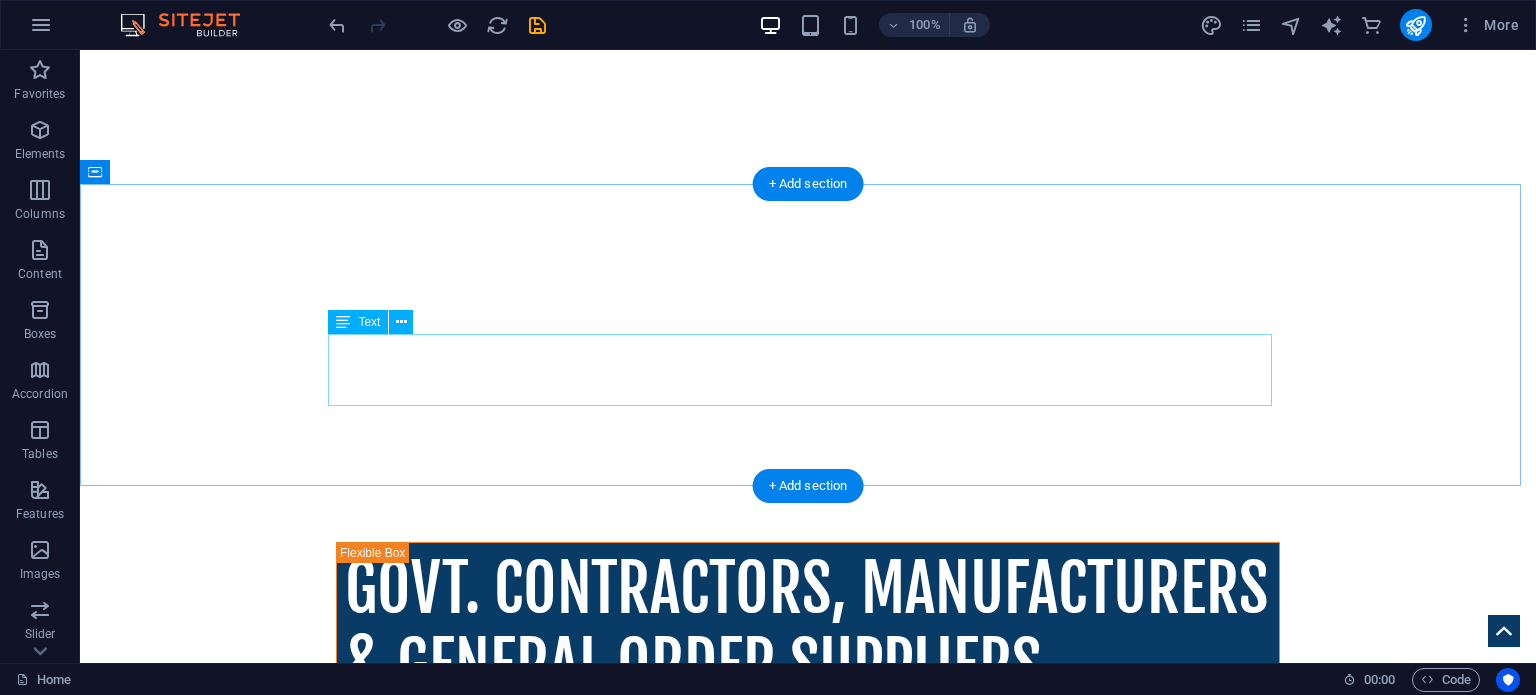 click on "We manufacture tents, tarpaulins, plastic mats, quilts, and blankets, and supply a variety of essential items, including hygiene kits, food packs, mosquito nets, PPE, shelter kits, and more. We also focus on construction projects, including schools, borehole drilling, and well rehabilitation." at bounding box center (808, 1957) 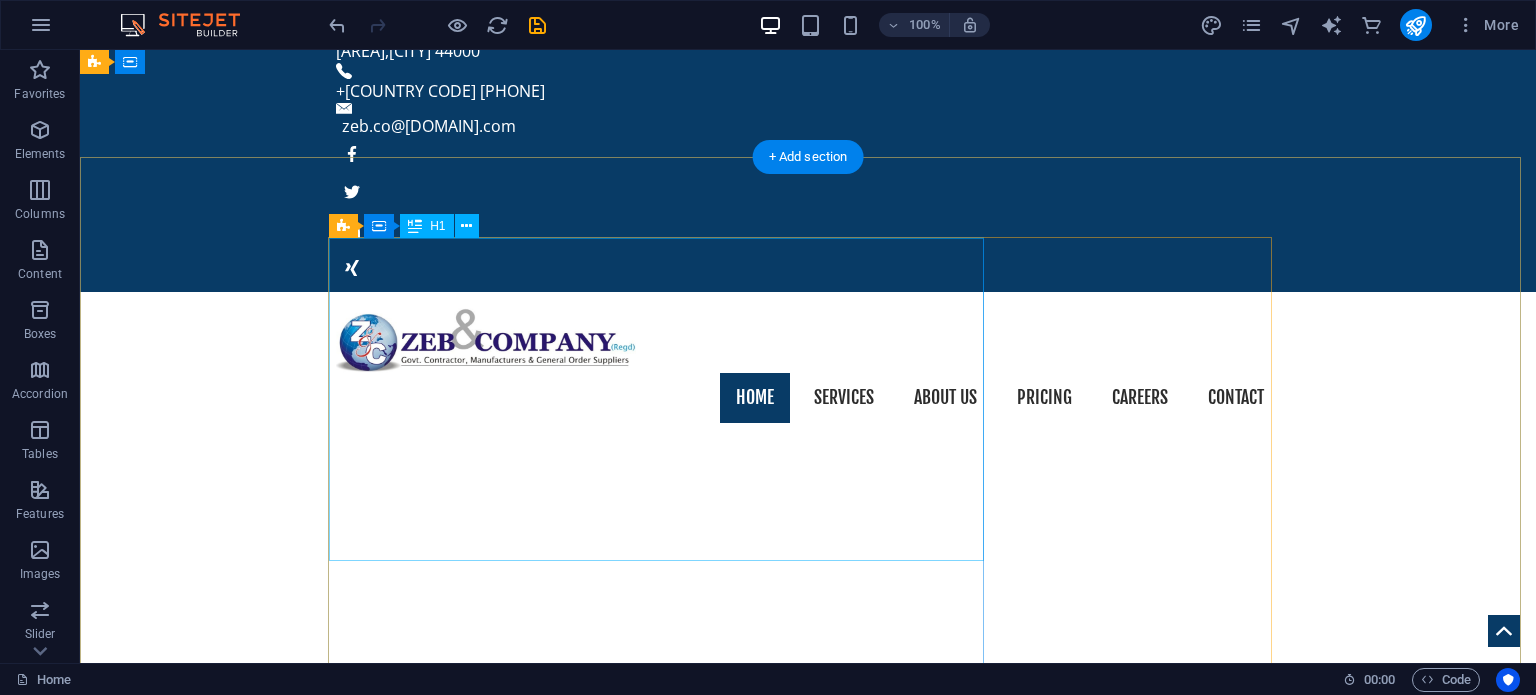 scroll, scrollTop: 0, scrollLeft: 0, axis: both 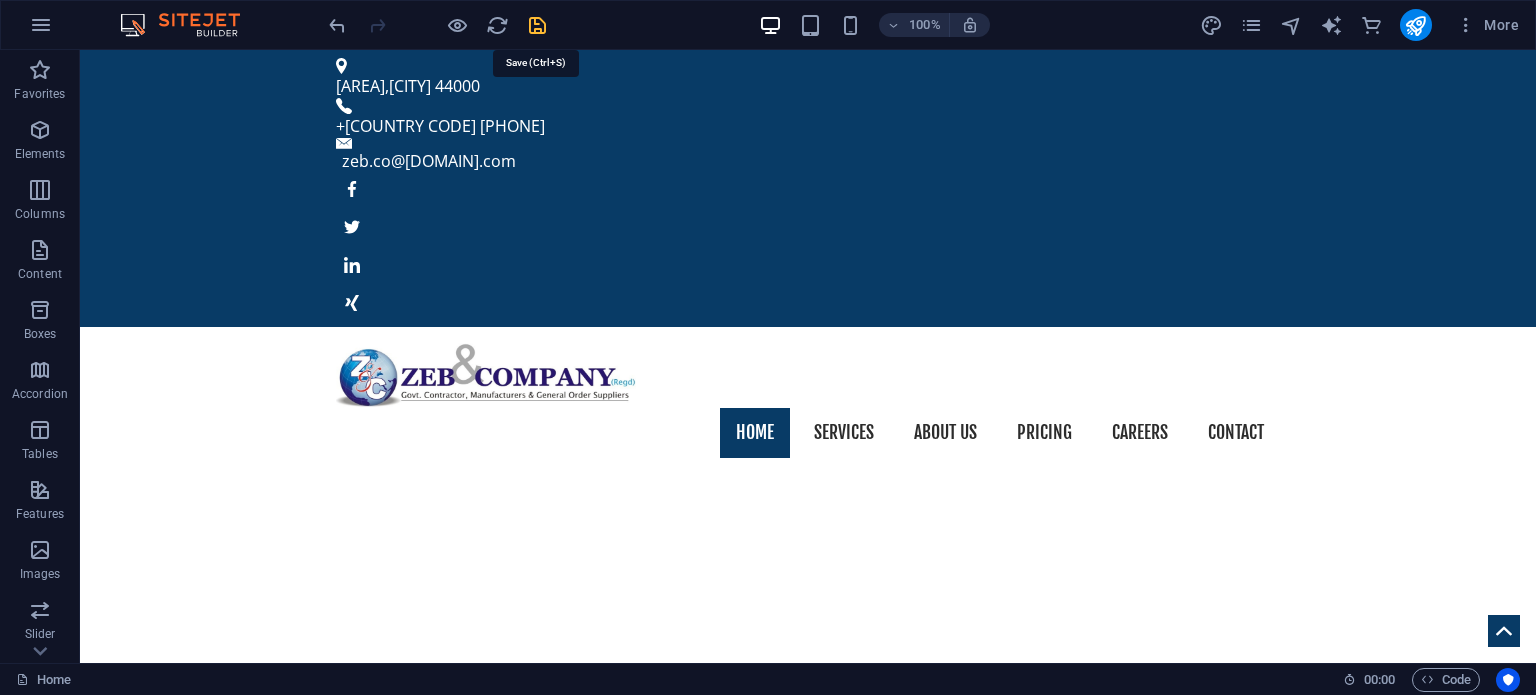 click at bounding box center (537, 25) 